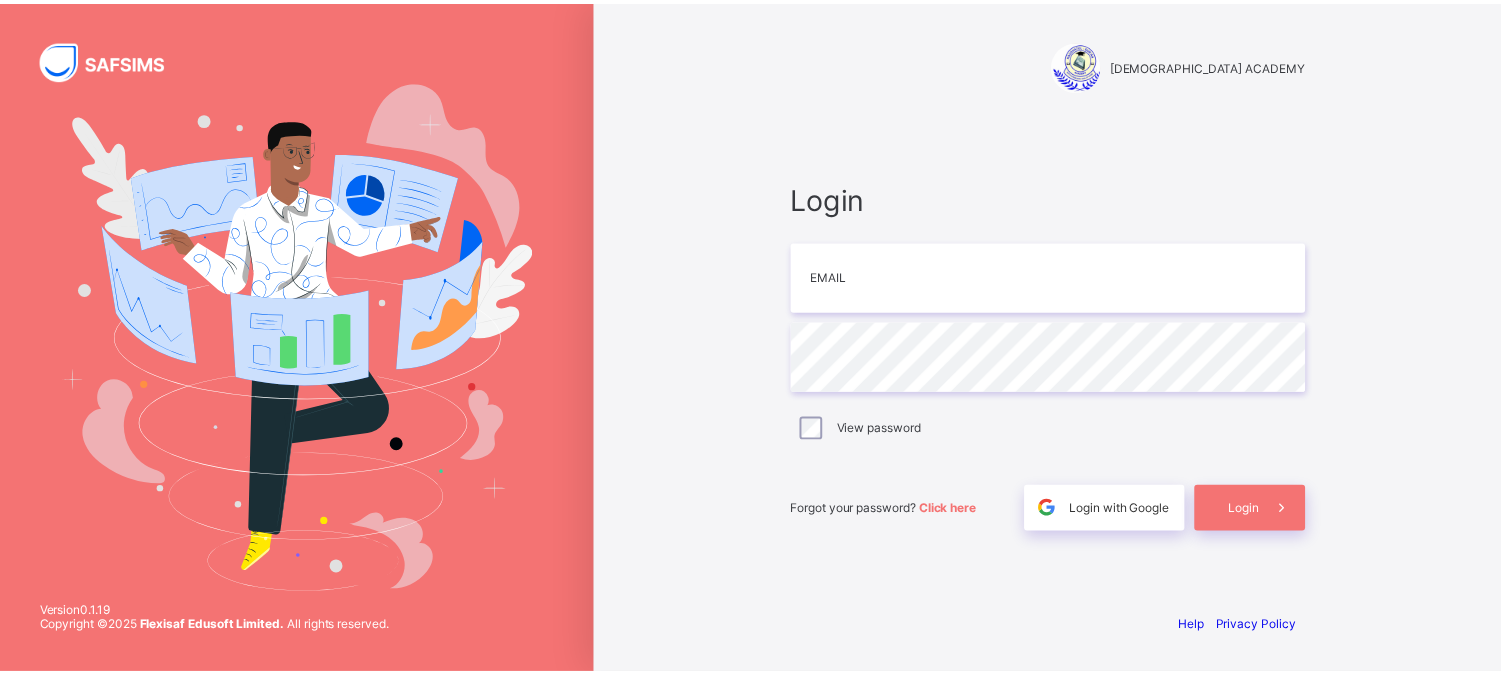 scroll, scrollTop: 0, scrollLeft: 0, axis: both 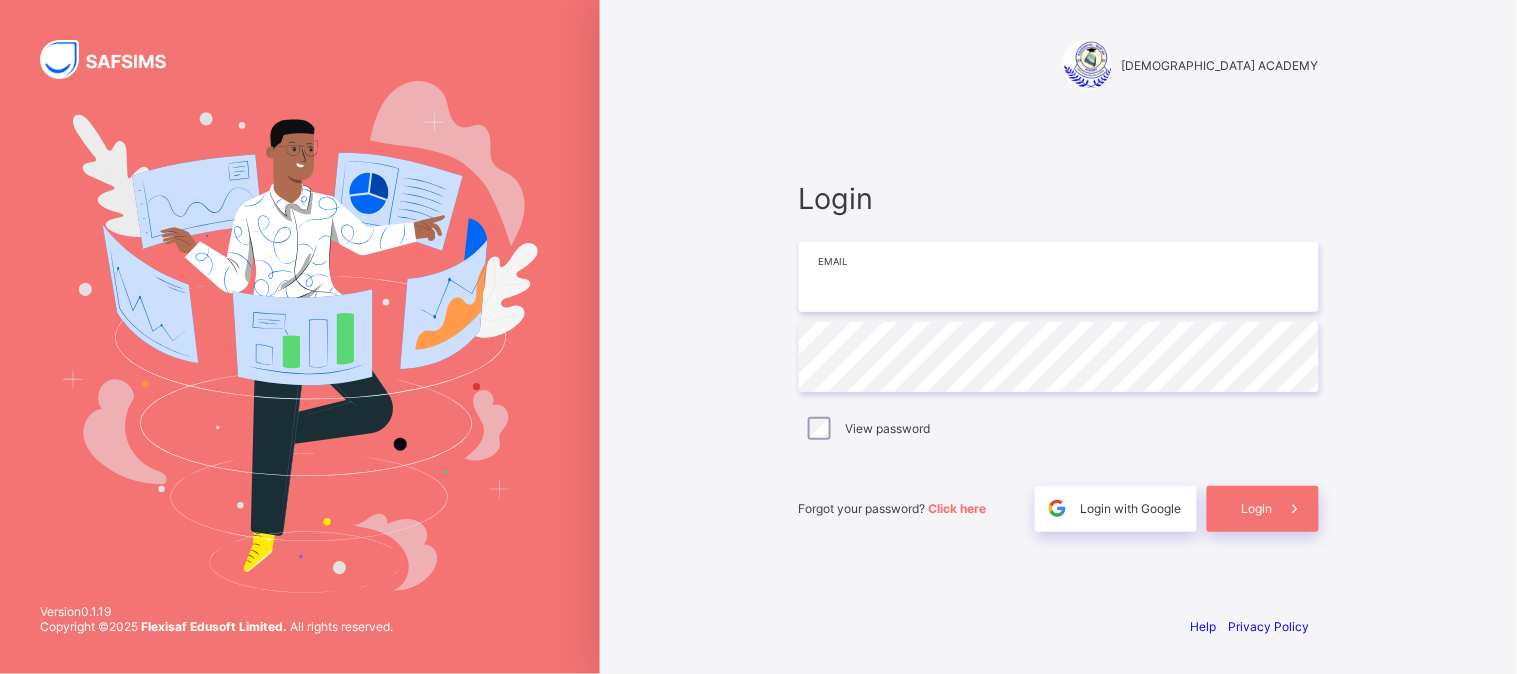 type on "**********" 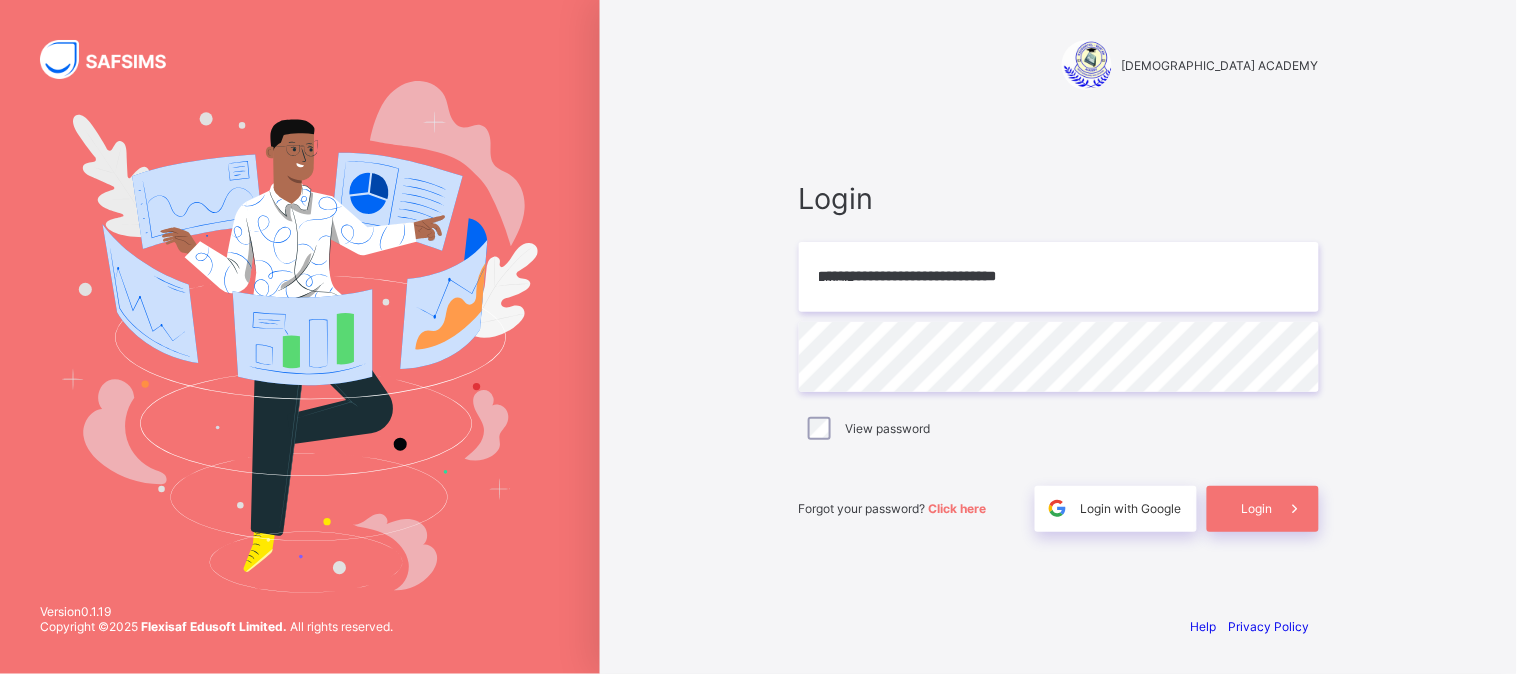 click on "Login" at bounding box center (1257, 508) 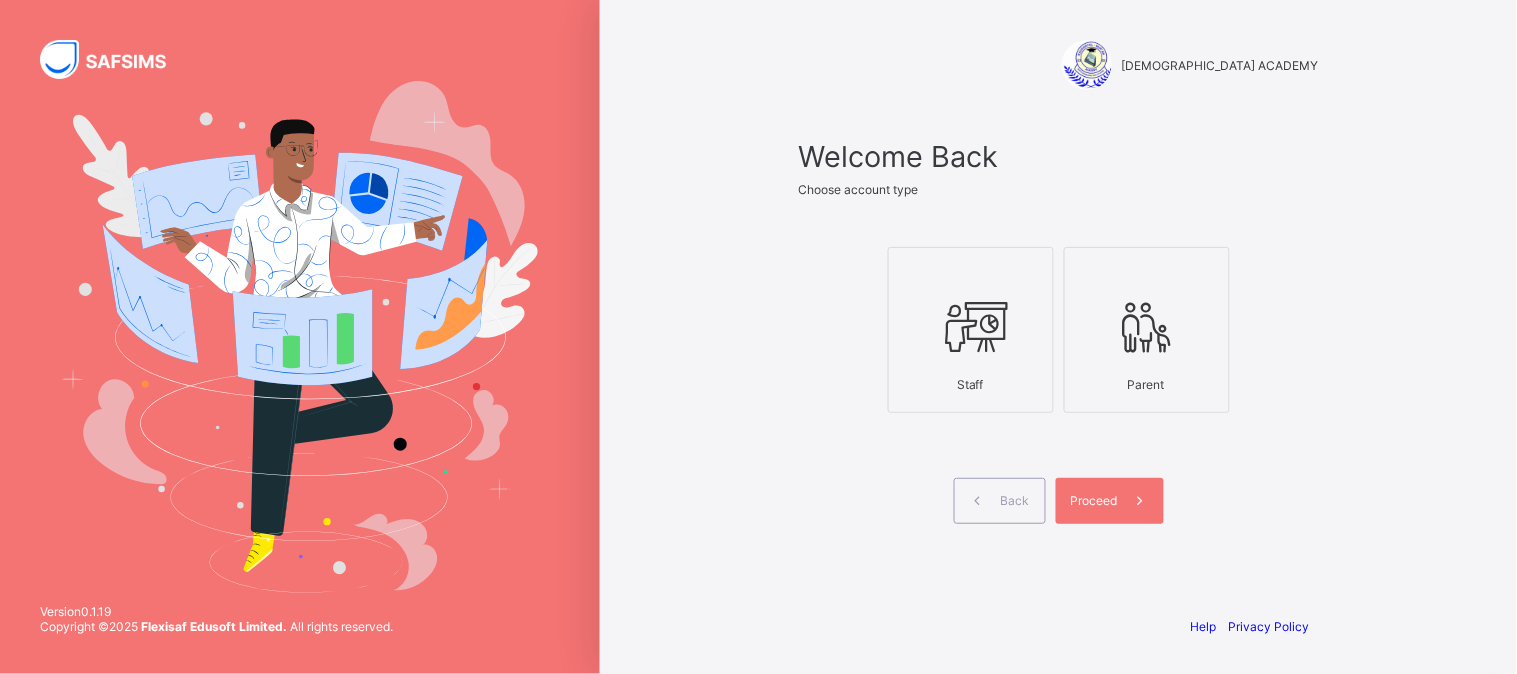click at bounding box center [971, 327] 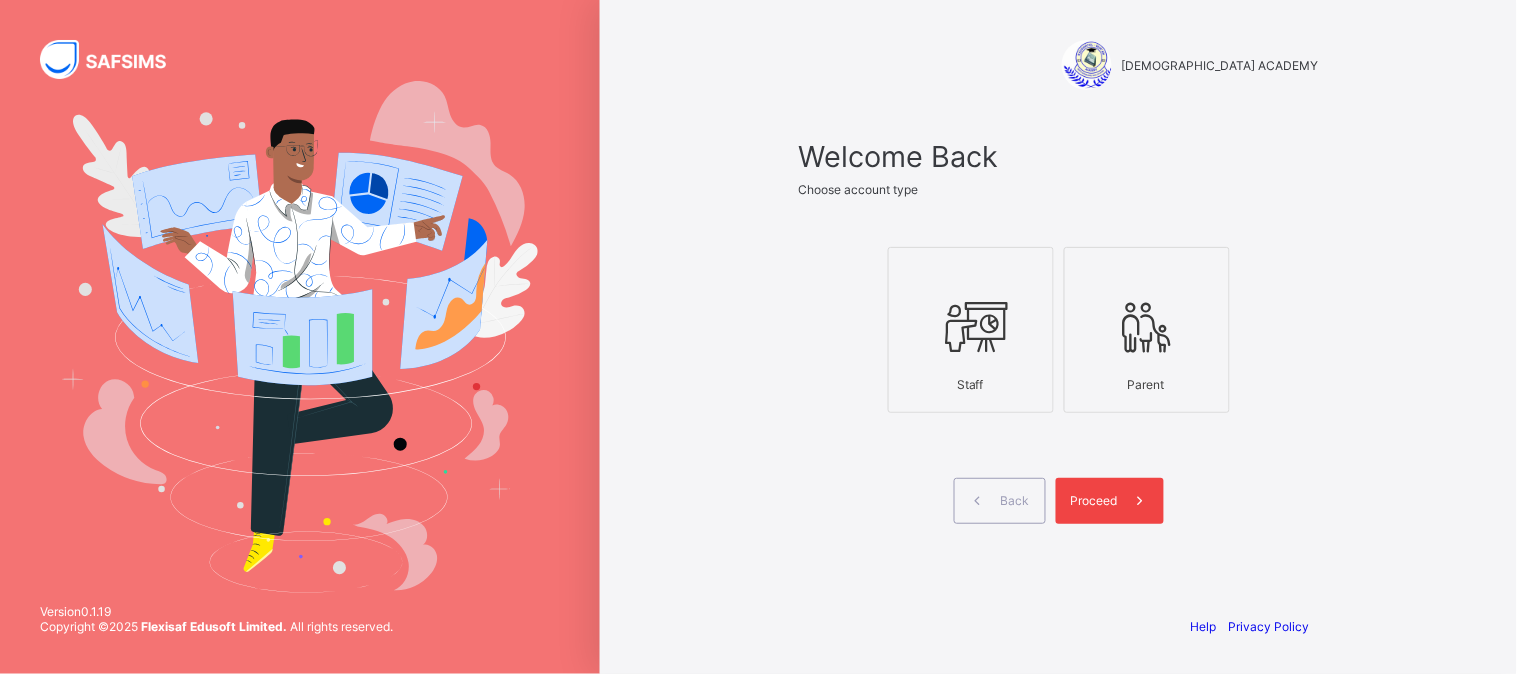 click on "Proceed" at bounding box center (1094, 500) 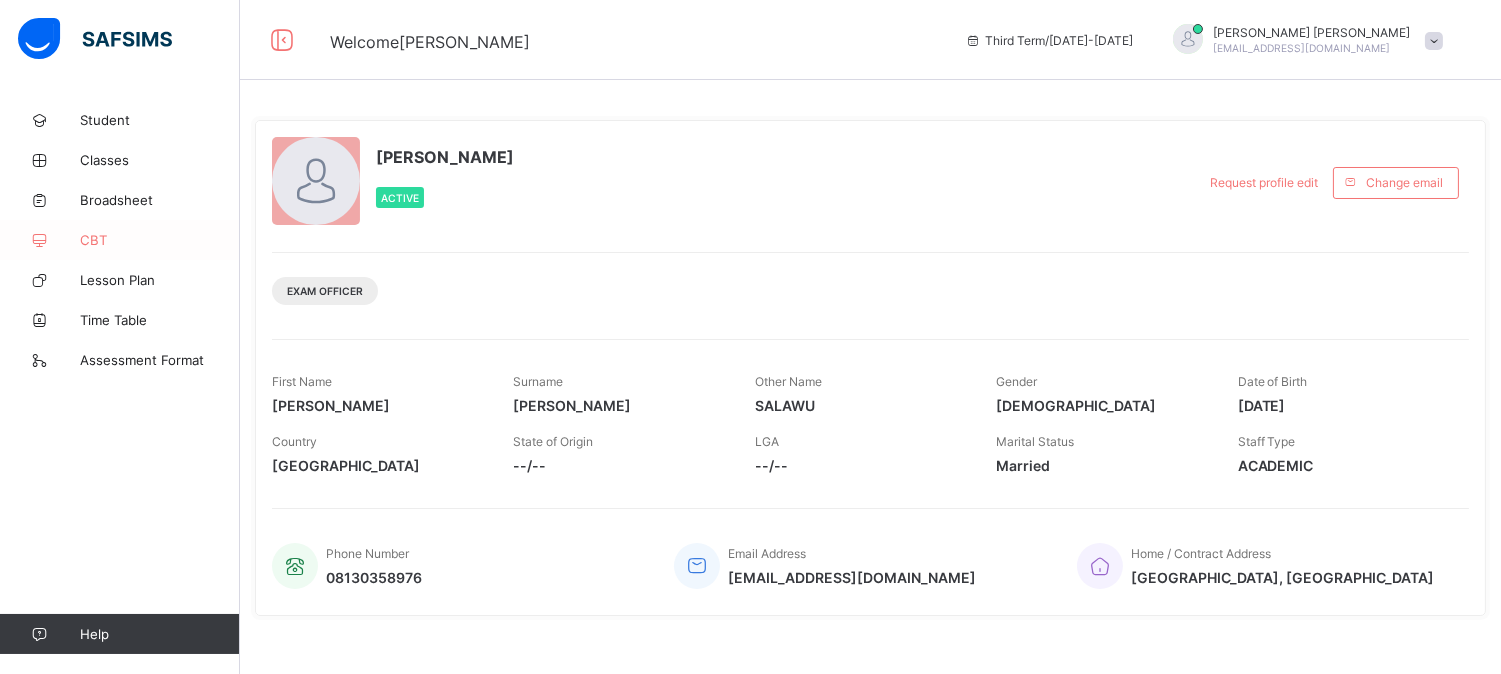 click on "CBT" at bounding box center [120, 240] 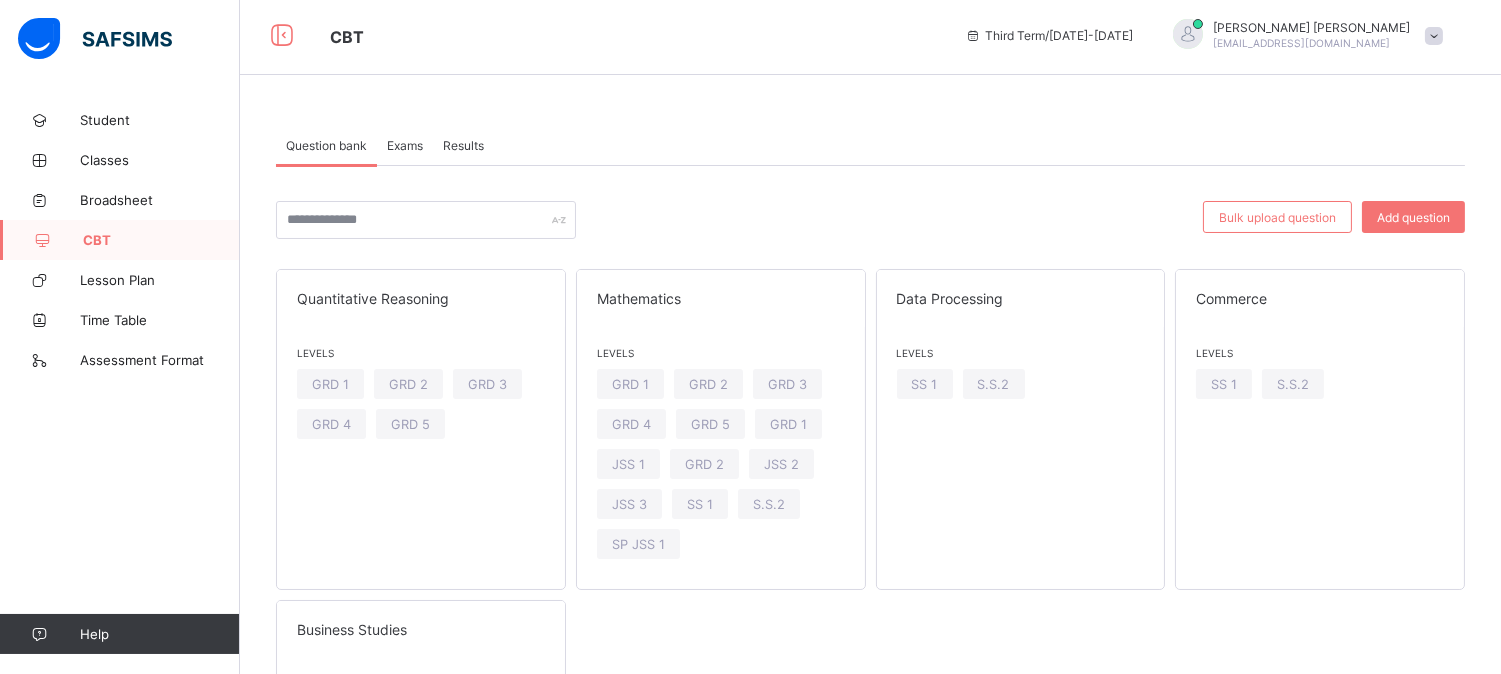 scroll, scrollTop: 0, scrollLeft: 0, axis: both 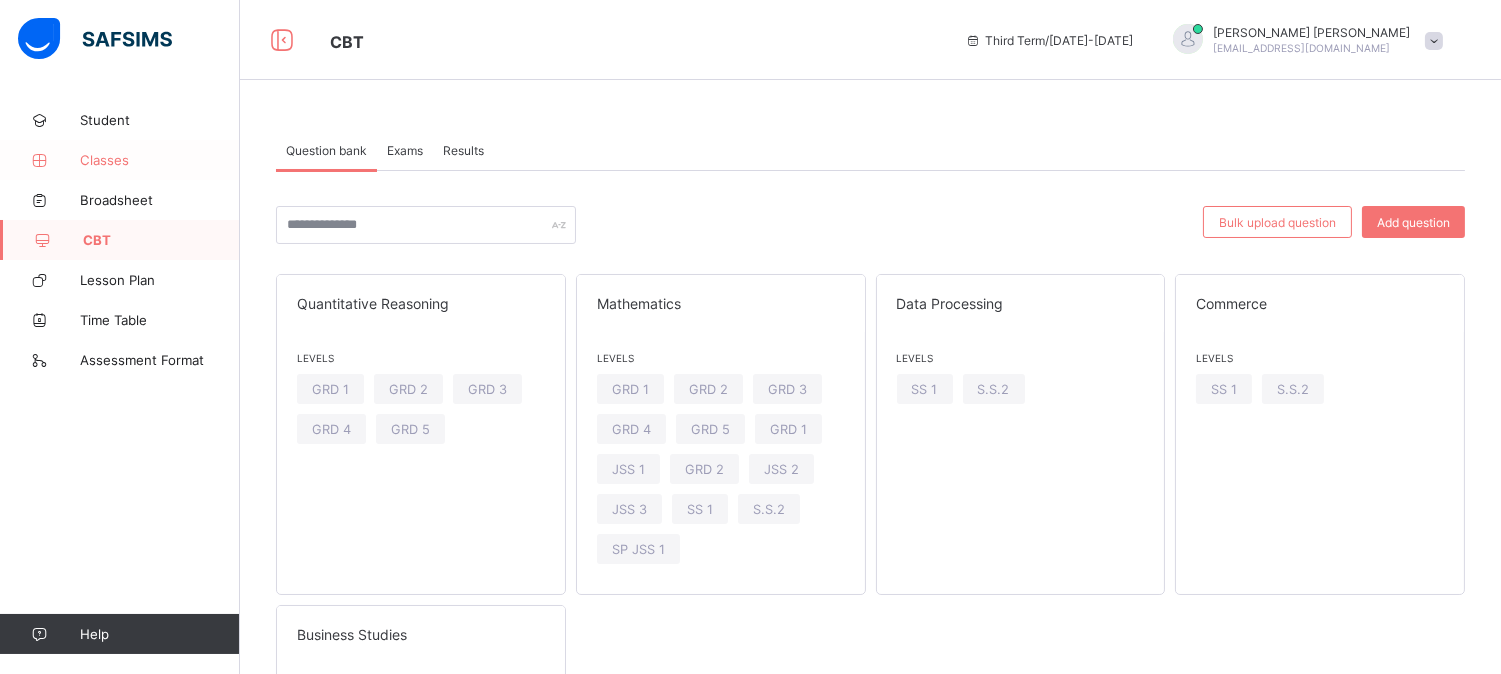 click on "Classes" at bounding box center (160, 160) 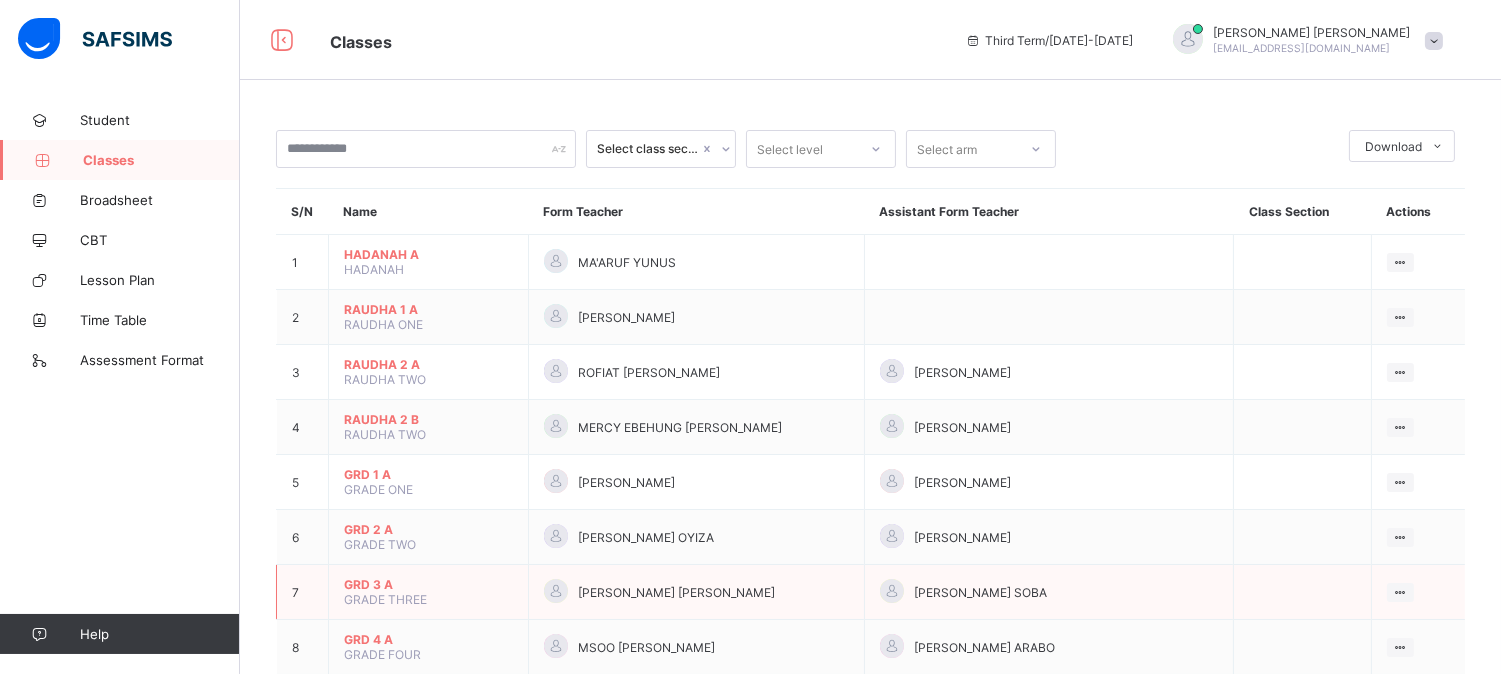 click on "GRD 3   A" at bounding box center (428, 584) 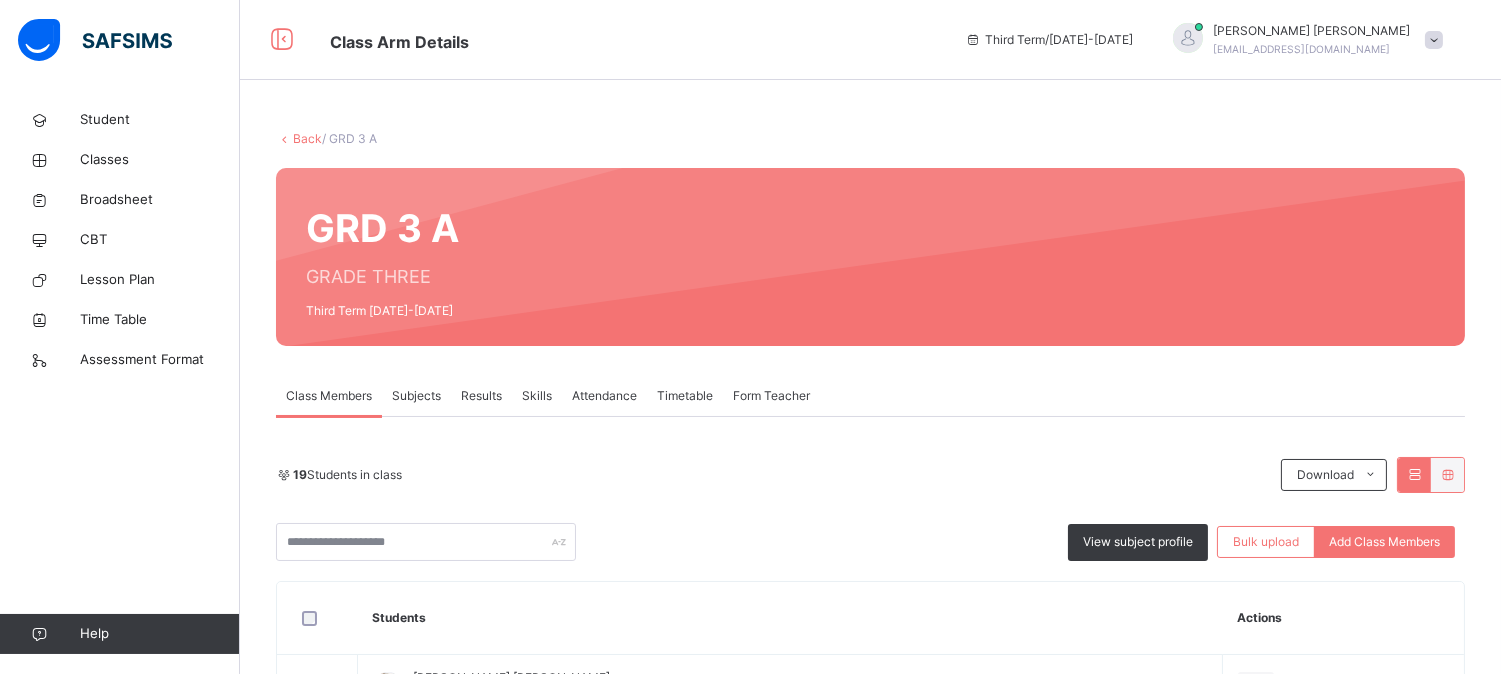 click on "Subjects" at bounding box center (416, 396) 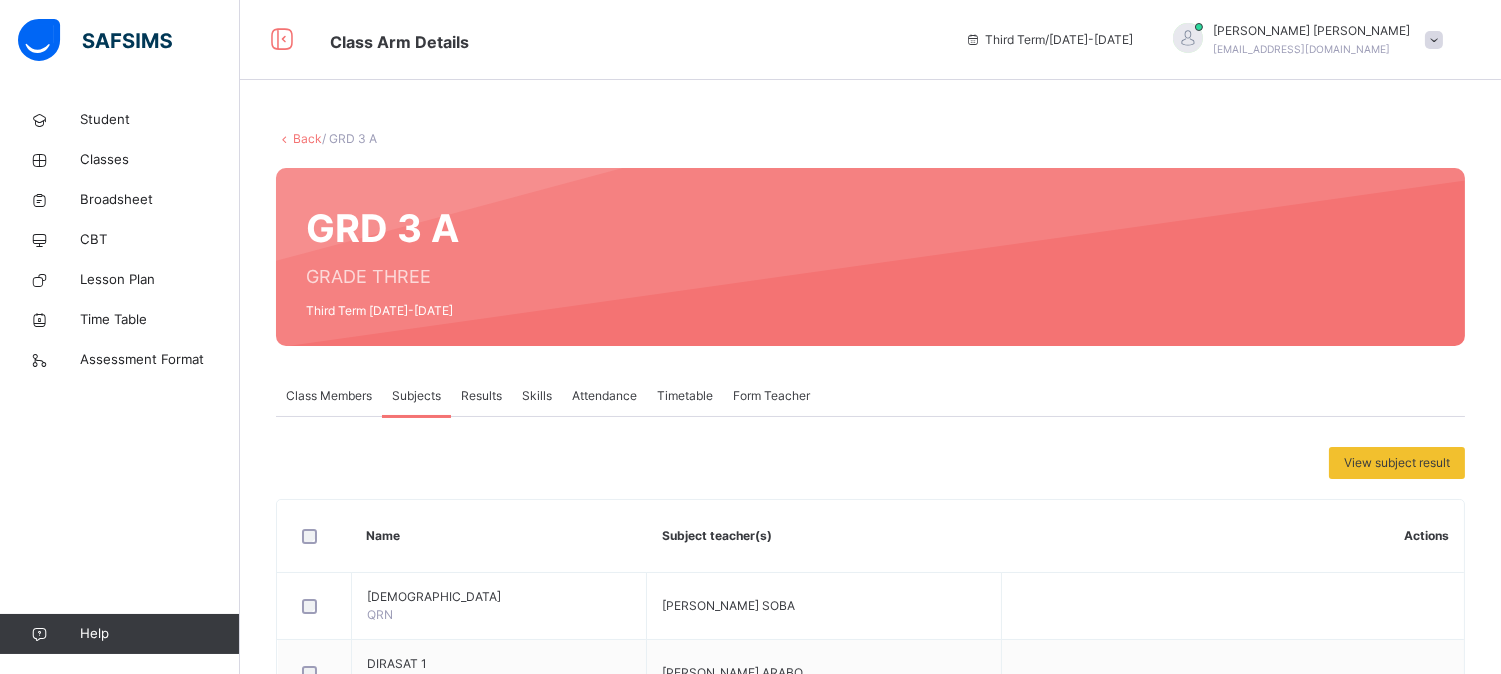 scroll, scrollTop: 588, scrollLeft: 0, axis: vertical 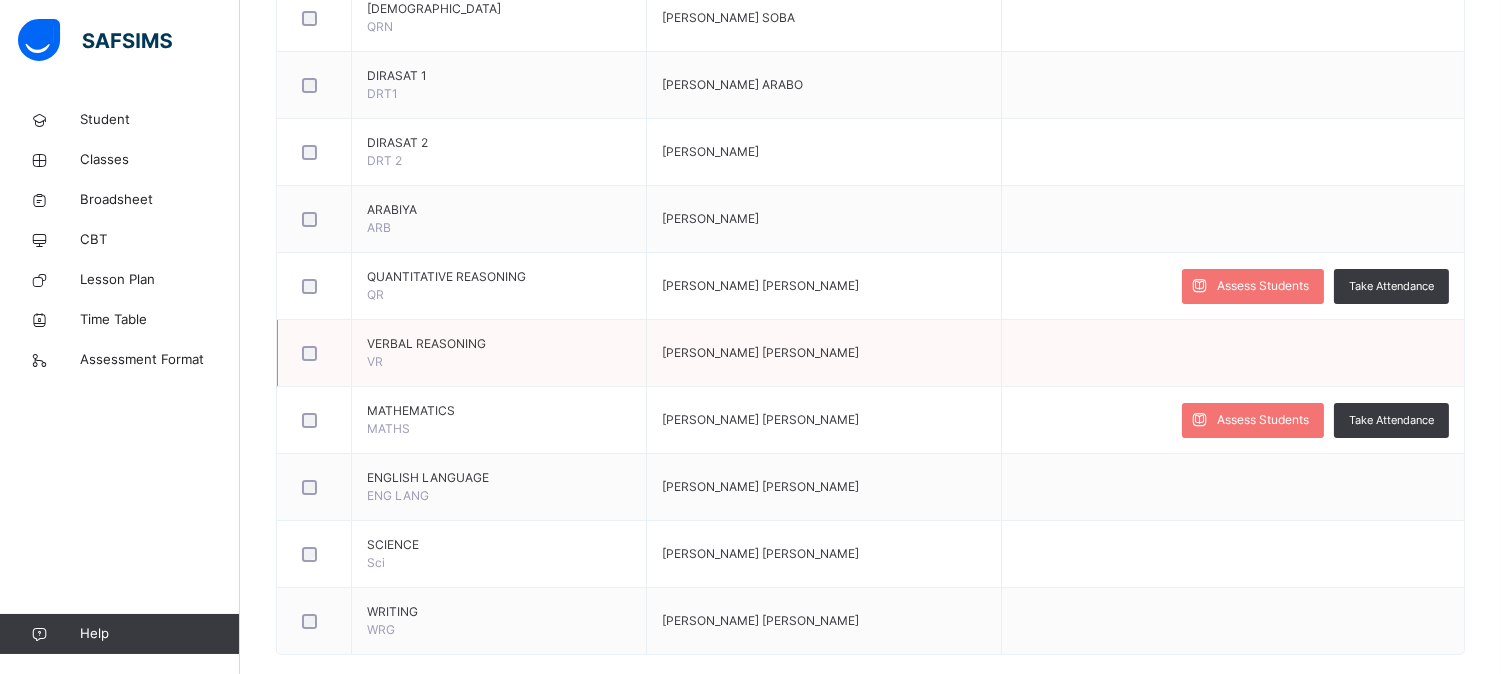 click at bounding box center (1232, 353) 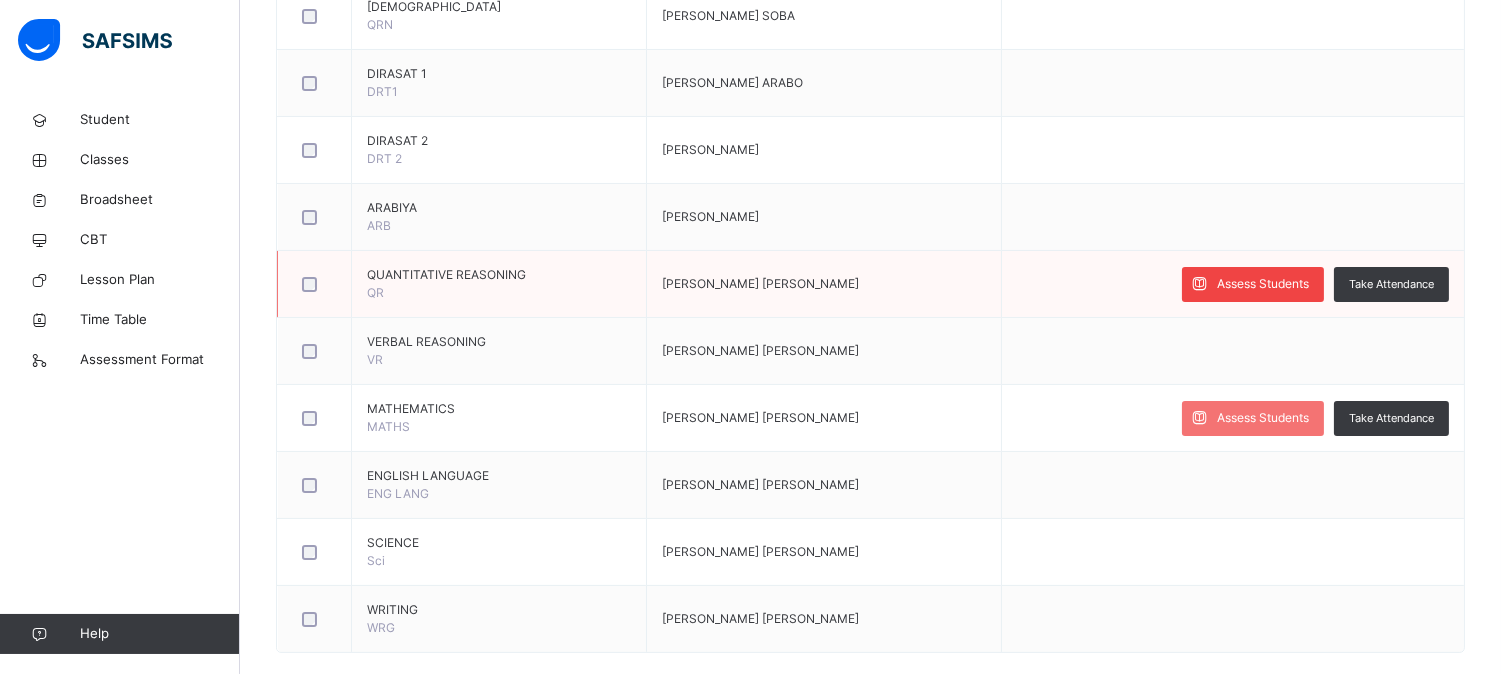 click on "Assess Students" at bounding box center [1263, 284] 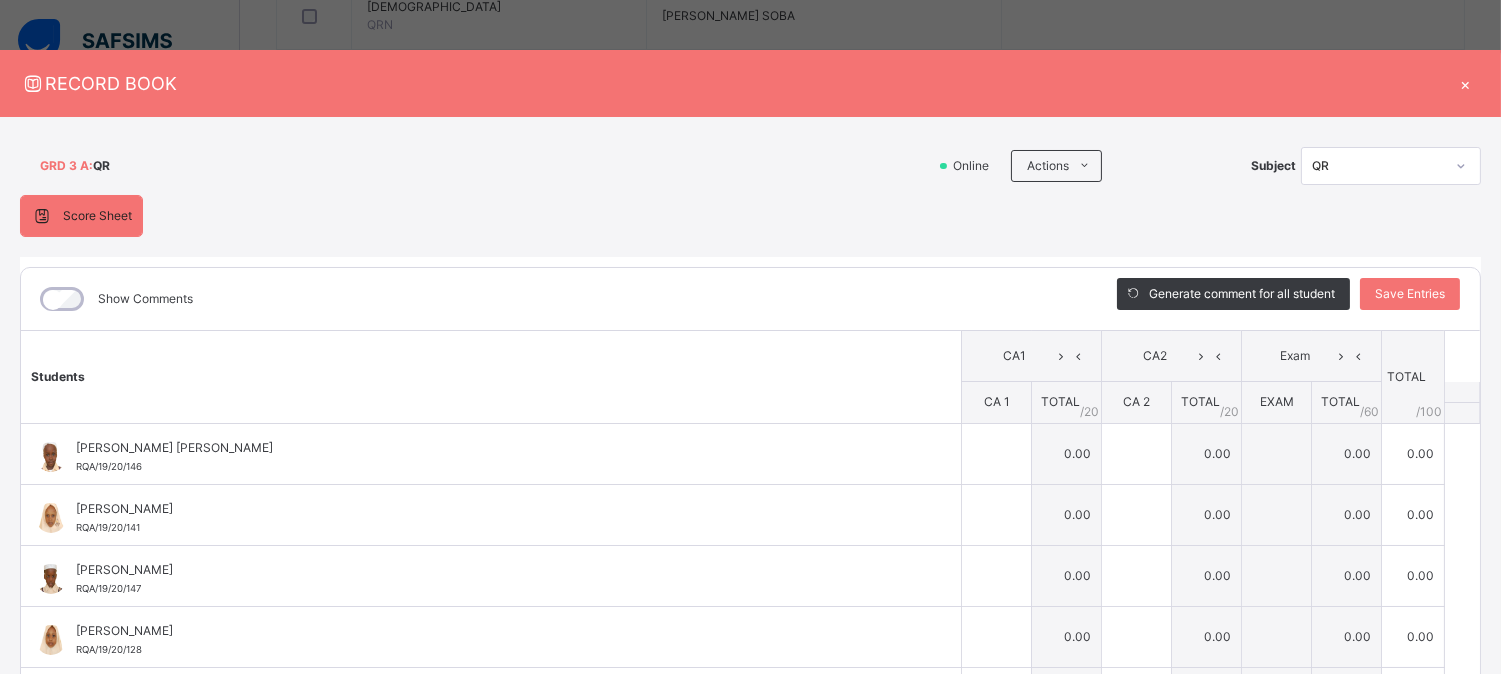 scroll, scrollTop: 140, scrollLeft: 0, axis: vertical 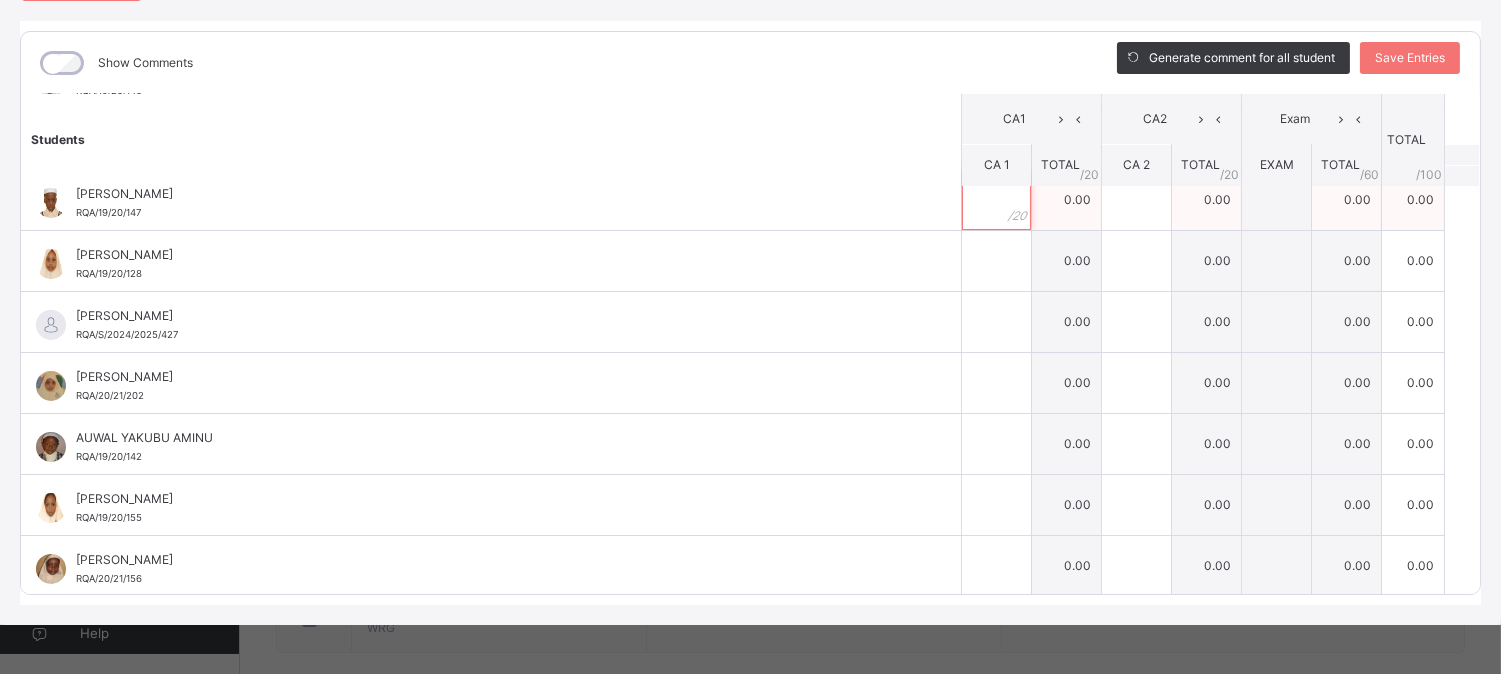 click at bounding box center [996, 200] 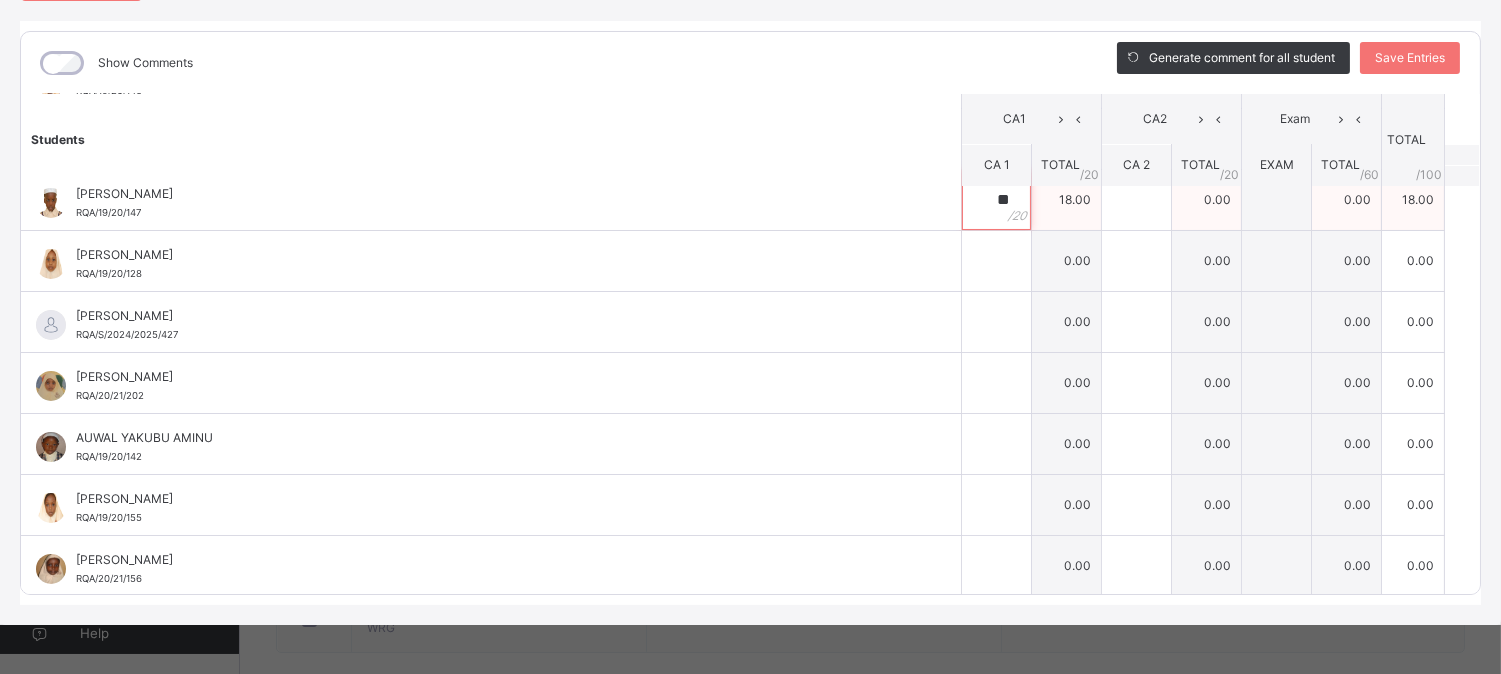 type on "**" 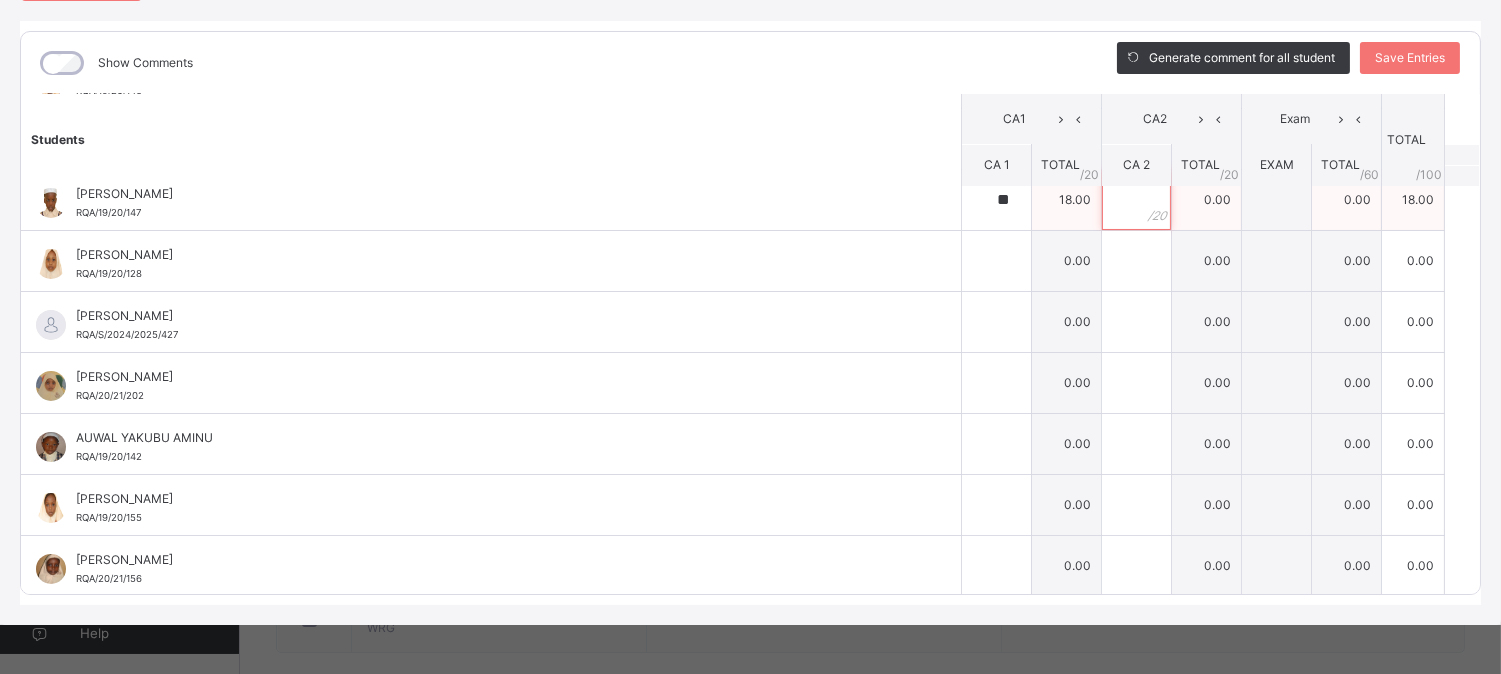 click at bounding box center (1136, 200) 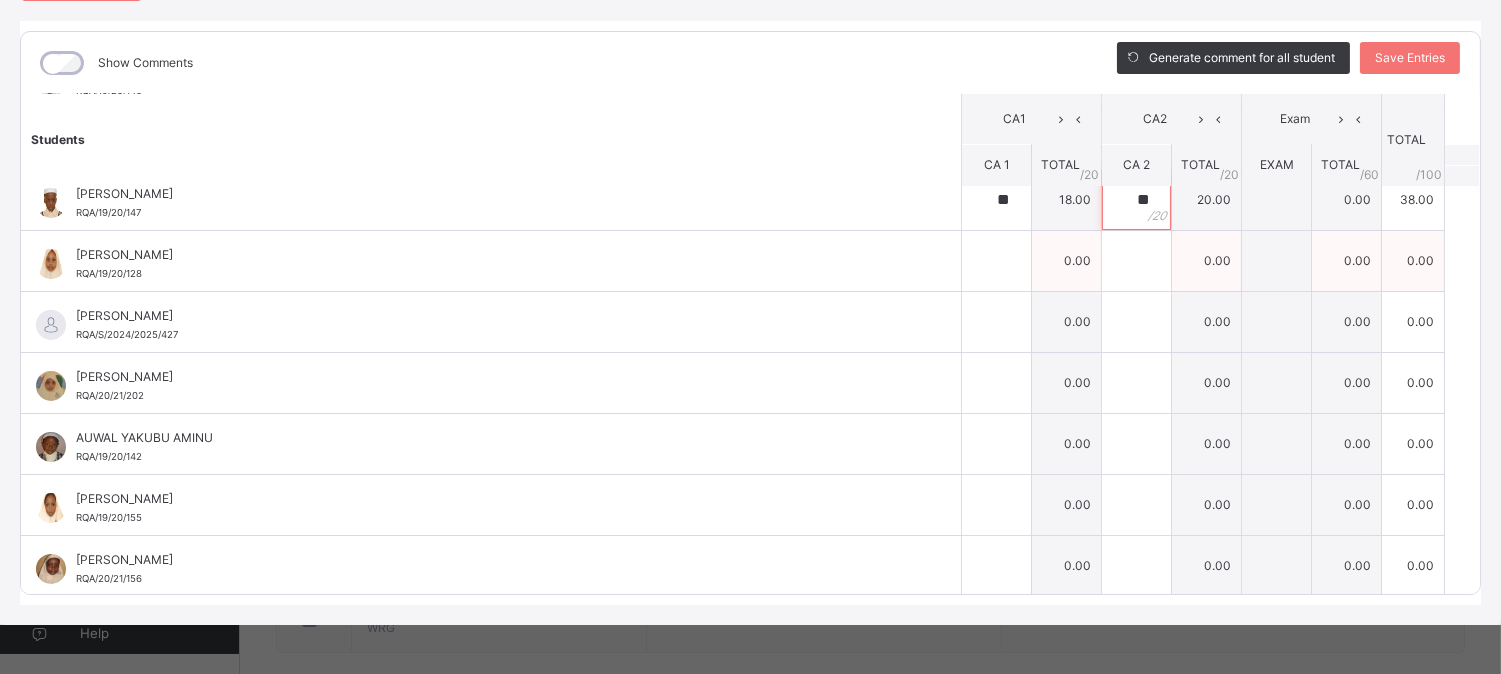type on "**" 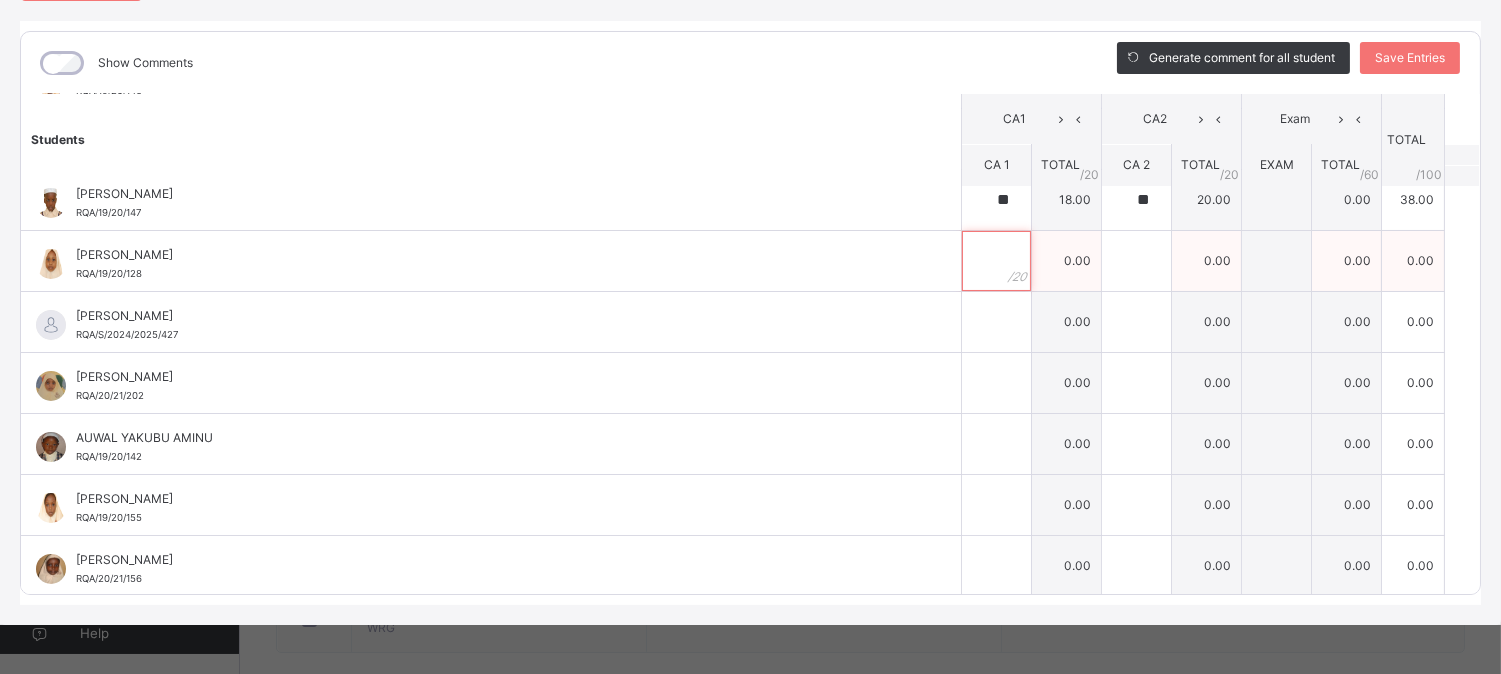click at bounding box center (996, 261) 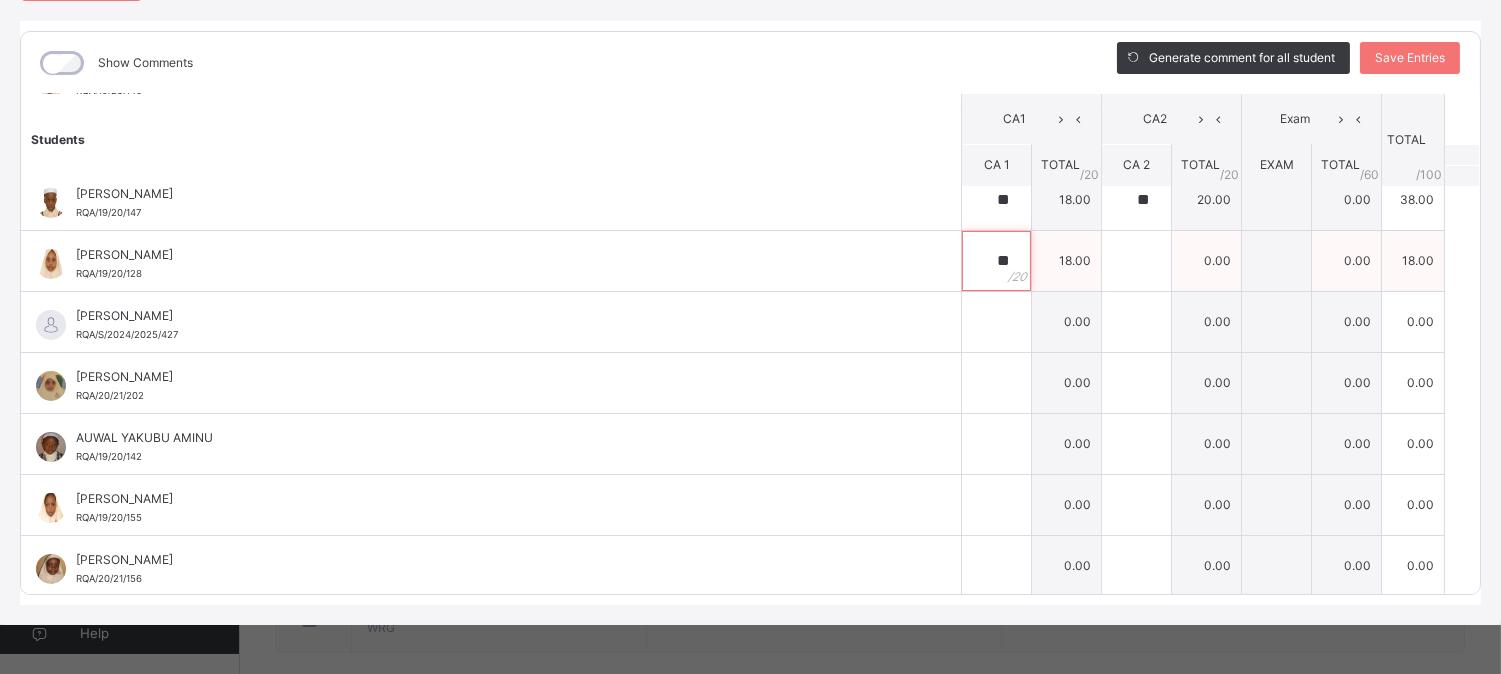 type on "**" 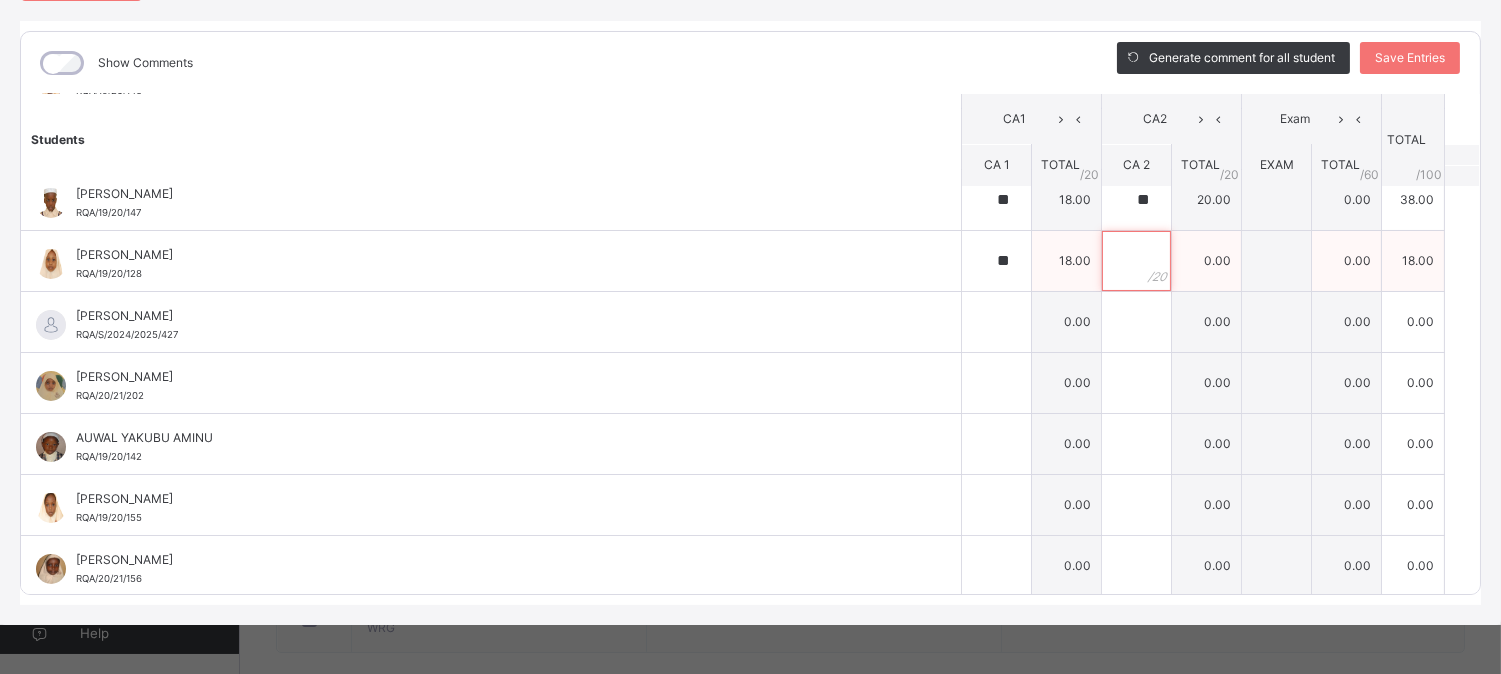 click at bounding box center [1136, 261] 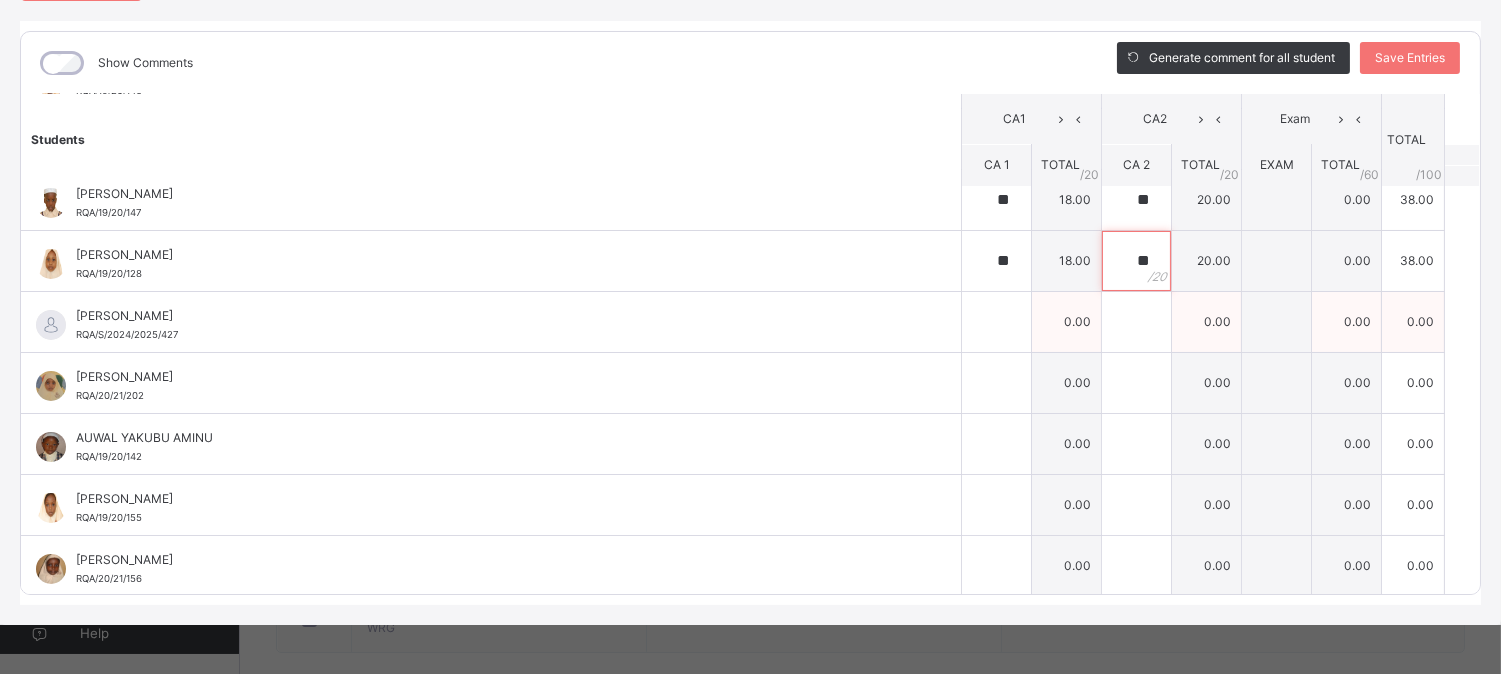 type on "**" 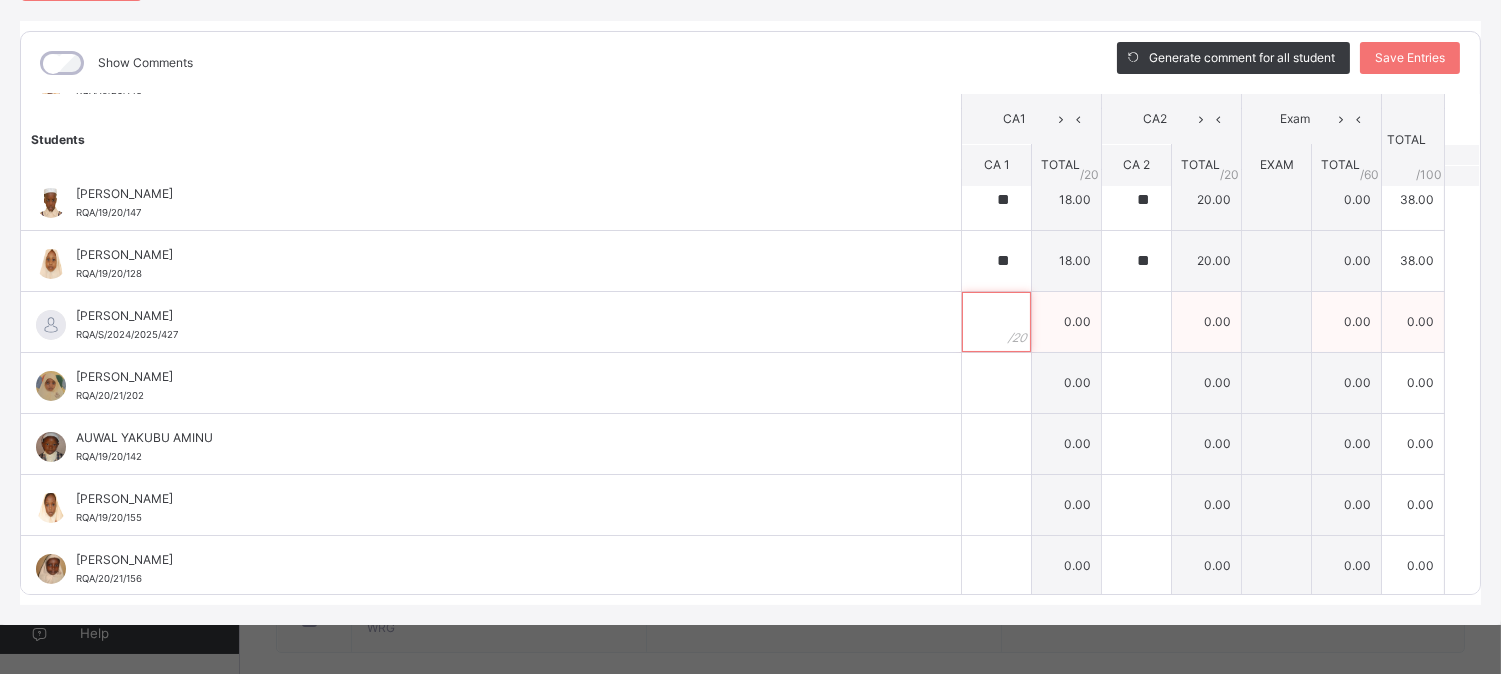 click at bounding box center [996, 322] 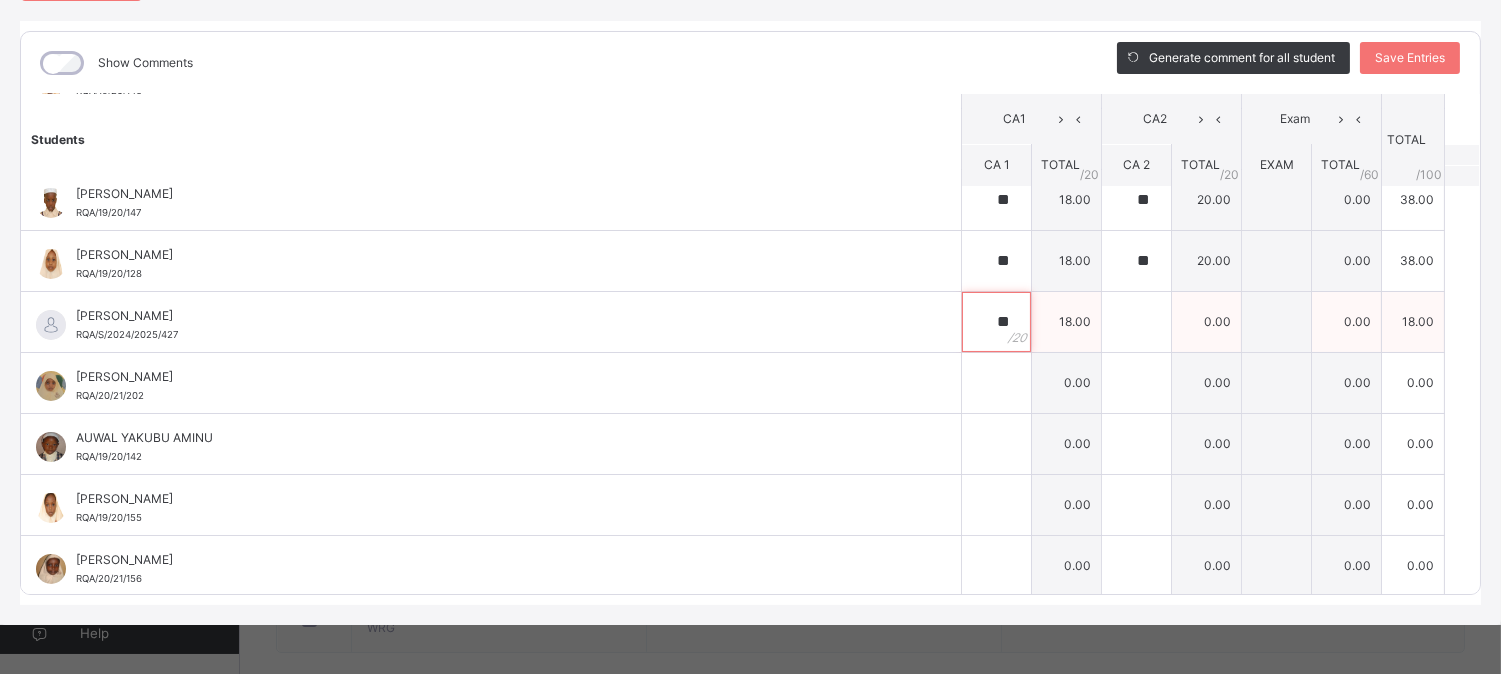 type on "**" 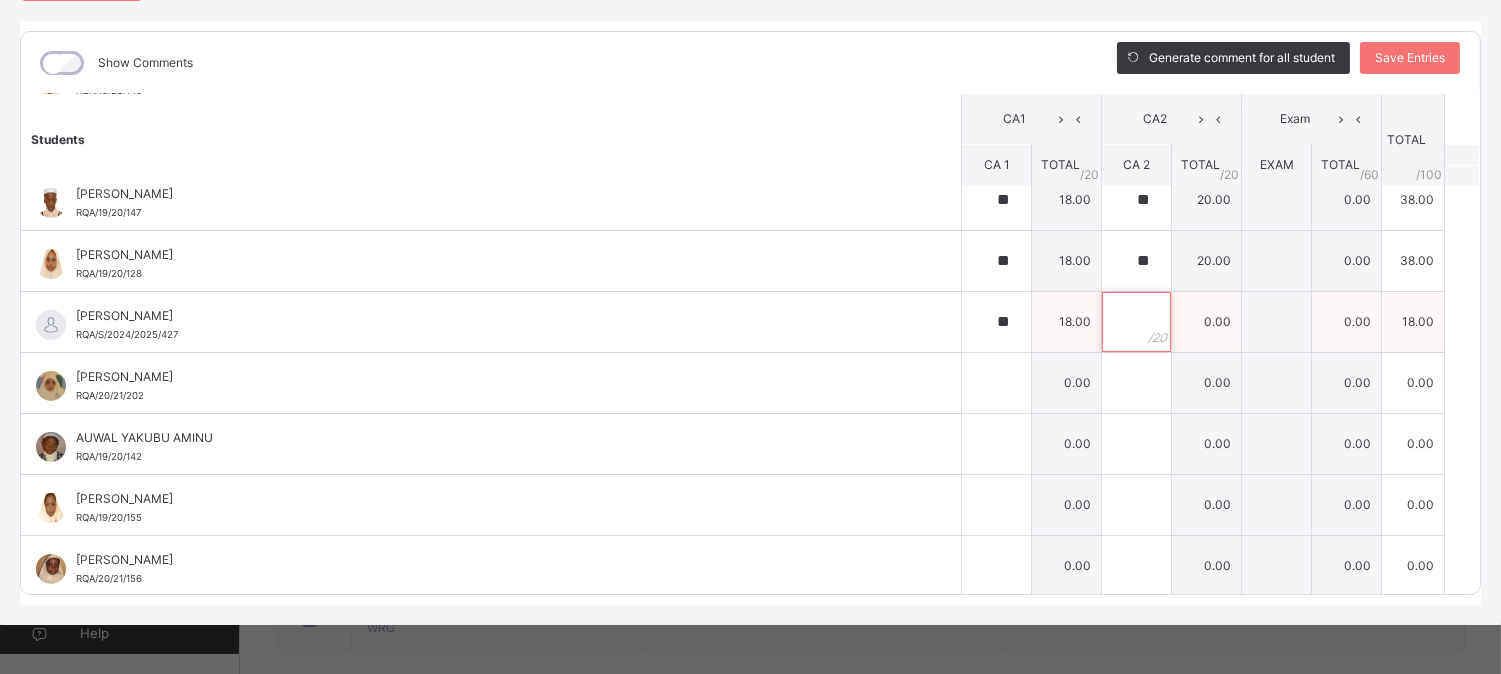 click at bounding box center [1136, 322] 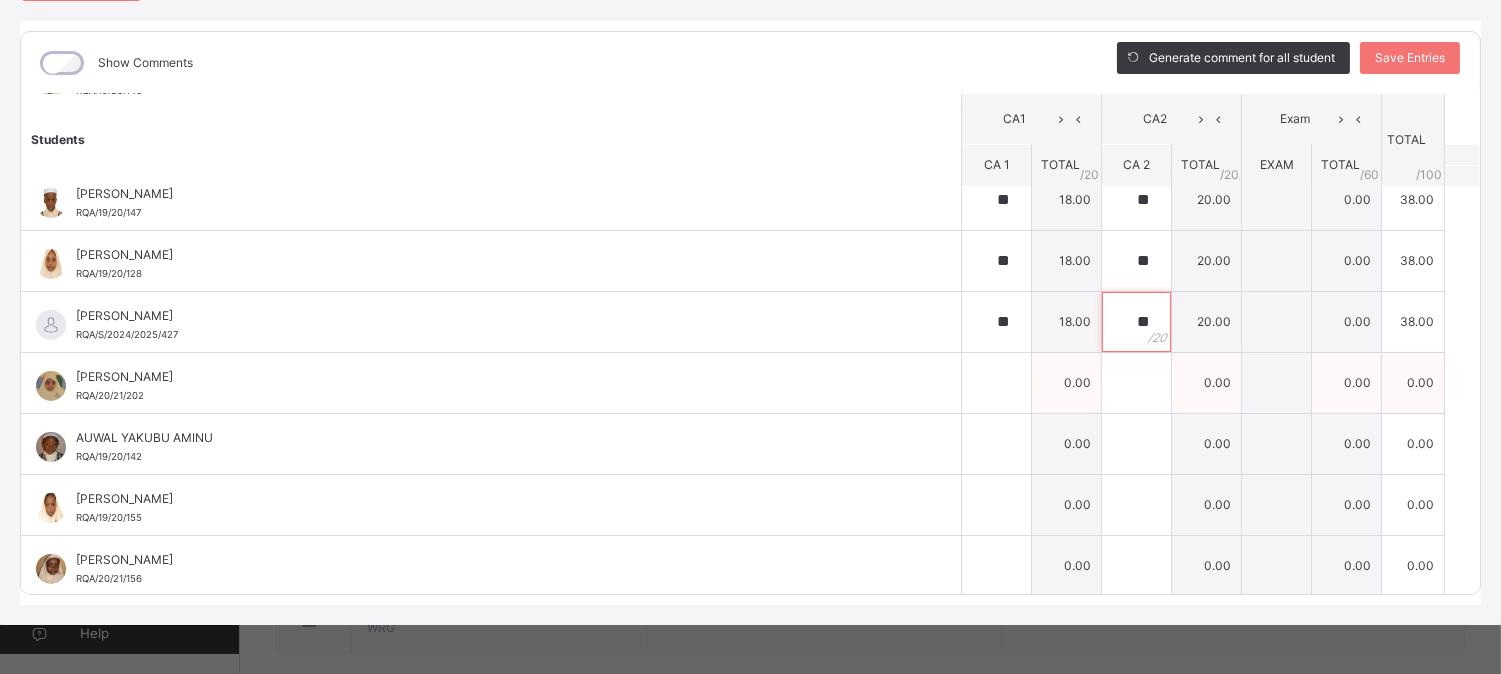 type on "**" 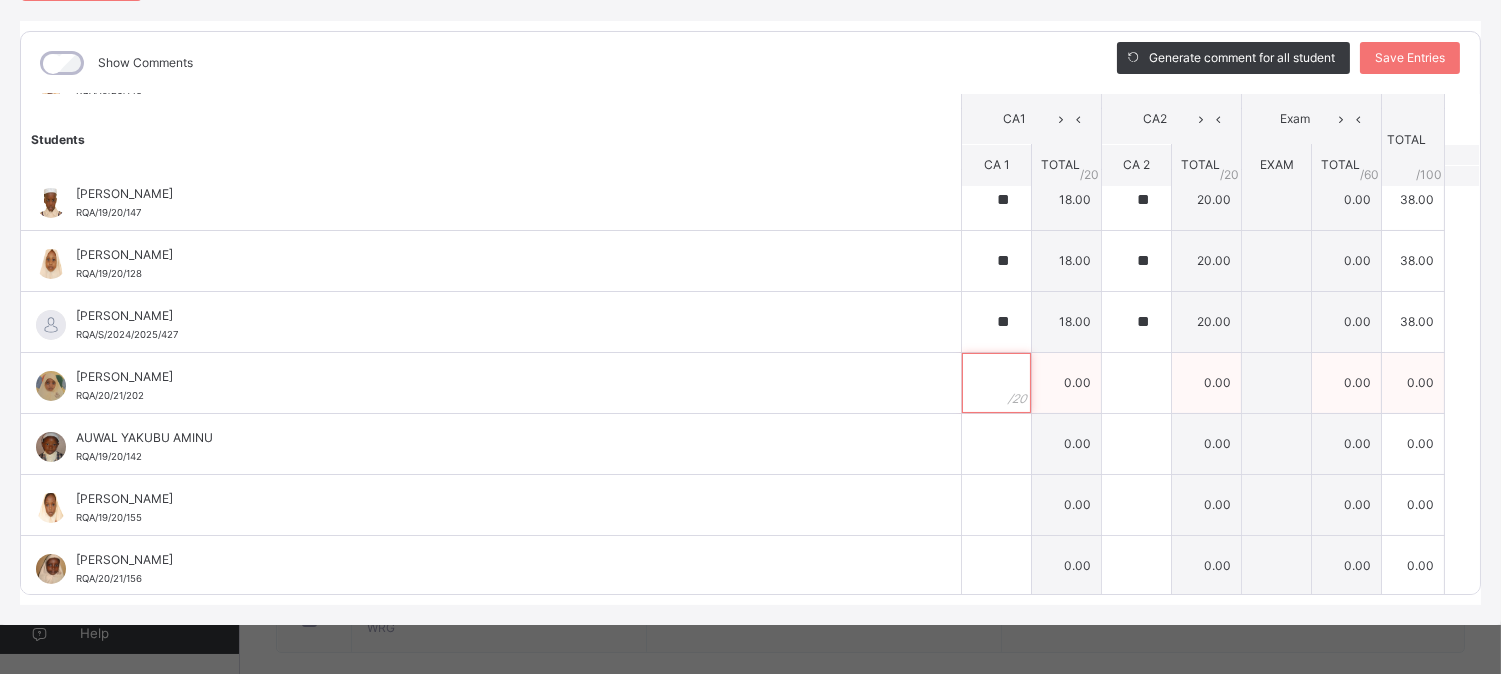 click at bounding box center [996, 383] 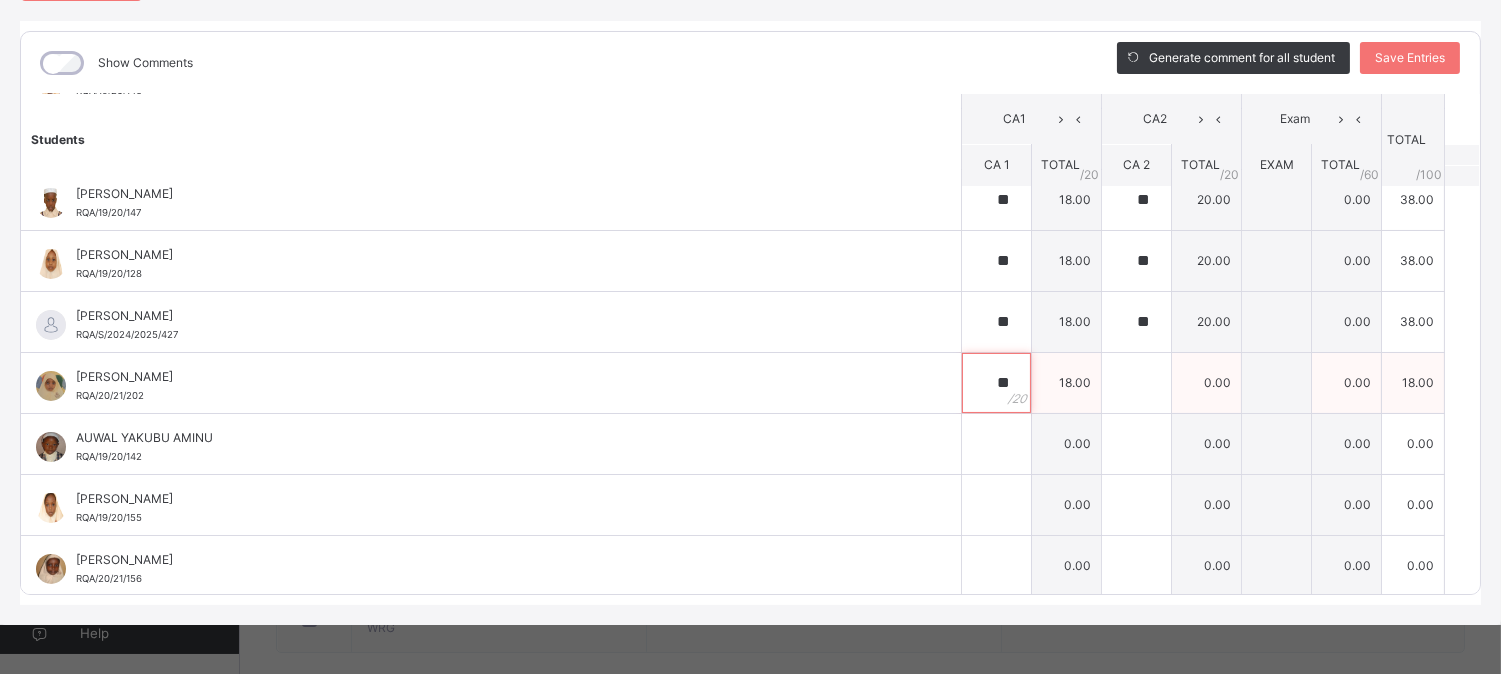 type on "**" 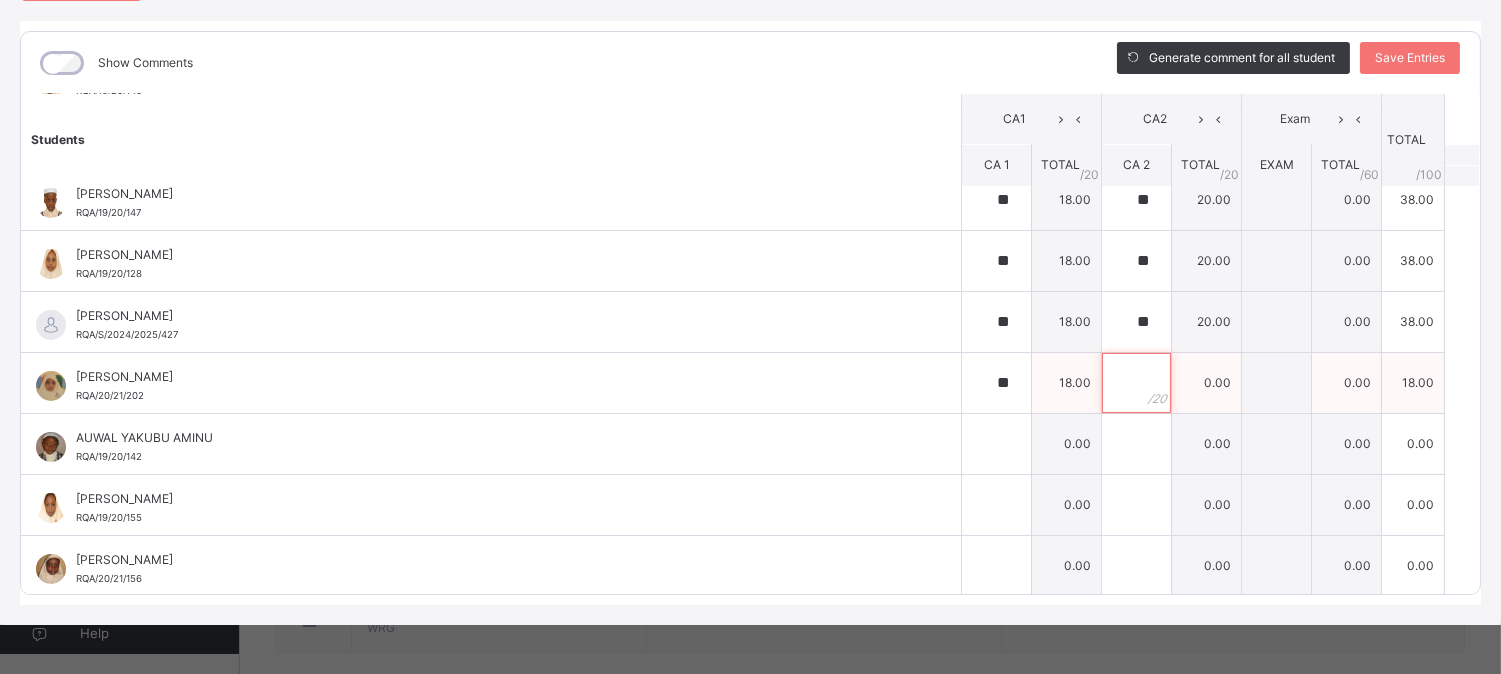 click at bounding box center (1136, 383) 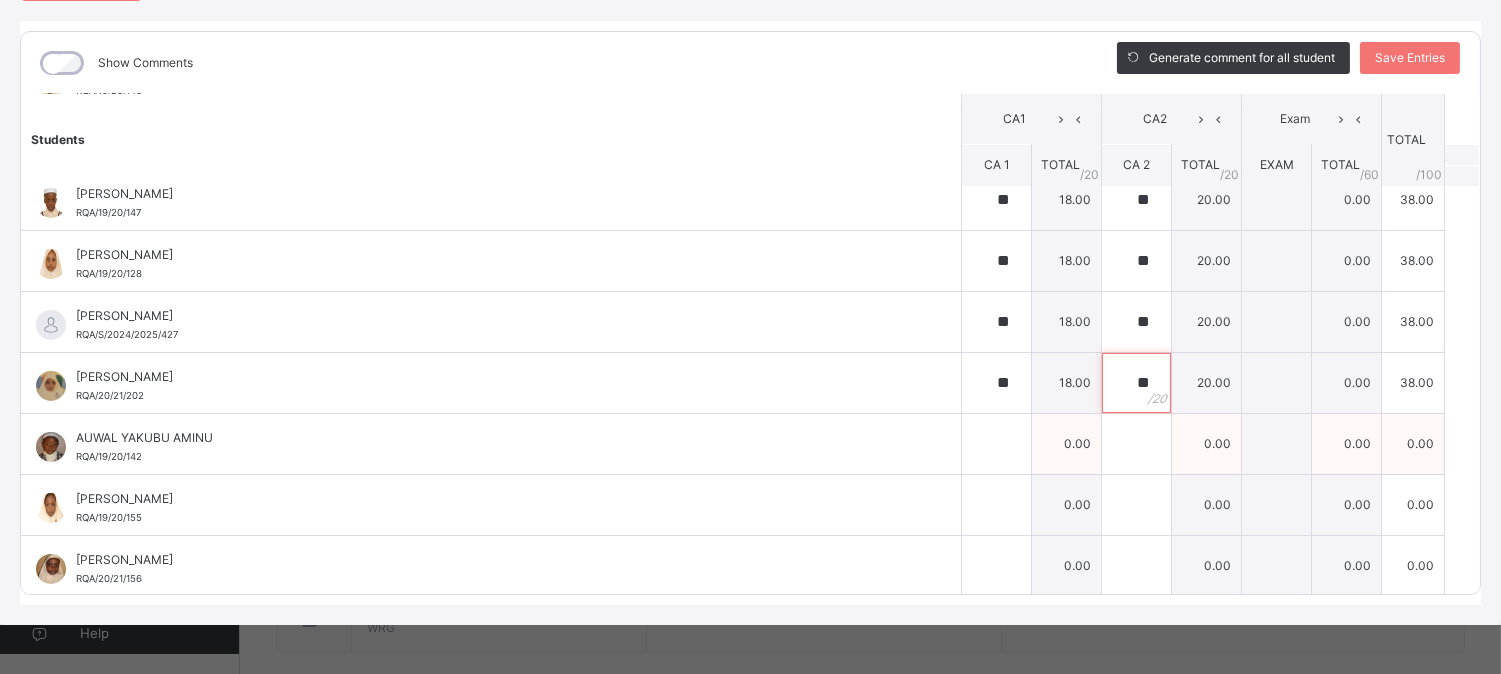 type on "**" 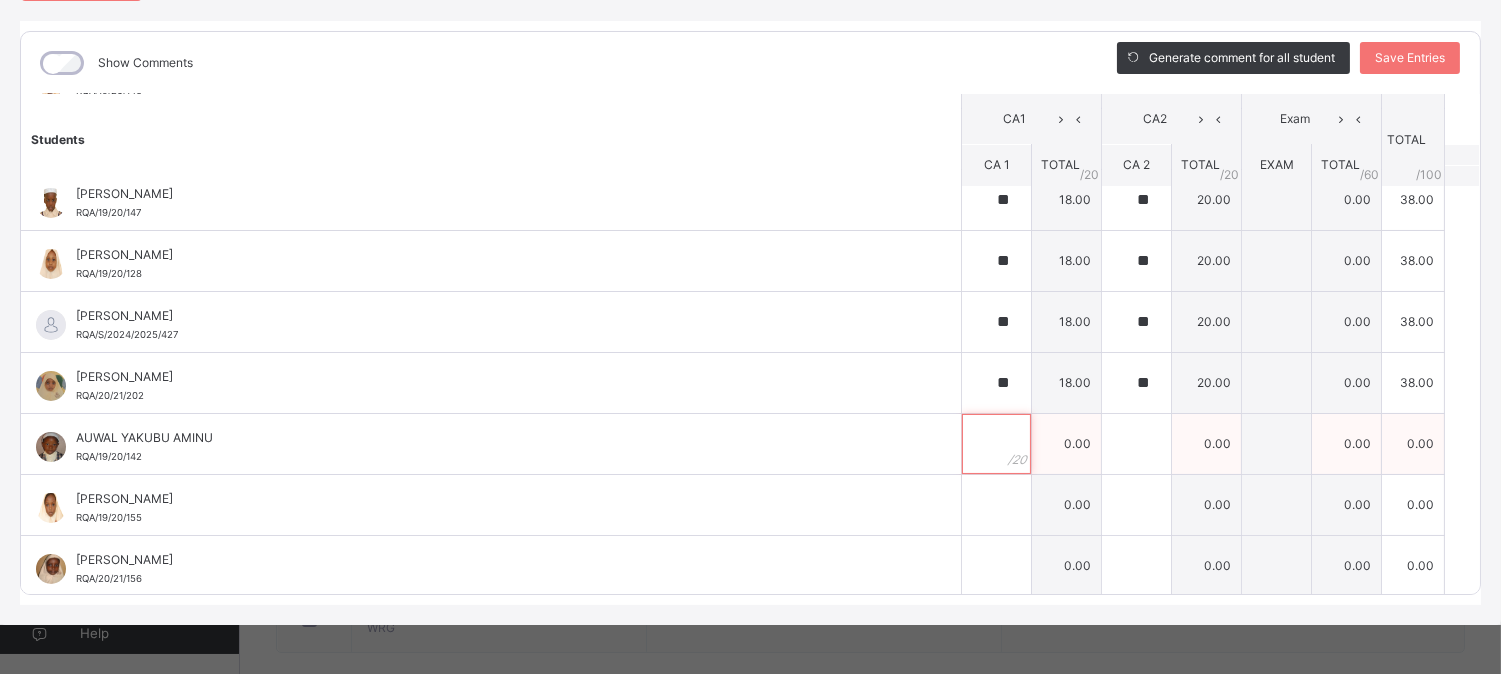 click at bounding box center (996, 444) 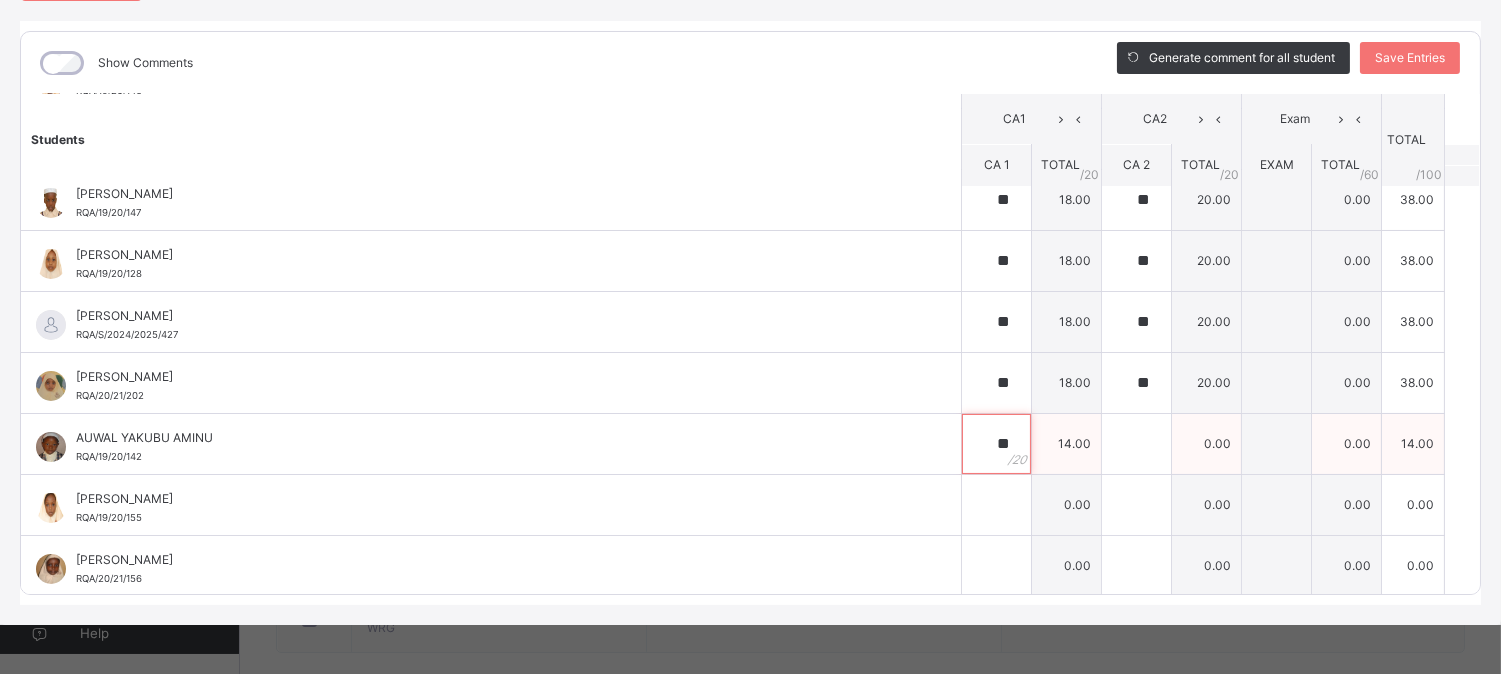 type on "**" 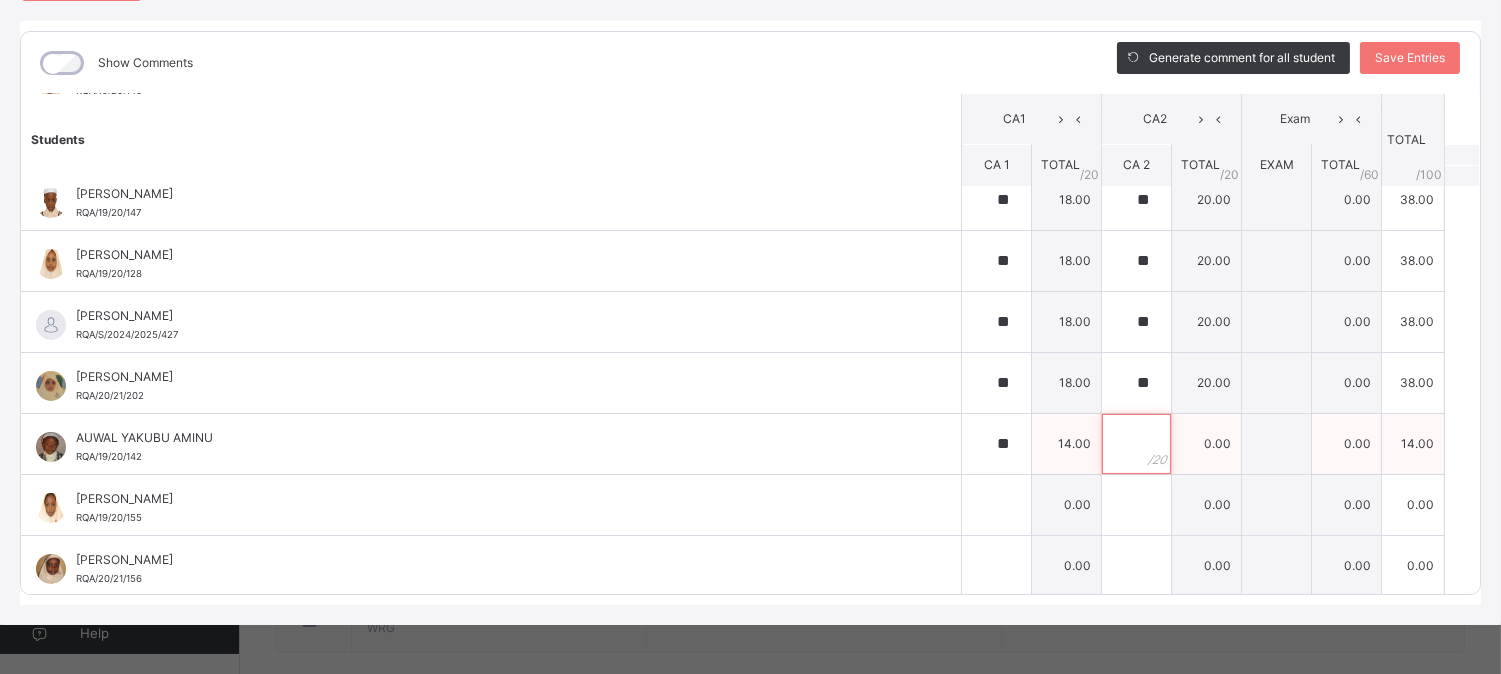 click at bounding box center (1136, 444) 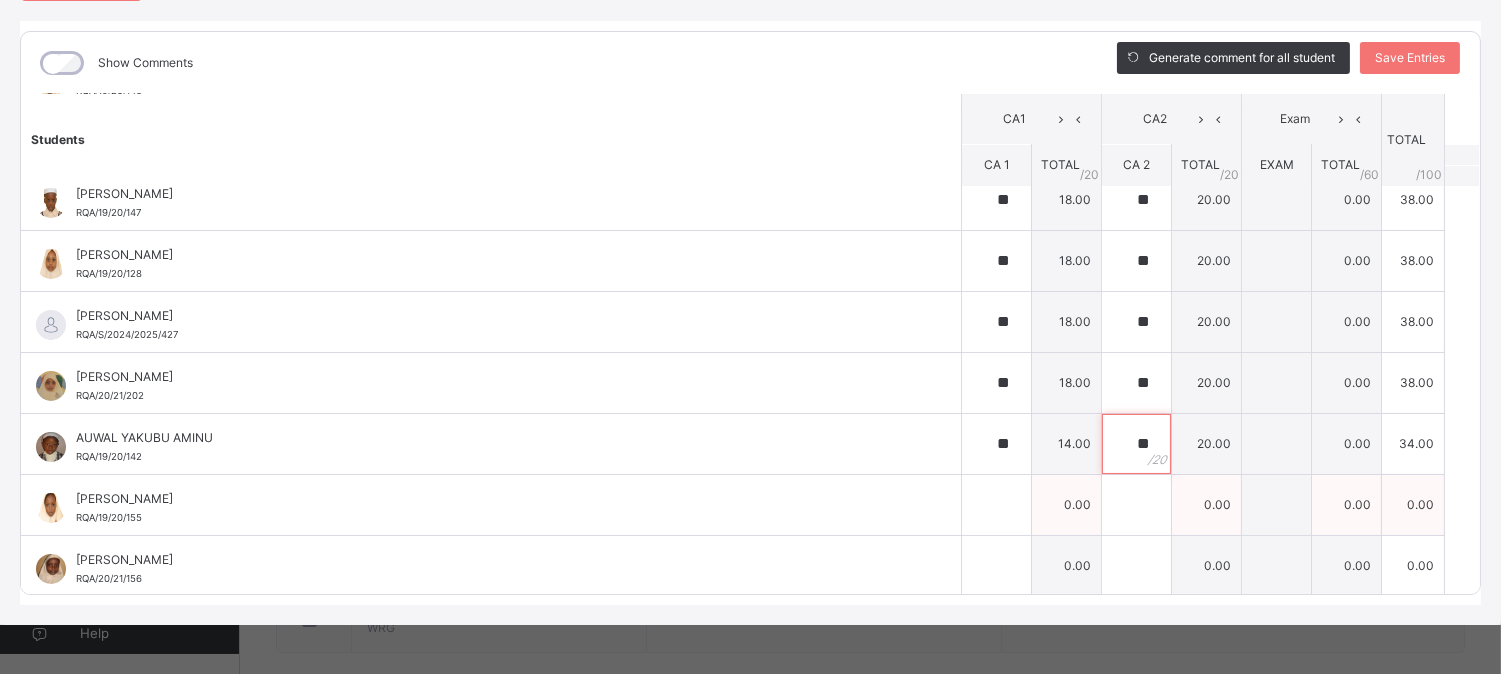 type on "**" 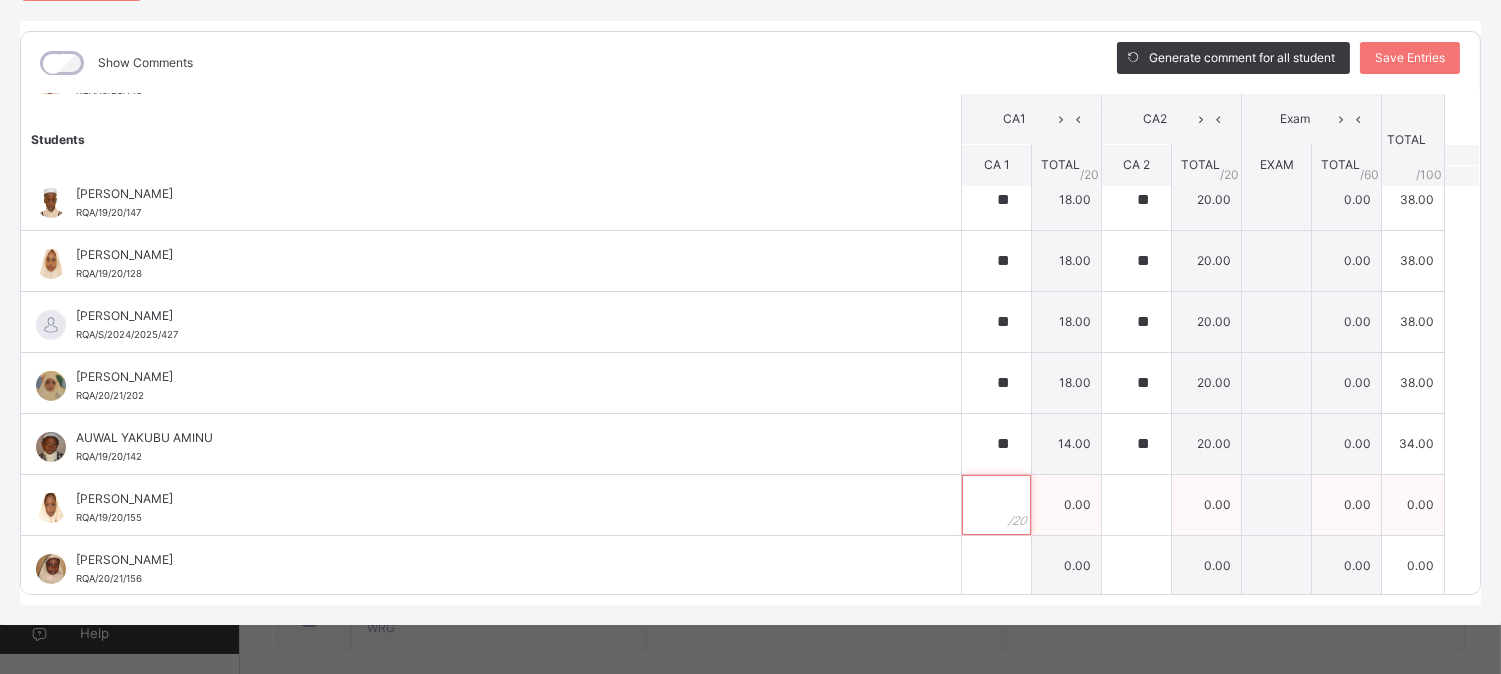 click at bounding box center [996, 505] 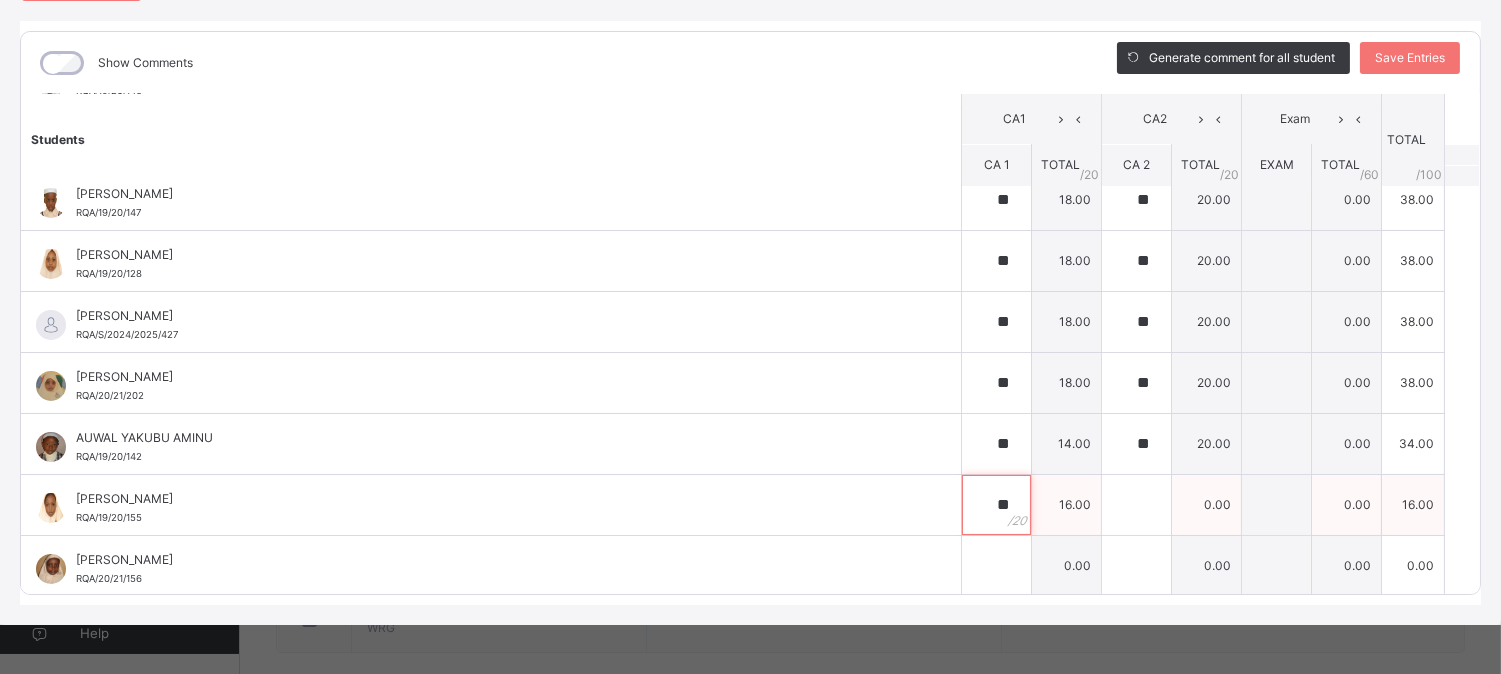 type on "**" 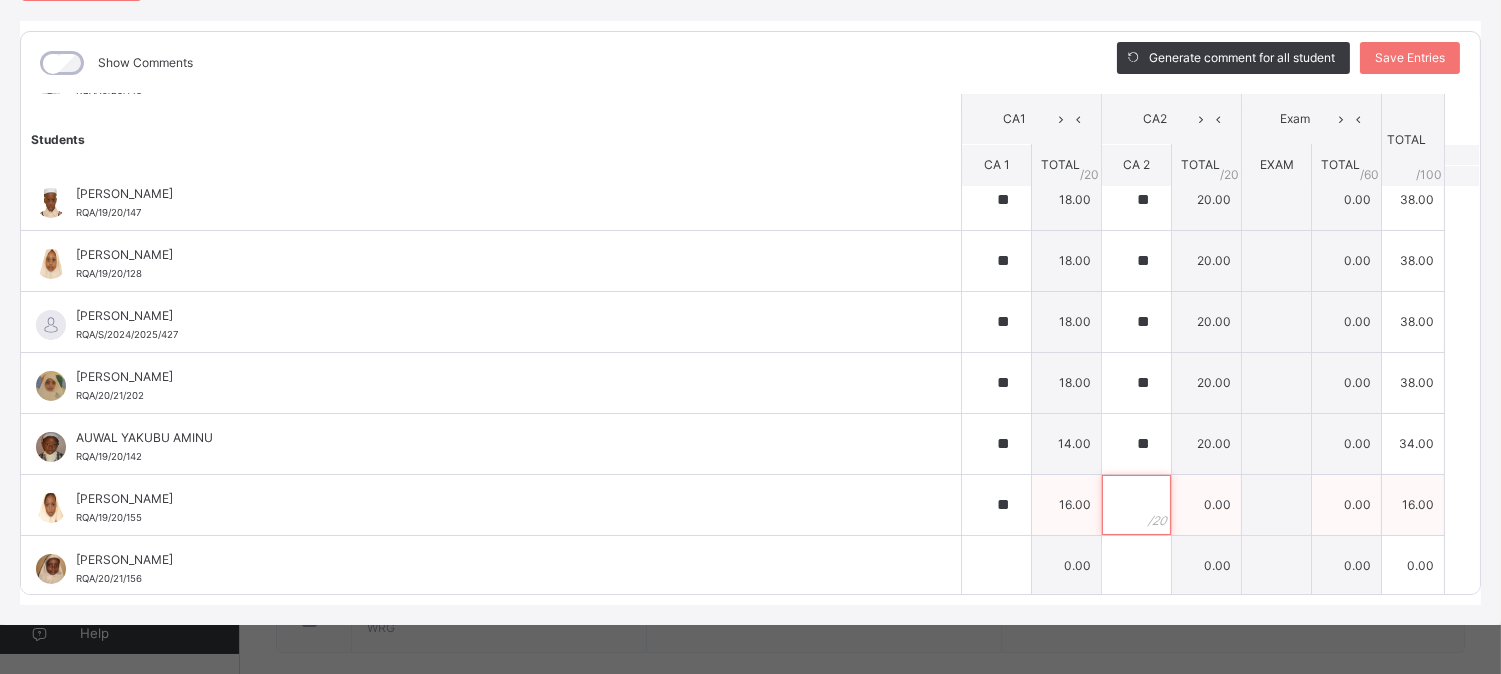 click at bounding box center (1136, 505) 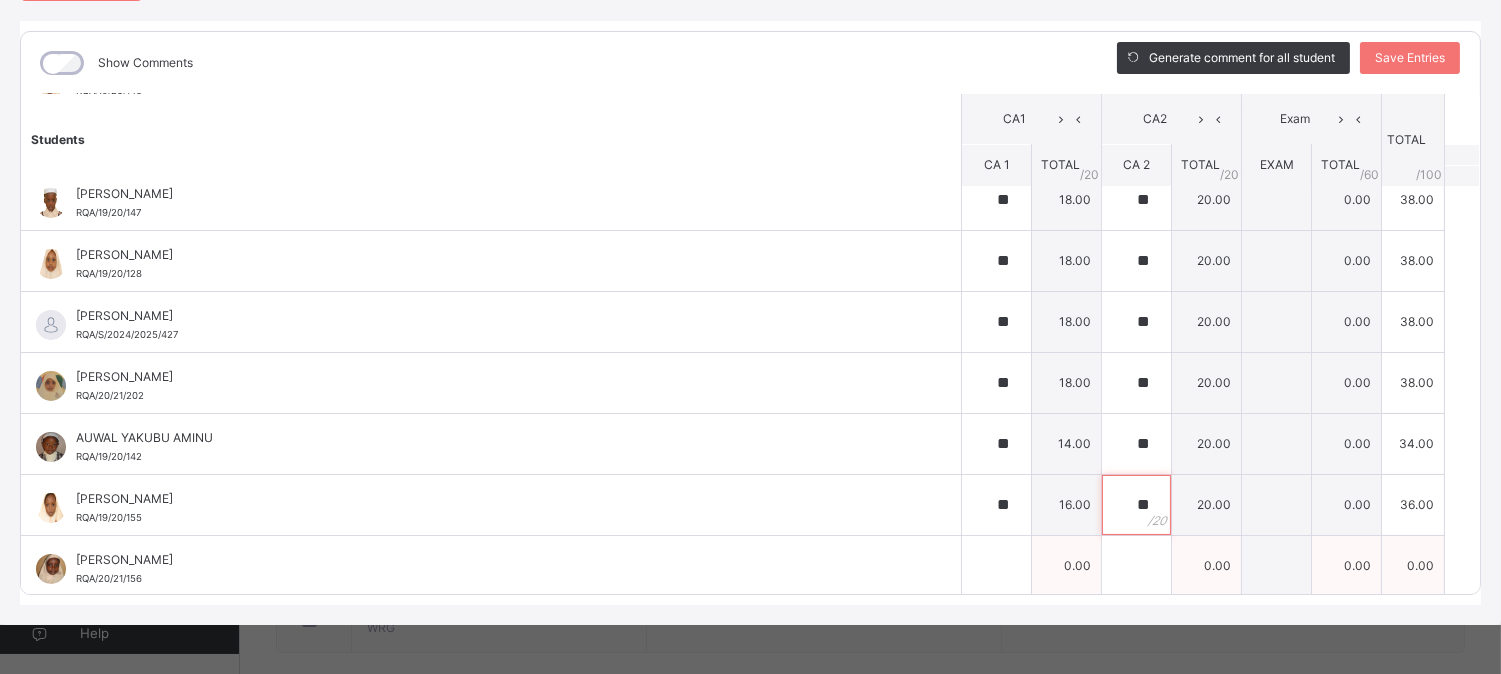 type on "**" 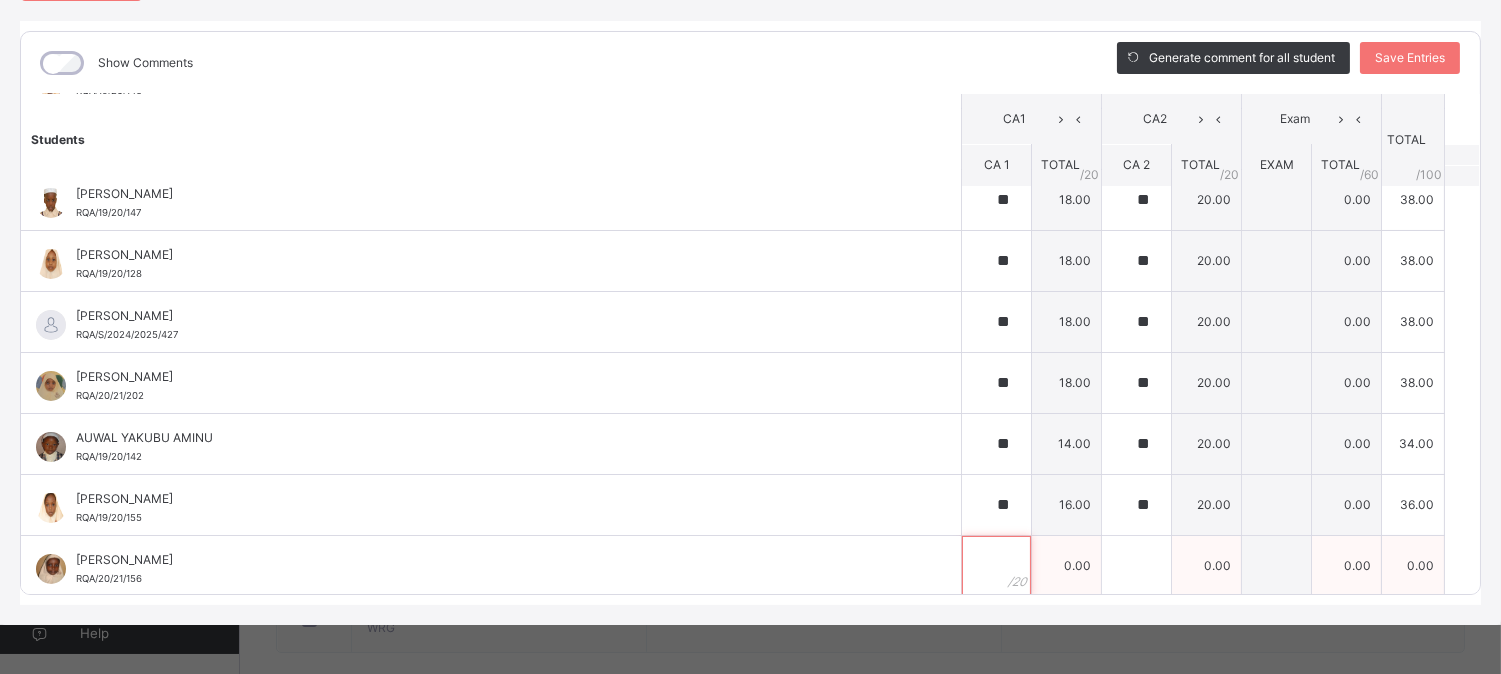 click at bounding box center (996, 566) 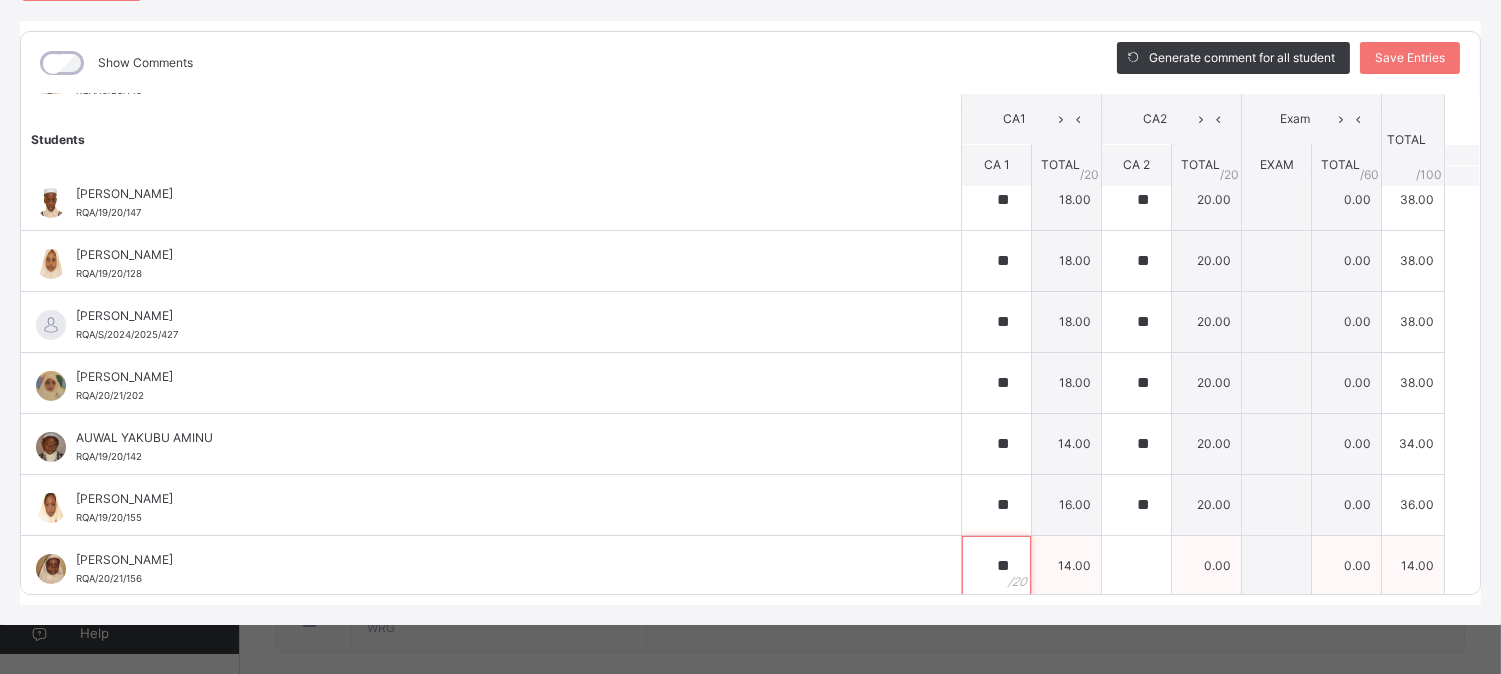 type on "**" 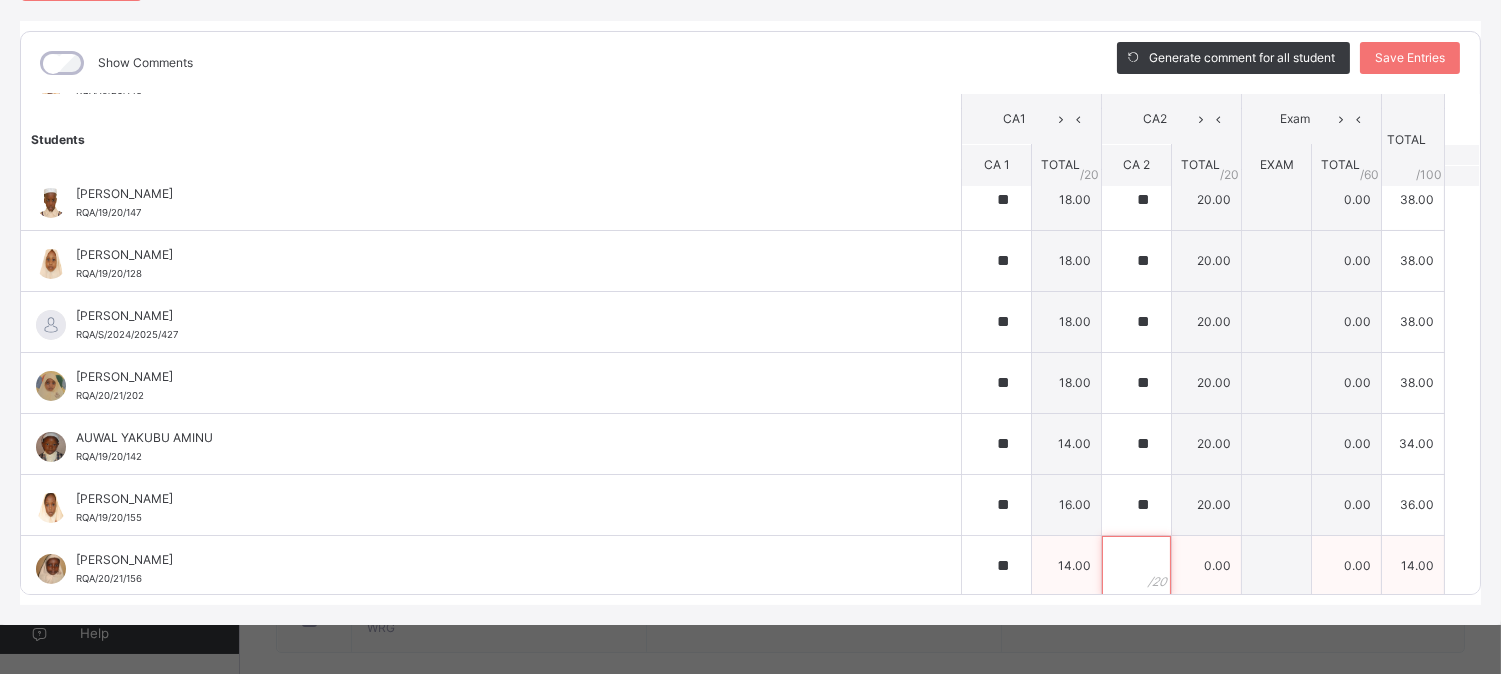 click at bounding box center (1136, 566) 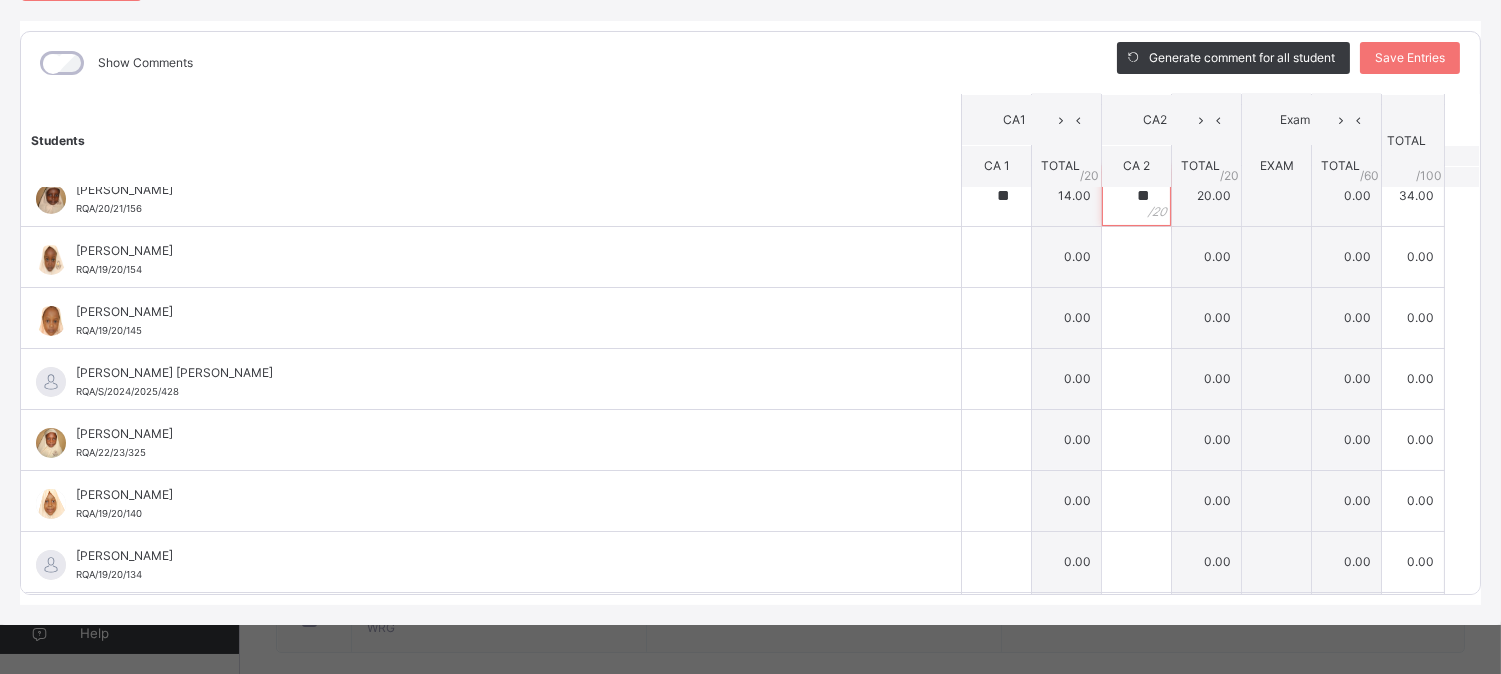scroll, scrollTop: 513, scrollLeft: 0, axis: vertical 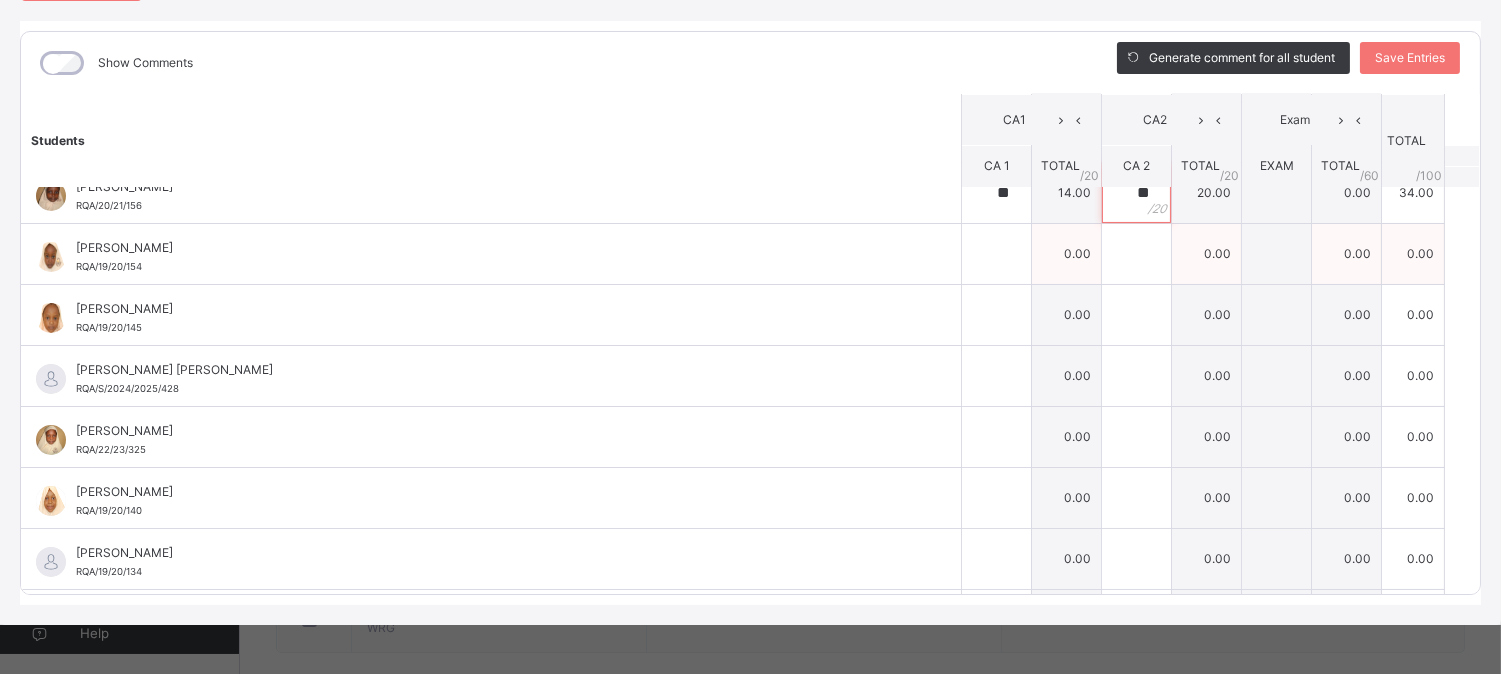 type on "**" 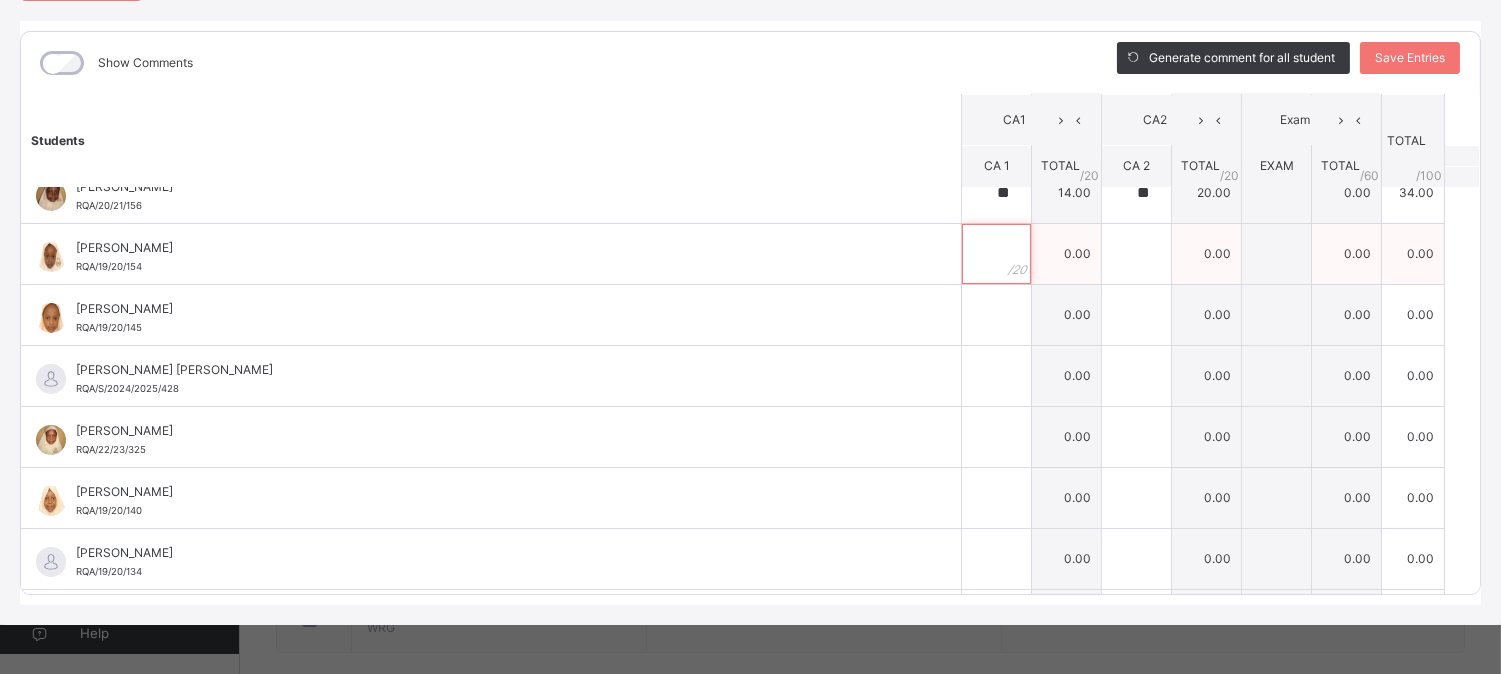 click at bounding box center (996, 254) 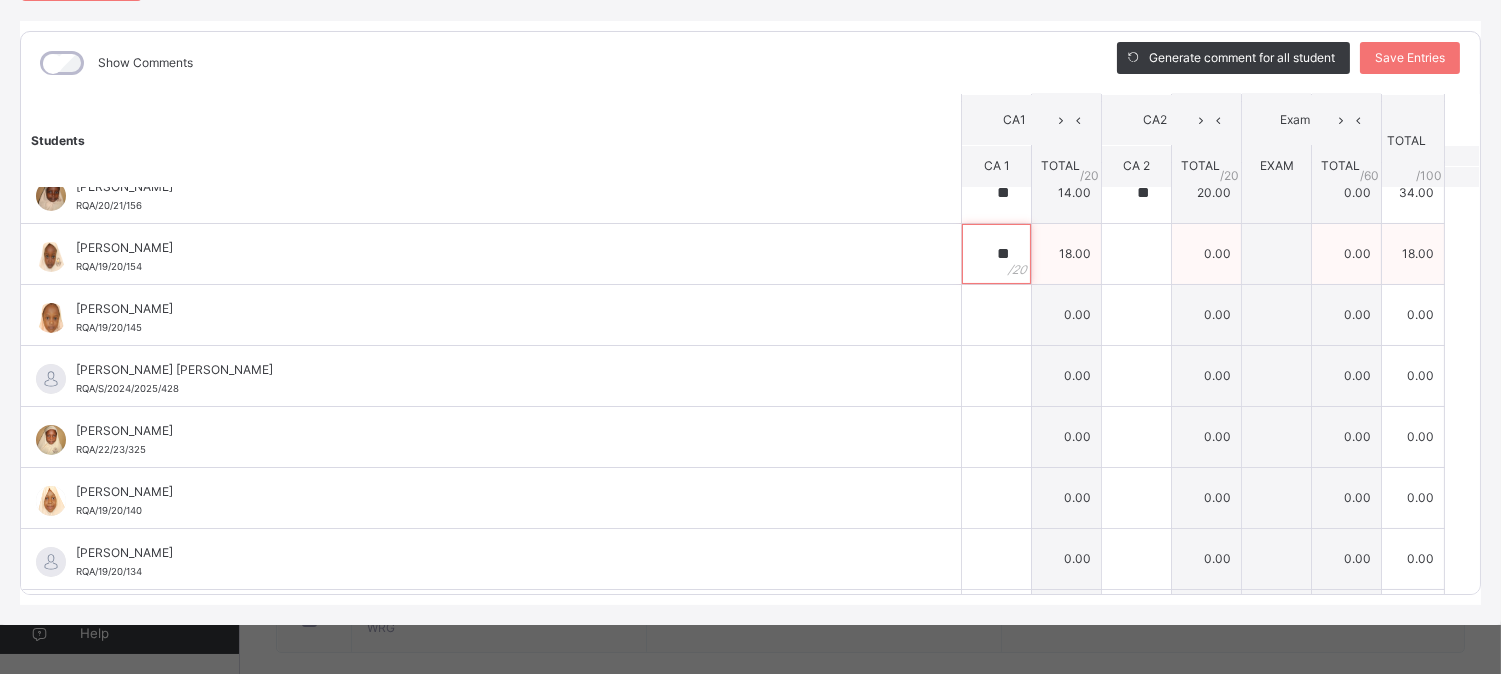 type on "**" 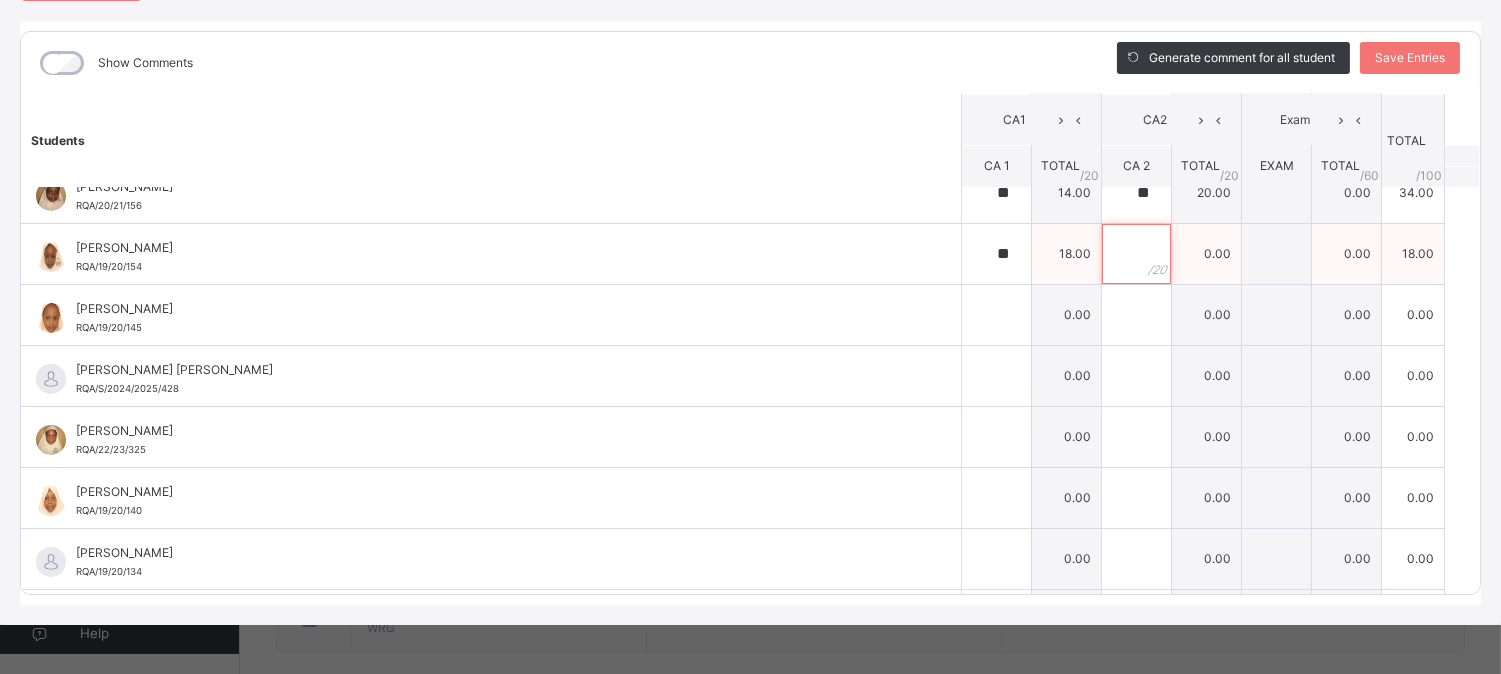 click at bounding box center [1136, 254] 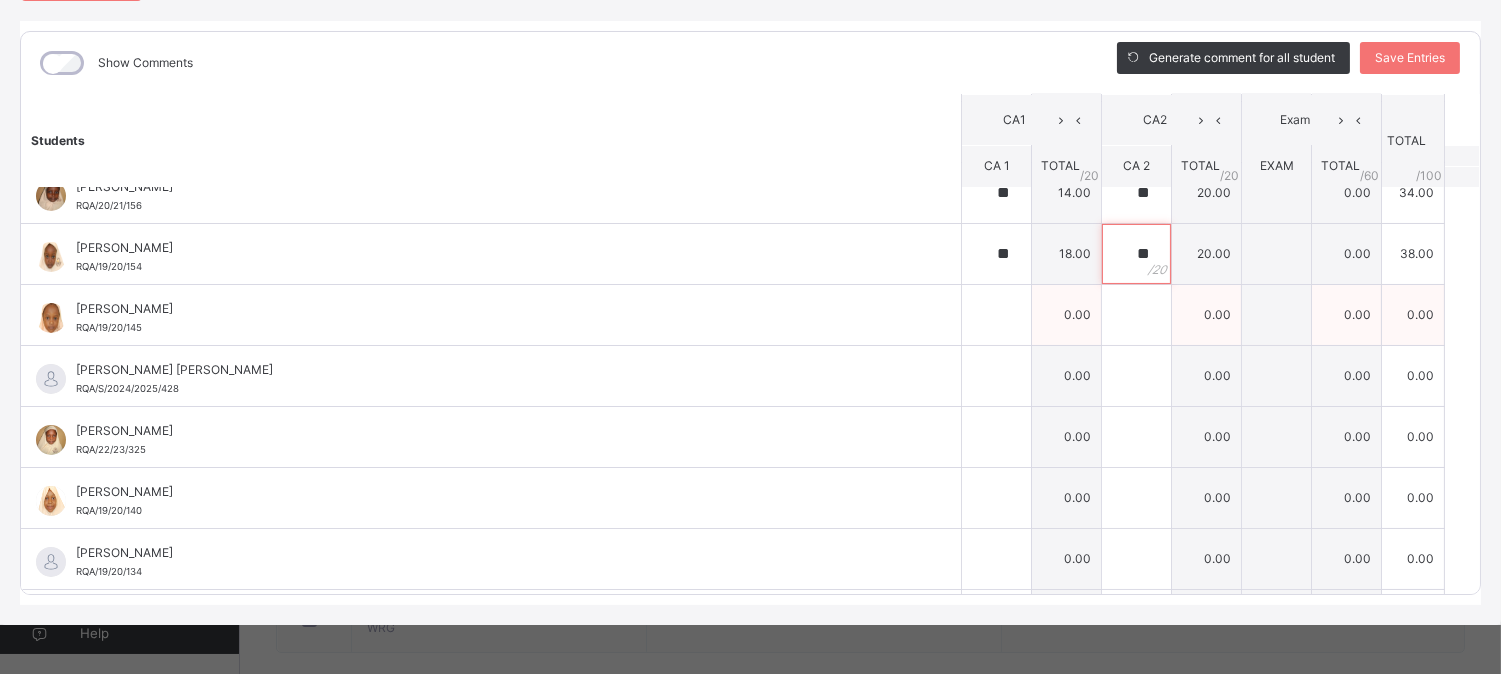 type on "**" 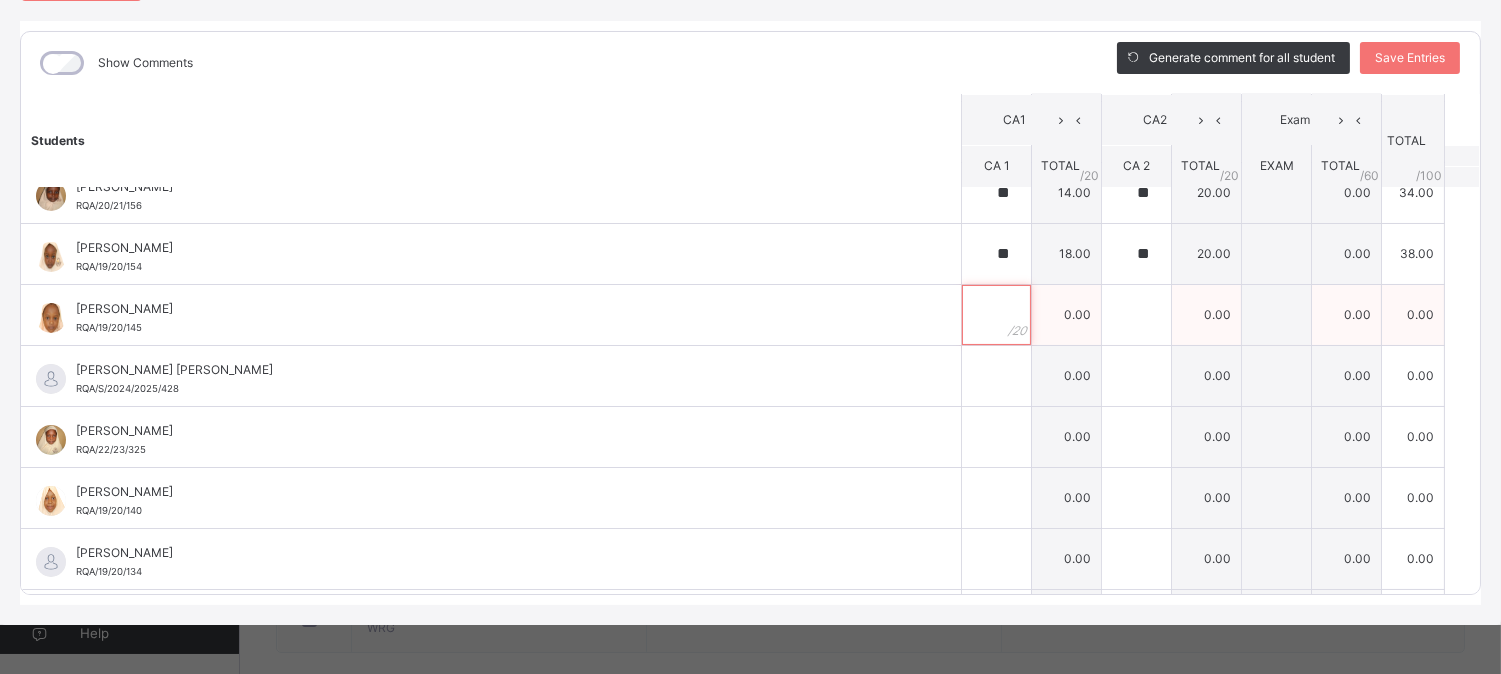 click at bounding box center (996, 315) 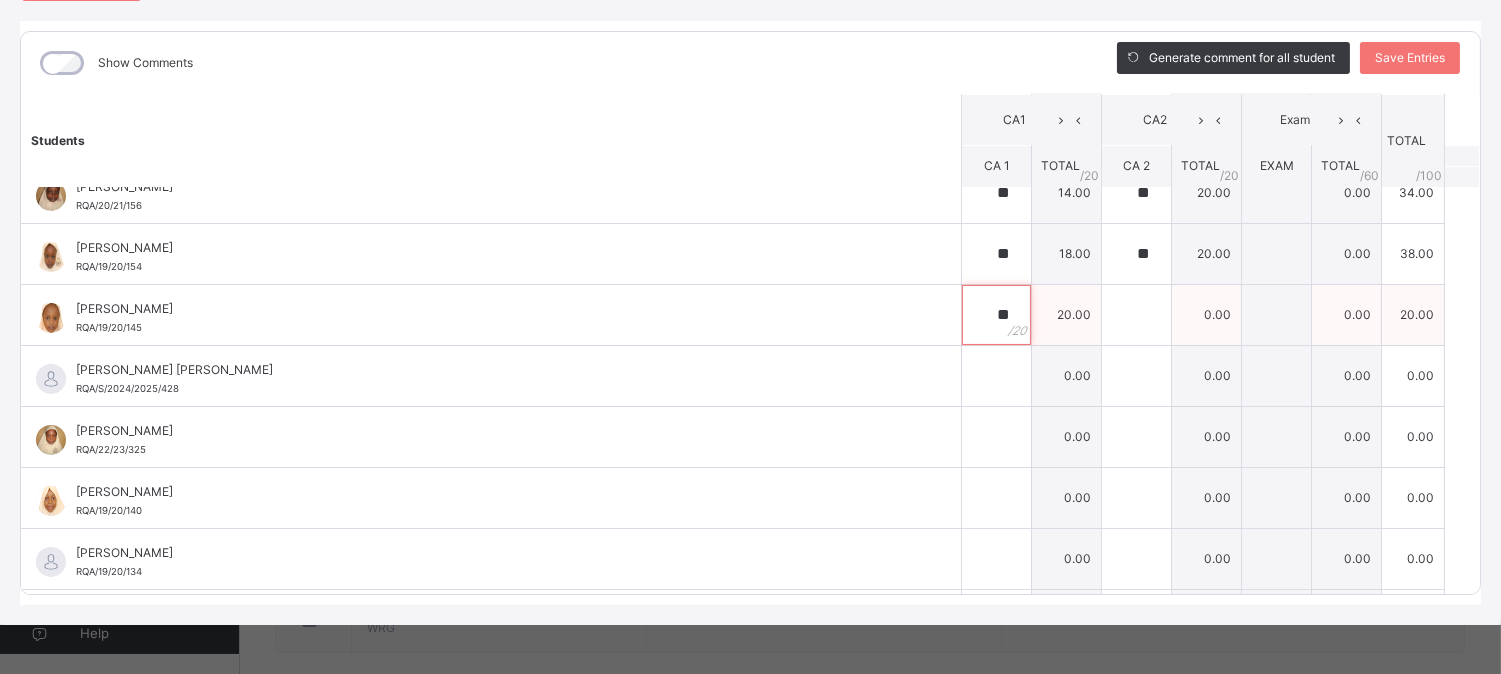 type on "**" 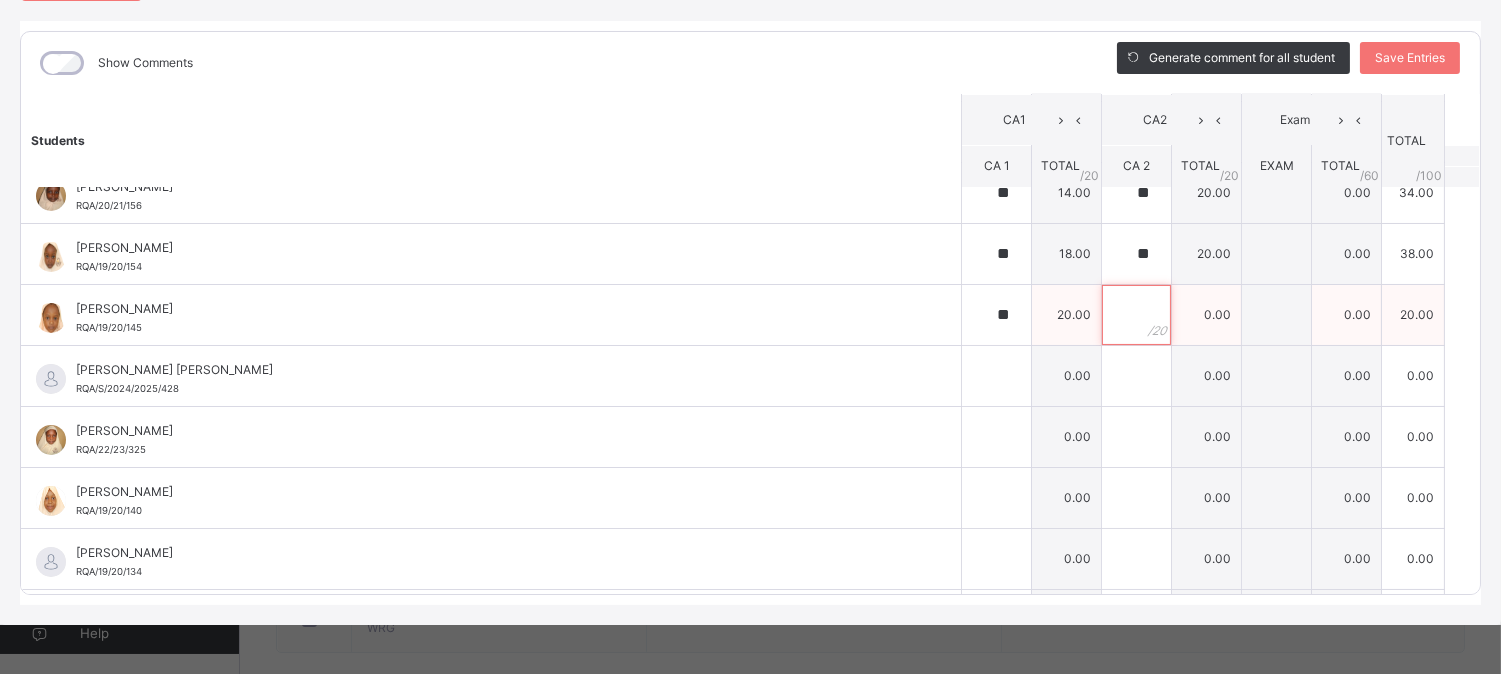click at bounding box center [1136, 315] 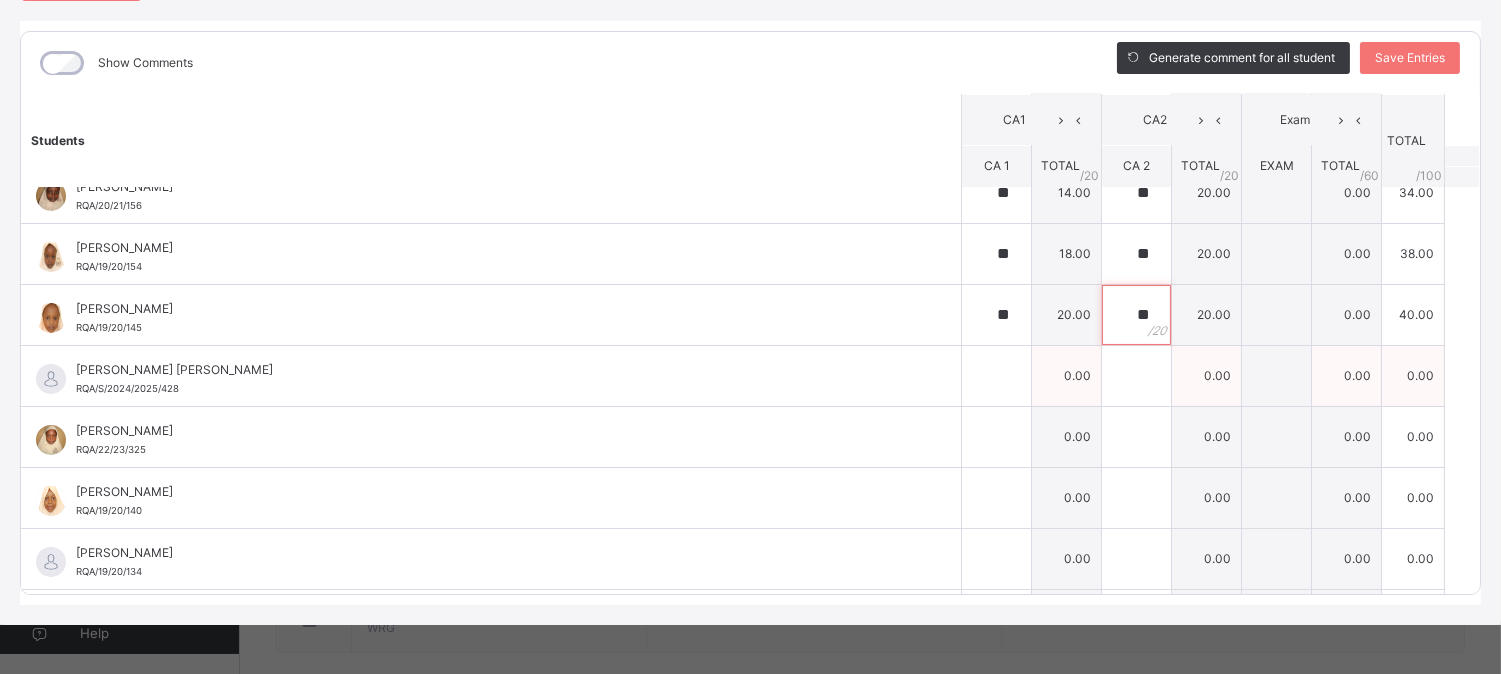 type on "**" 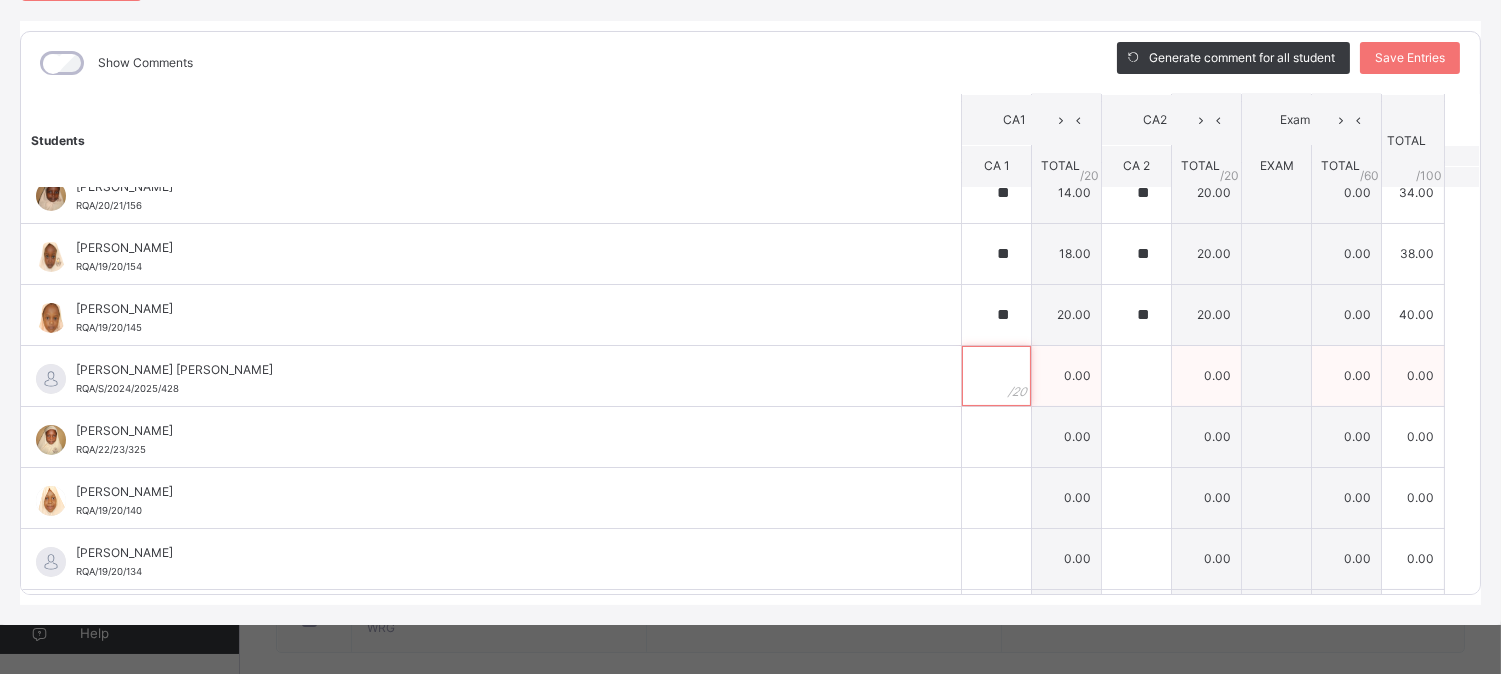 click at bounding box center [996, 376] 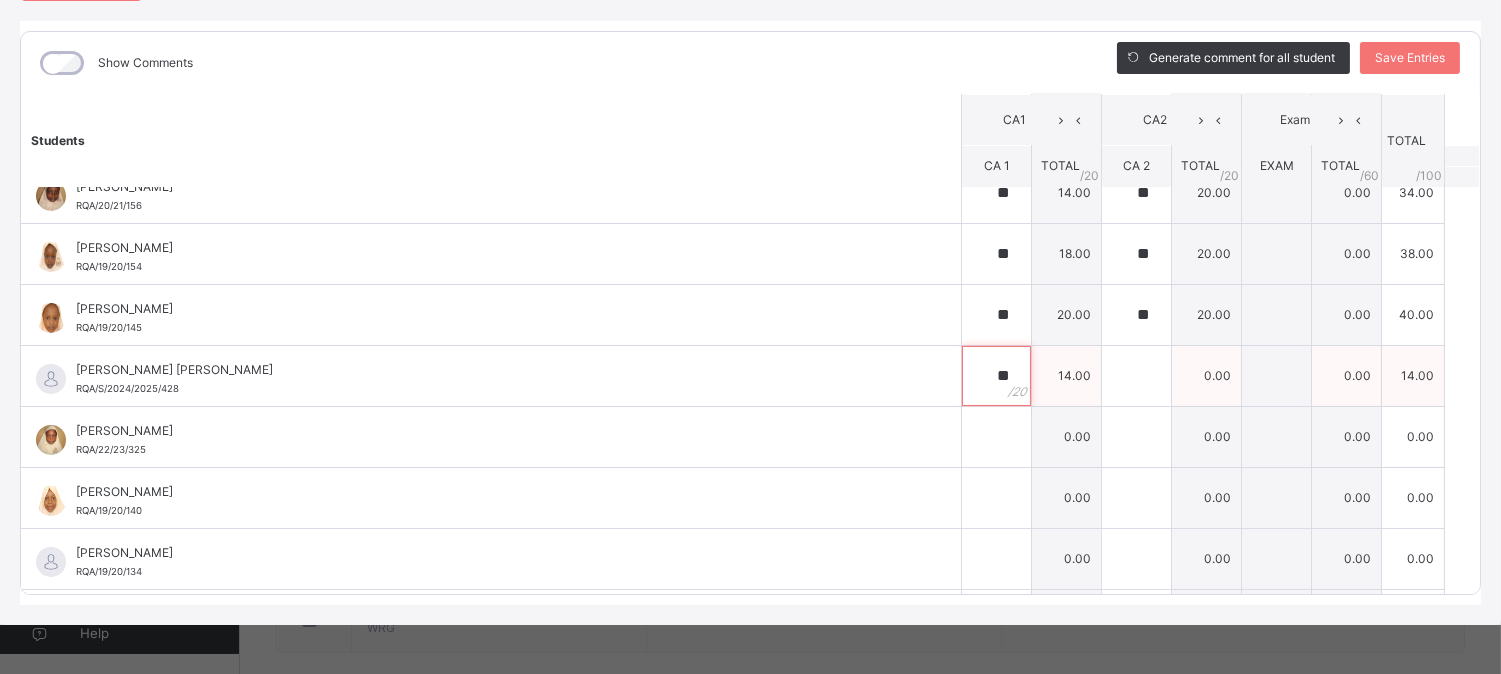 type on "**" 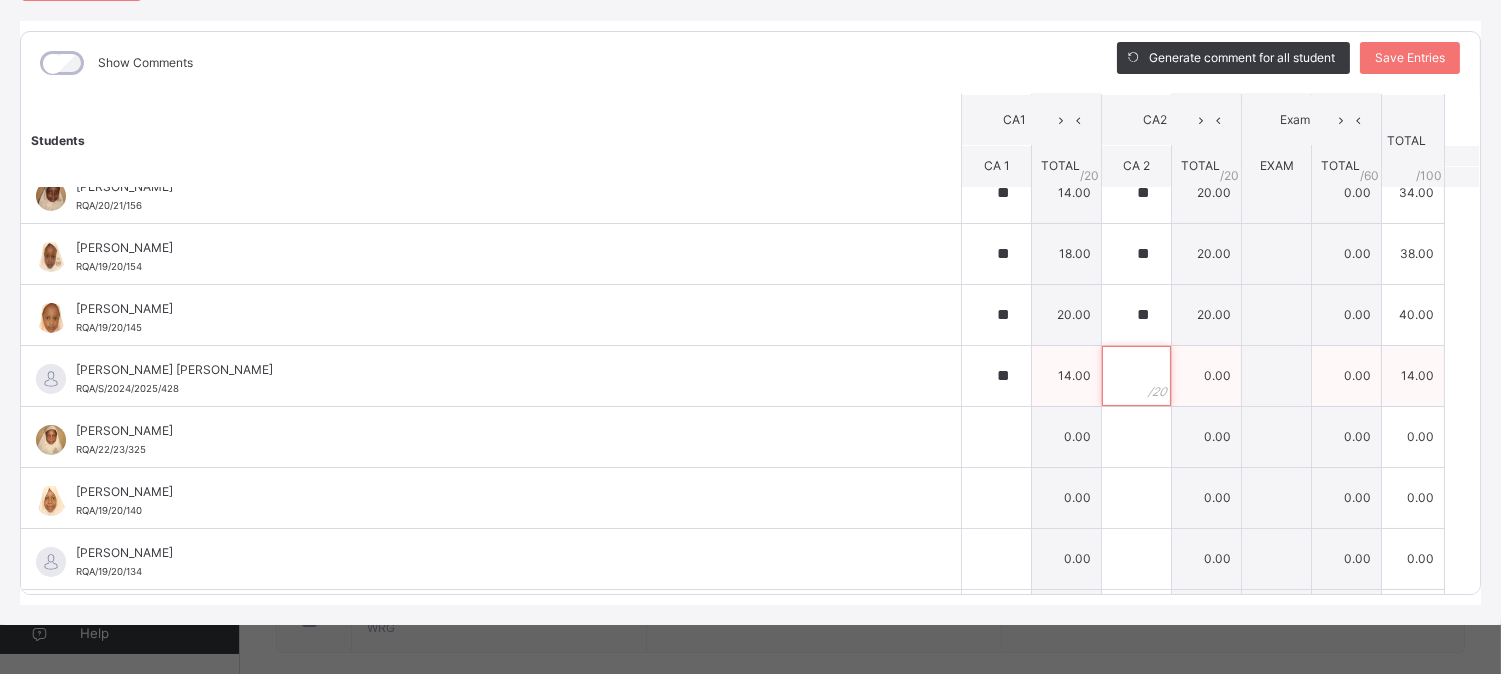 click at bounding box center (1136, 376) 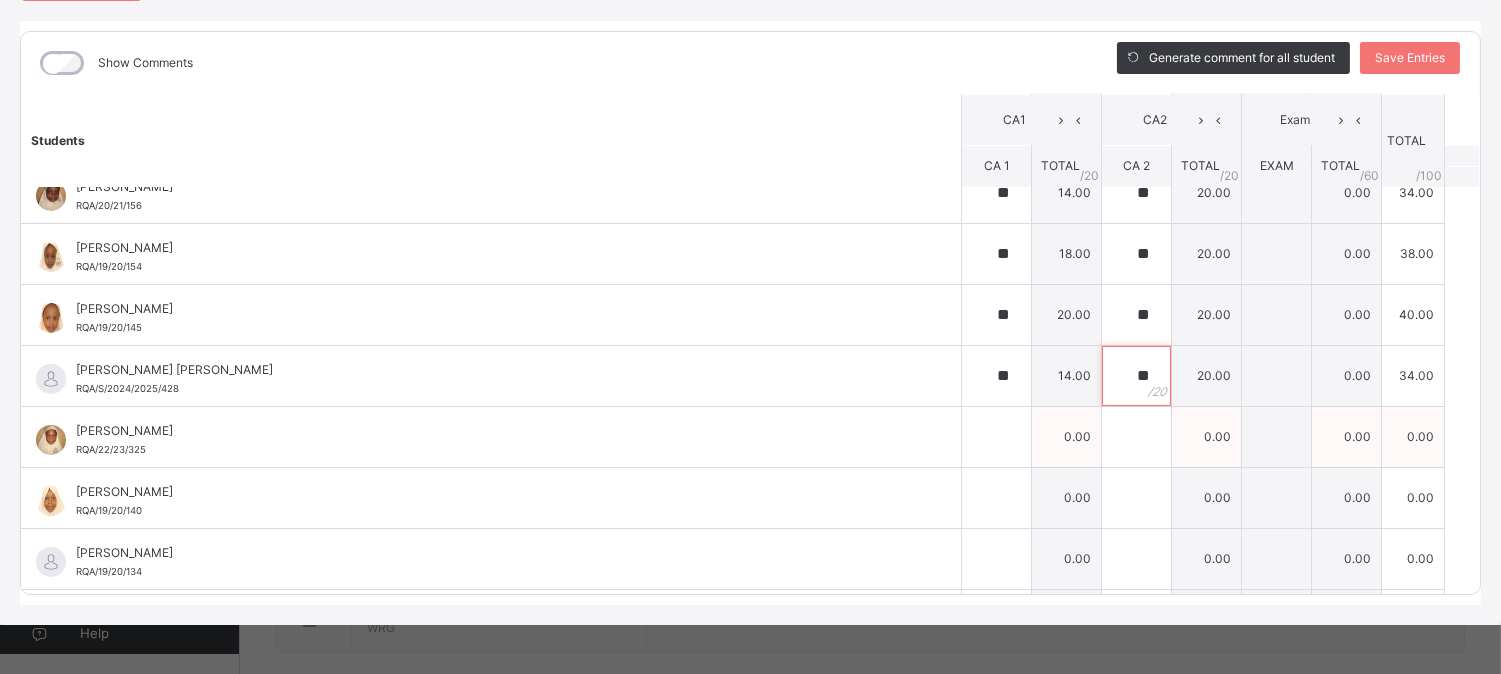 type on "**" 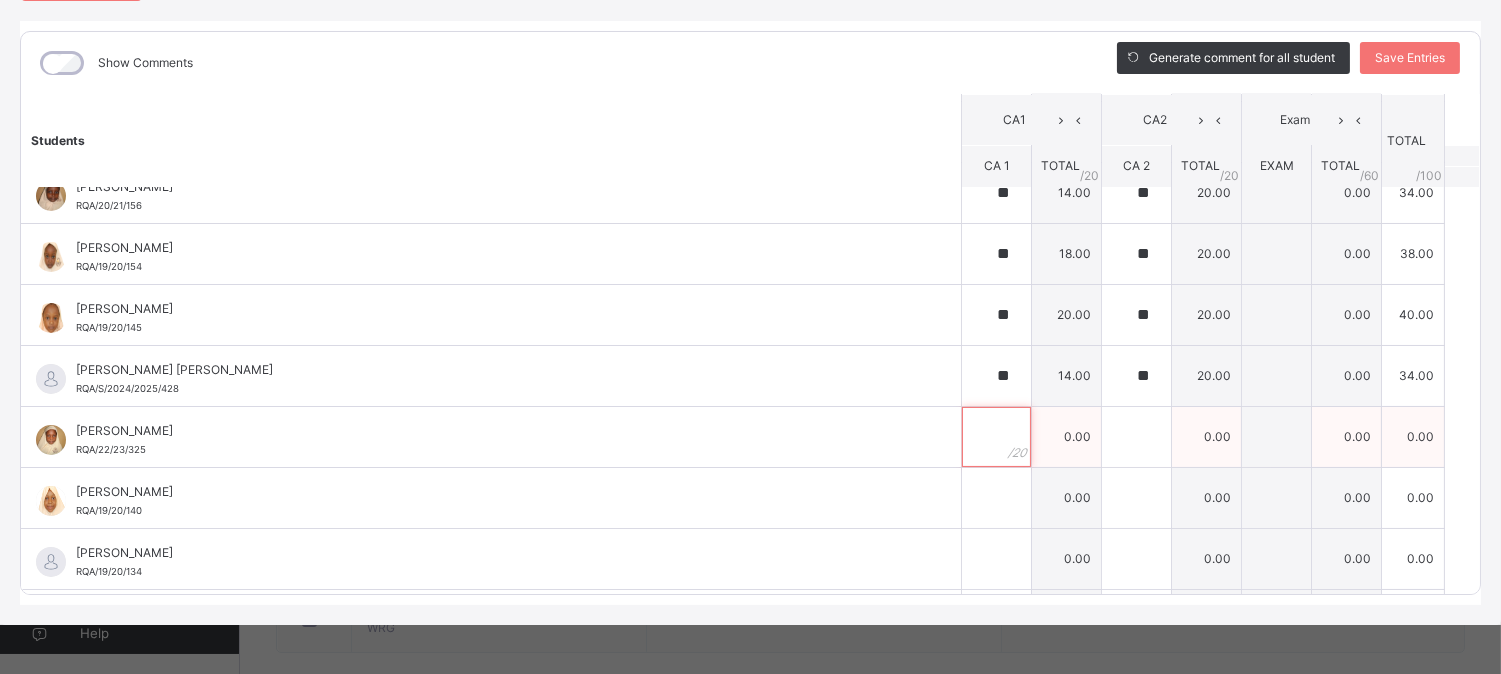 click at bounding box center [996, 437] 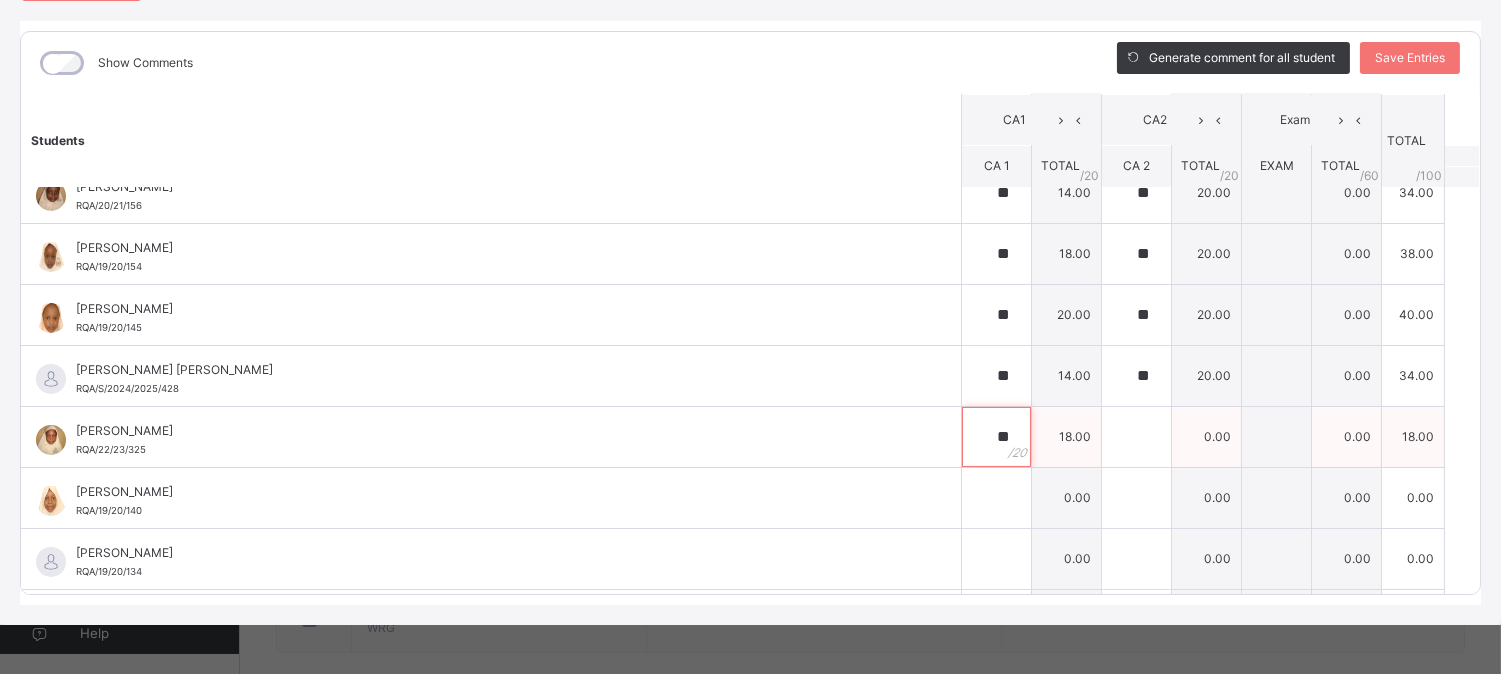 type on "**" 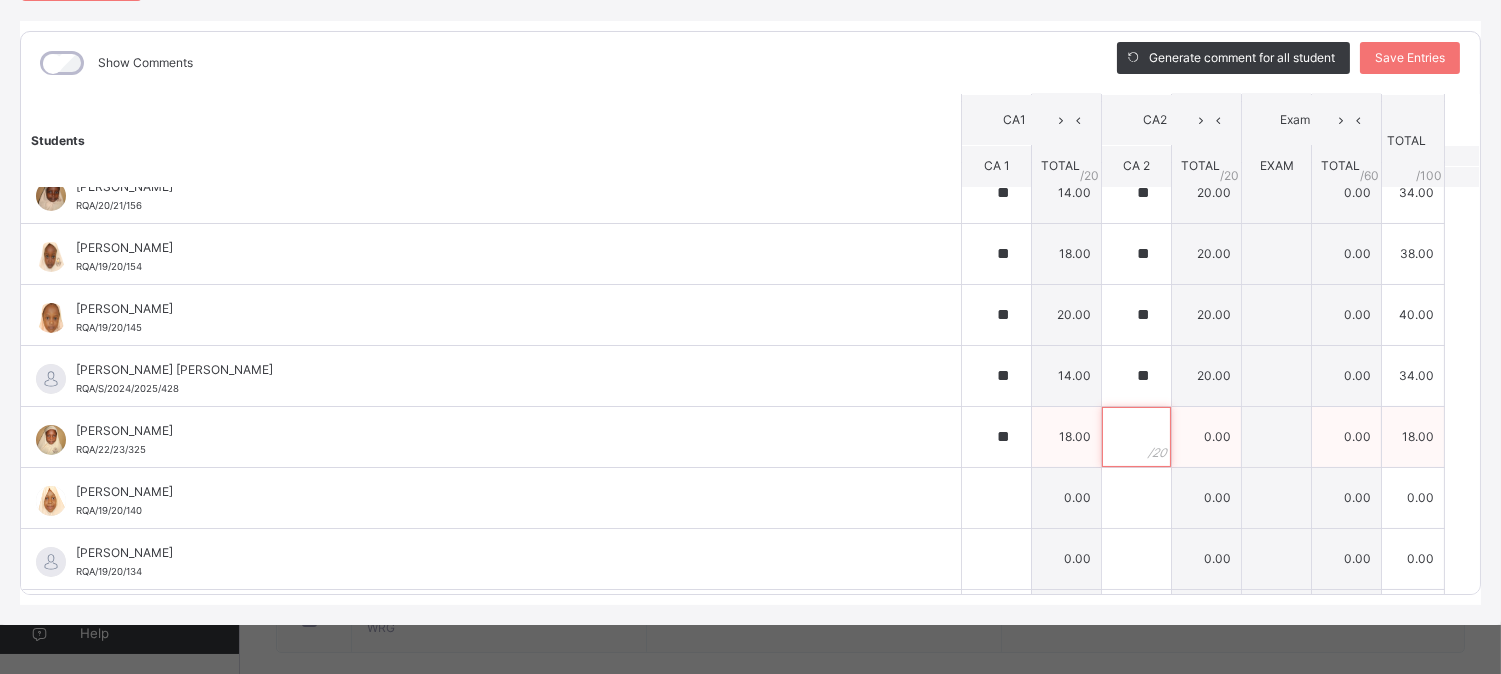 click at bounding box center (1136, 437) 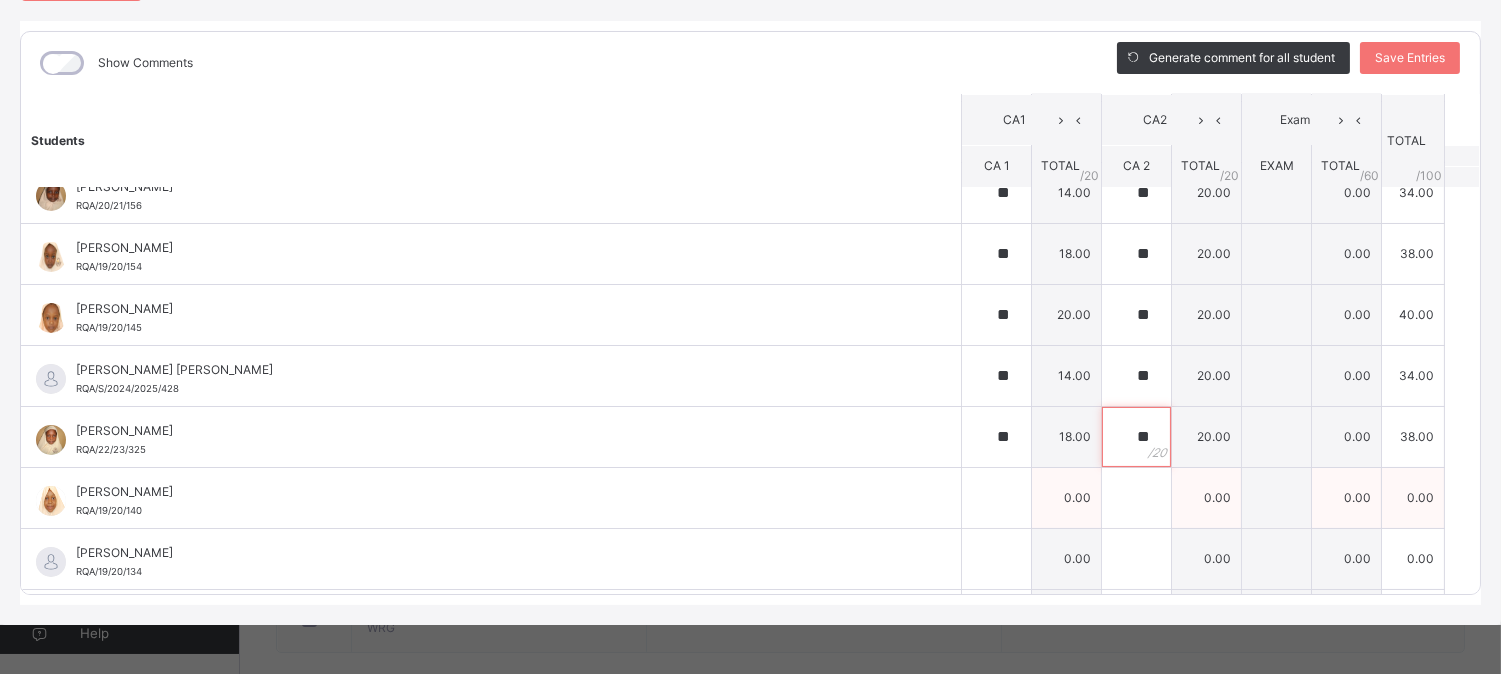 type on "**" 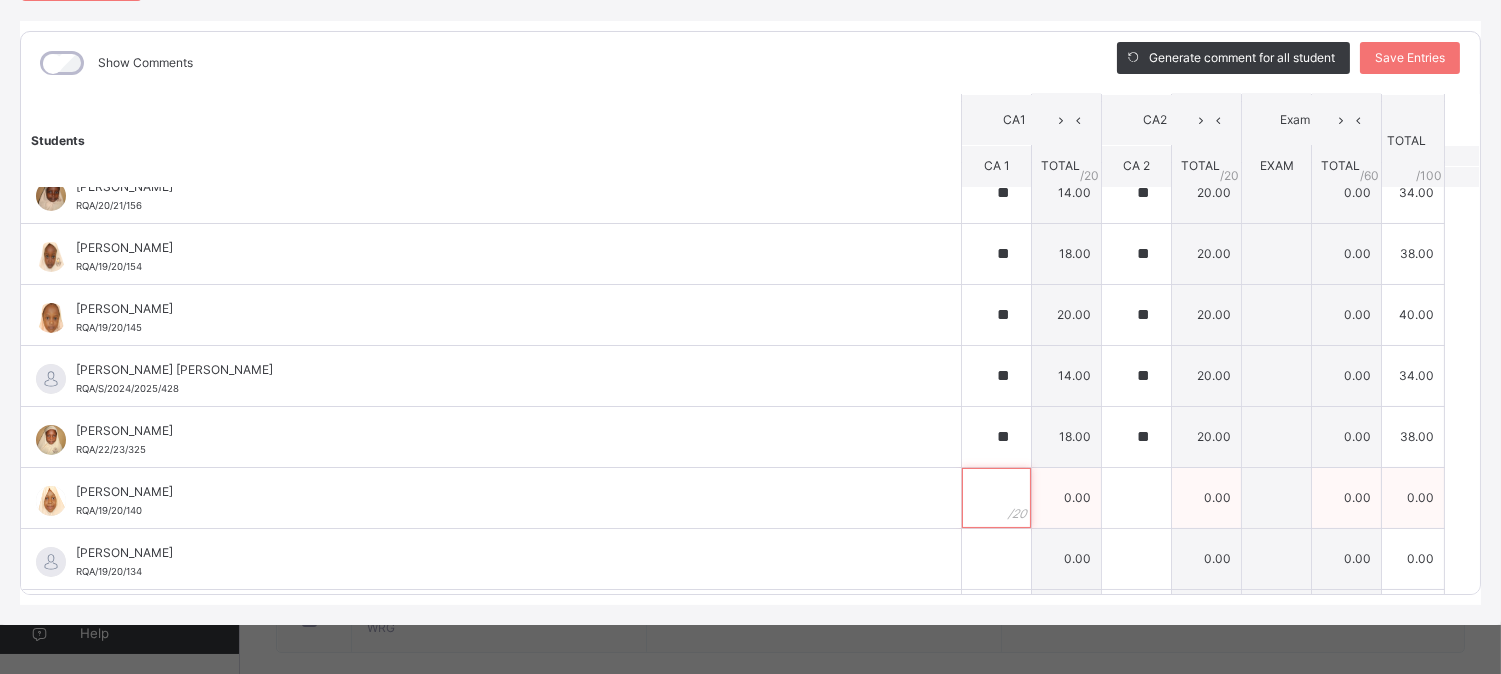 click at bounding box center (996, 498) 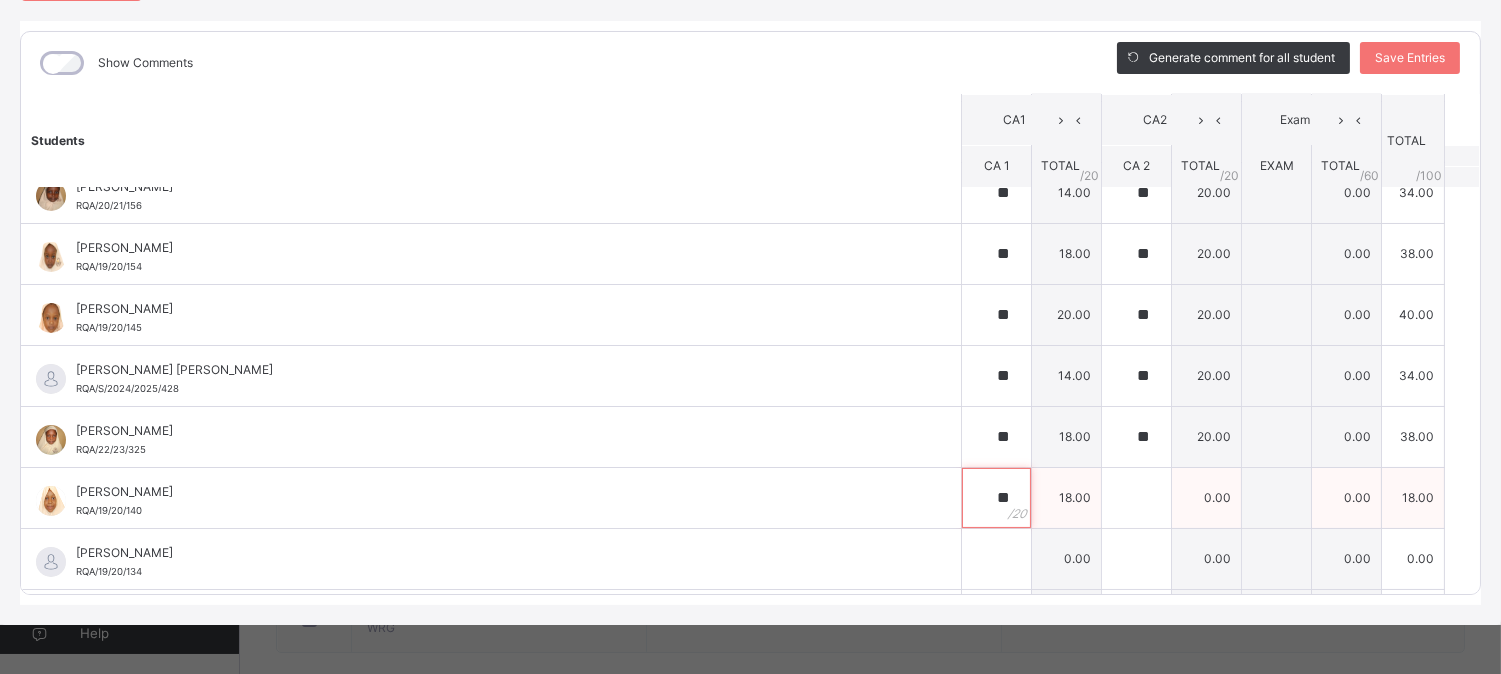 type on "**" 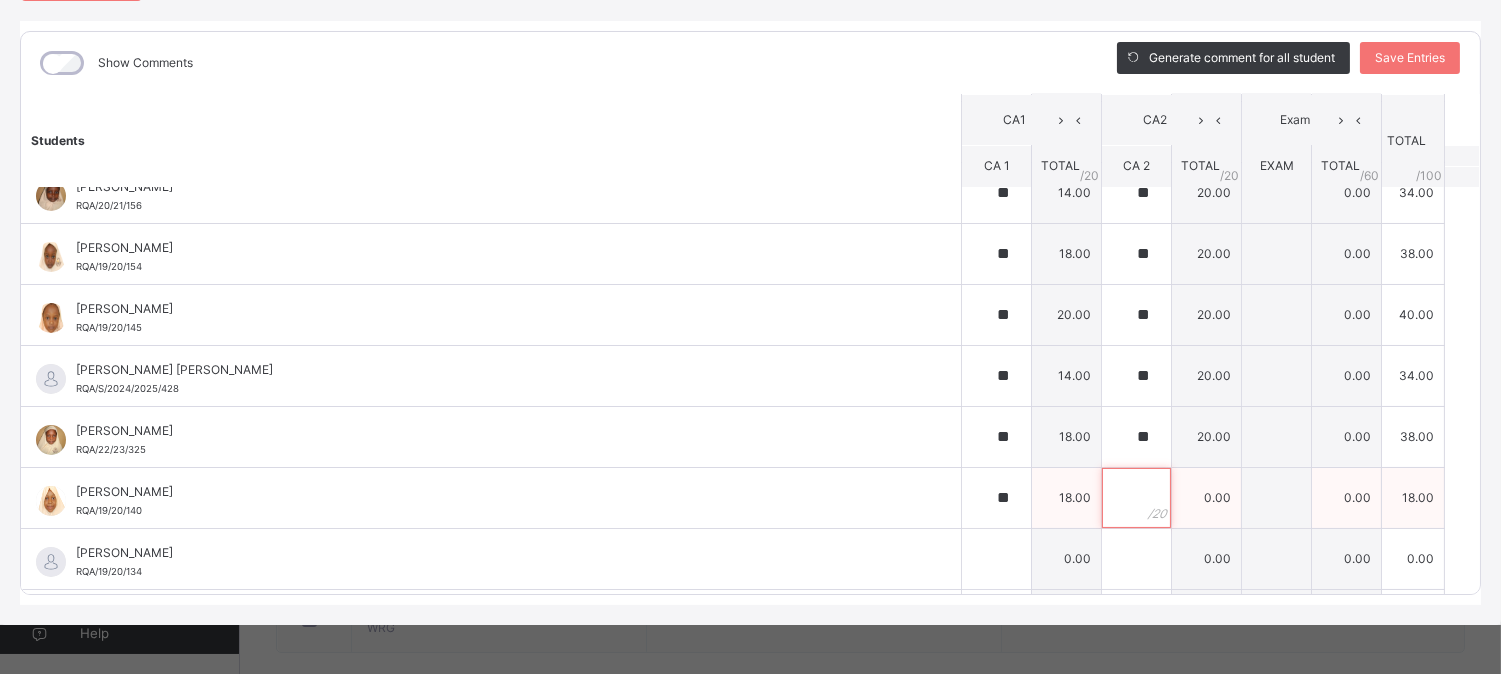 click at bounding box center [1136, 498] 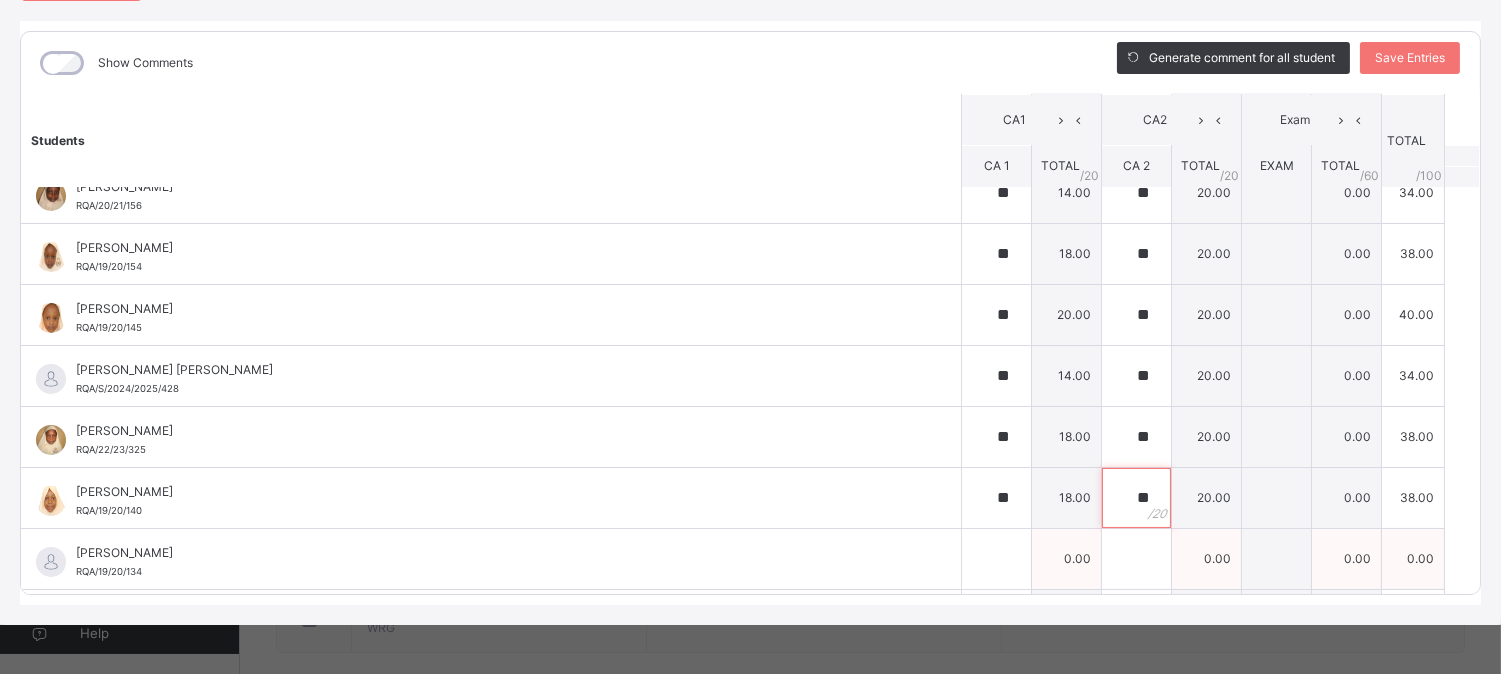 type on "**" 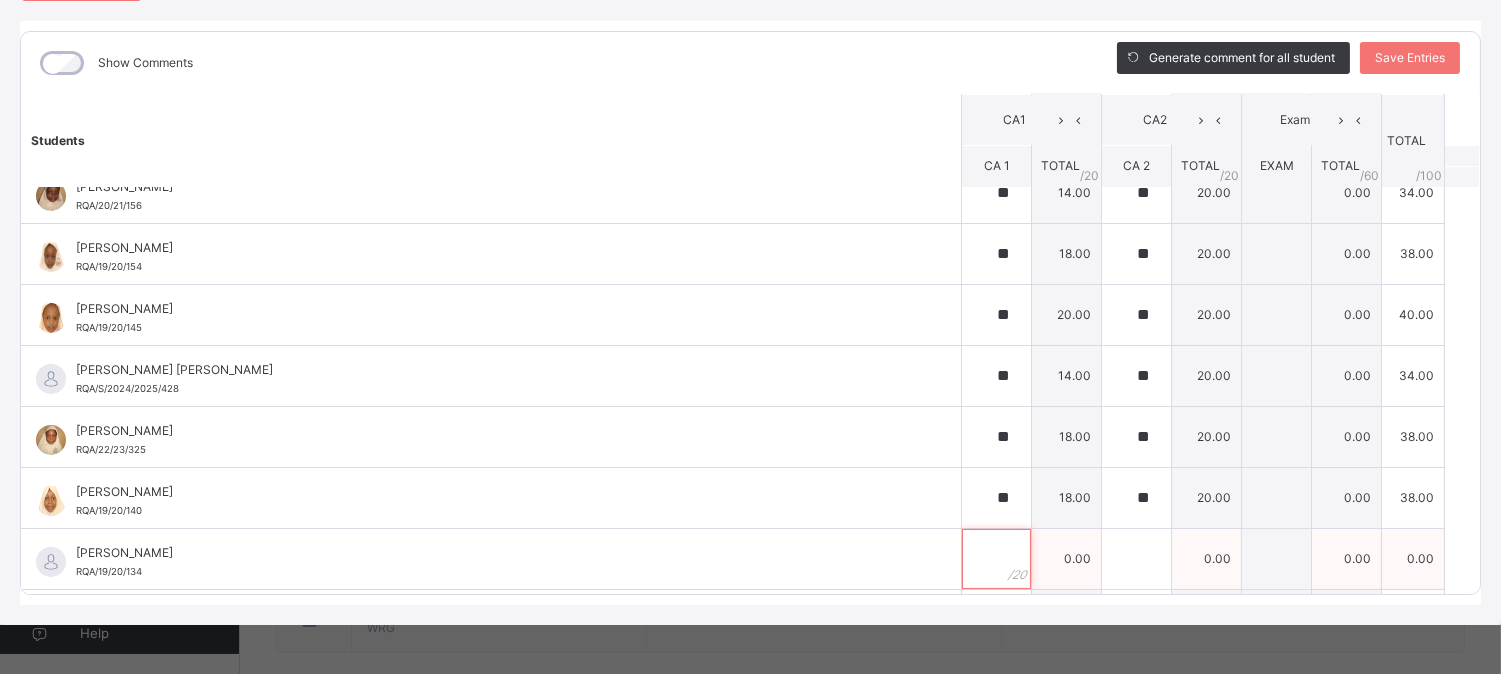 click at bounding box center (996, 559) 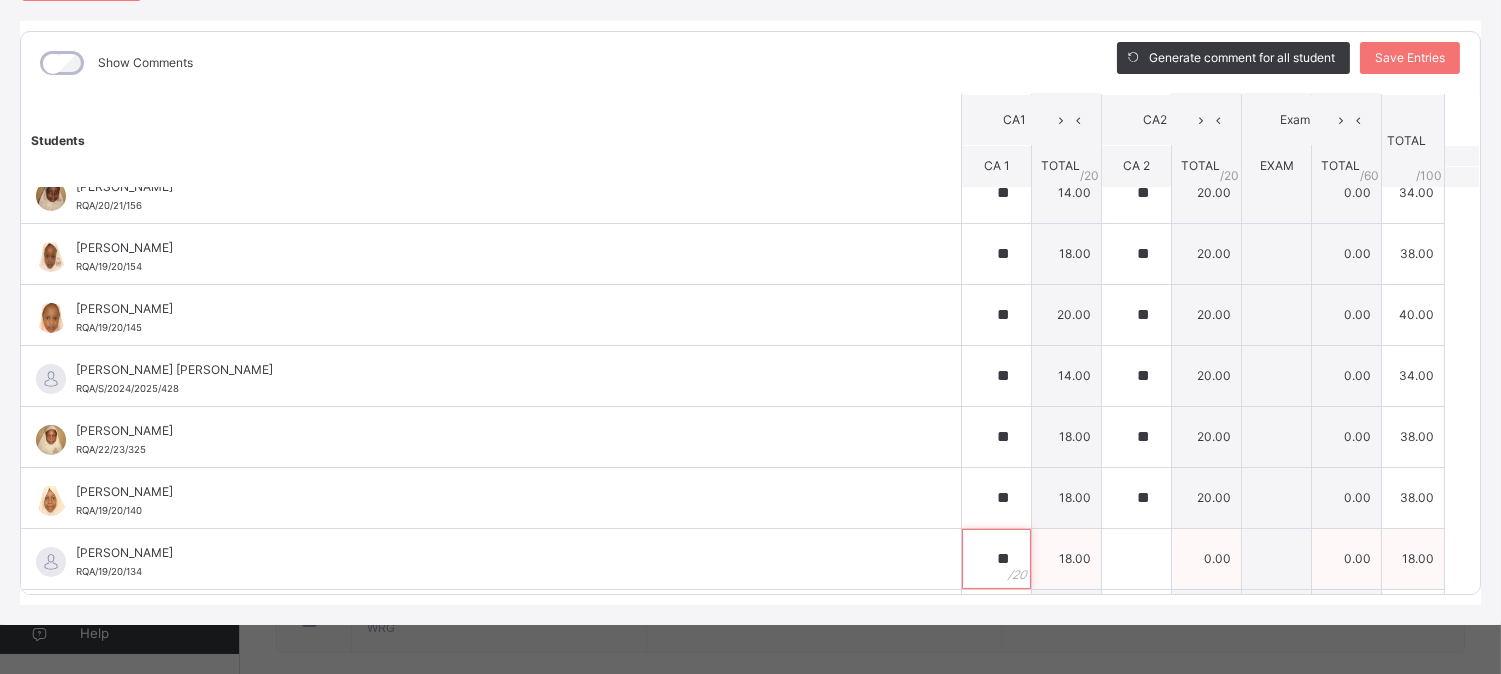 type on "**" 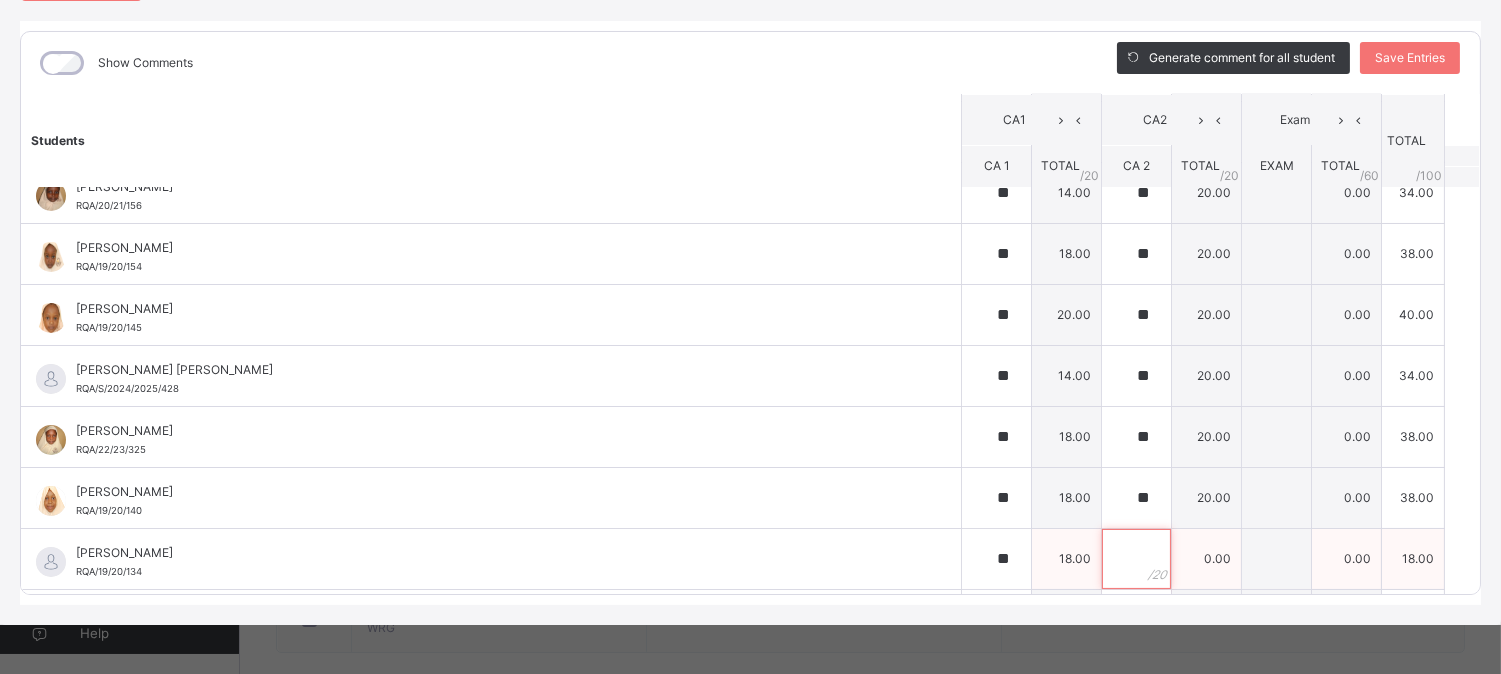 click at bounding box center [1136, 559] 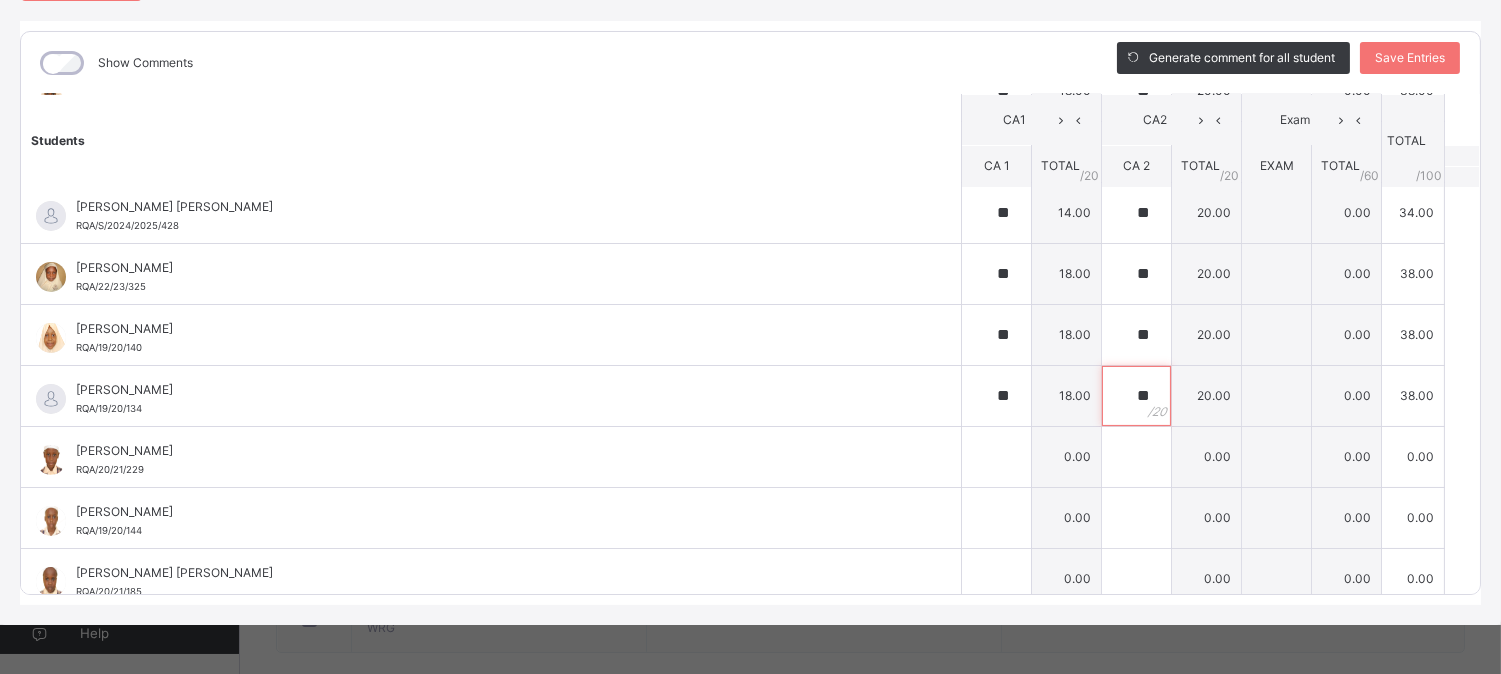 scroll, scrollTop: 755, scrollLeft: 0, axis: vertical 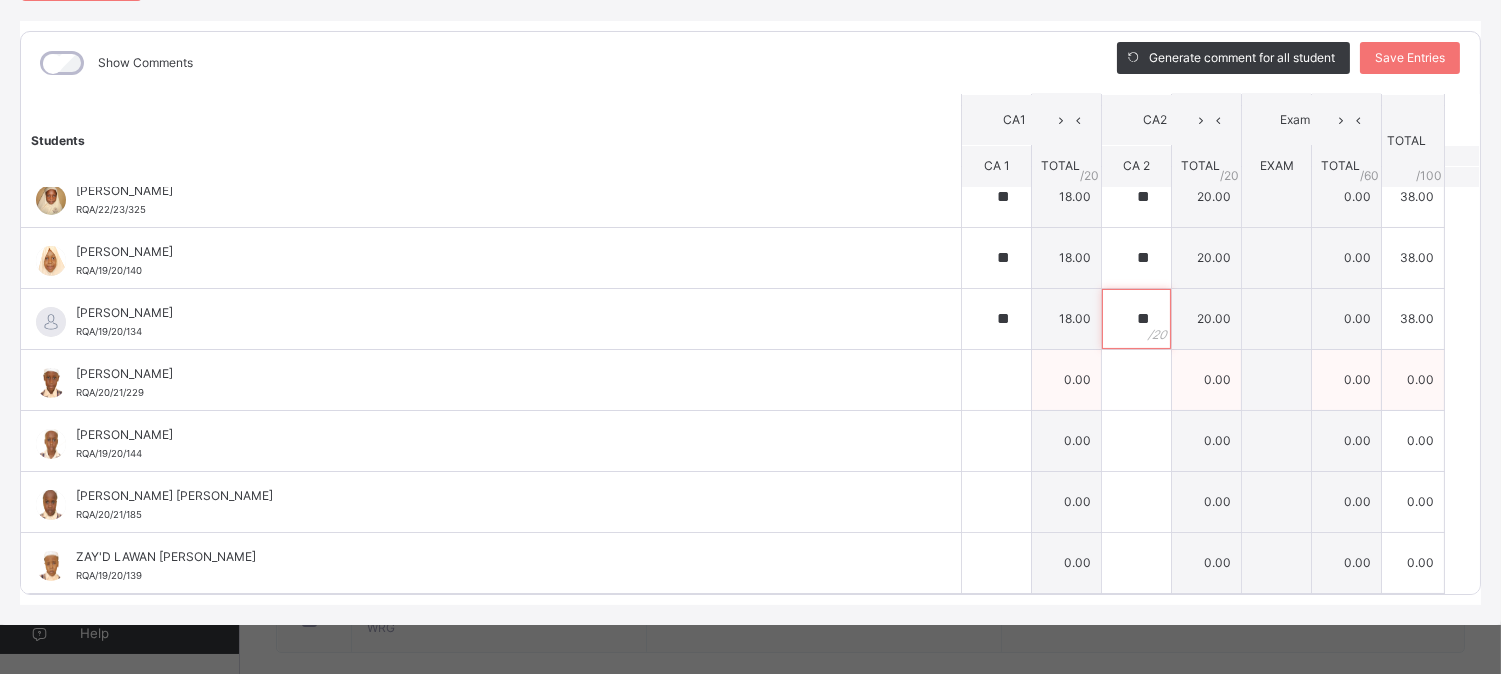 type on "**" 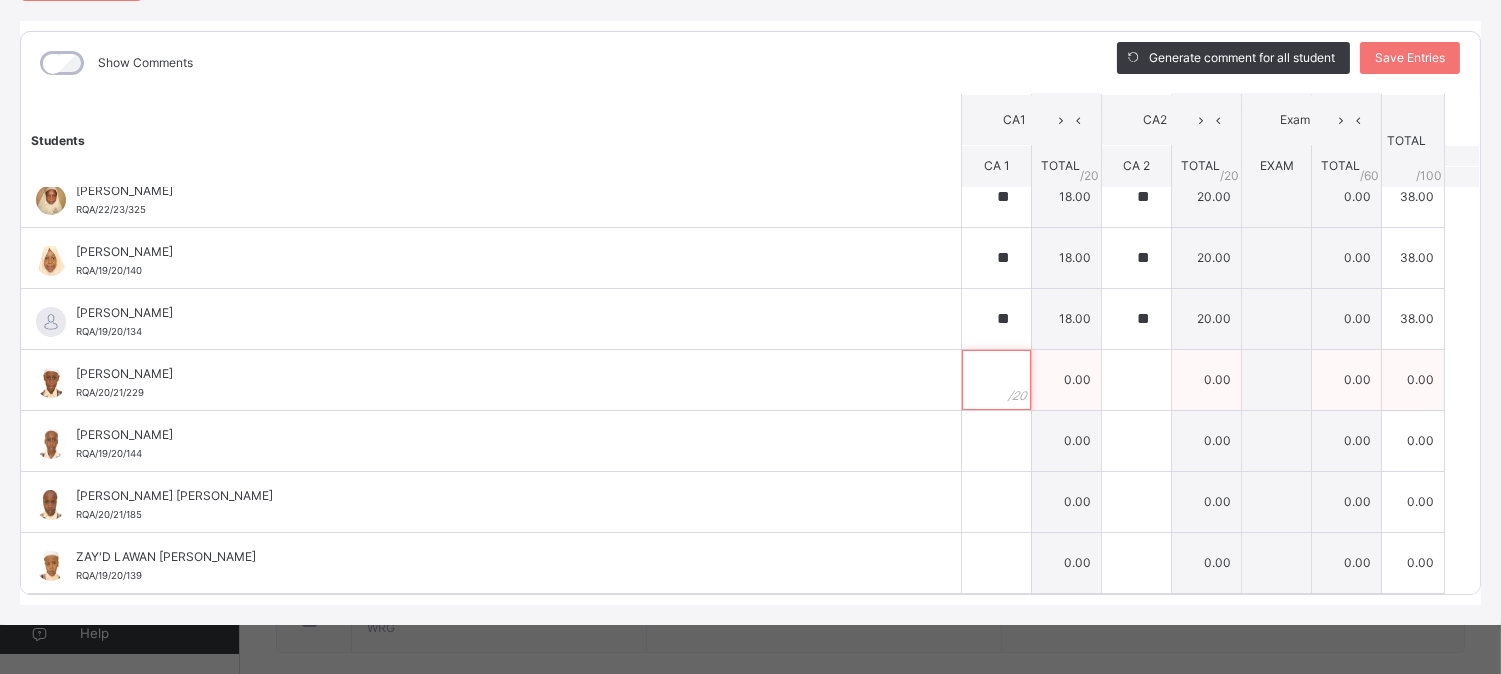 click at bounding box center (996, 380) 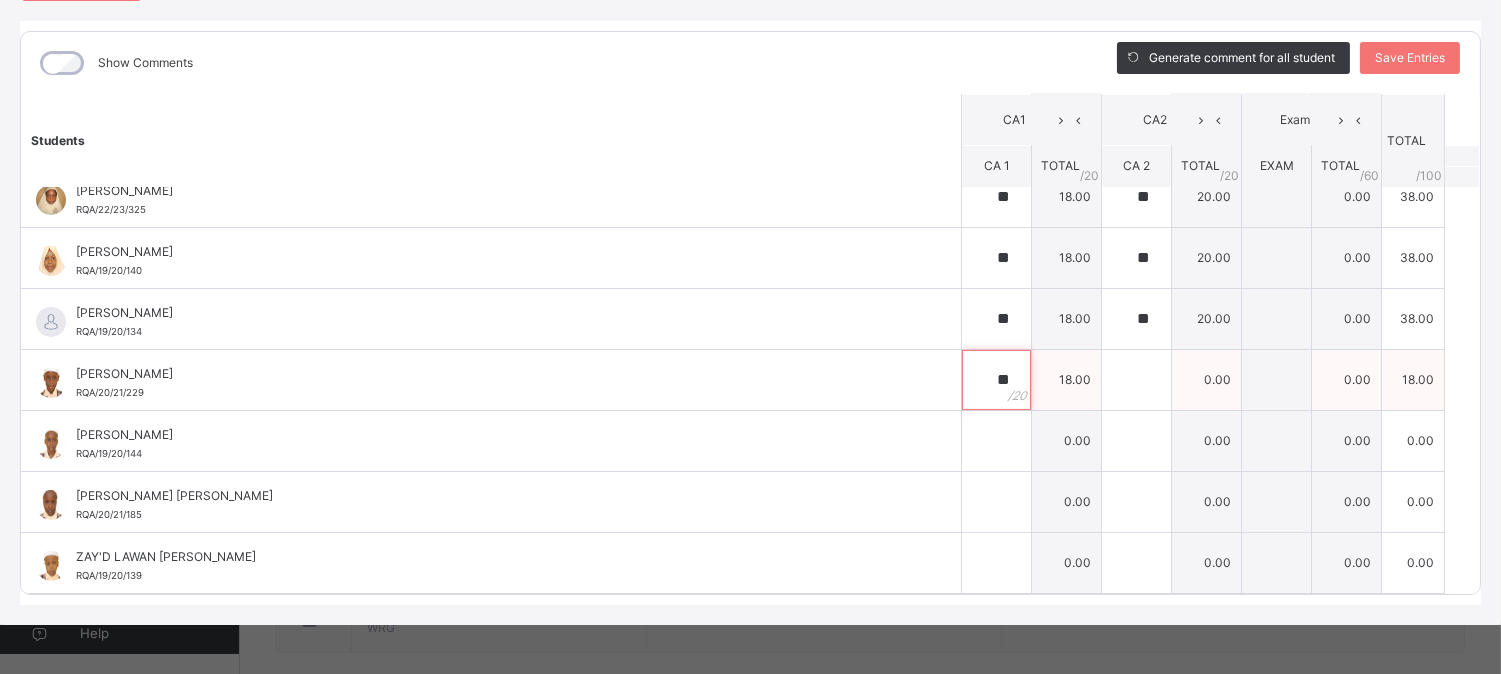 type on "**" 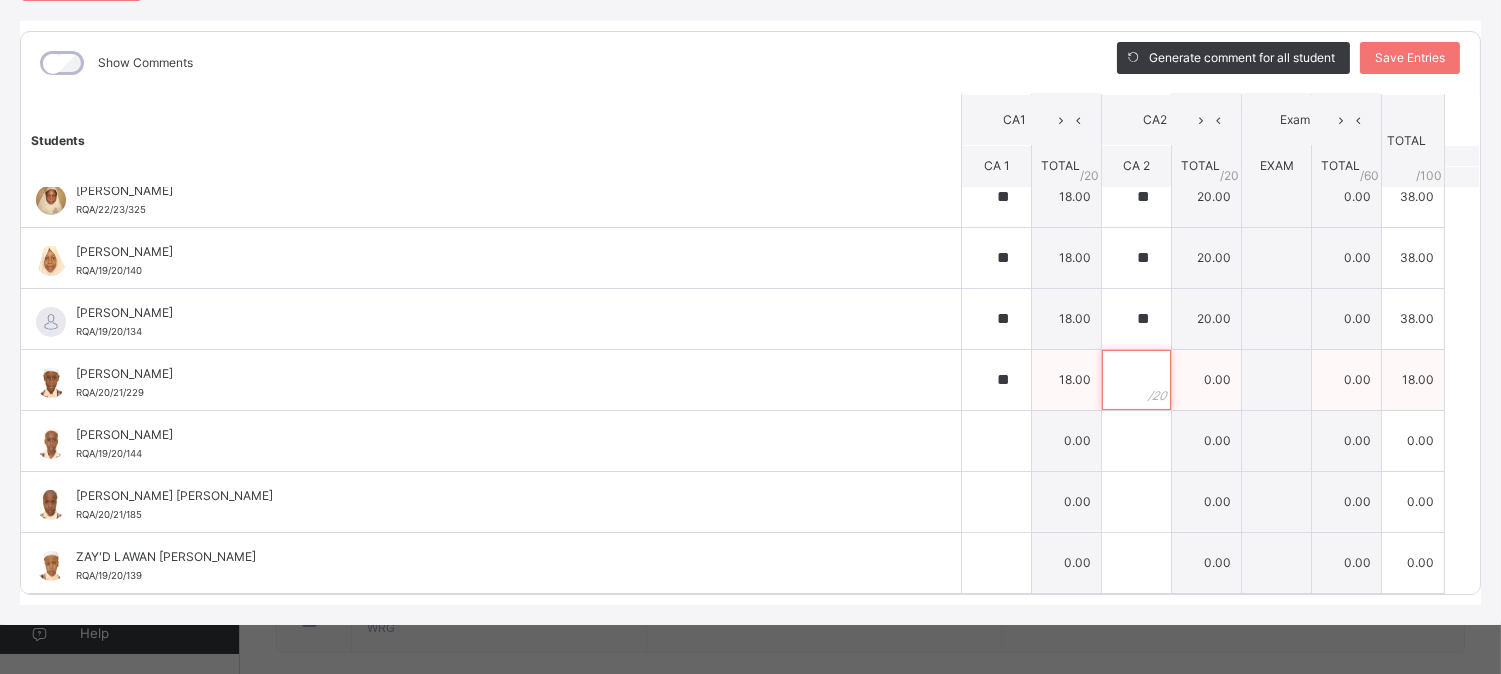 click at bounding box center [1136, 380] 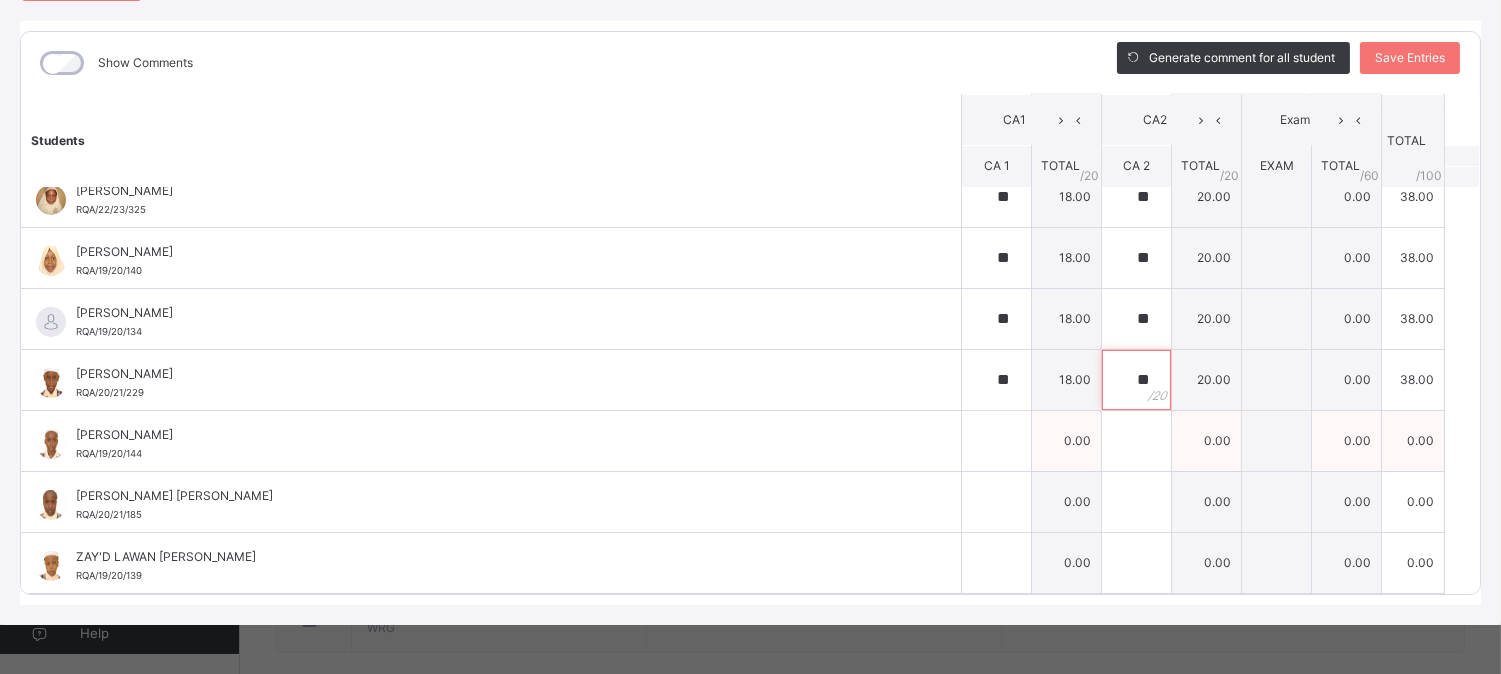 type on "**" 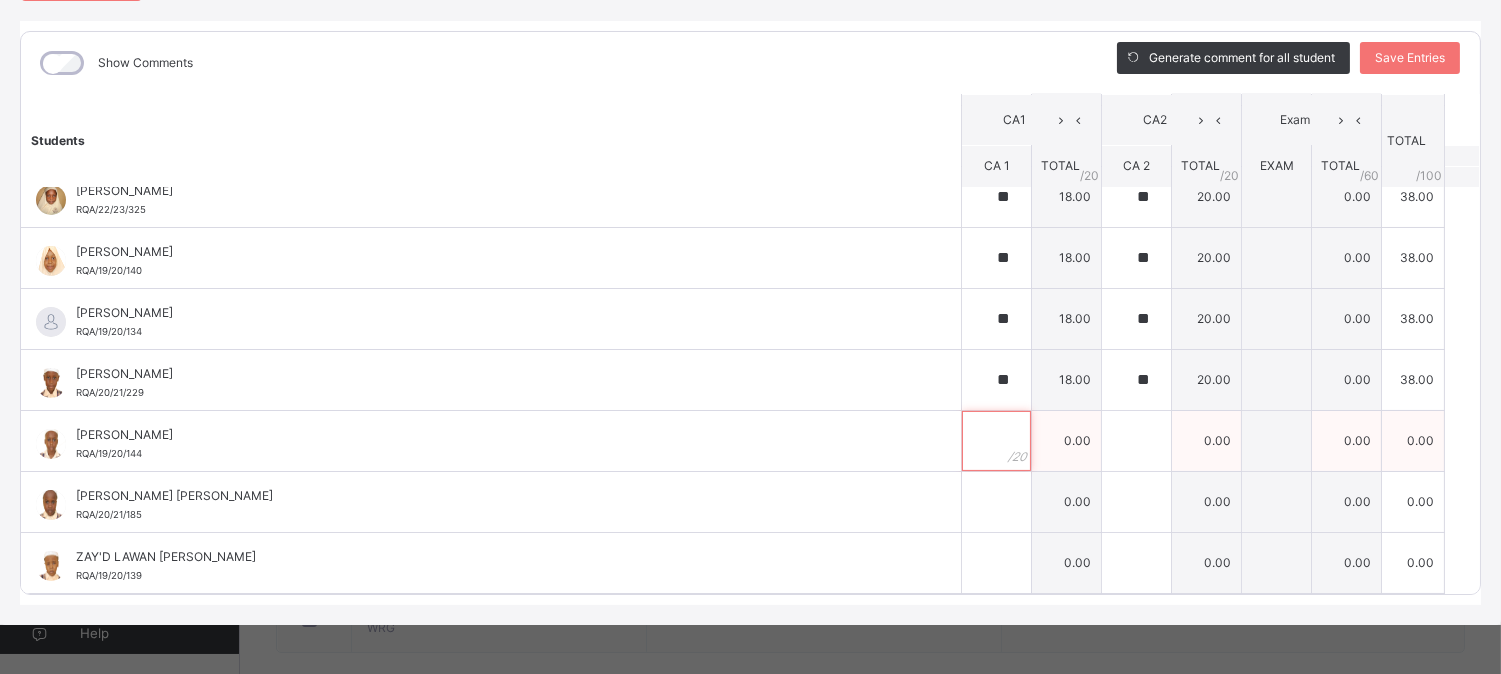 click at bounding box center [996, 441] 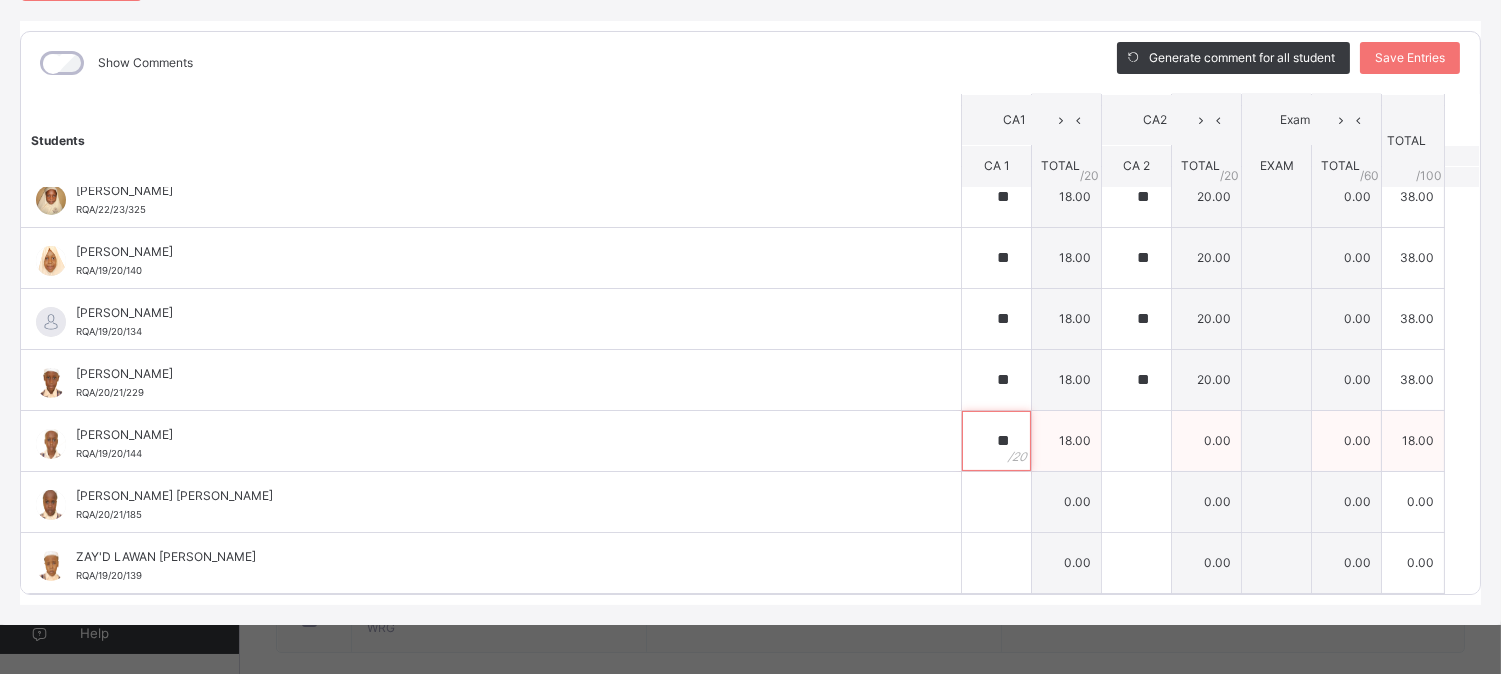 type on "**" 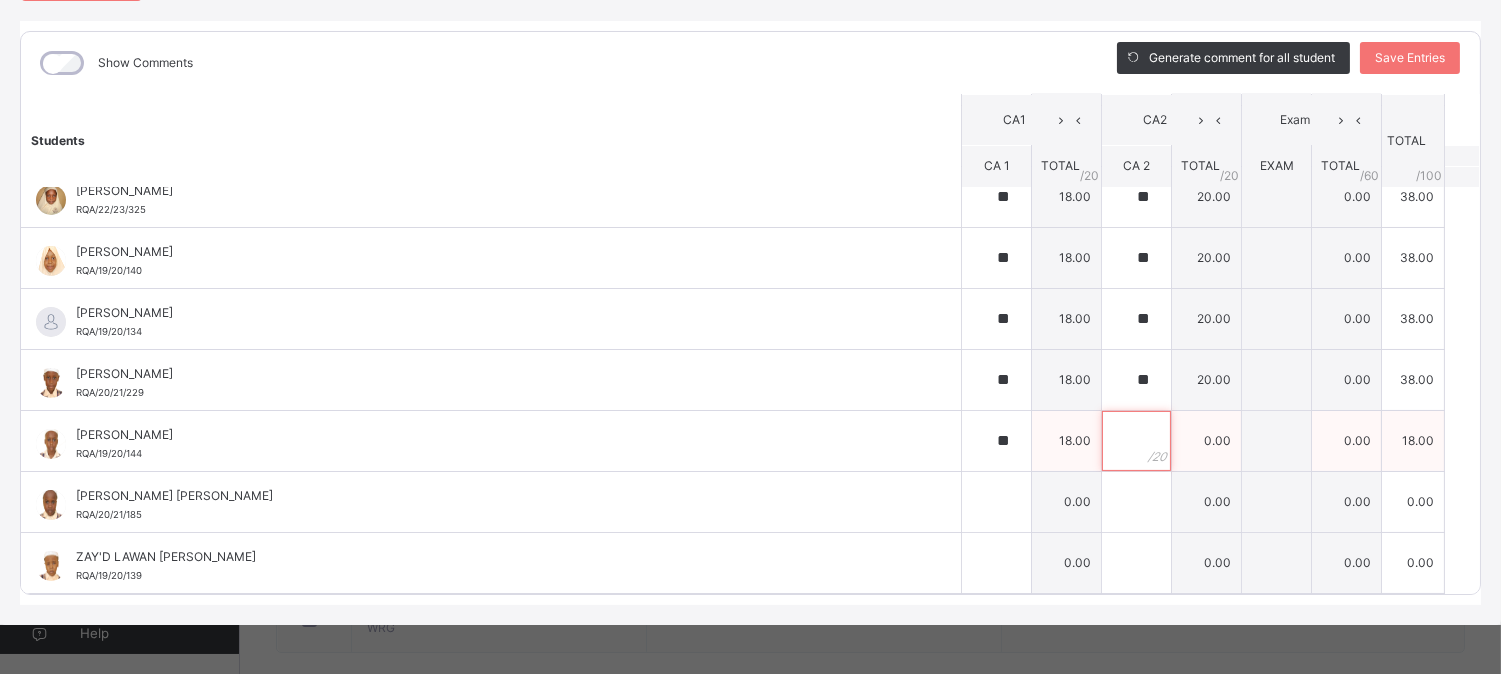 click at bounding box center [1136, 441] 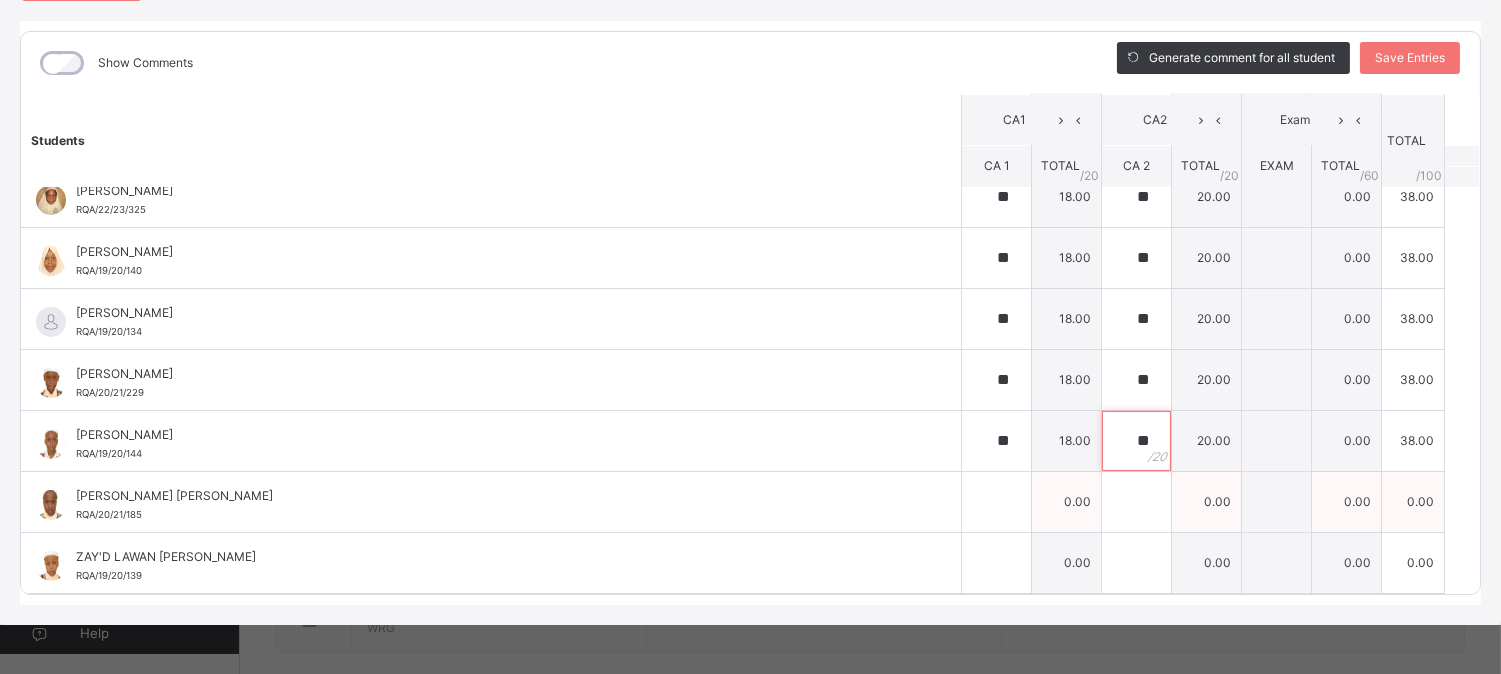 type on "**" 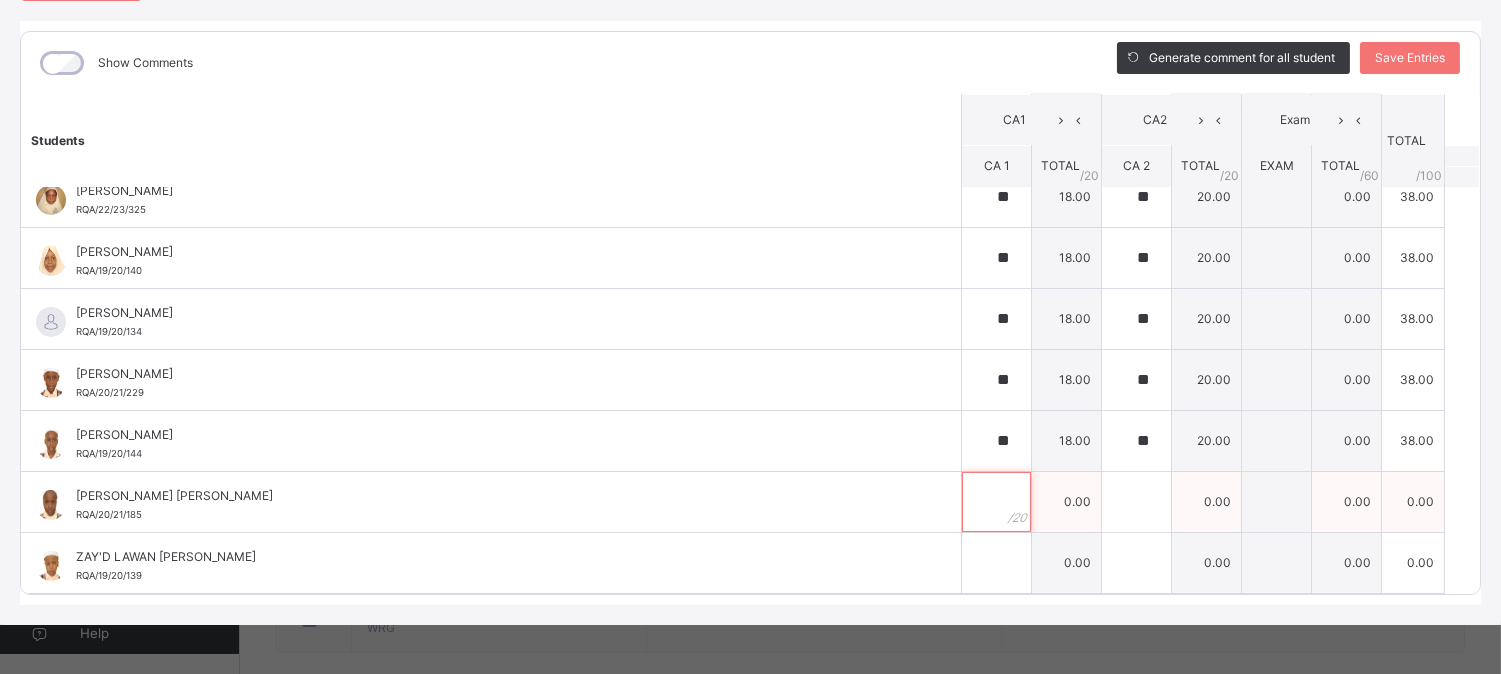 click at bounding box center [996, 502] 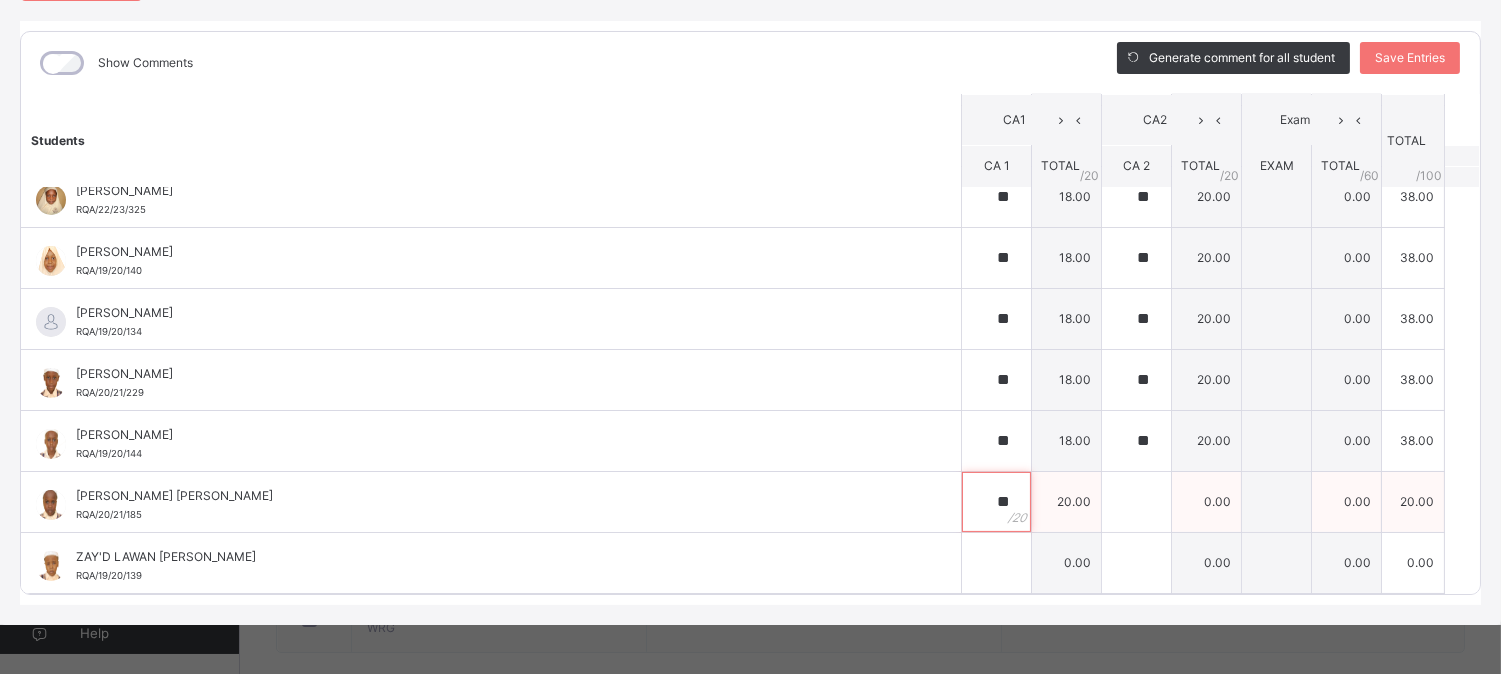 type on "**" 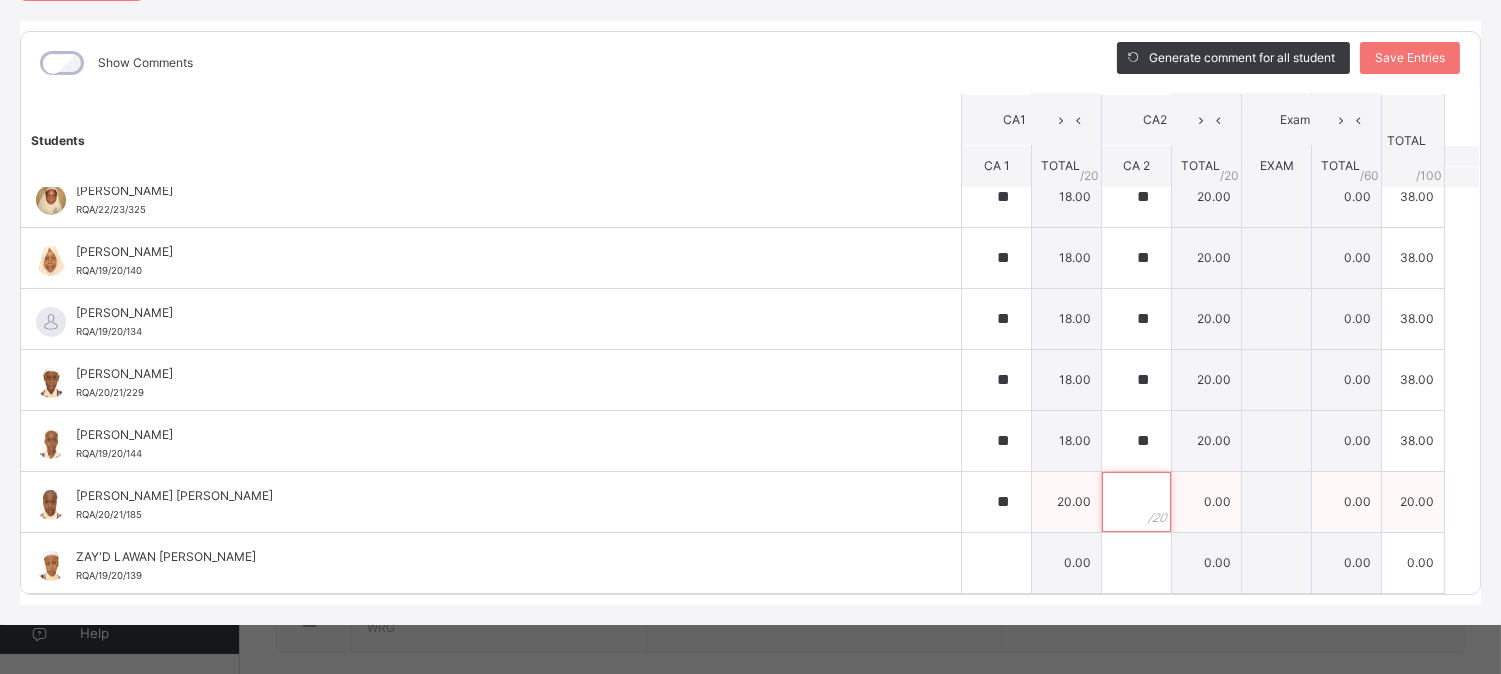 click at bounding box center (1136, 502) 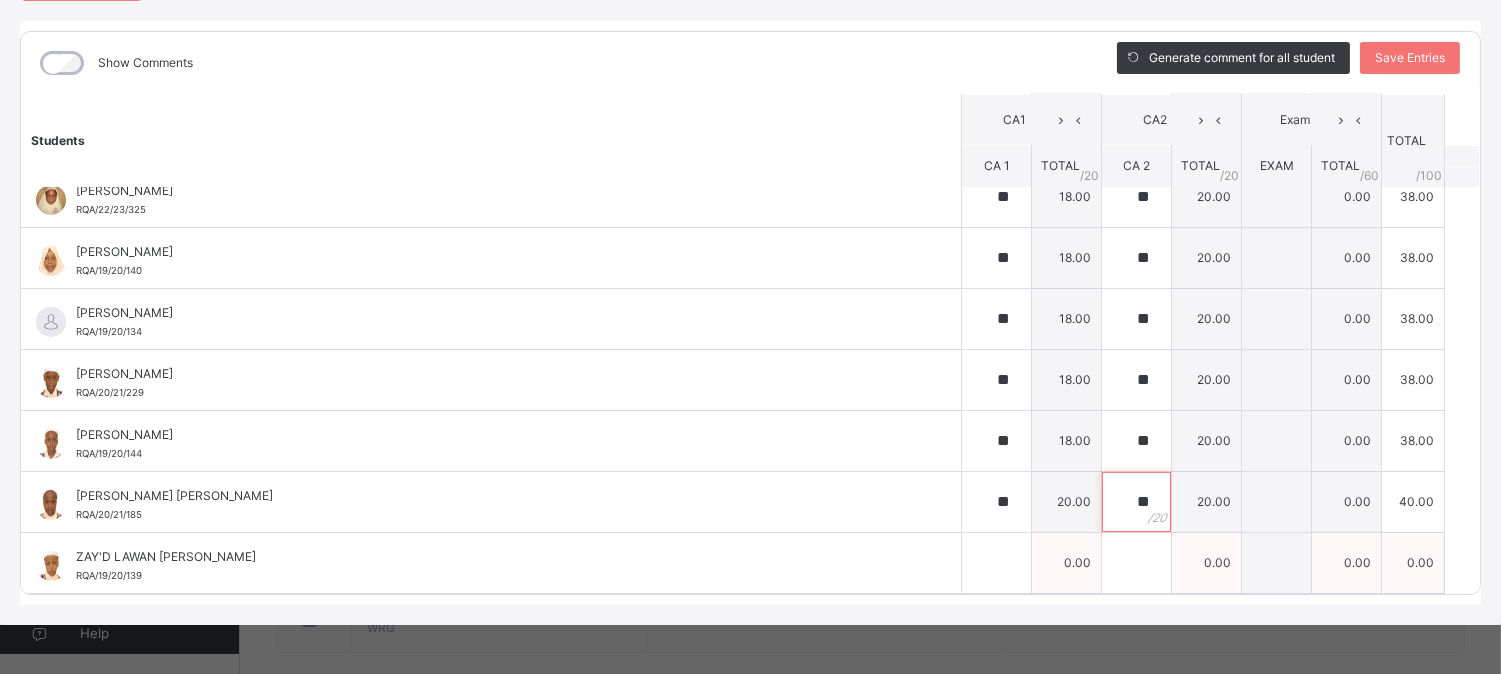 type on "**" 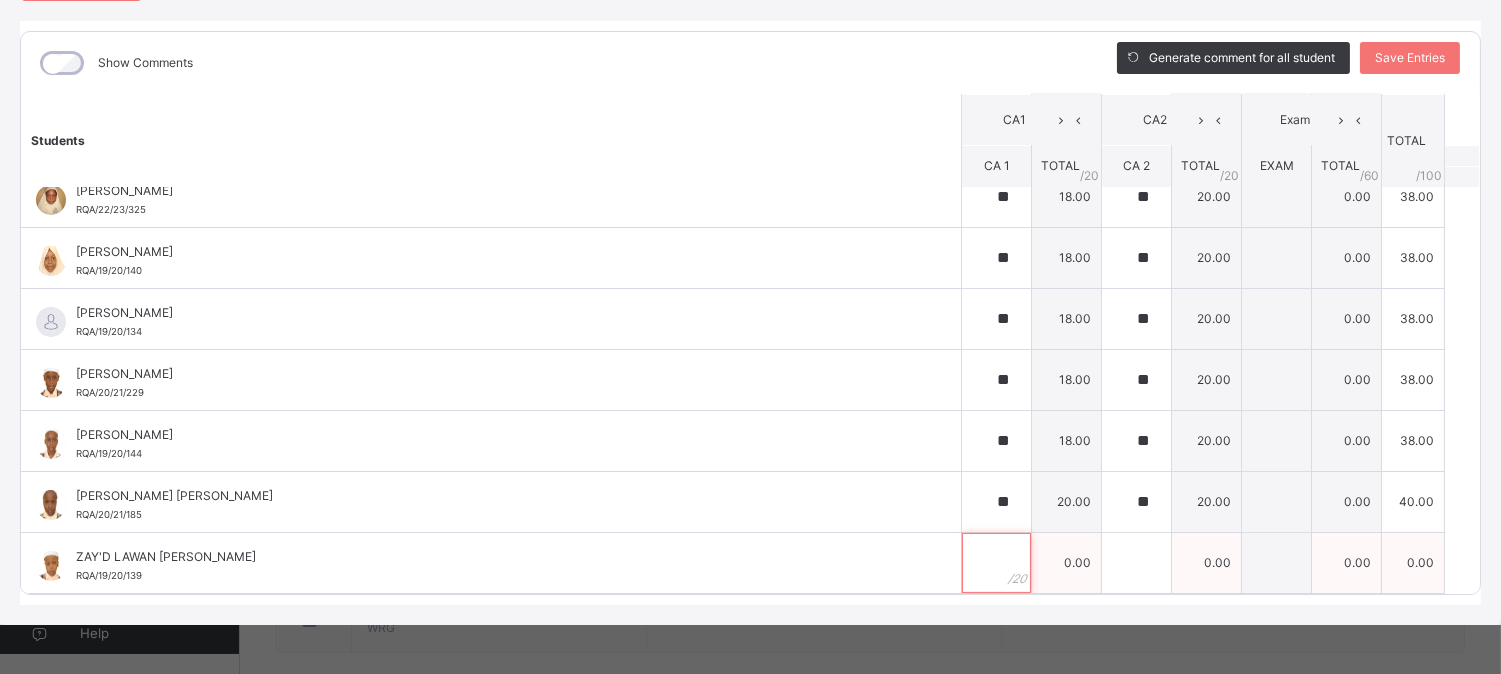 click at bounding box center (996, 563) 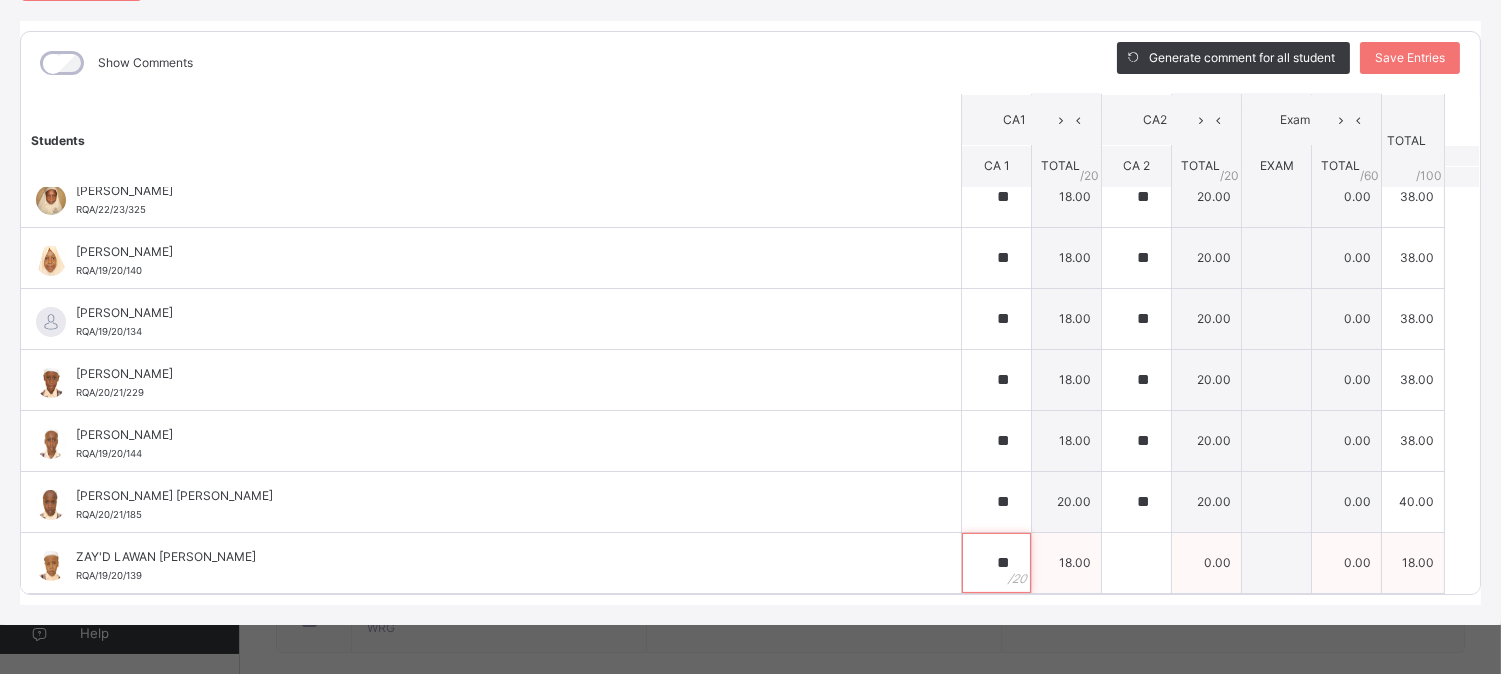 type on "**" 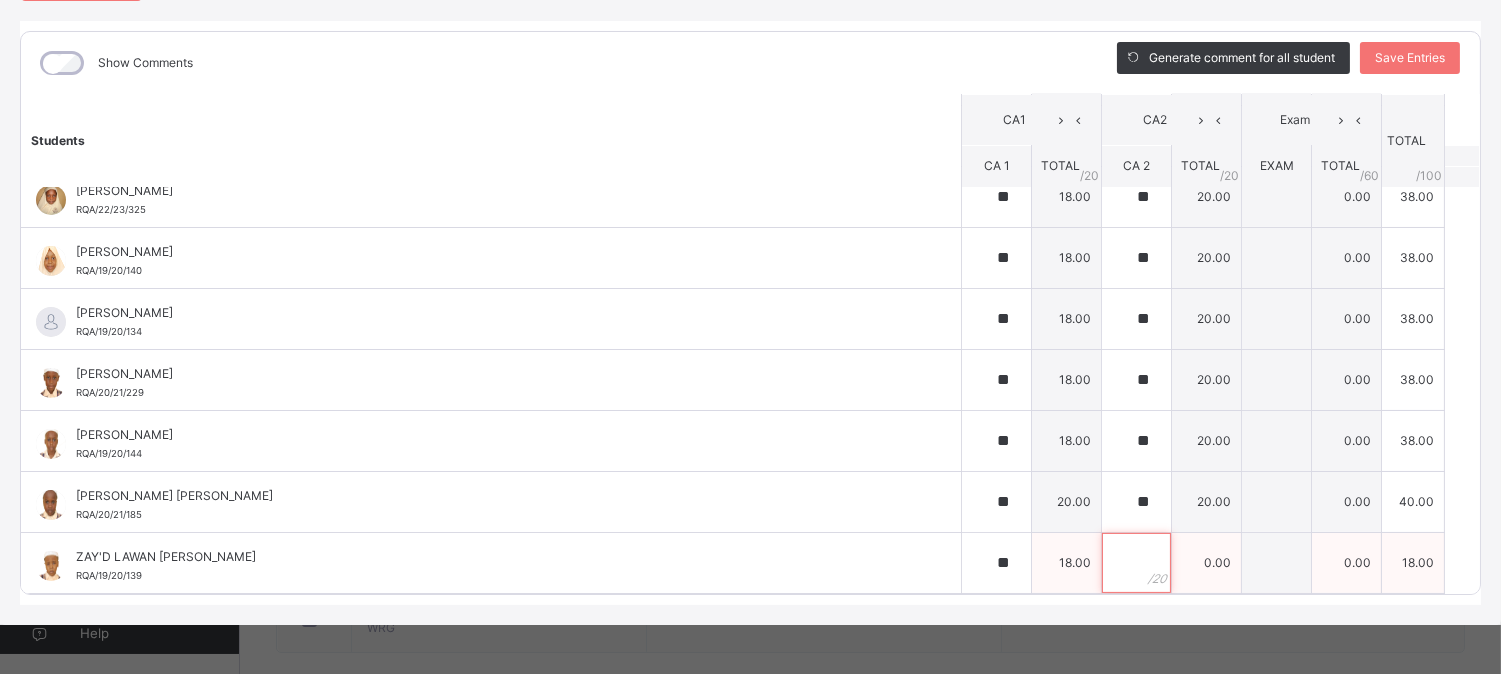 click at bounding box center [1136, 563] 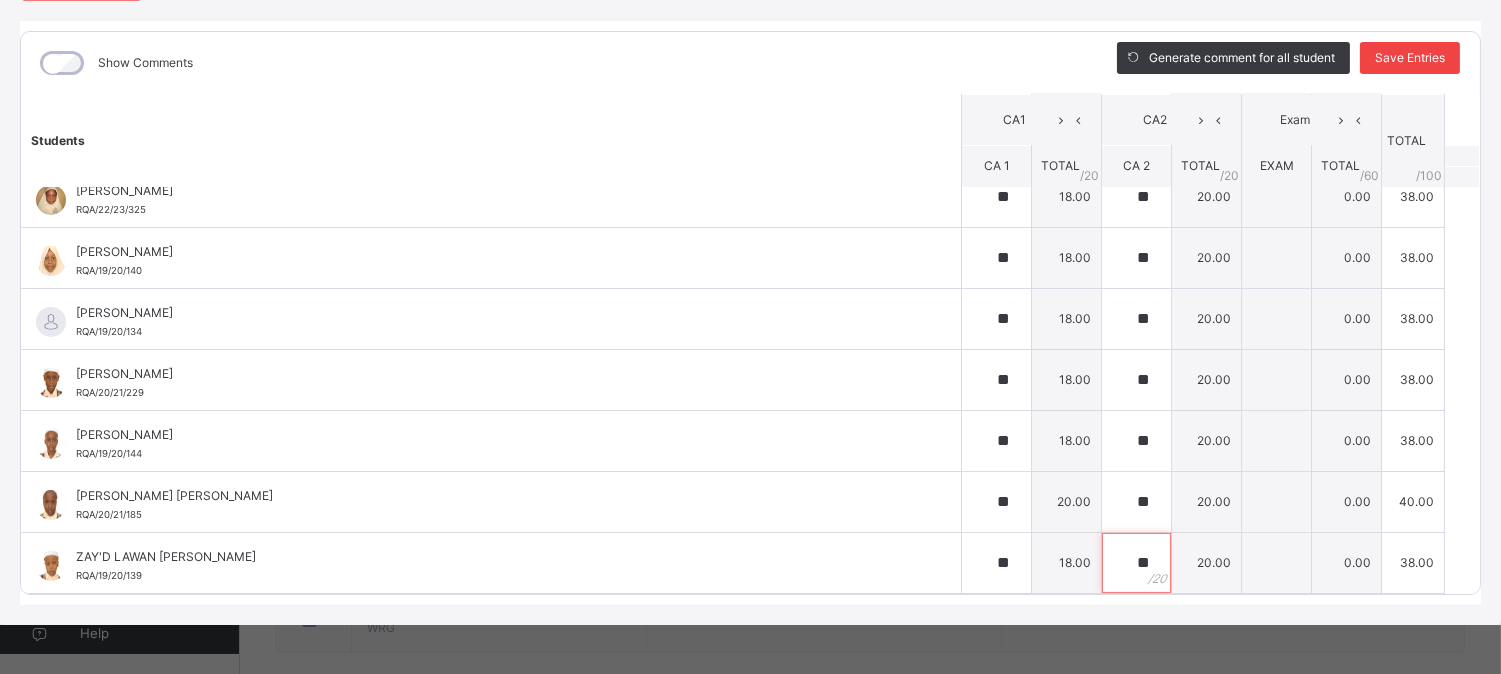 type on "**" 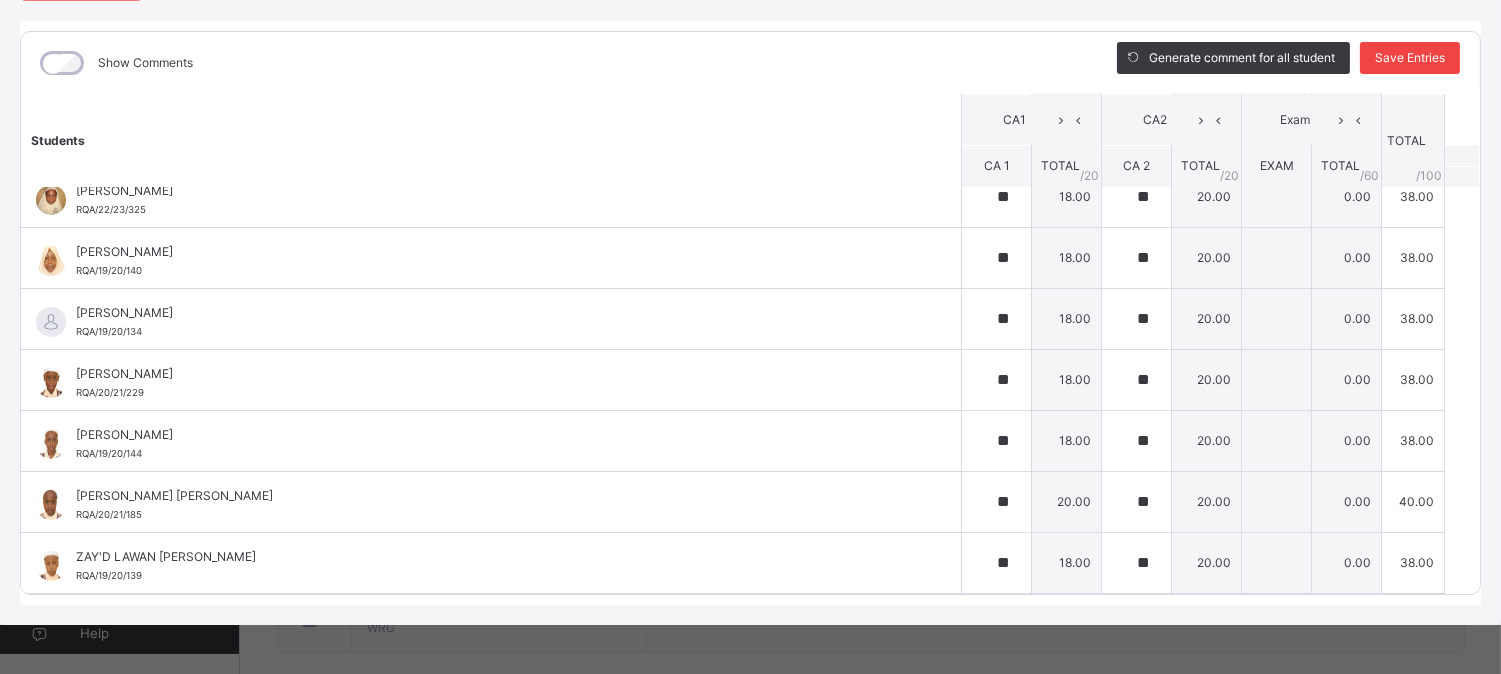 click on "Save Entries" at bounding box center (1410, 58) 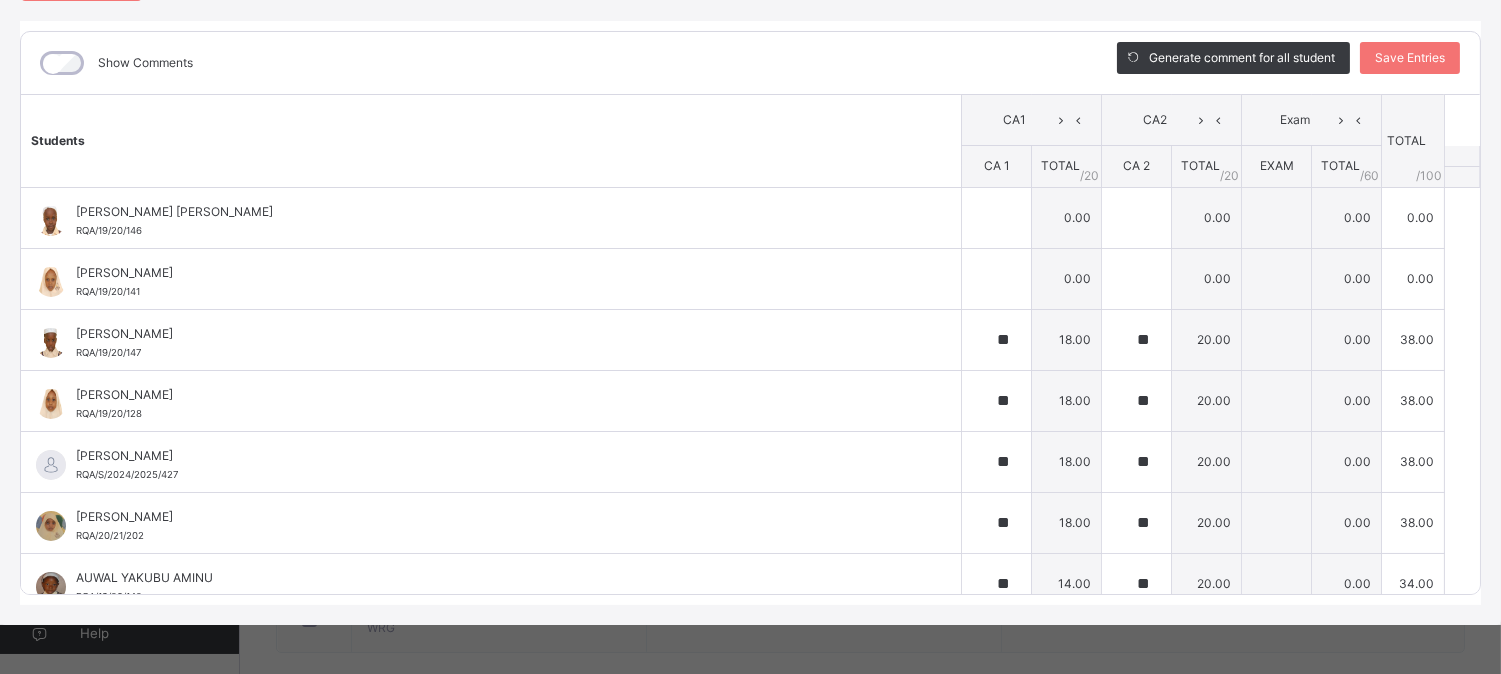 type on "**" 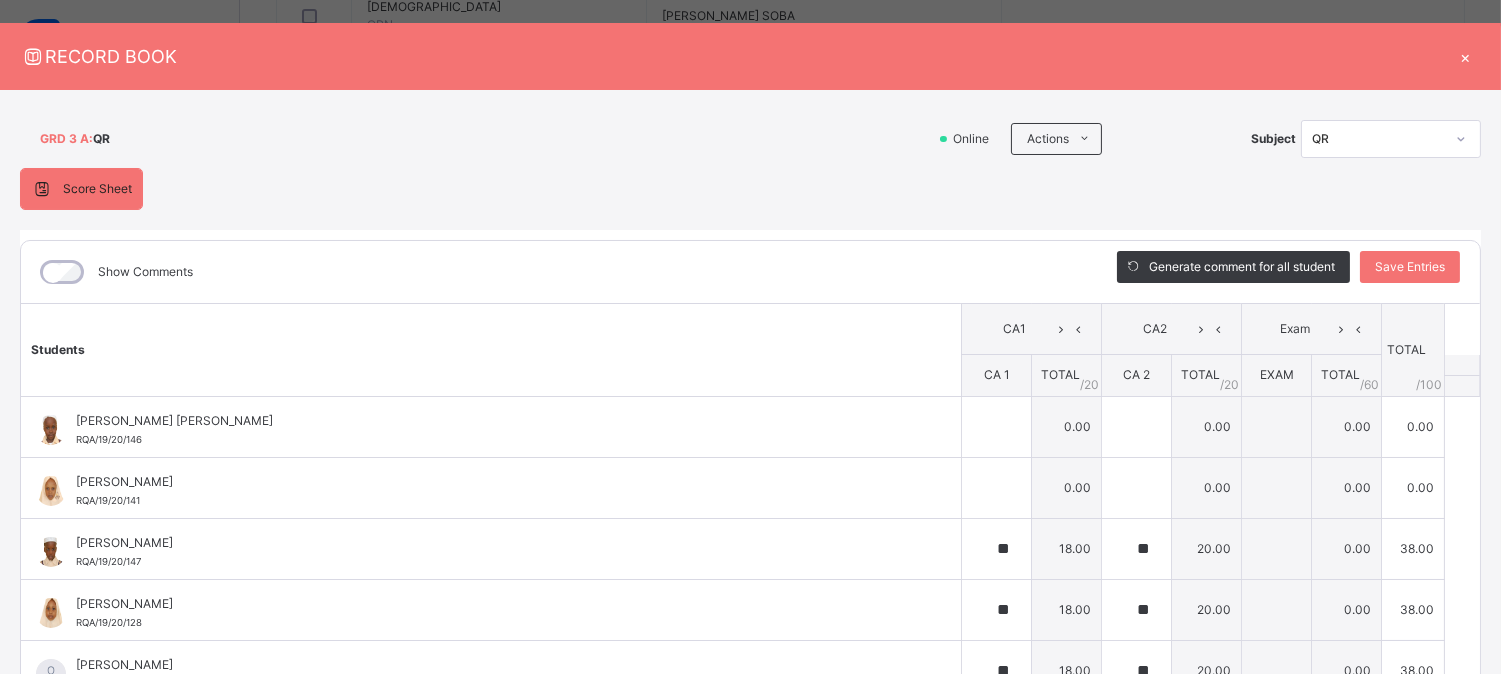 scroll, scrollTop: 0, scrollLeft: 0, axis: both 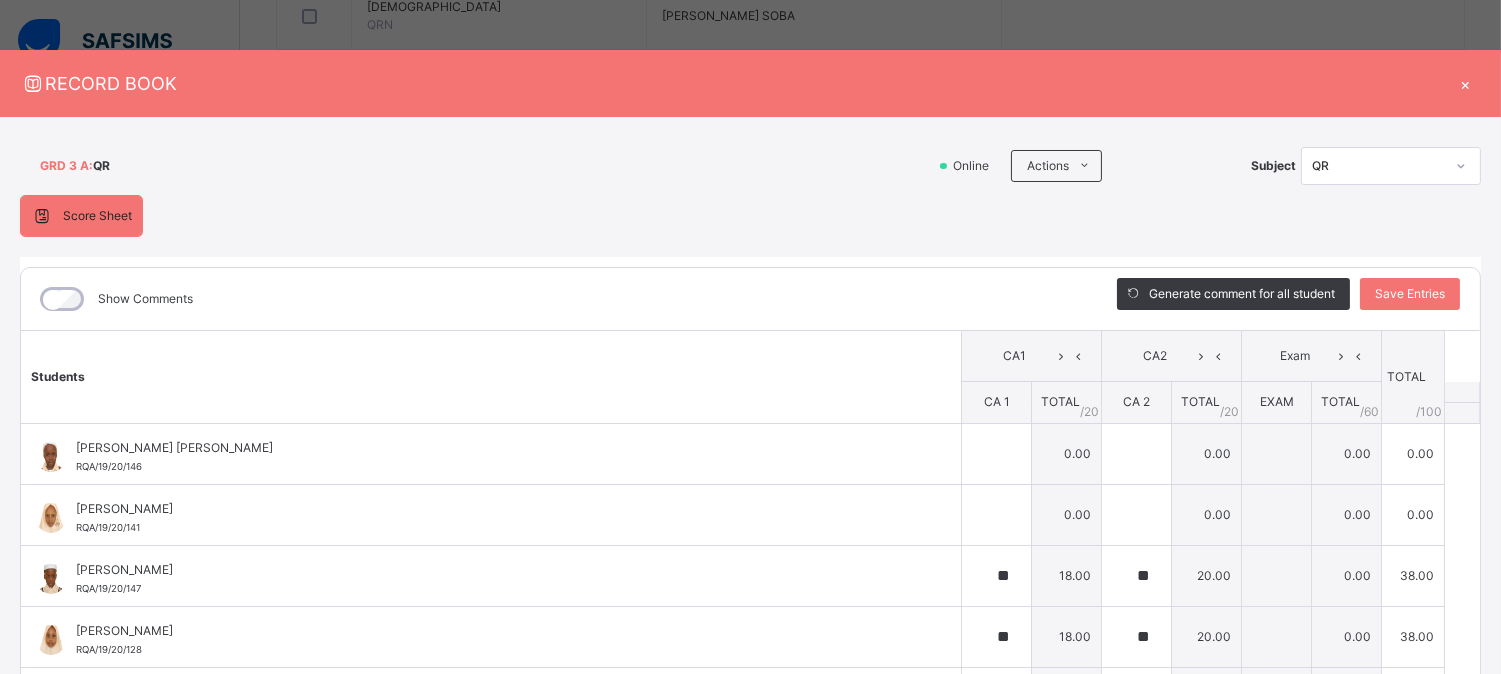 click on "×" at bounding box center [1466, 83] 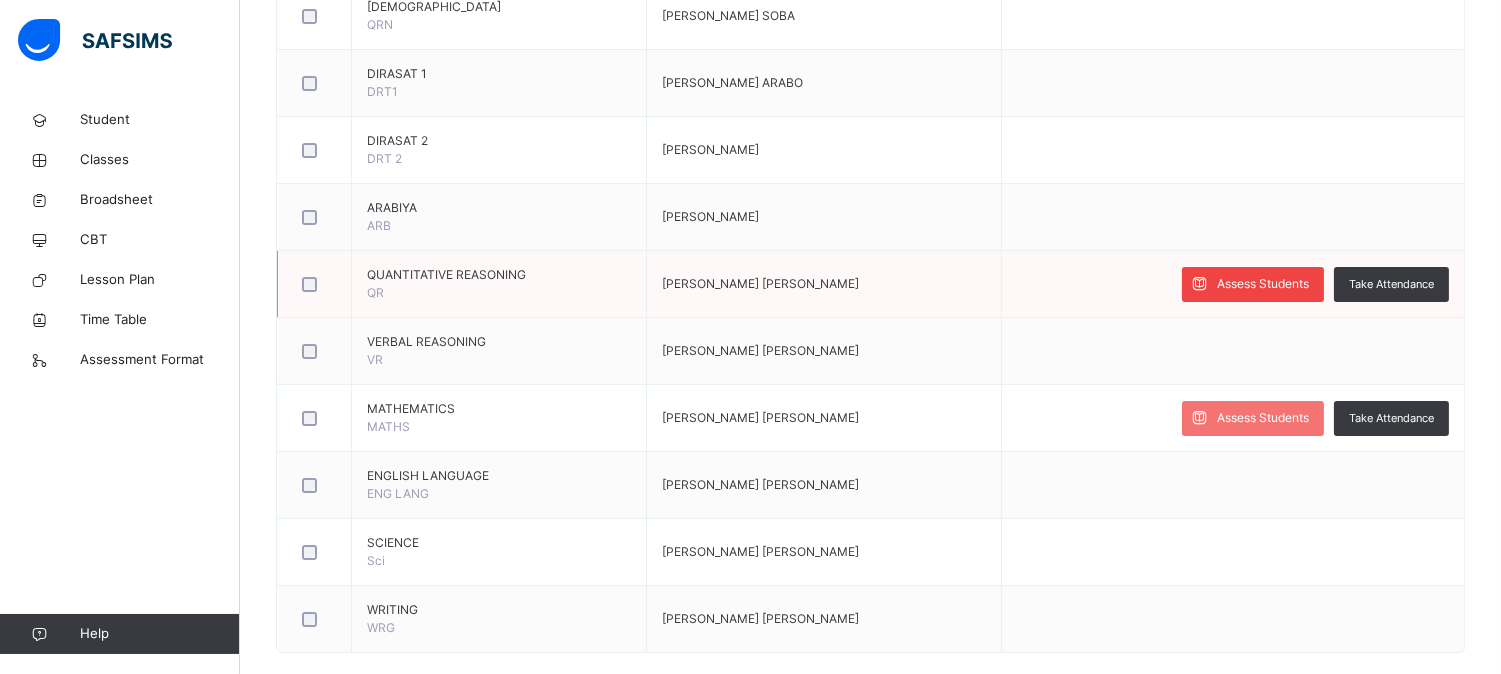 click on "Assess Students" at bounding box center (1263, 284) 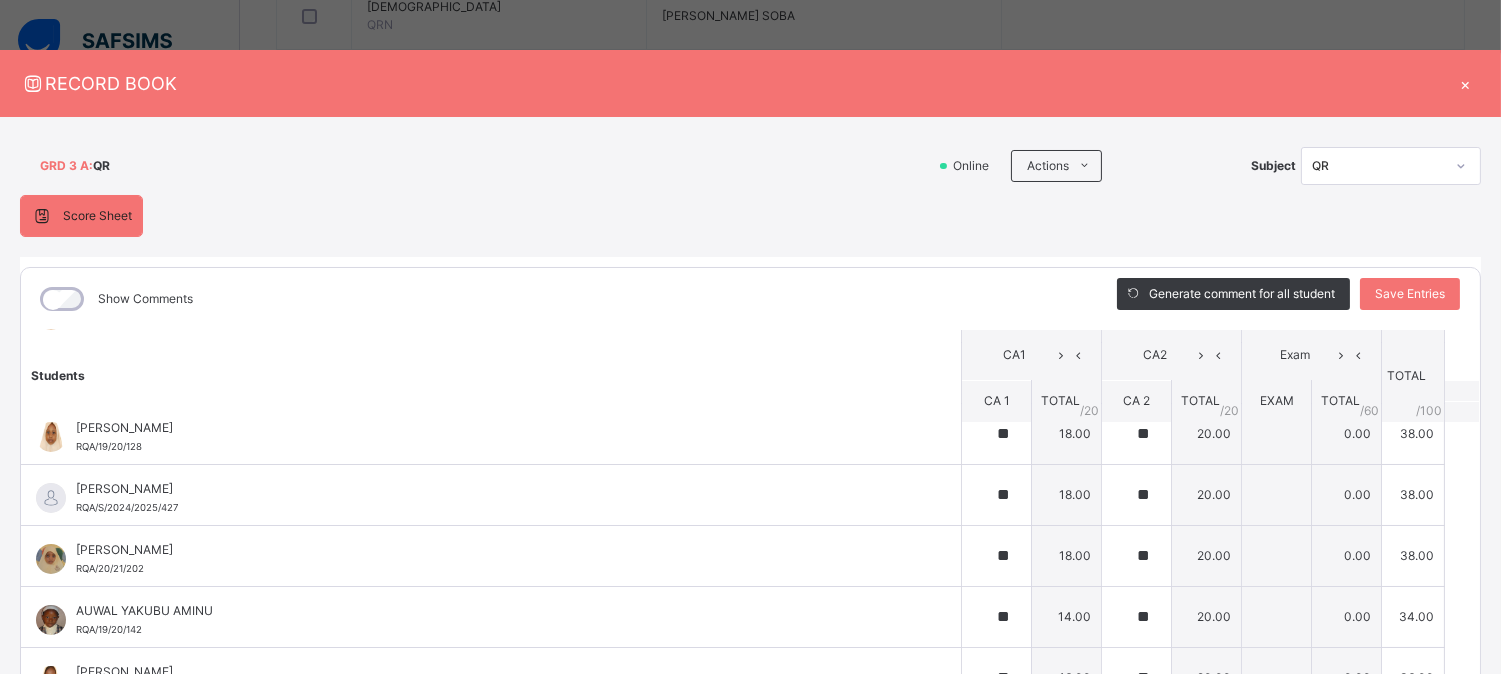 scroll, scrollTop: 0, scrollLeft: 0, axis: both 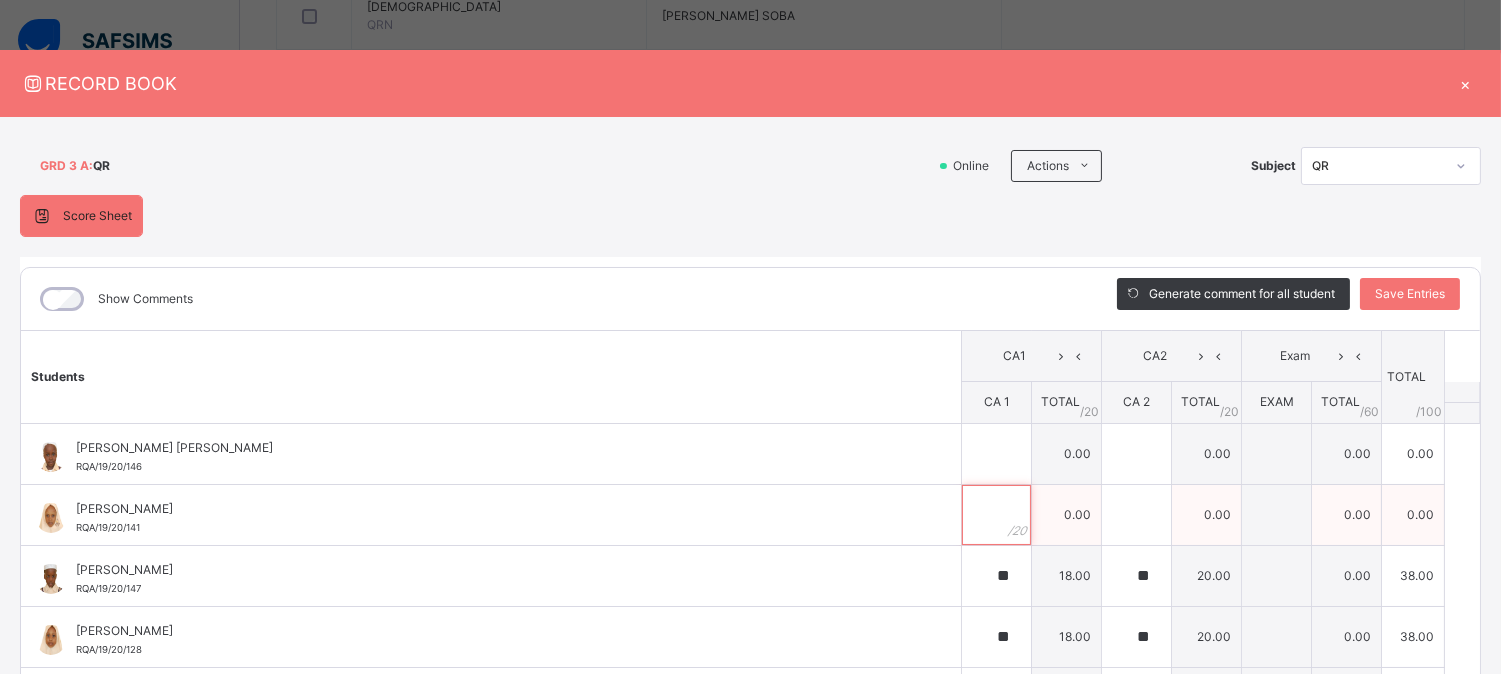 click at bounding box center (996, 515) 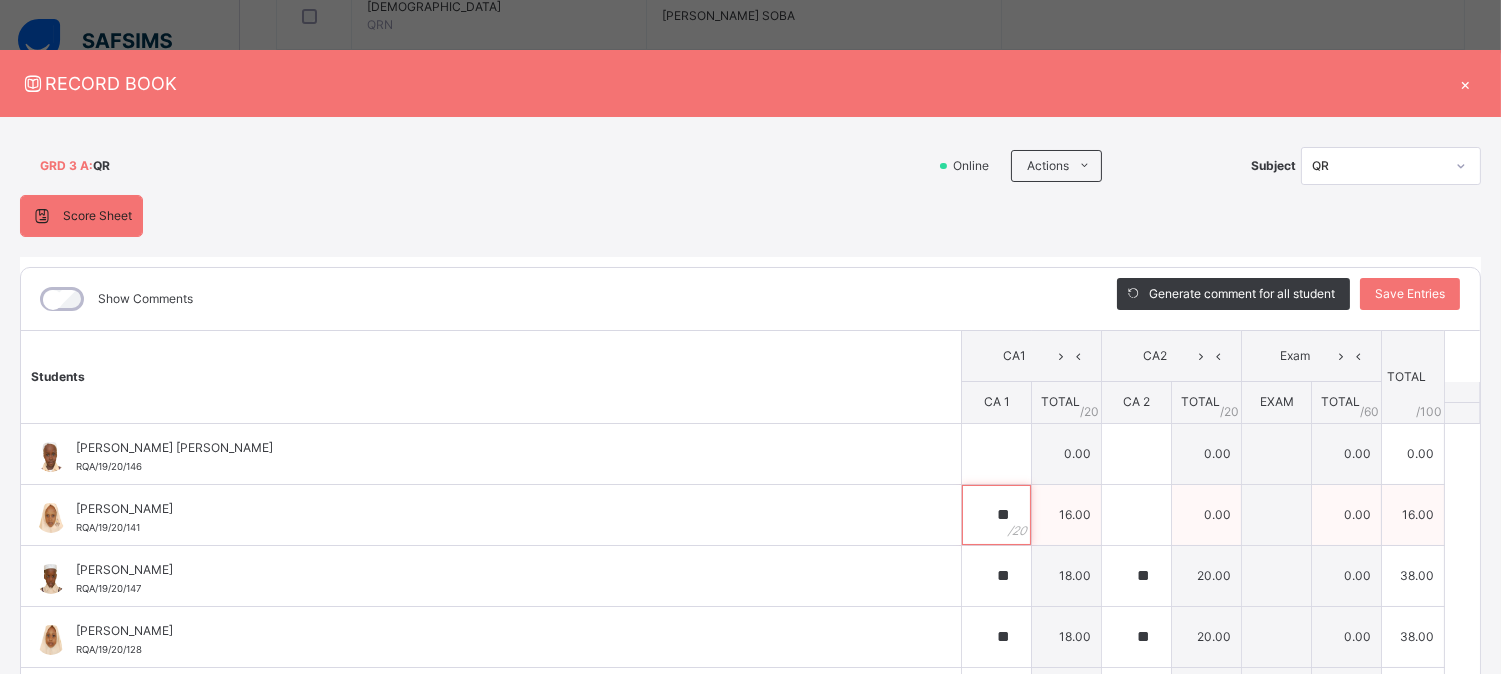 type on "**" 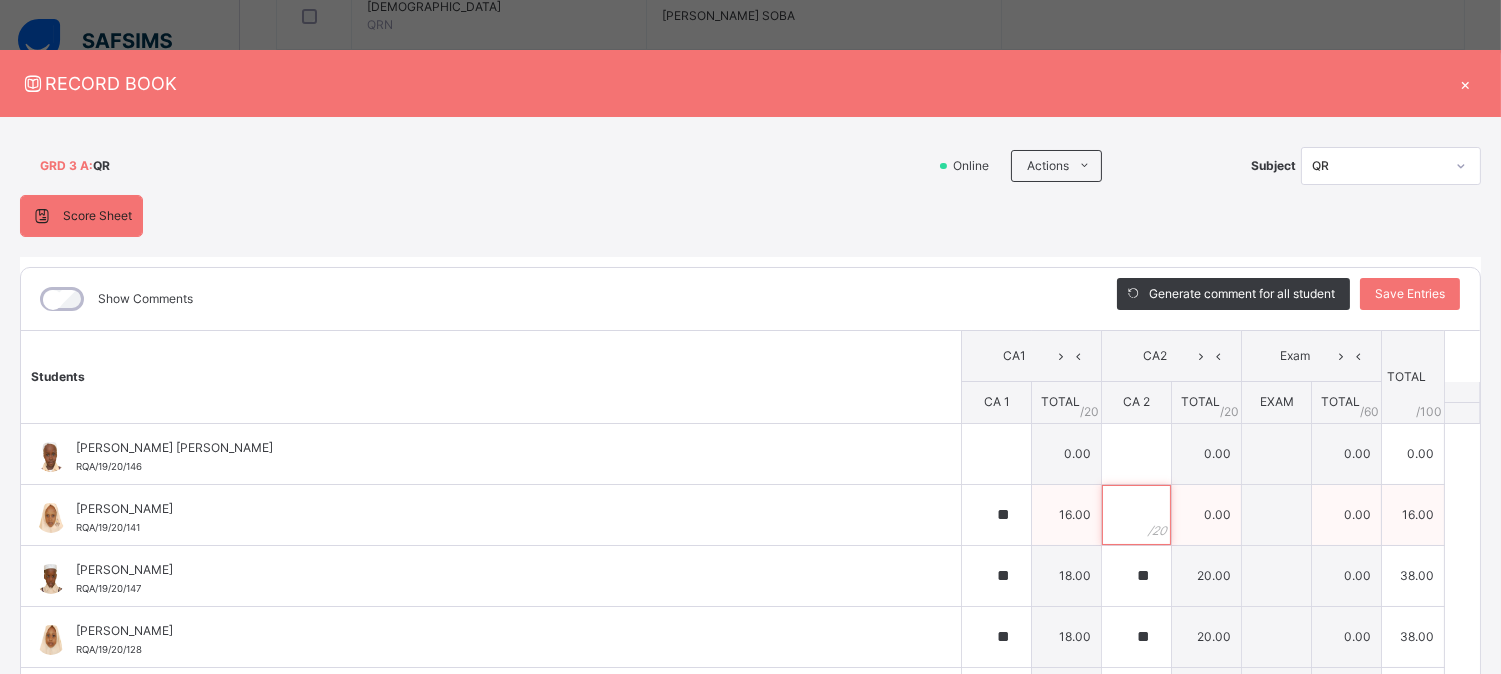 click at bounding box center [1136, 515] 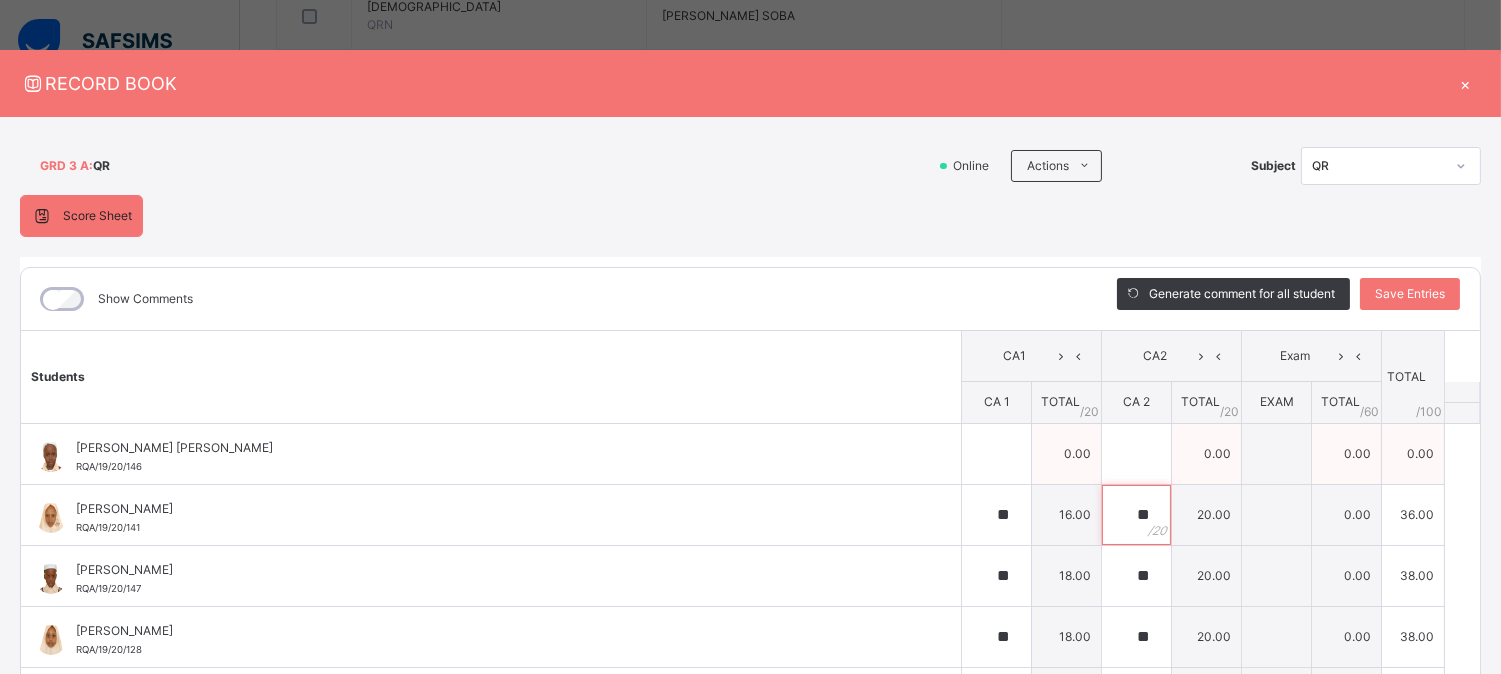 type on "**" 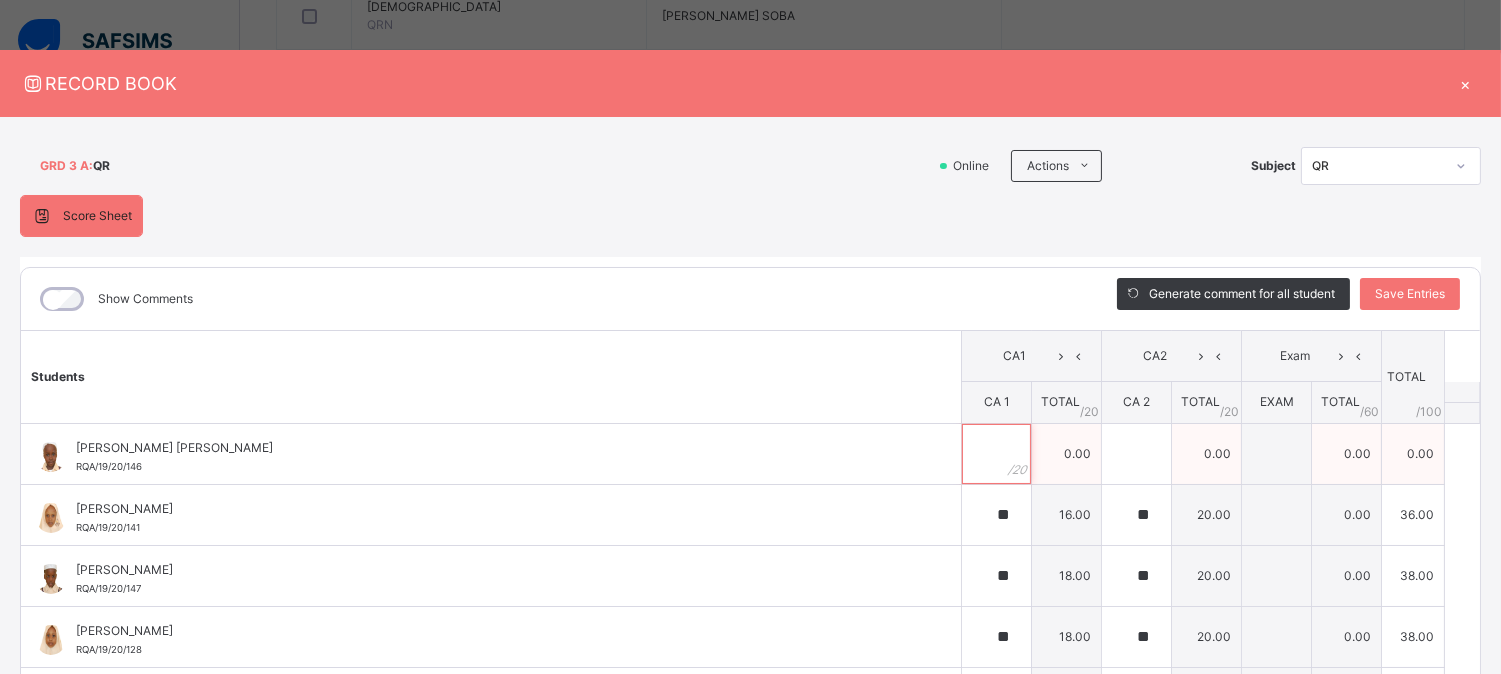 click at bounding box center [996, 454] 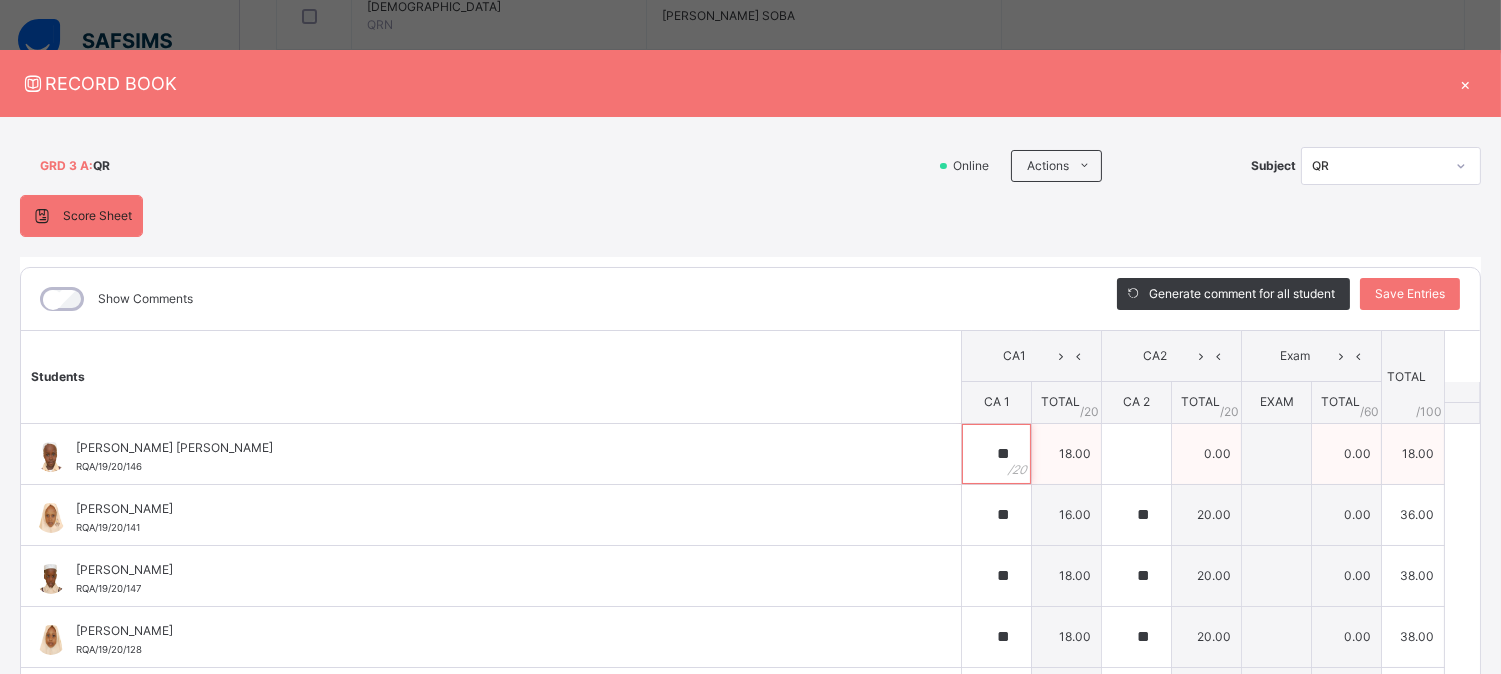 type on "**" 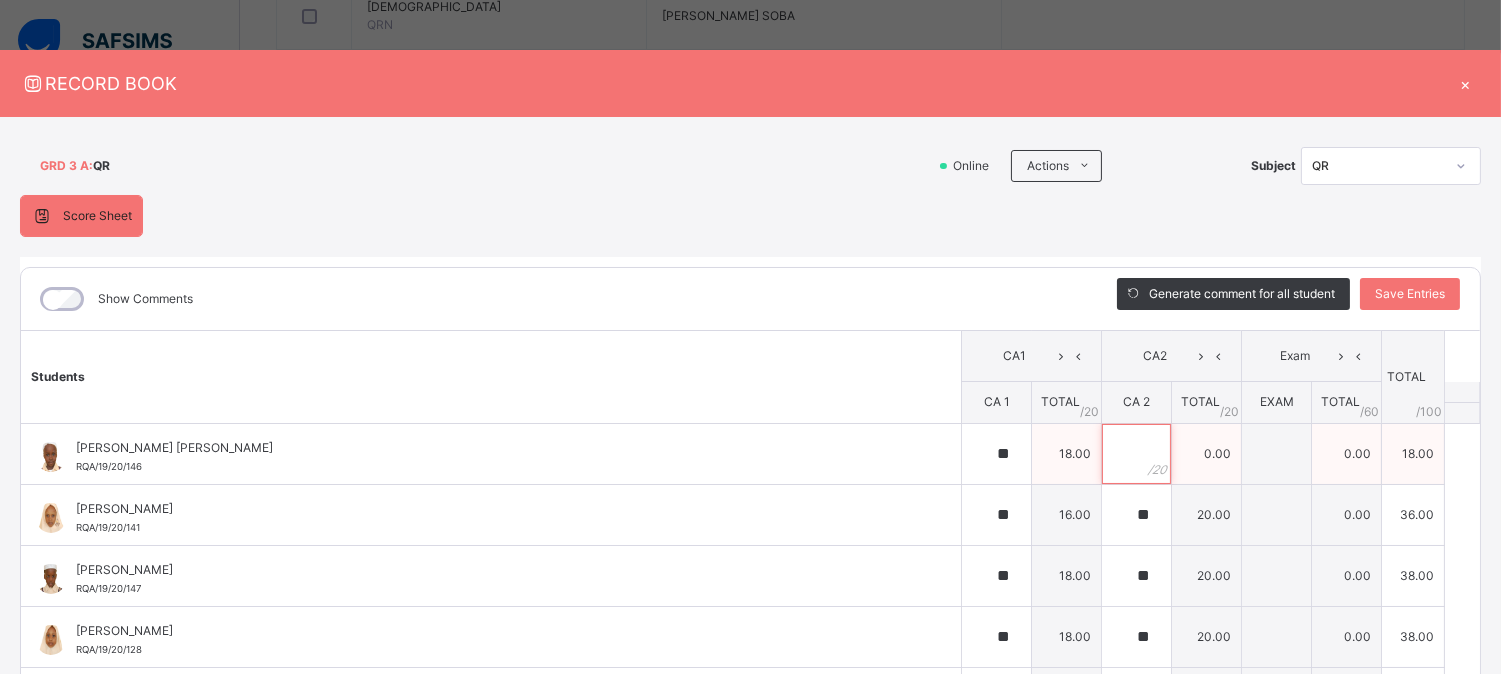 click at bounding box center (1136, 454) 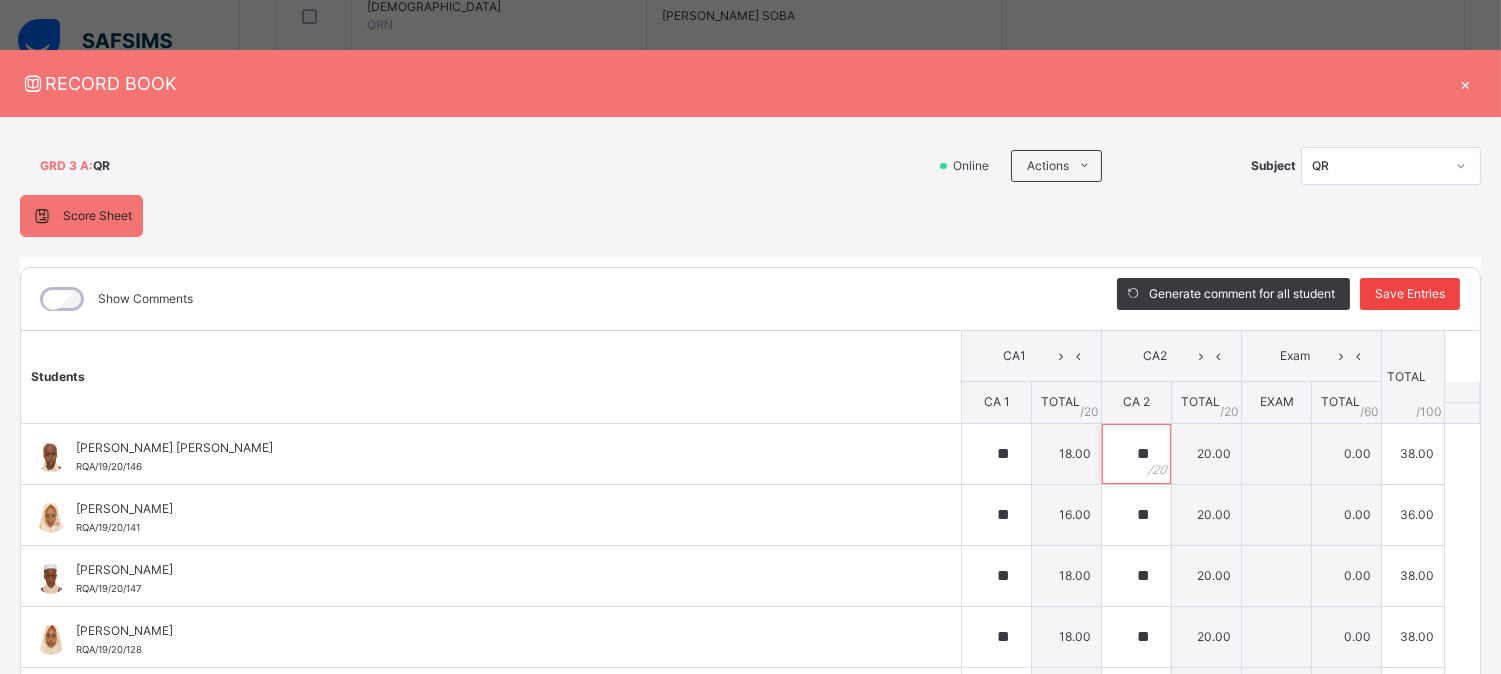 type on "**" 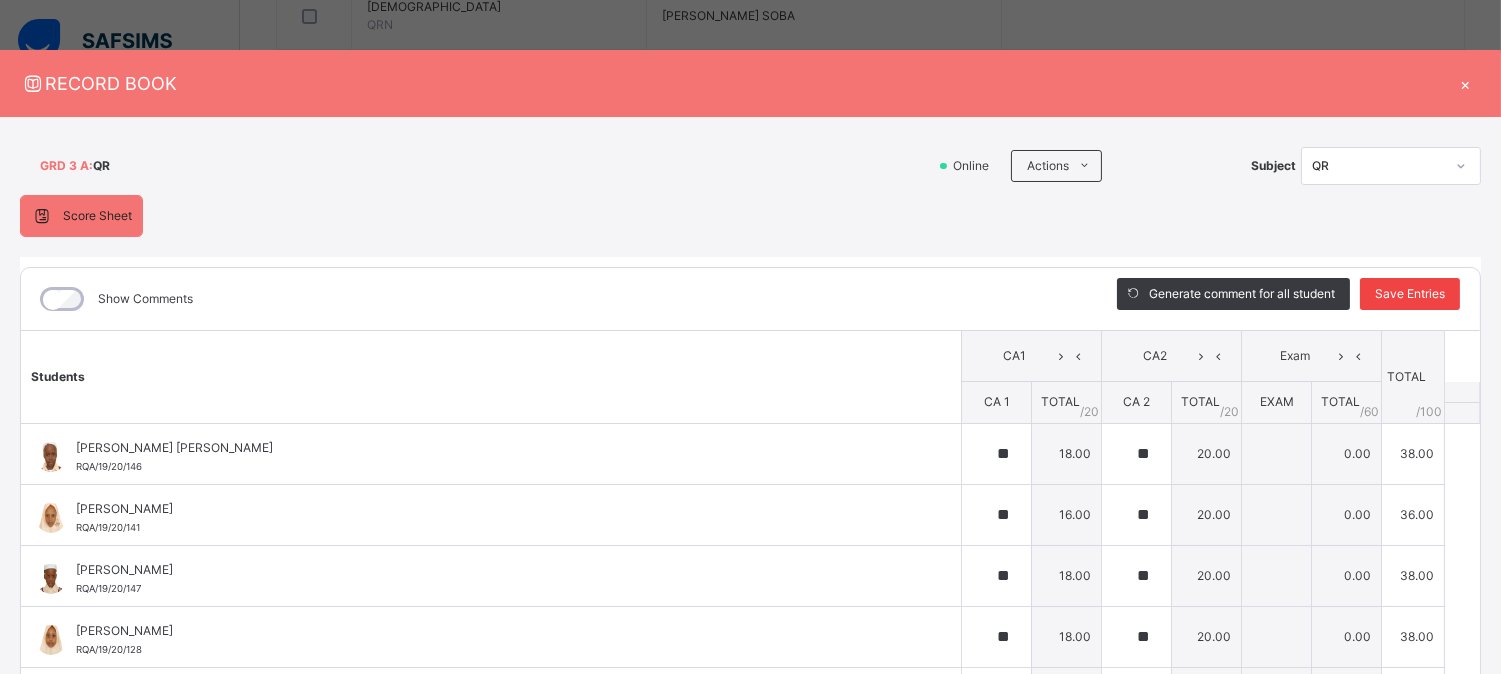 click on "Save Entries" at bounding box center (1410, 294) 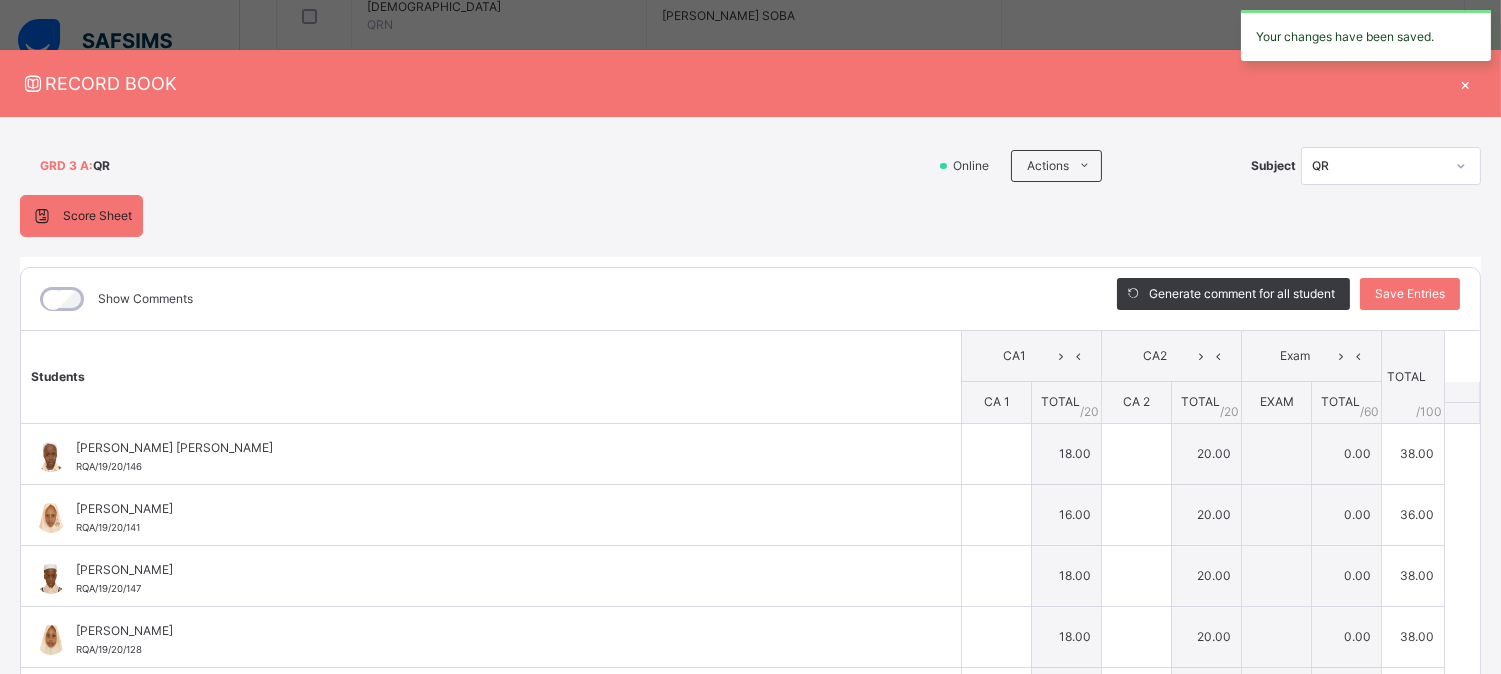 type on "**" 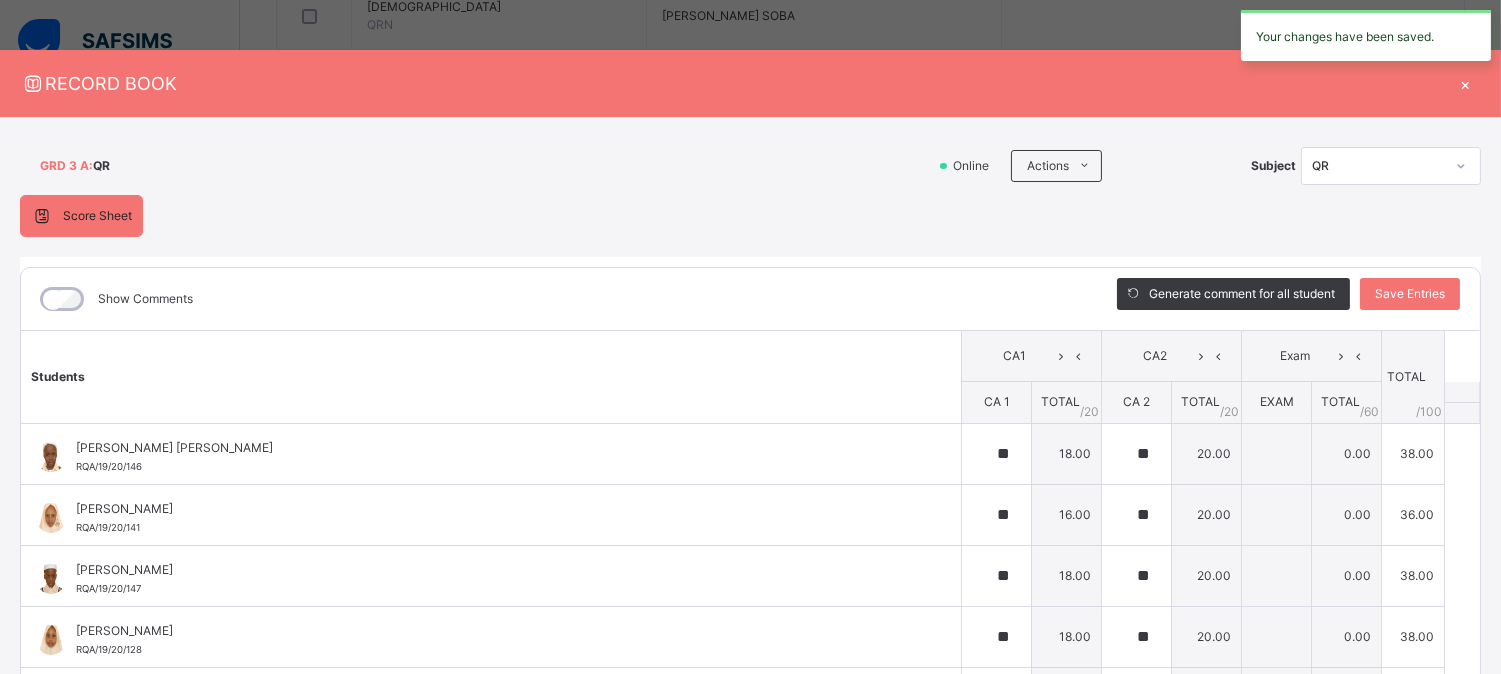 type on "**" 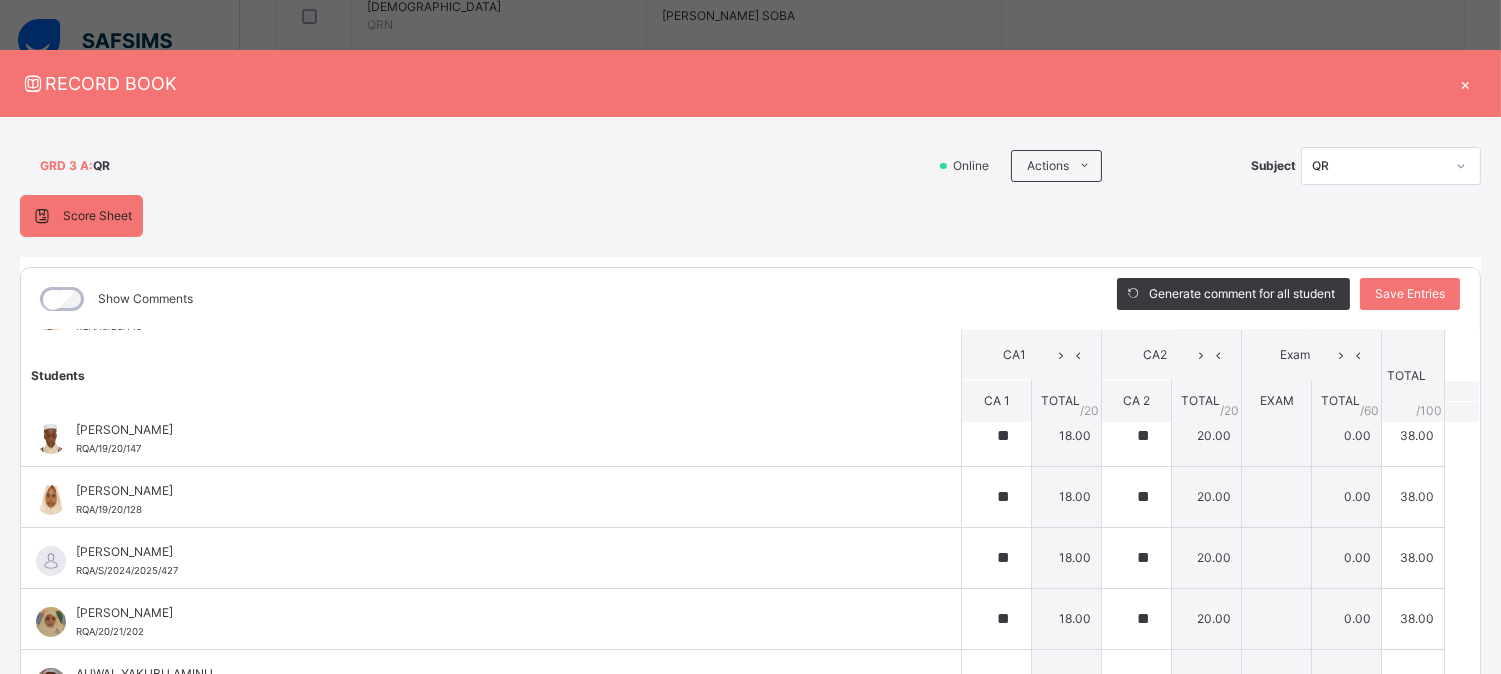 scroll, scrollTop: 152, scrollLeft: 0, axis: vertical 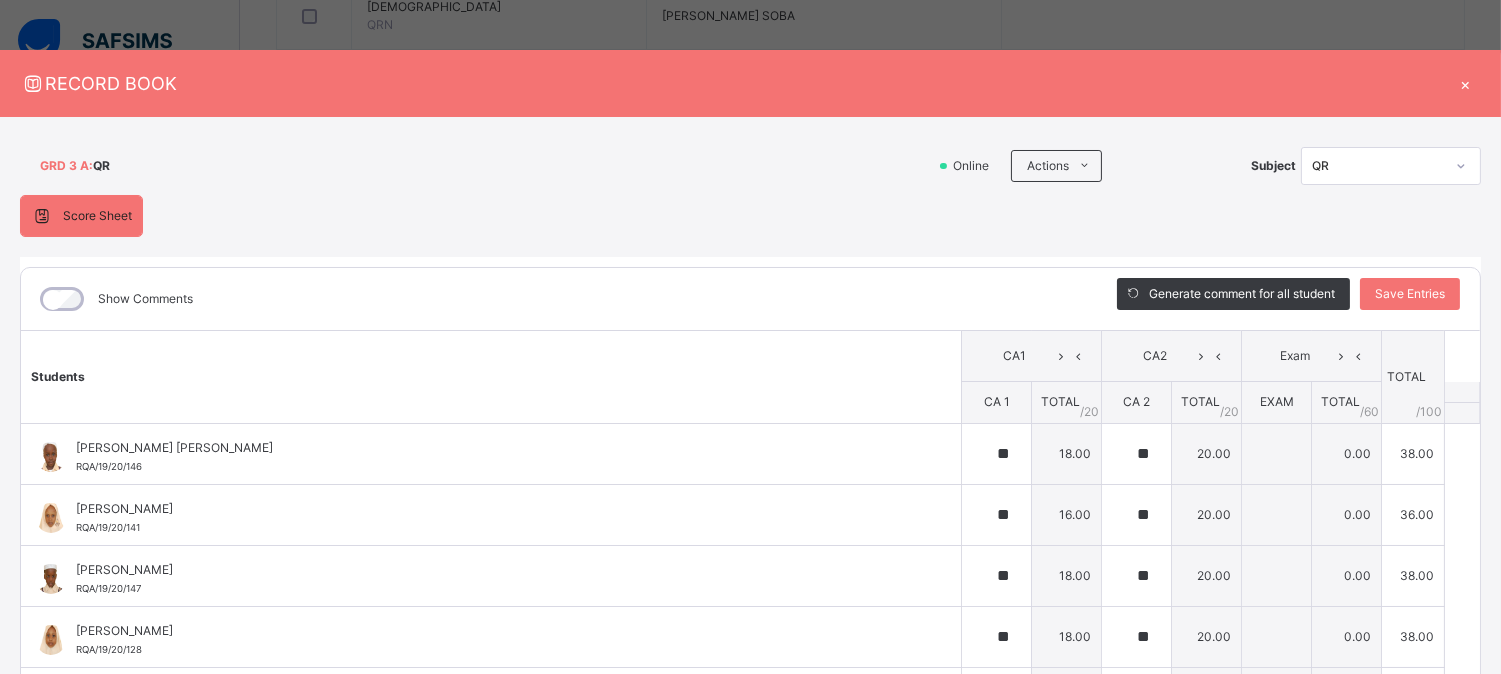 click on "×" at bounding box center (1466, 83) 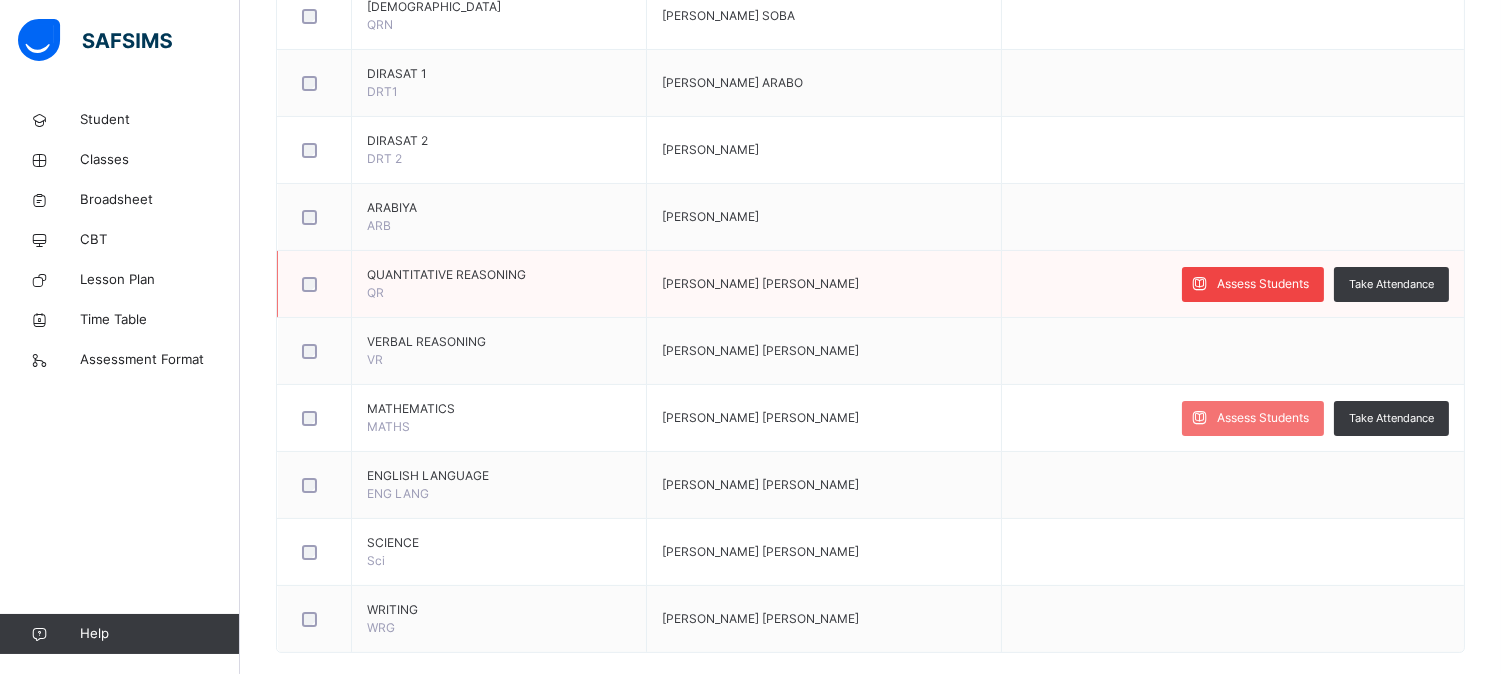 click on "Assess Students" at bounding box center (1263, 284) 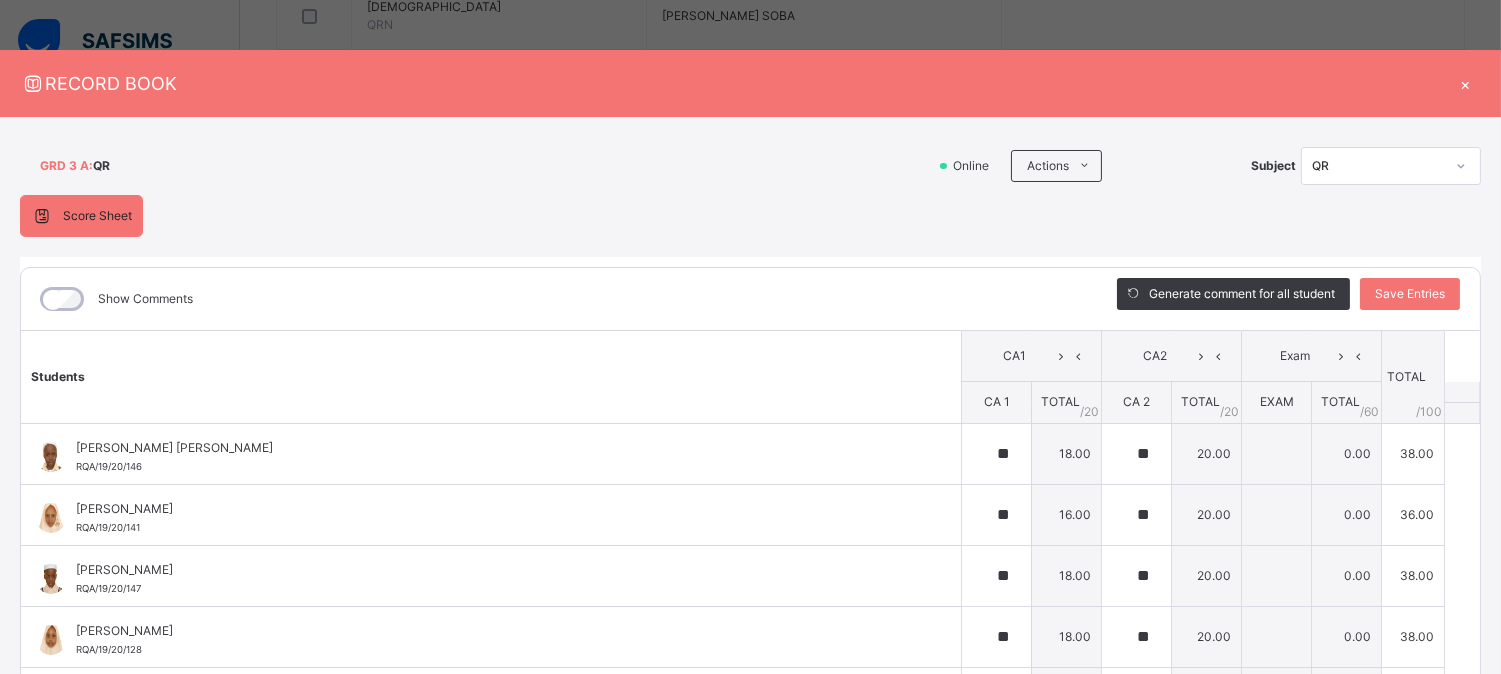 click on "×" at bounding box center (1466, 83) 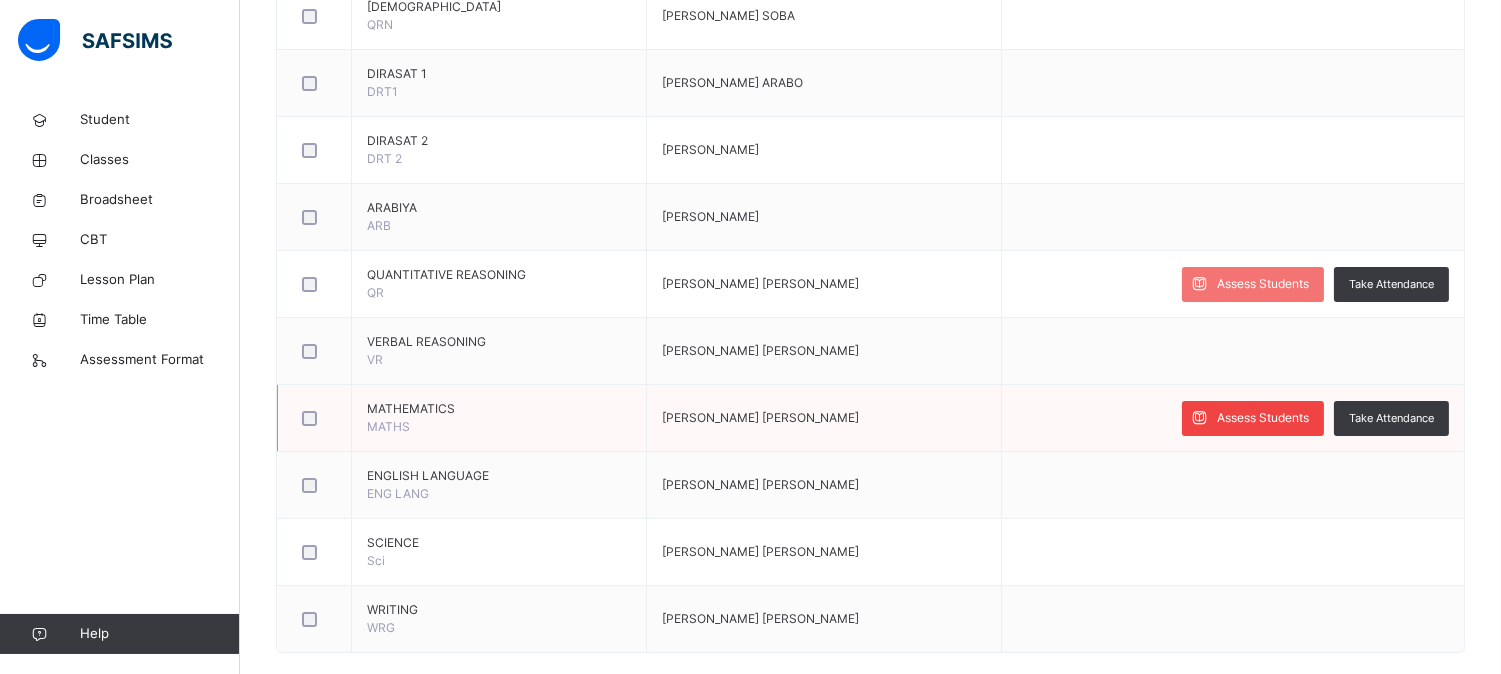 click on "Assess Students" at bounding box center [1263, 418] 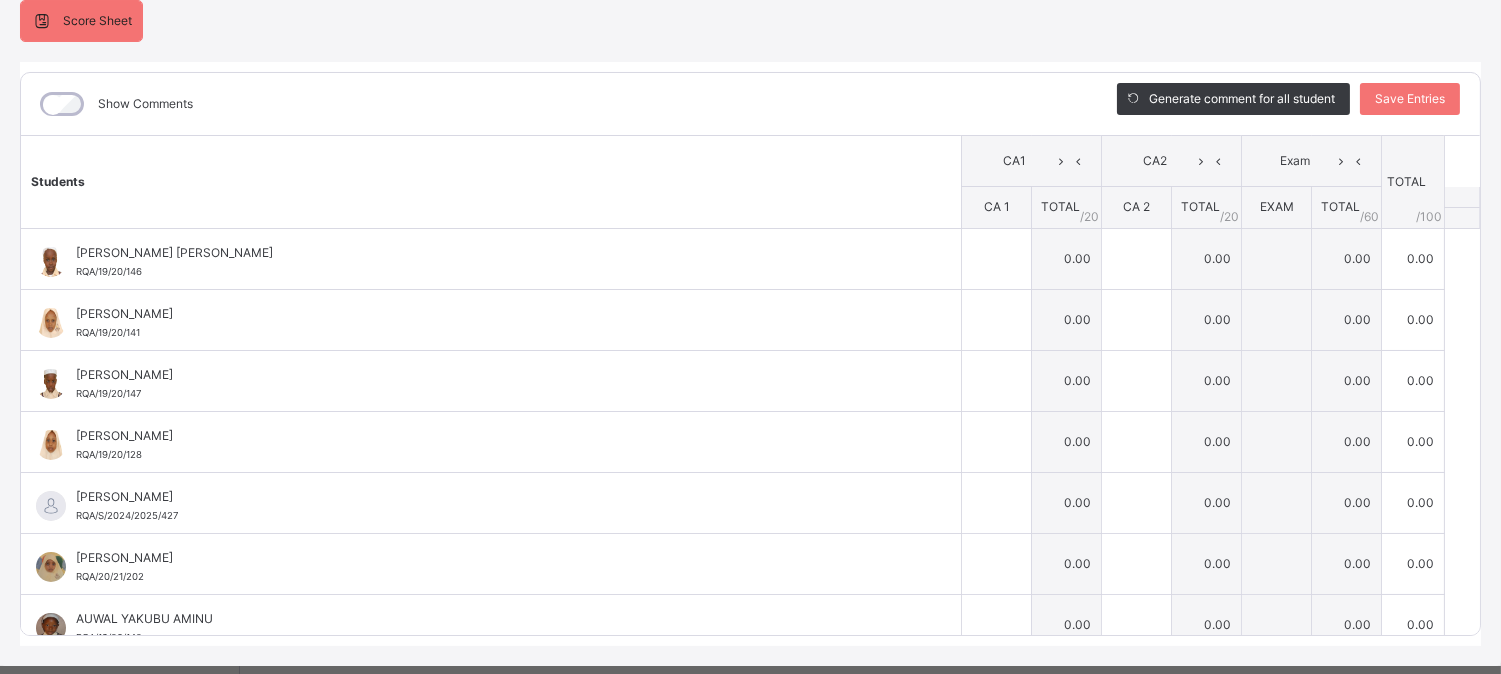 scroll, scrollTop: 214, scrollLeft: 0, axis: vertical 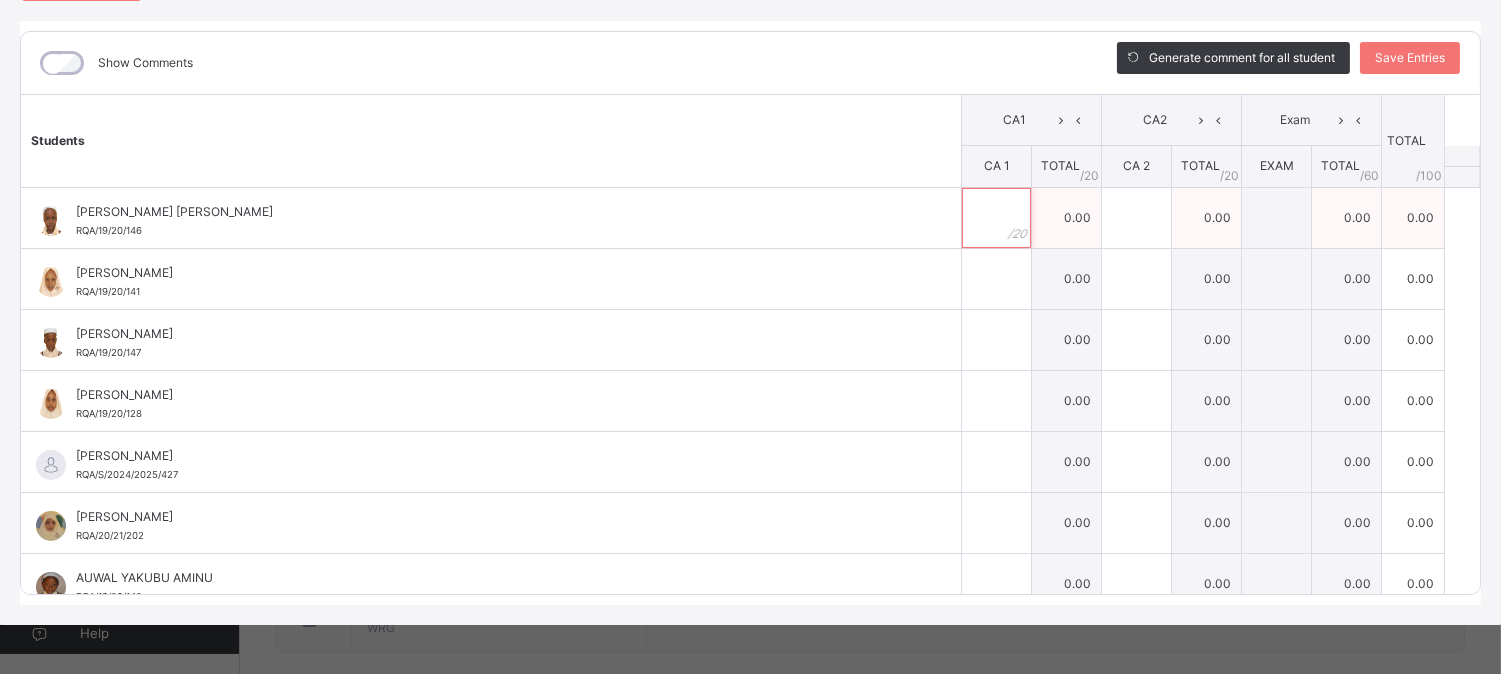 click at bounding box center (996, 218) 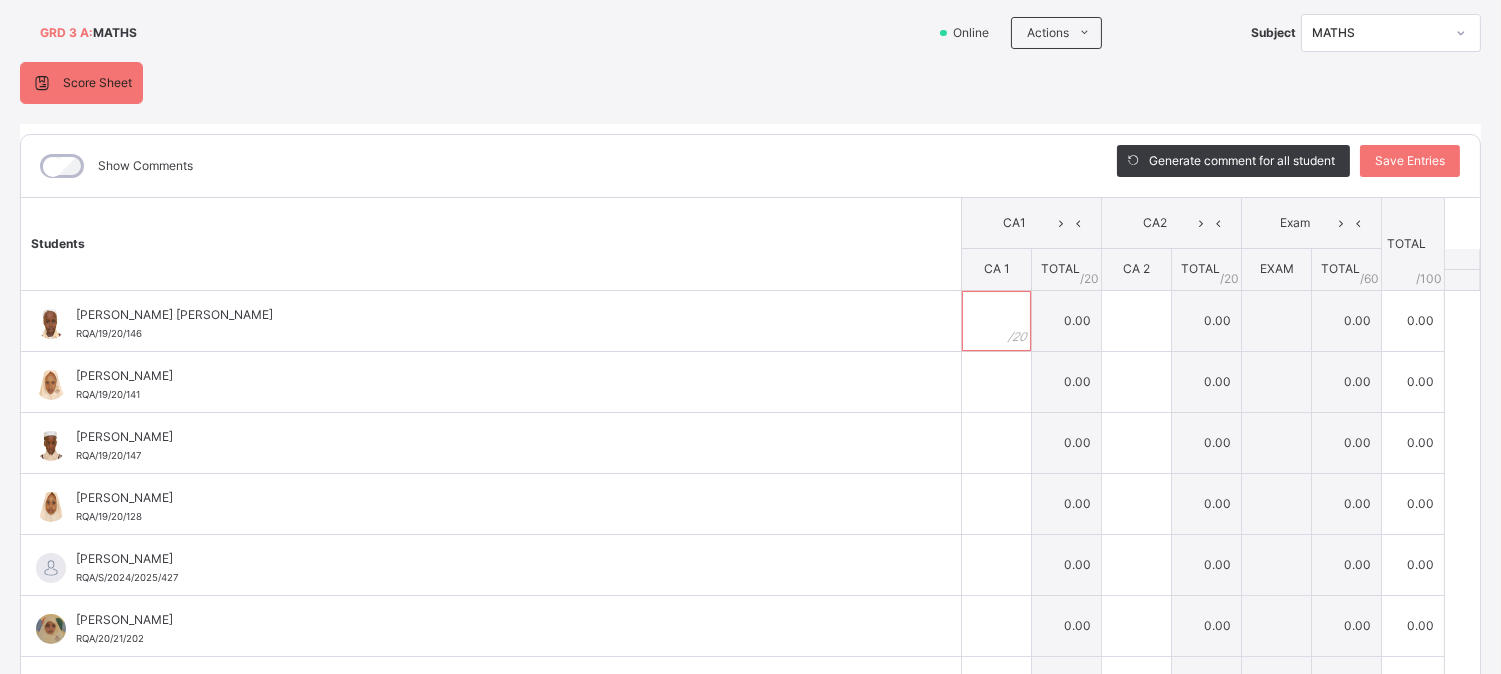 scroll, scrollTop: 236, scrollLeft: 0, axis: vertical 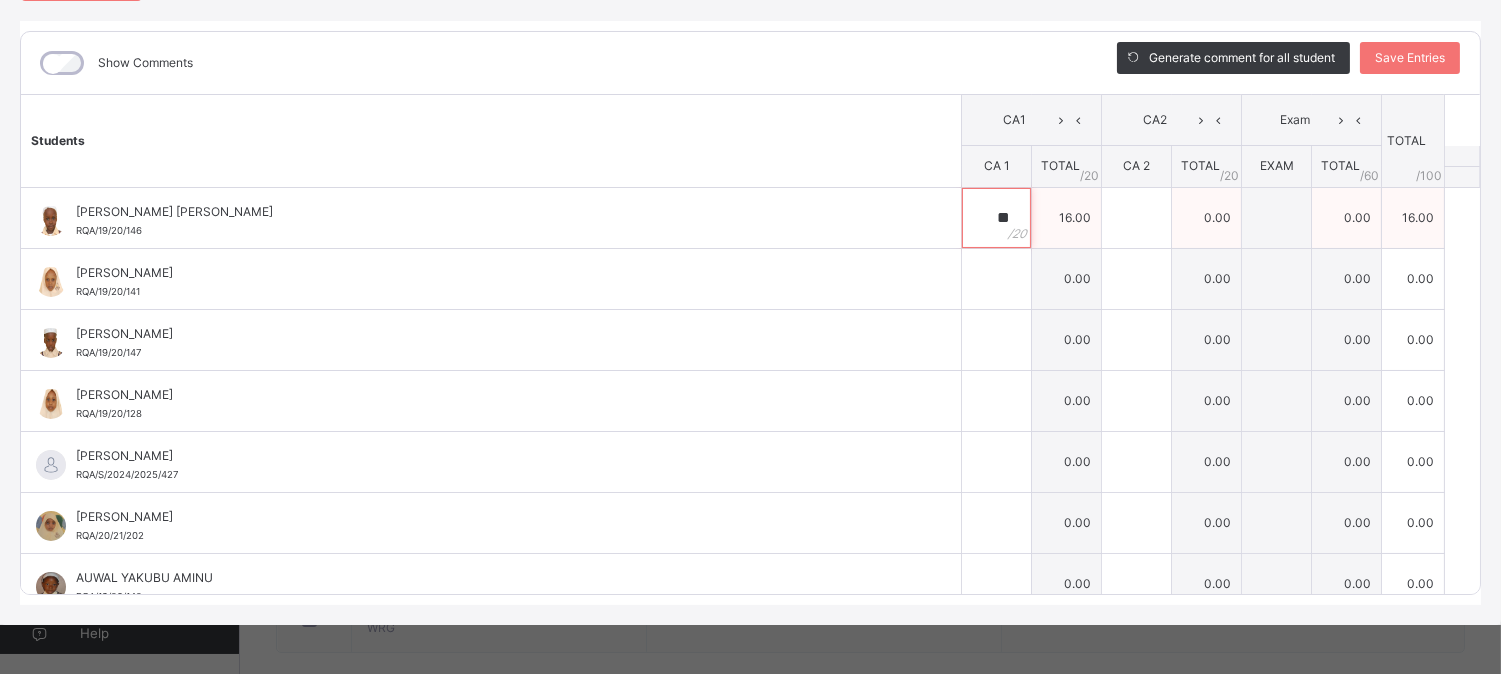 type on "**" 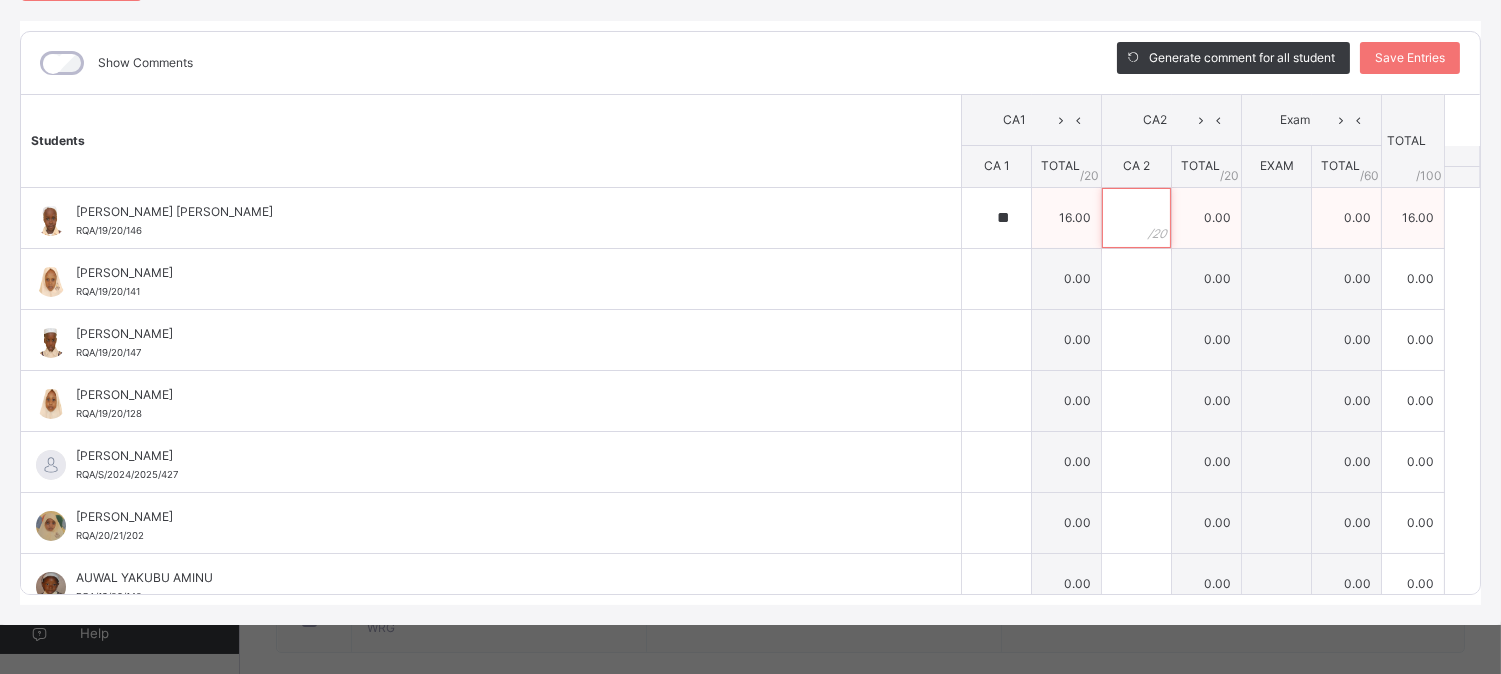 click at bounding box center [1136, 218] 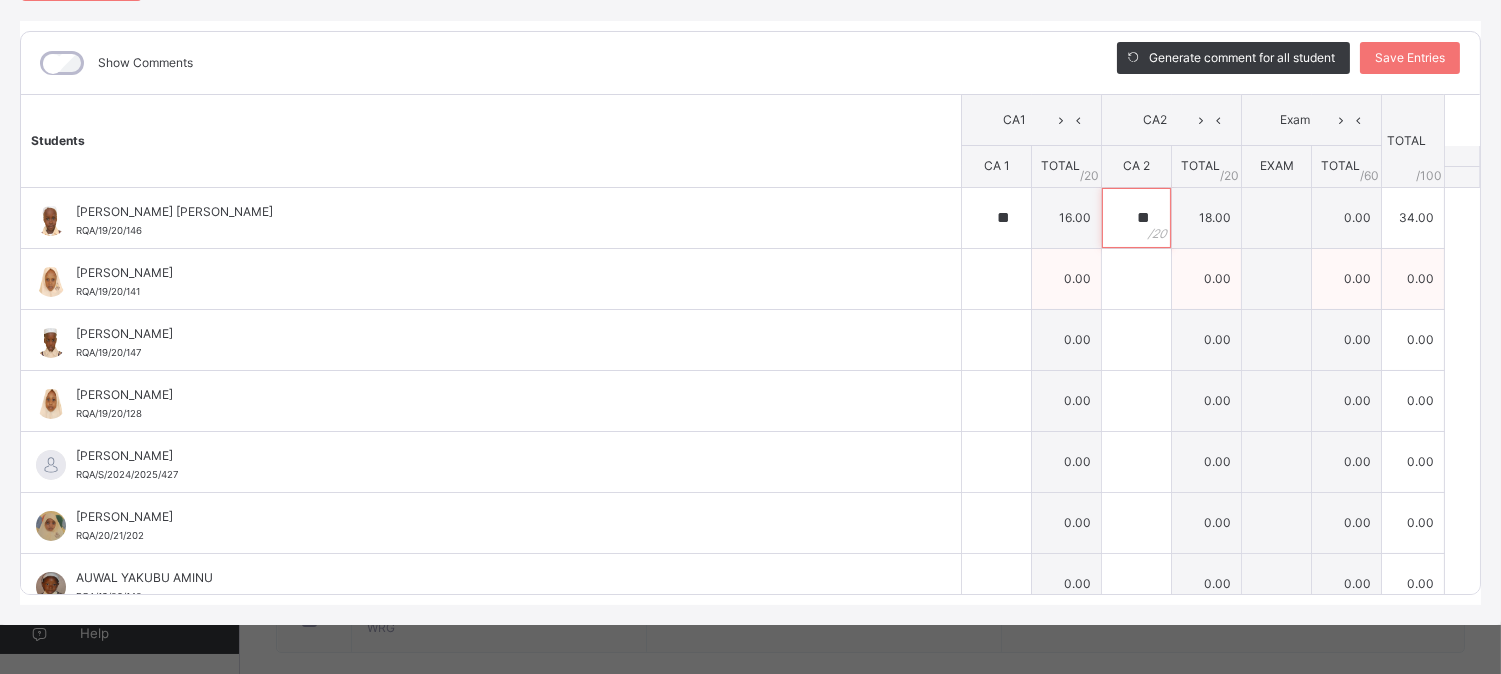 type on "**" 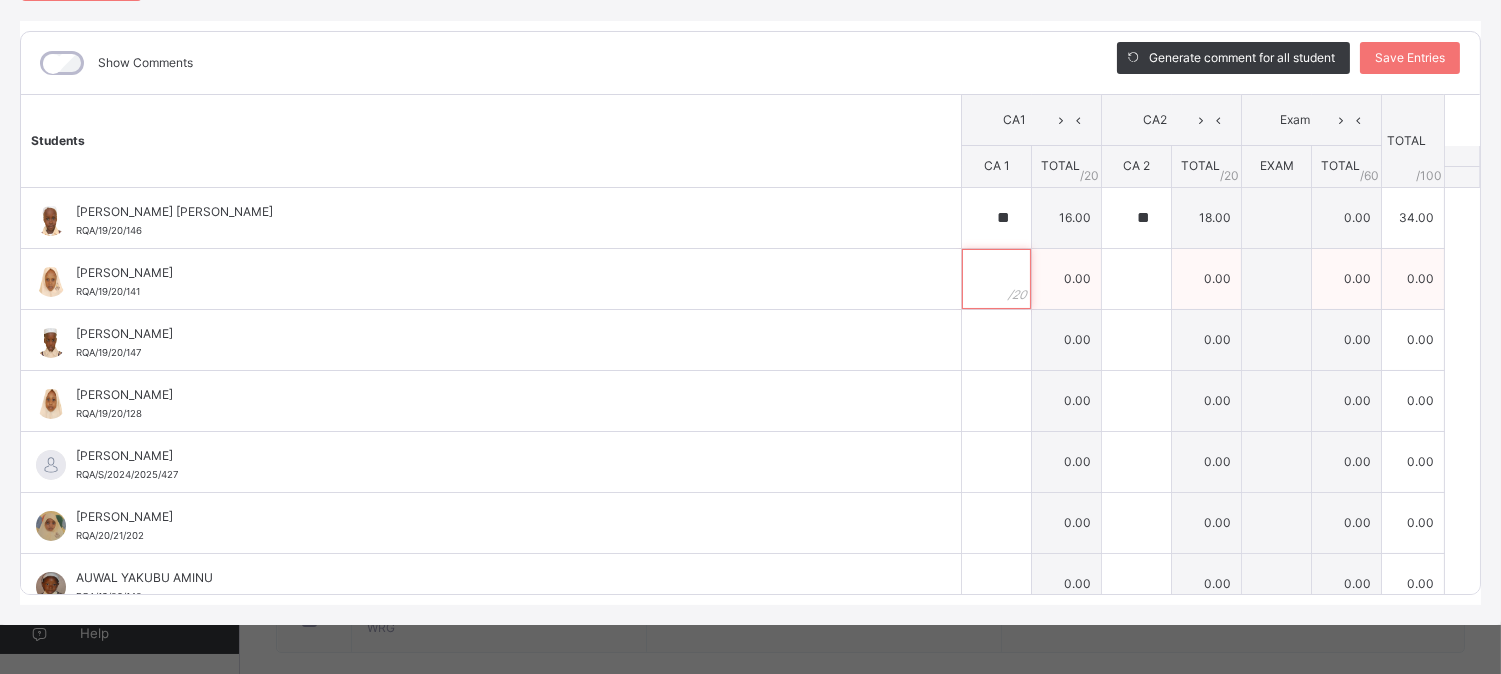 click at bounding box center [996, 279] 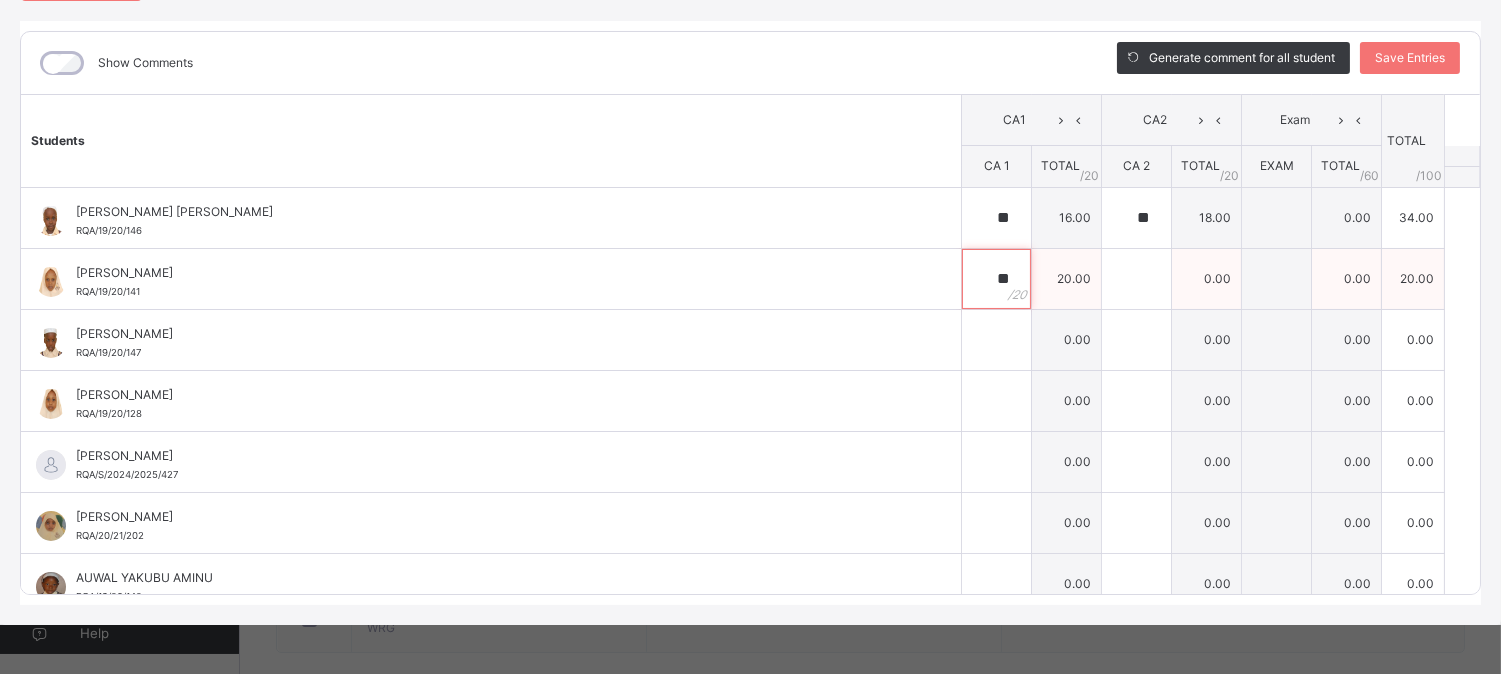 type on "**" 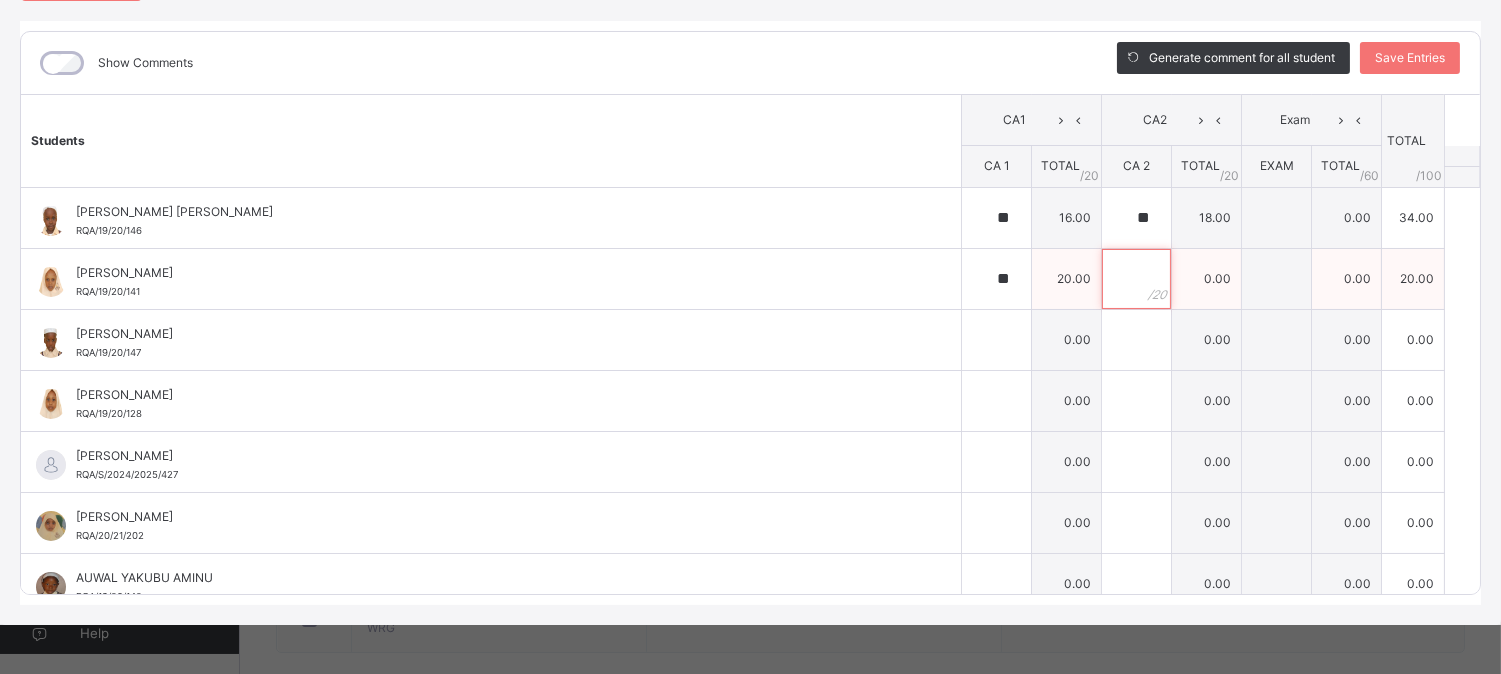 click at bounding box center [1136, 279] 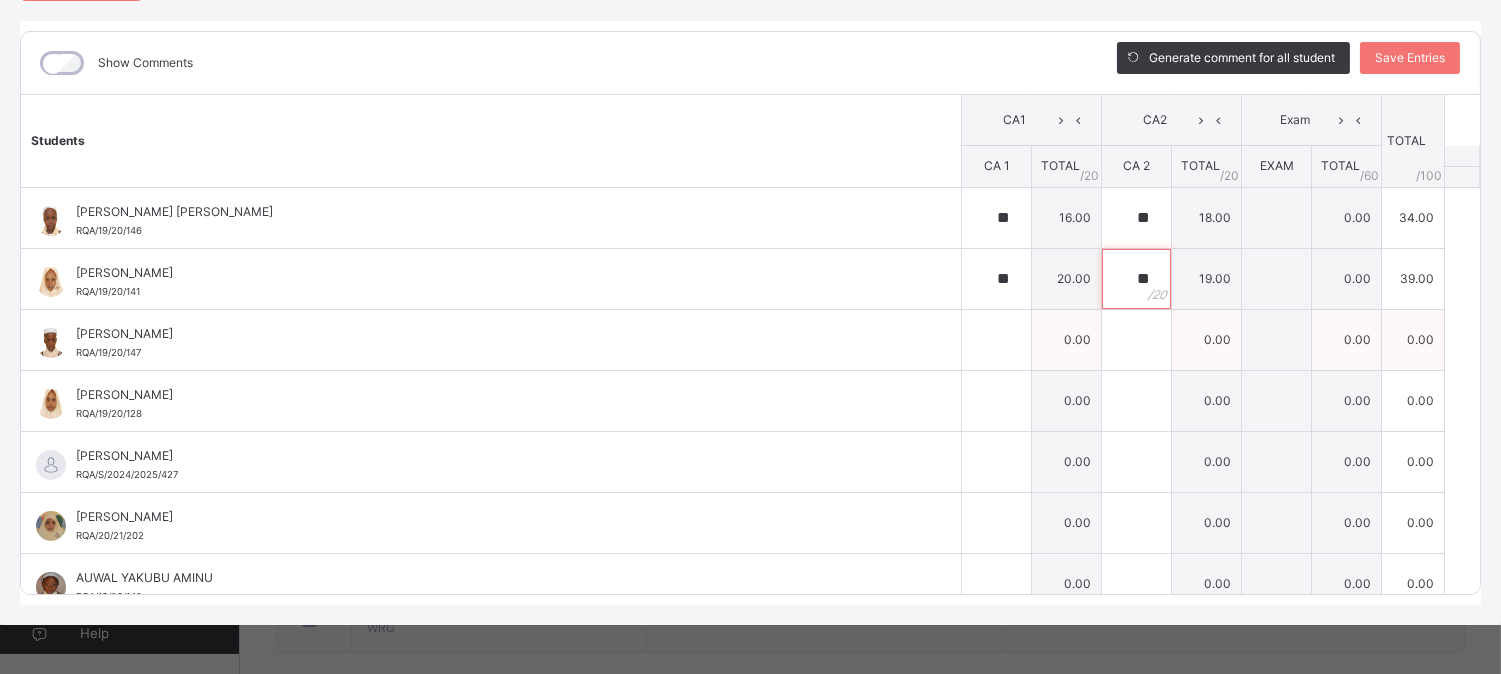 type on "**" 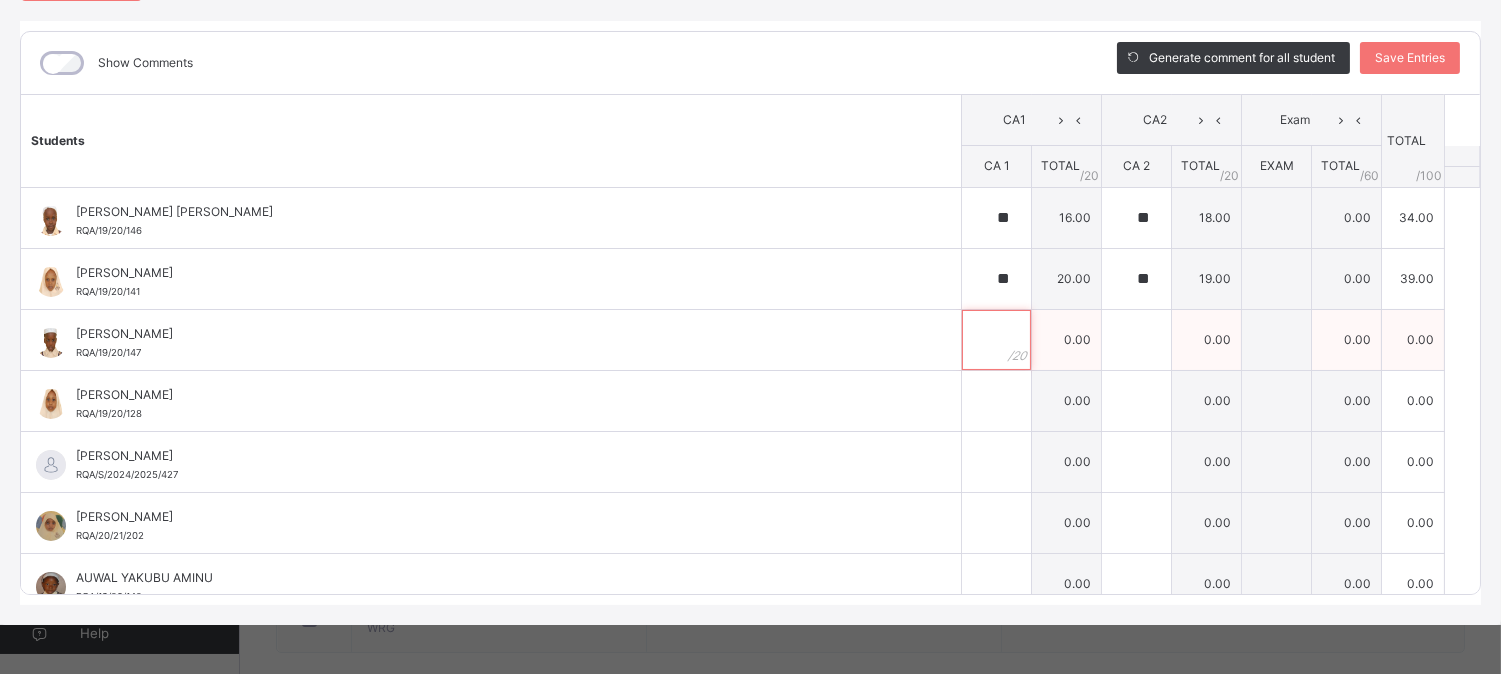 click at bounding box center (996, 340) 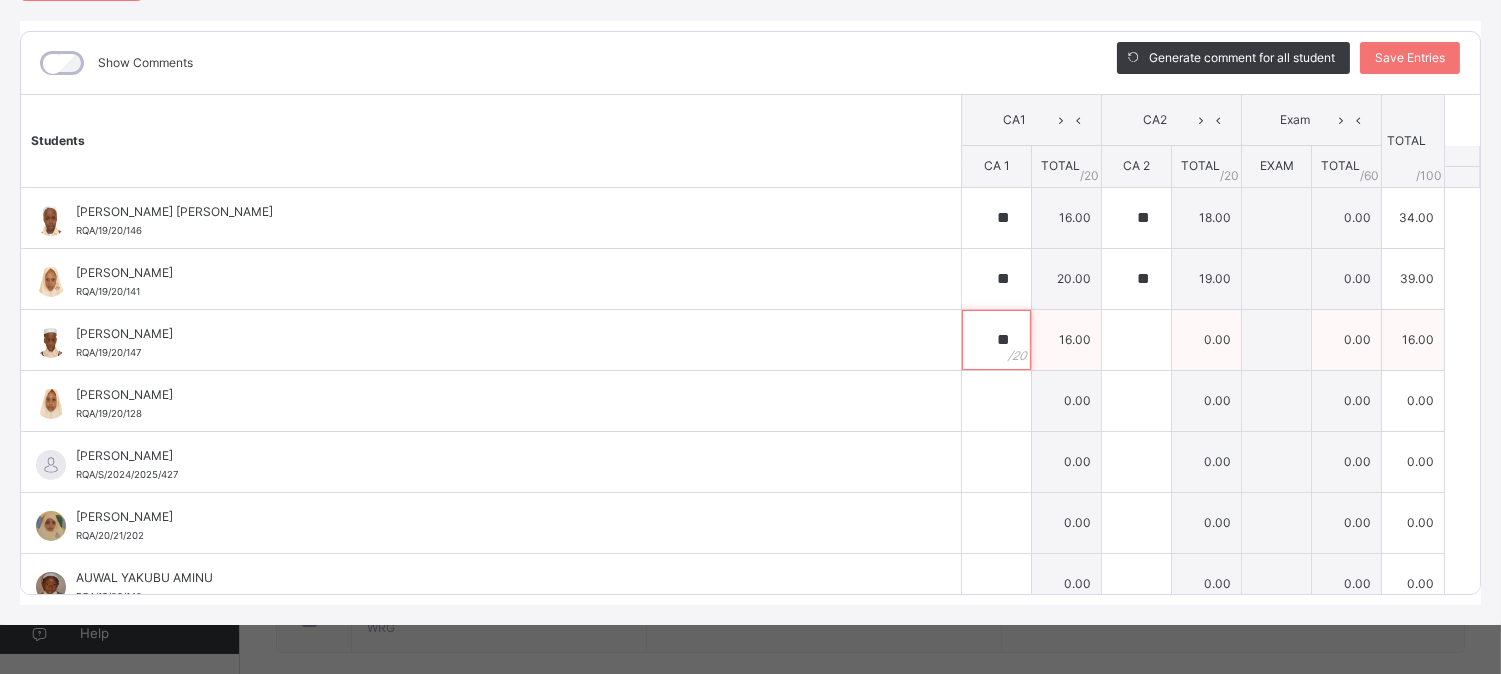 type on "**" 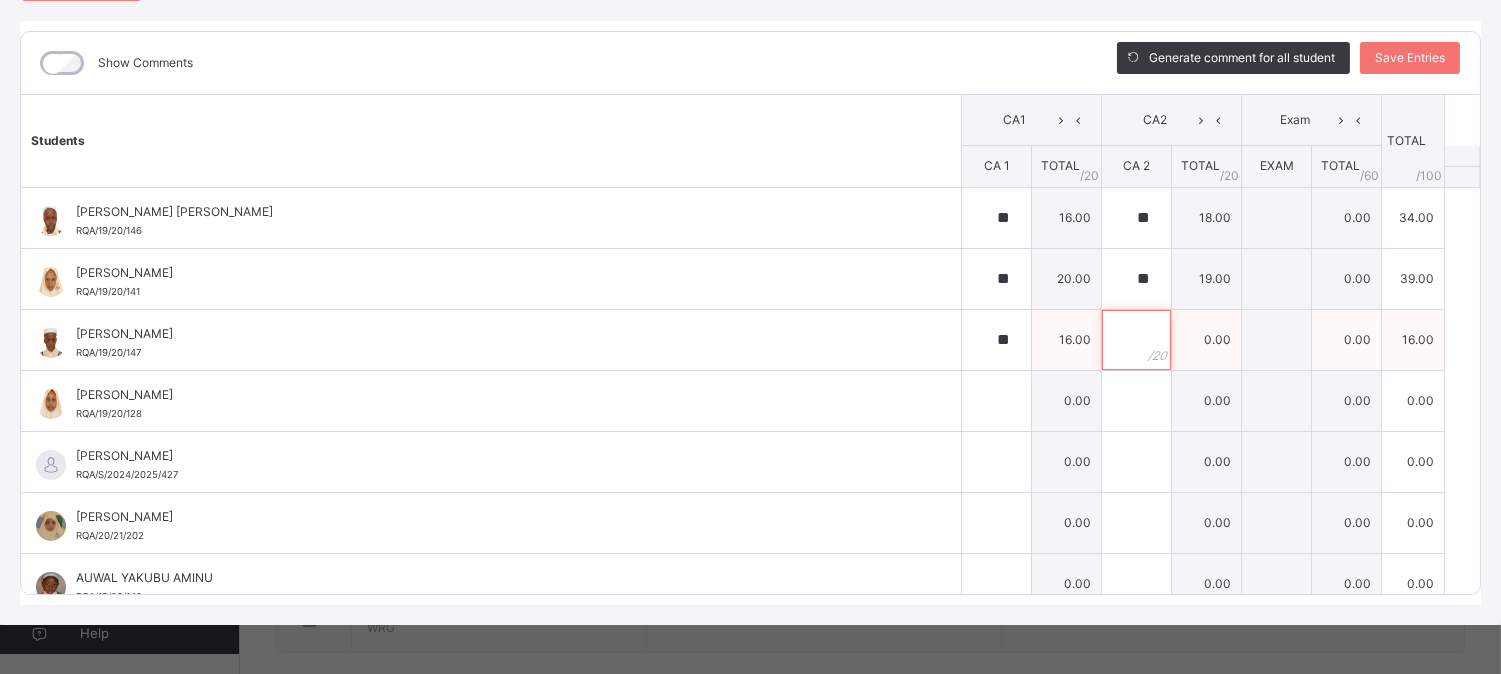 click at bounding box center [1136, 340] 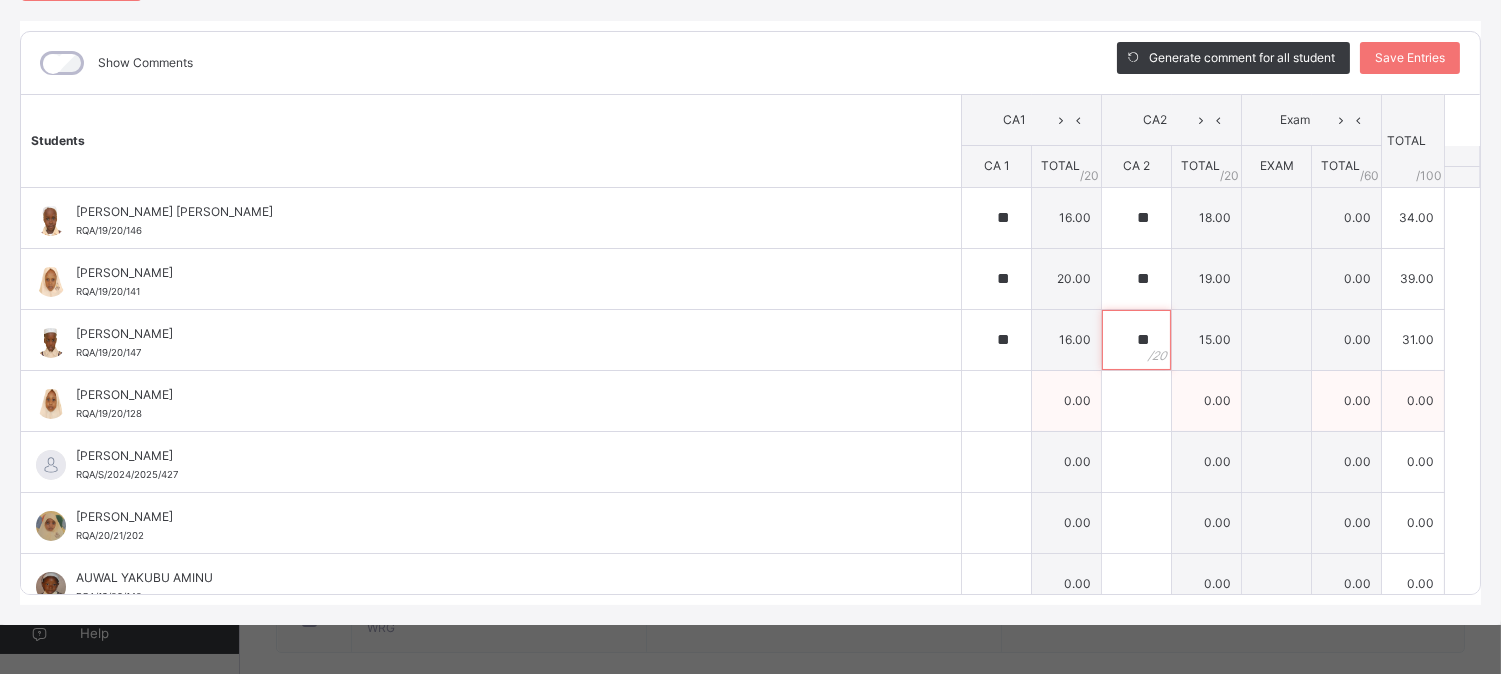 type on "**" 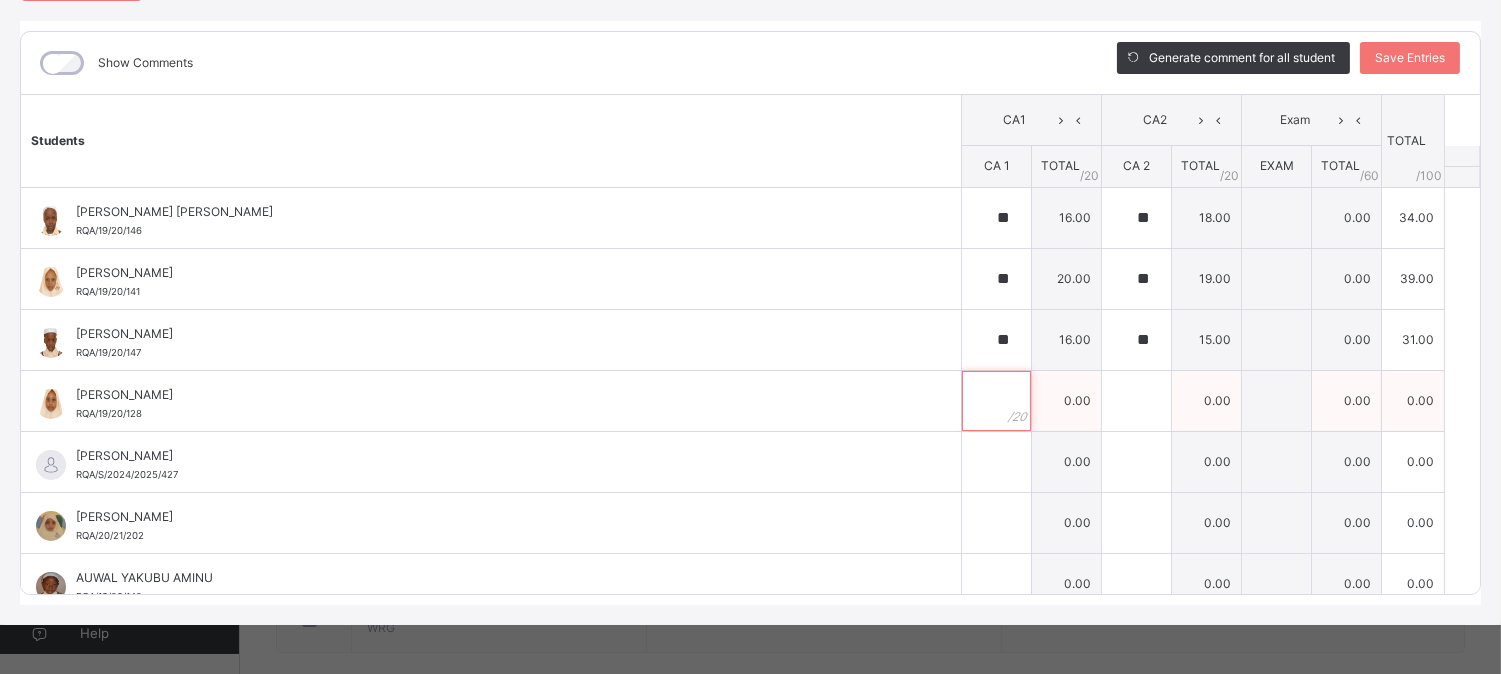 click at bounding box center [996, 401] 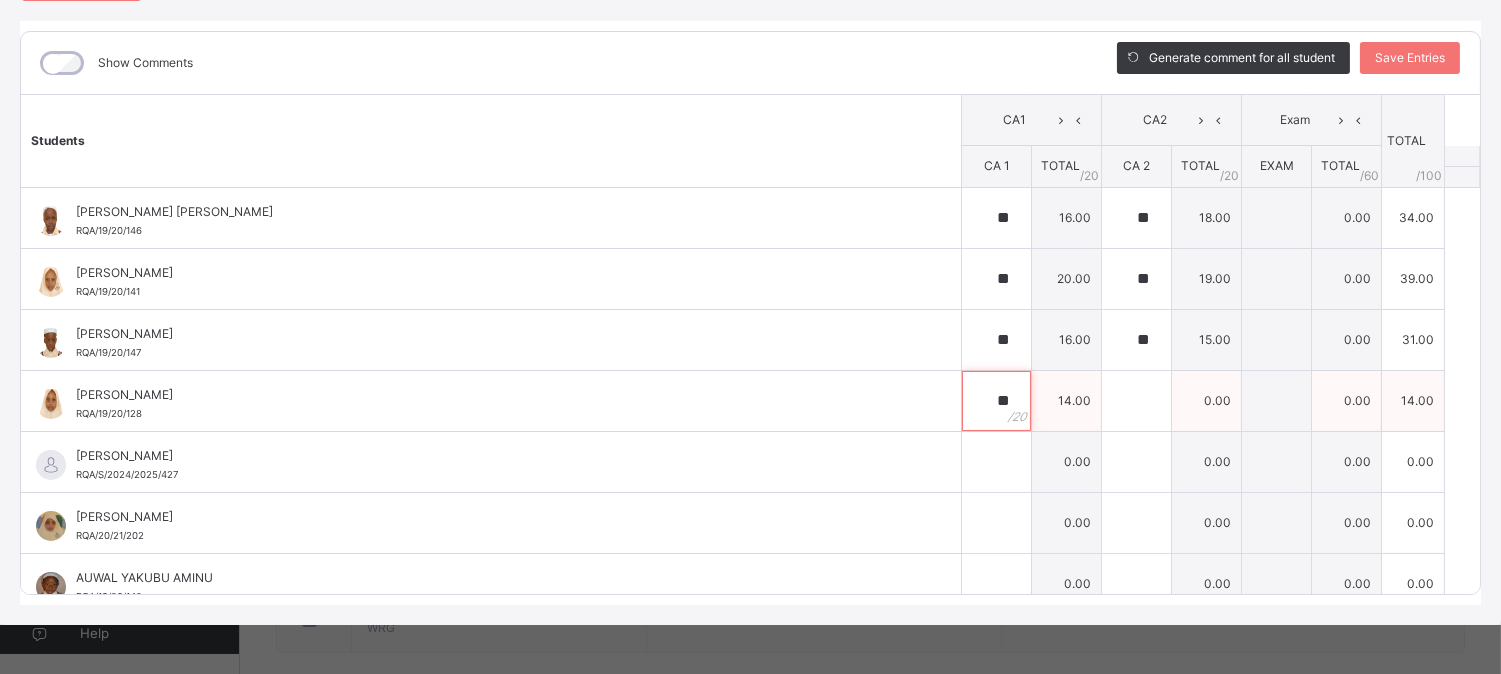 type on "**" 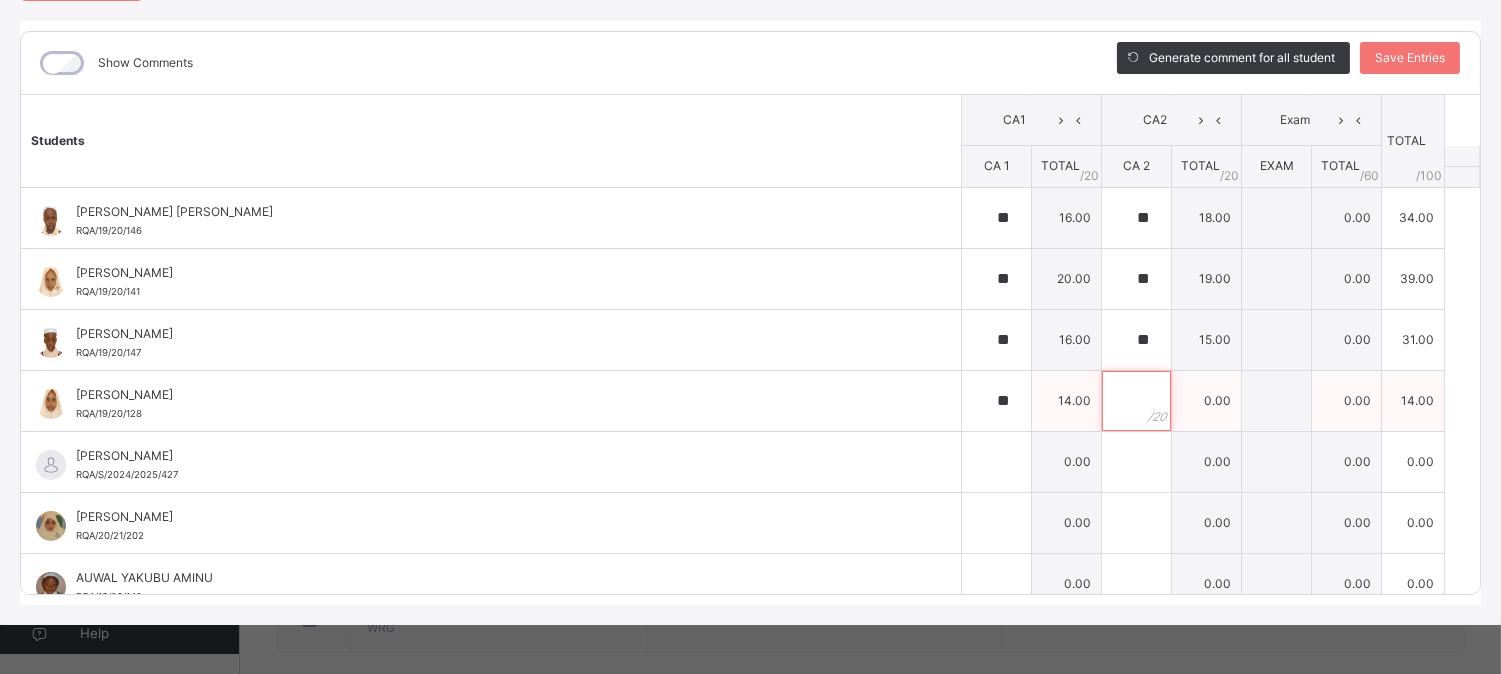 click at bounding box center [1136, 401] 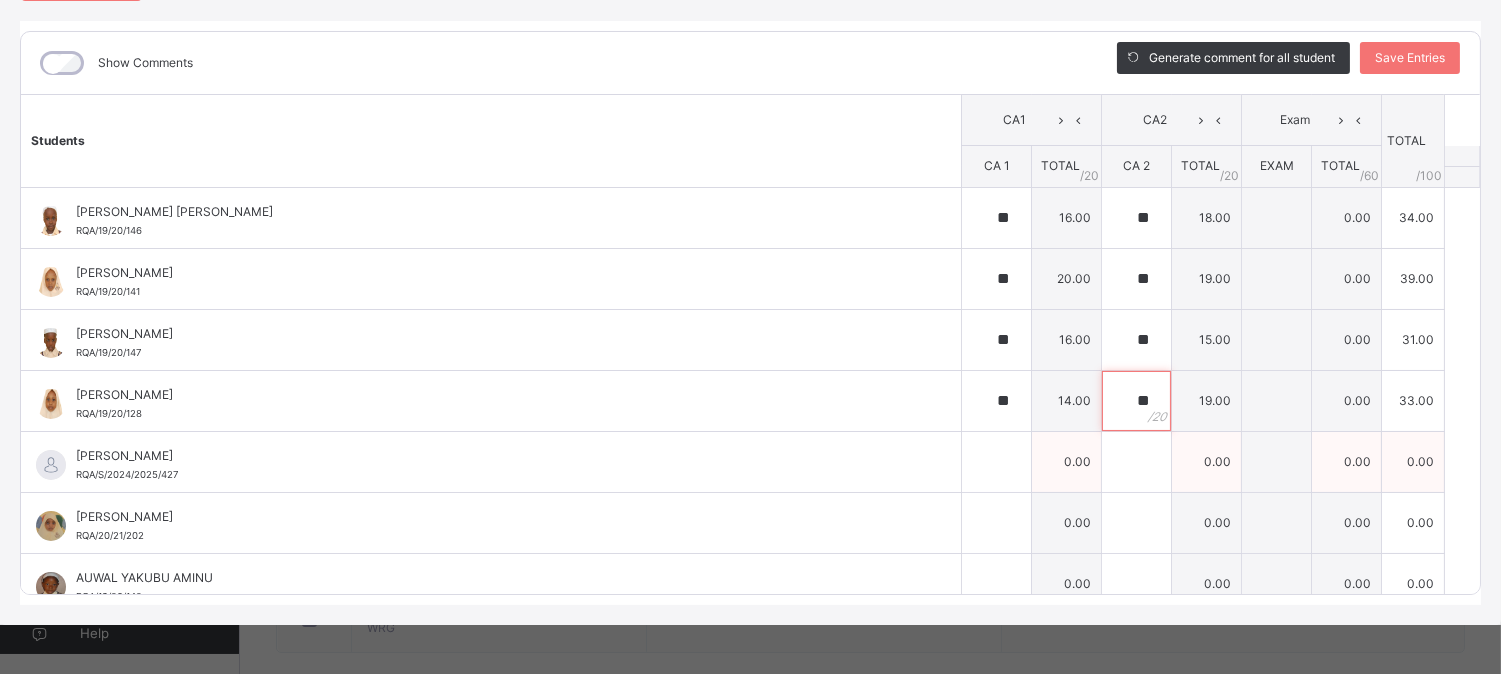 type on "**" 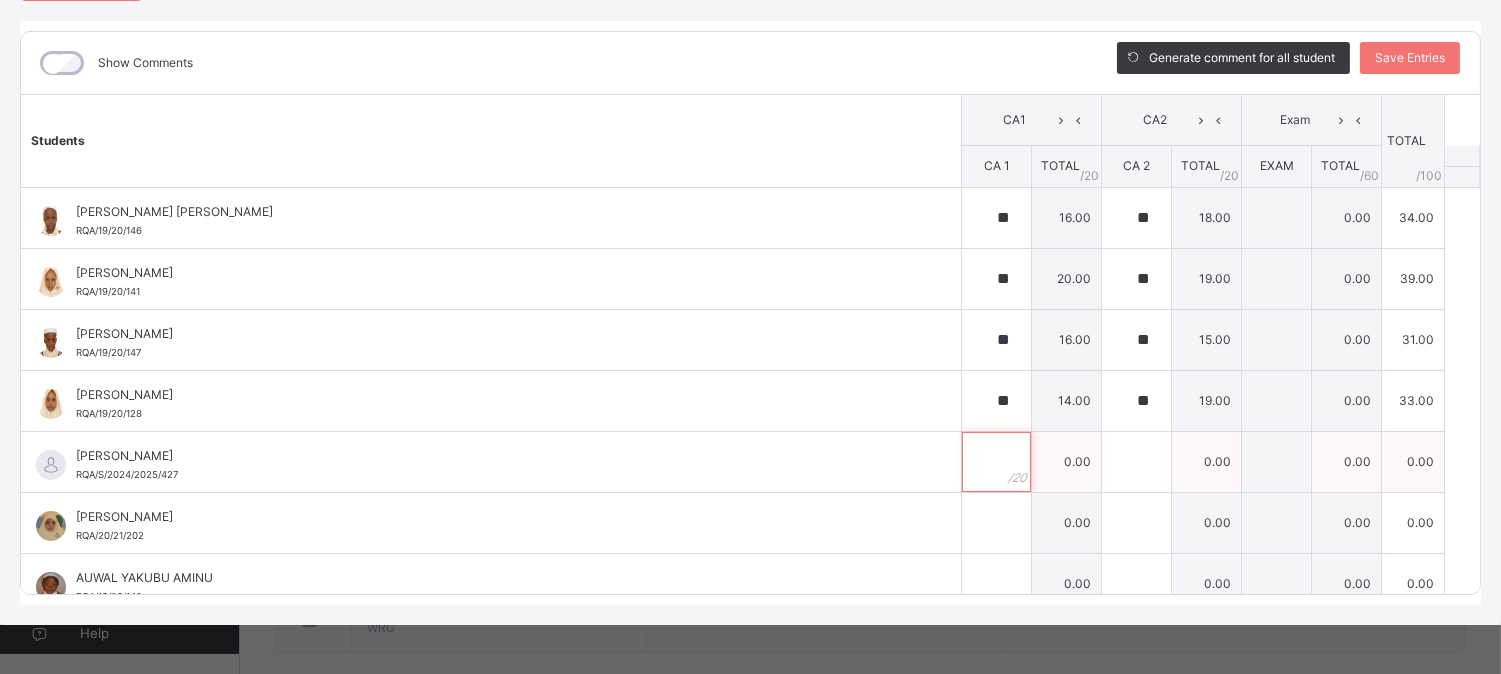 click at bounding box center [996, 462] 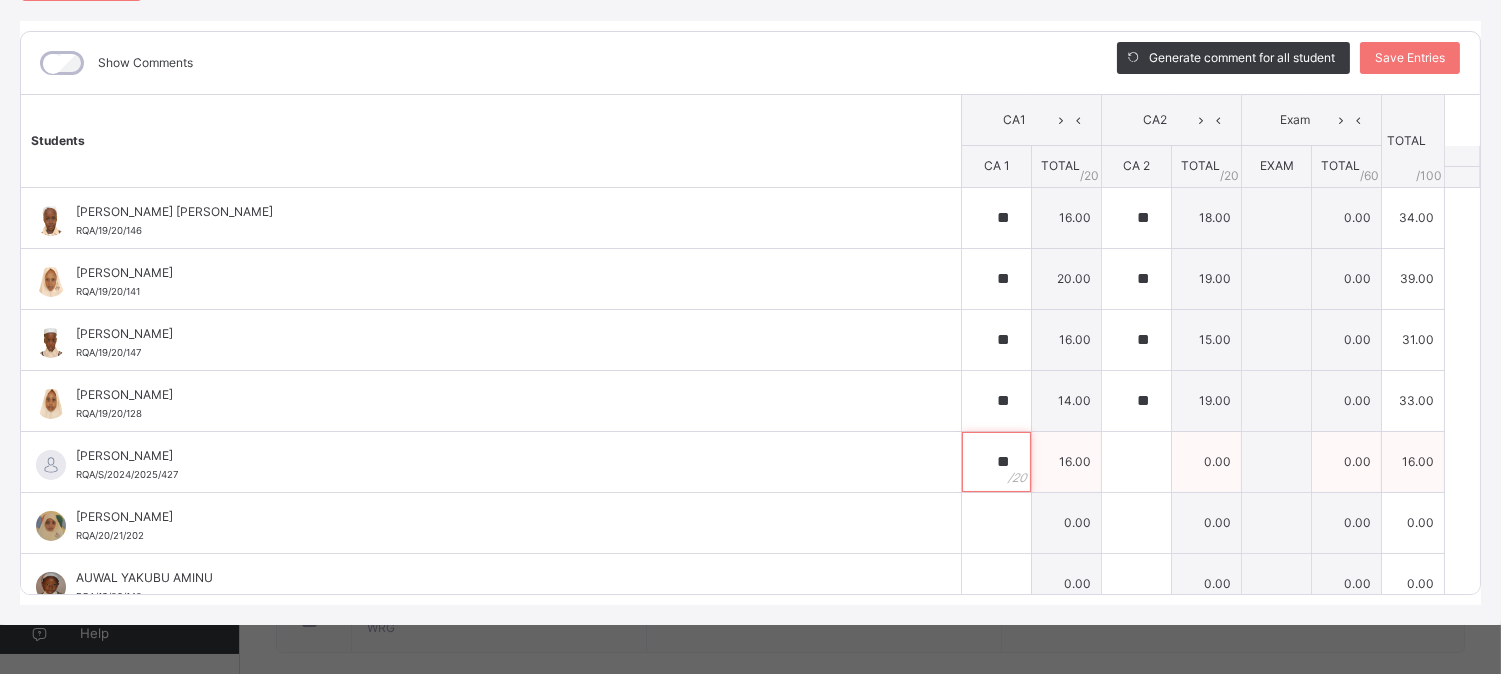 type on "**" 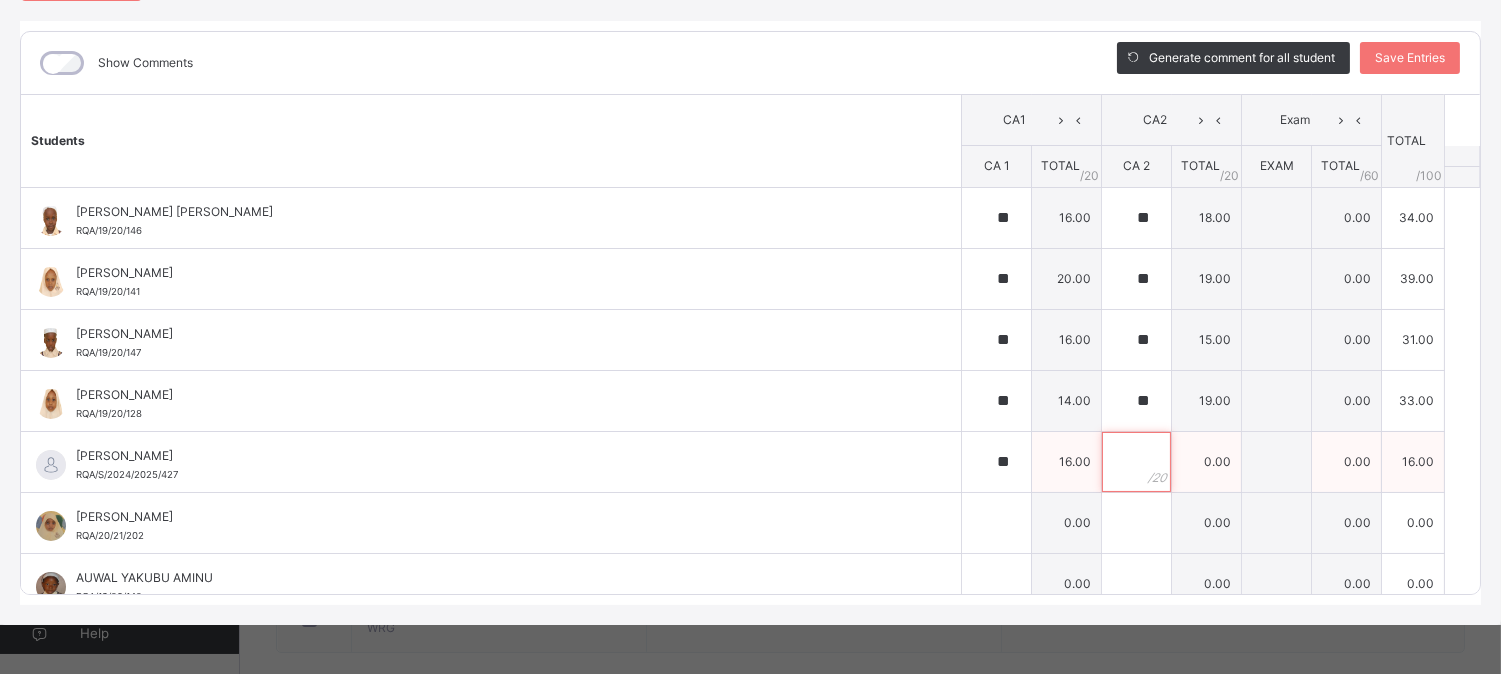 click at bounding box center [1136, 462] 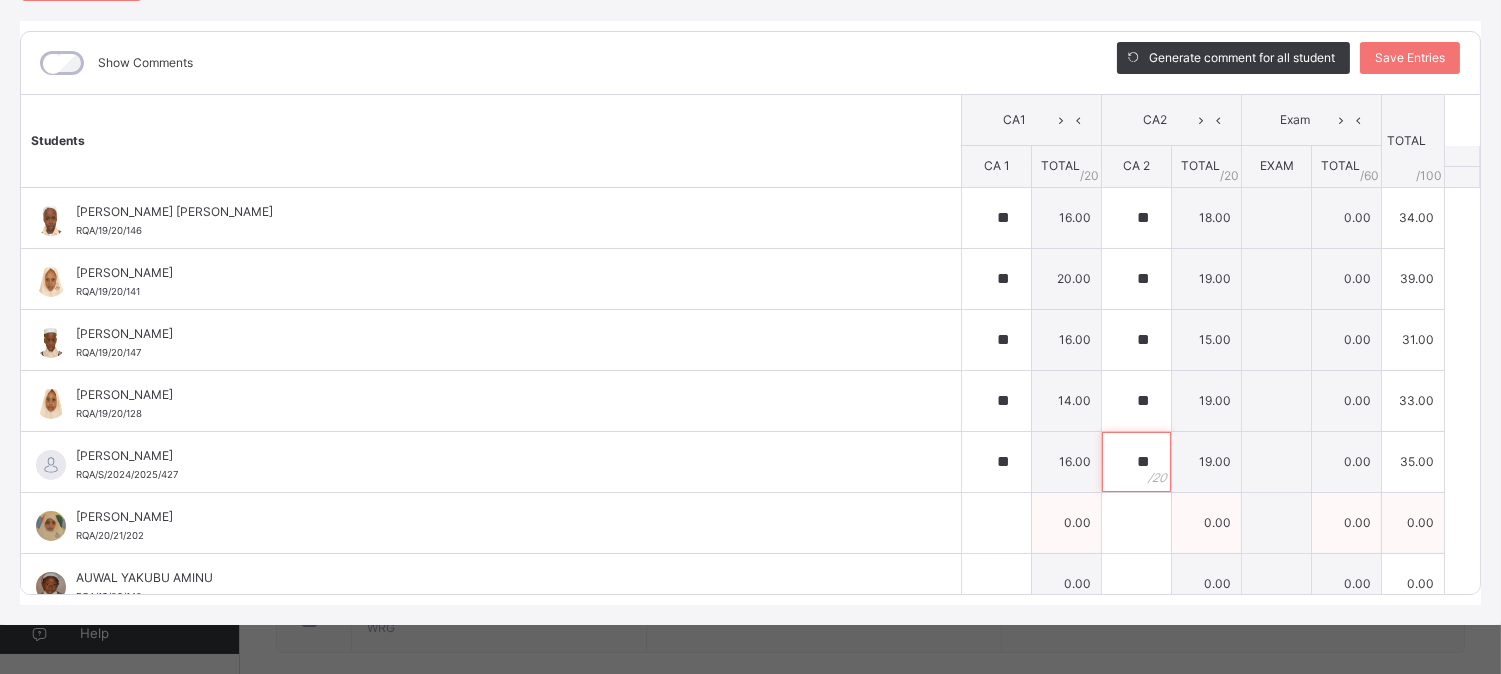 type on "**" 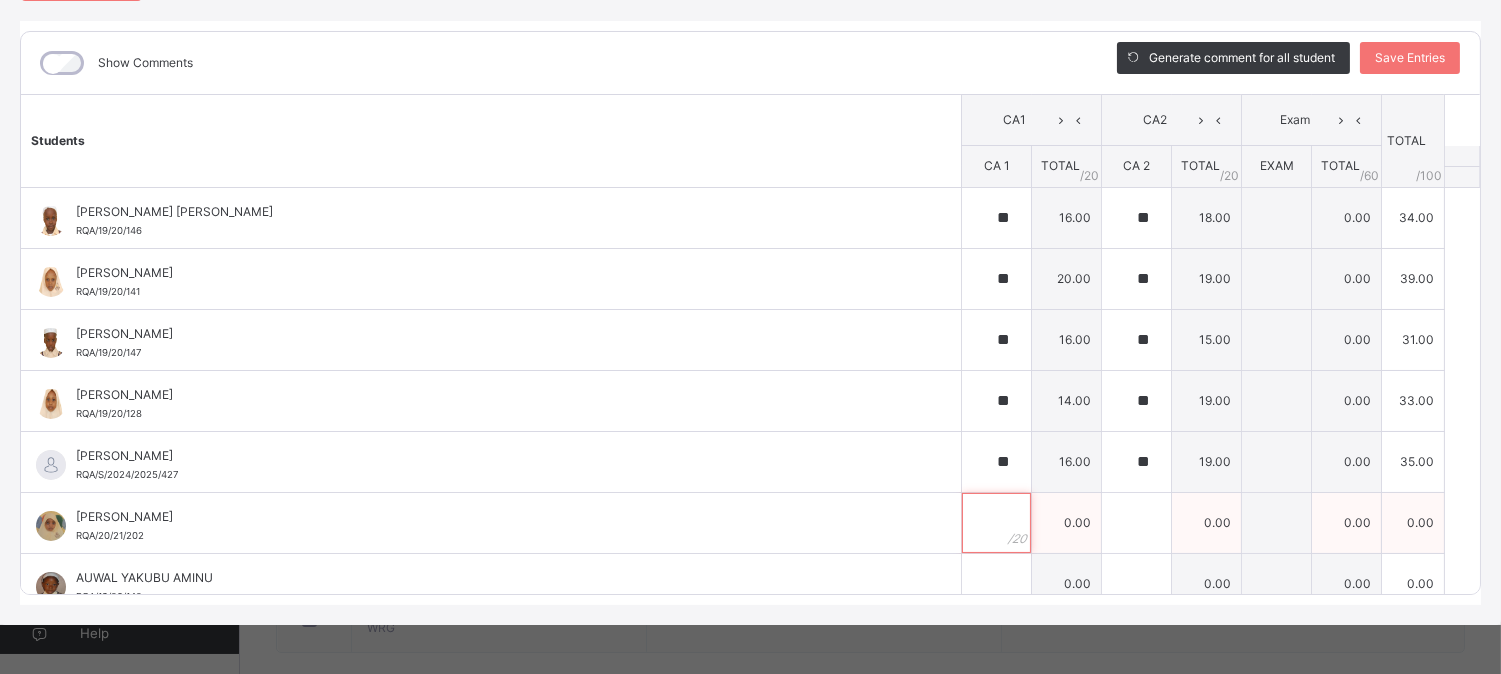 click at bounding box center [996, 523] 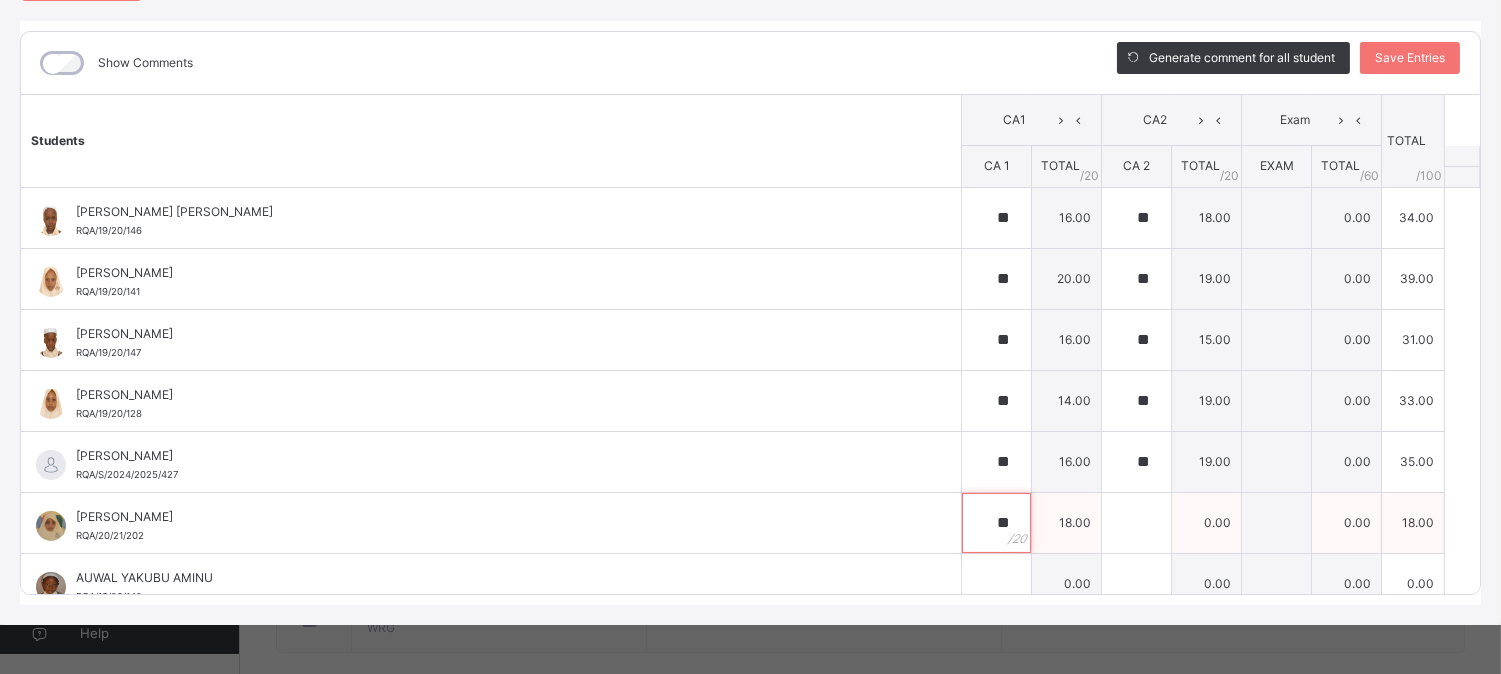 type on "**" 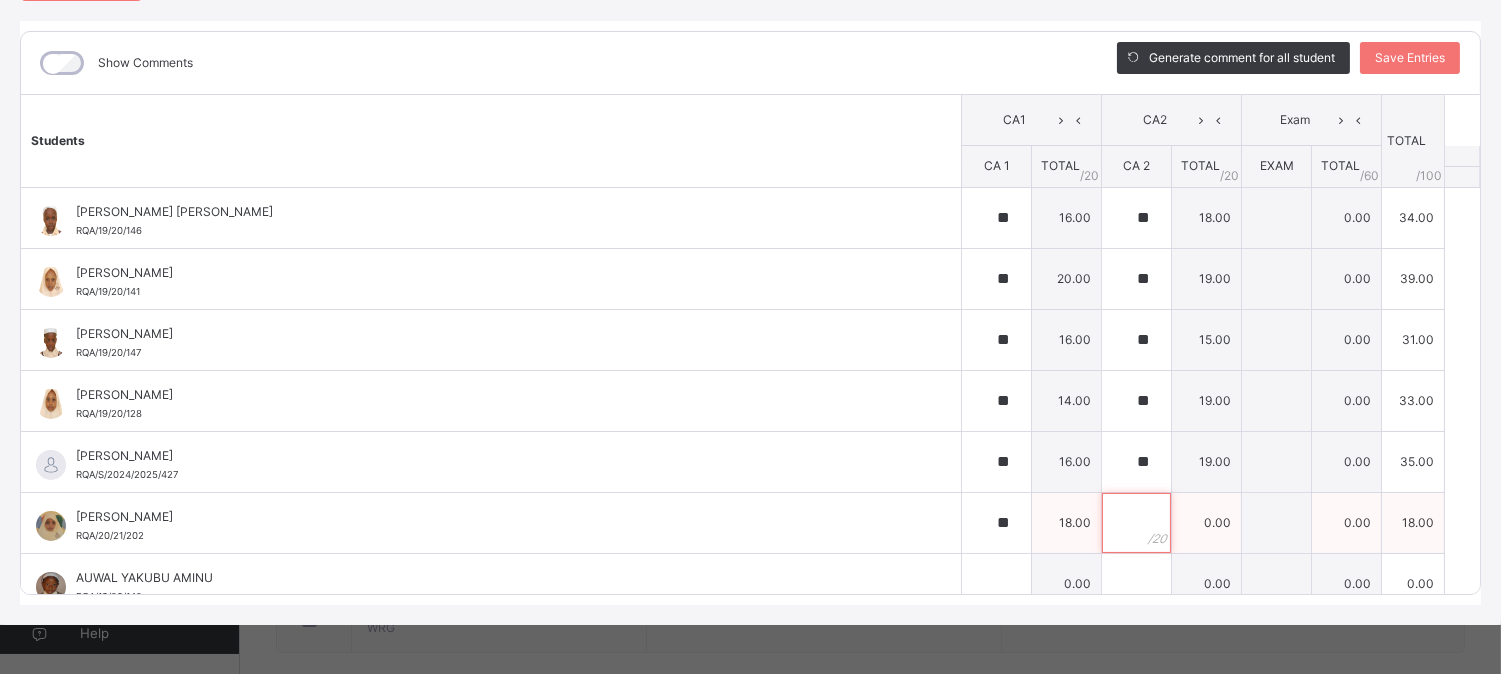 click at bounding box center (1136, 523) 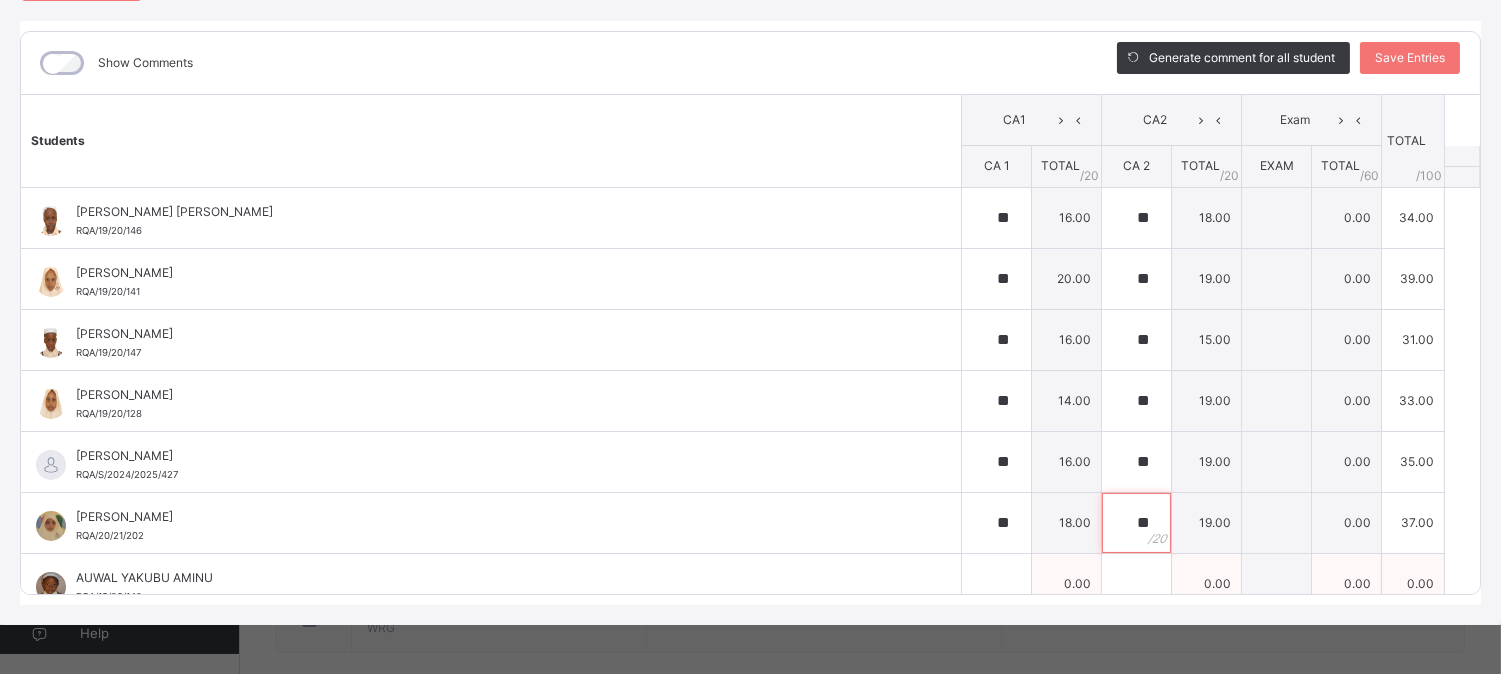 type on "**" 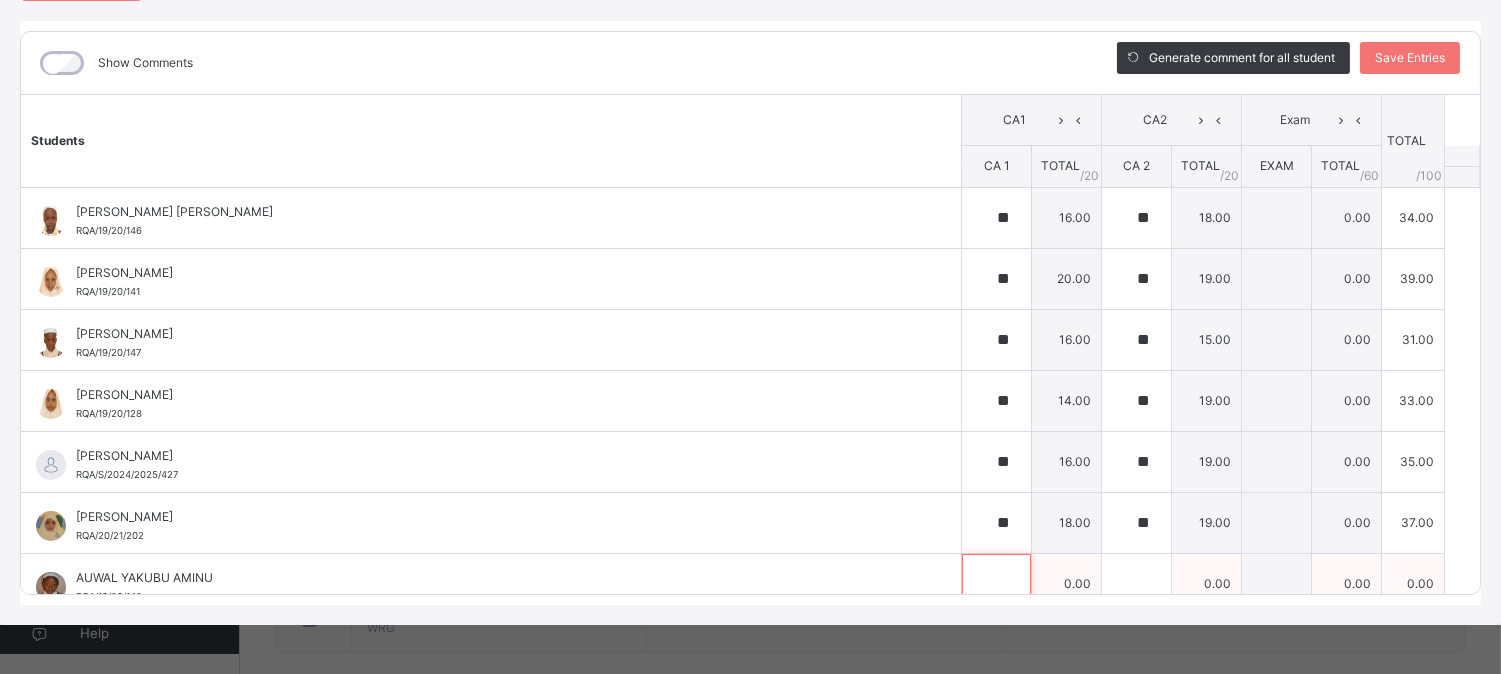 click at bounding box center (996, 584) 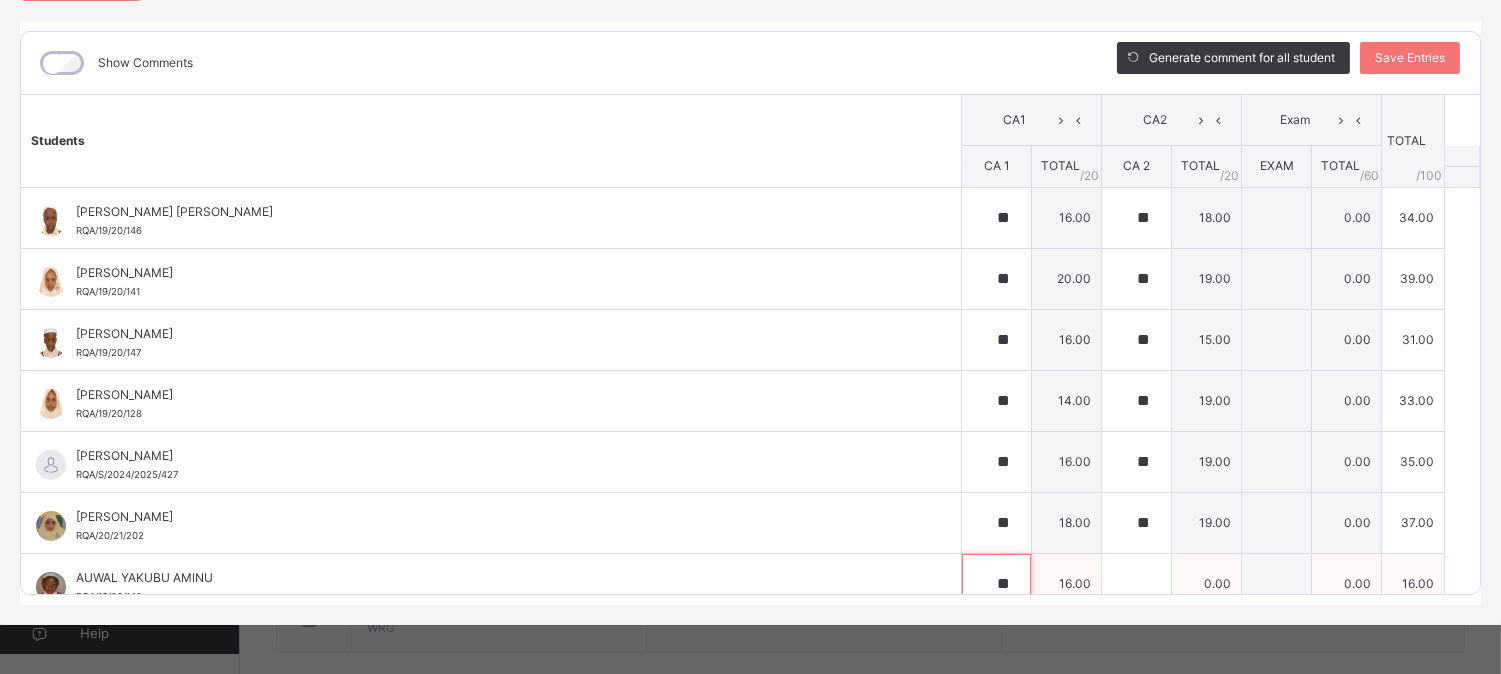 type on "**" 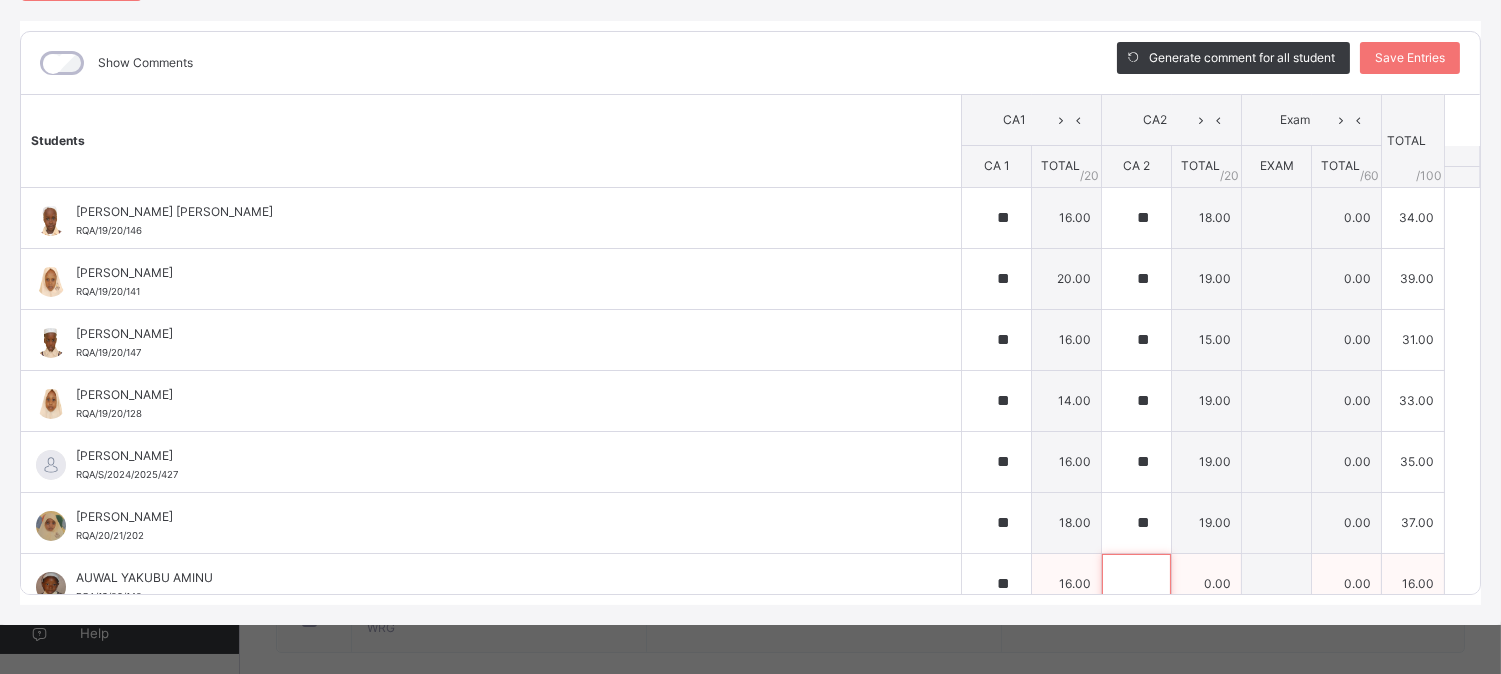 click at bounding box center [1136, 584] 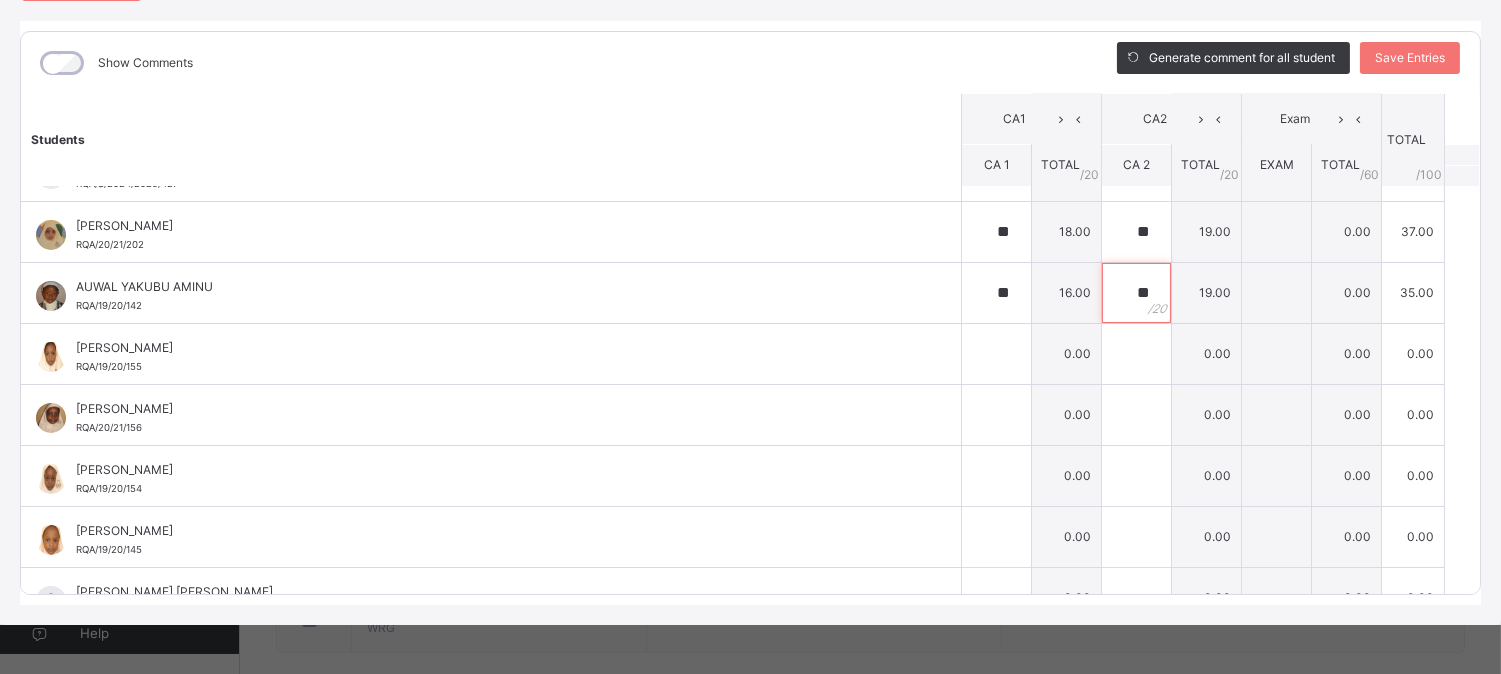 scroll, scrollTop: 312, scrollLeft: 0, axis: vertical 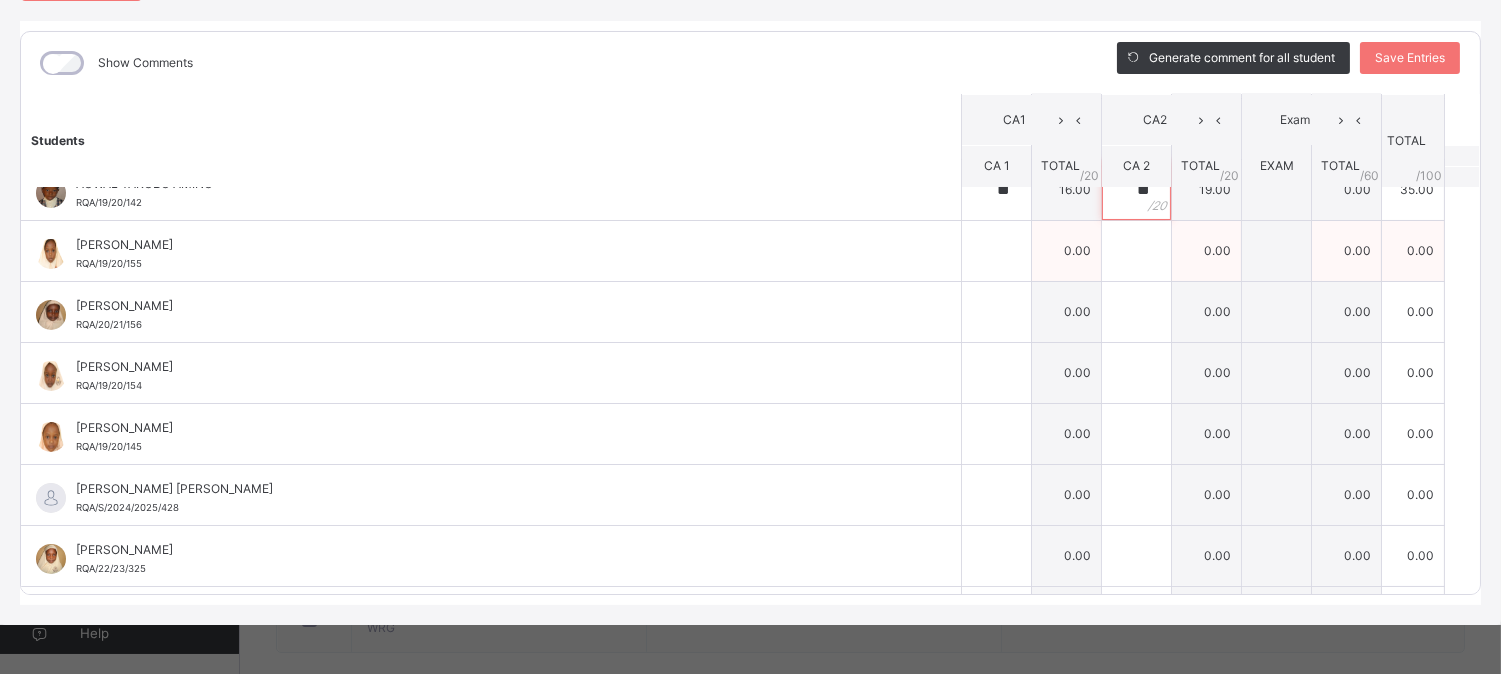 type on "**" 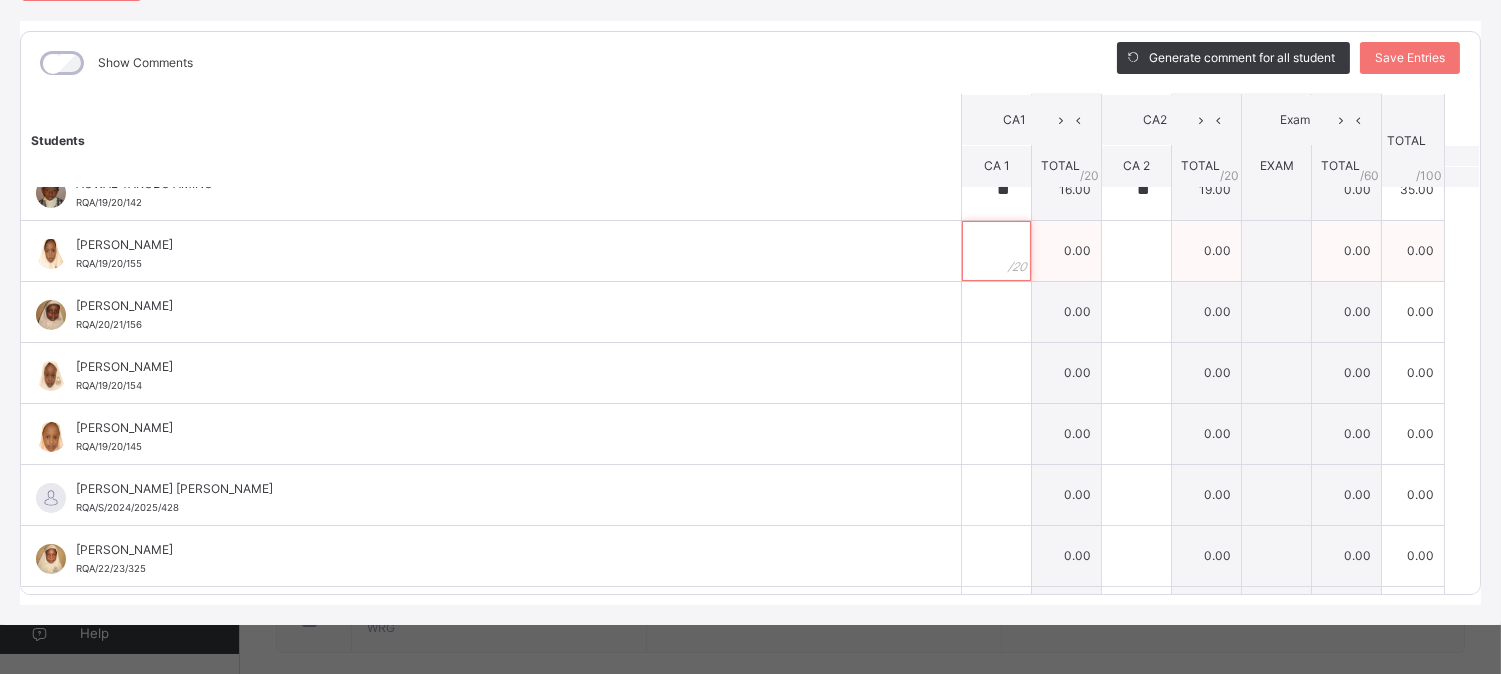 click at bounding box center (996, 251) 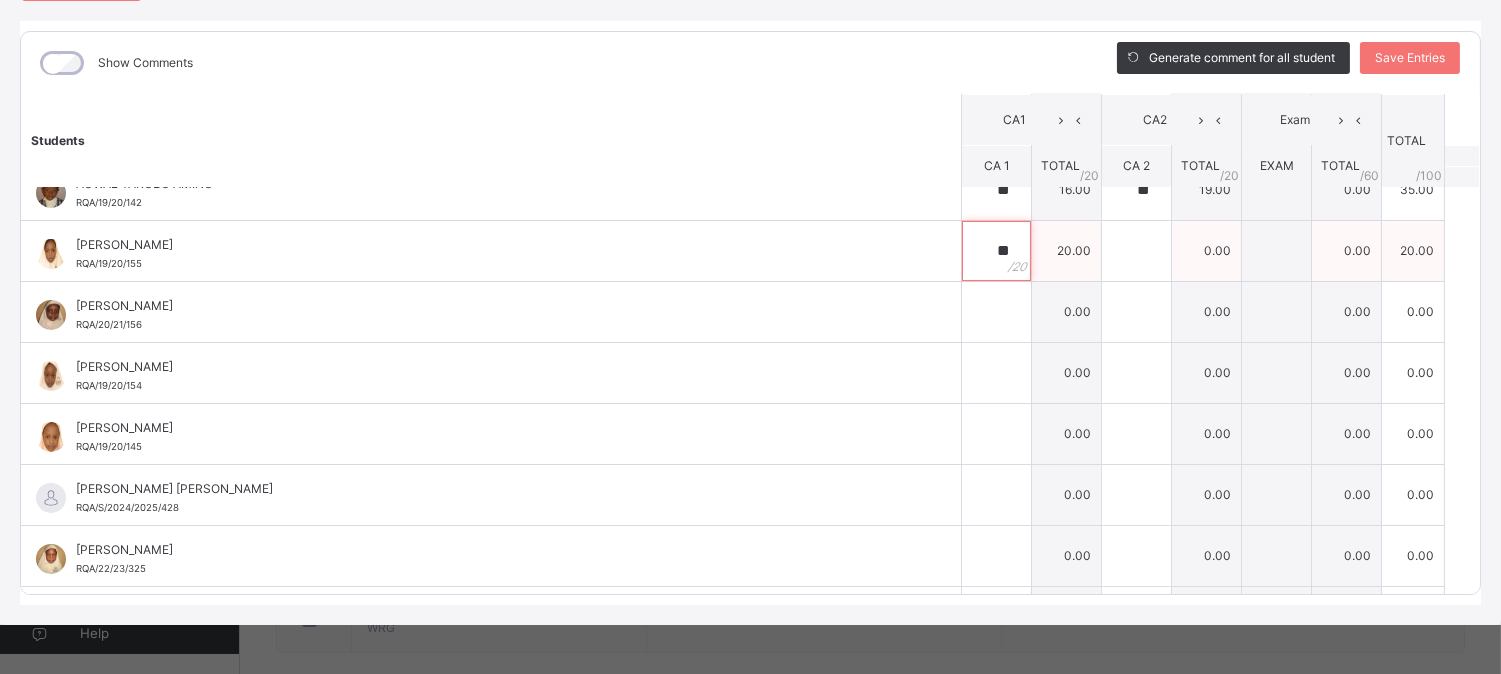 type on "**" 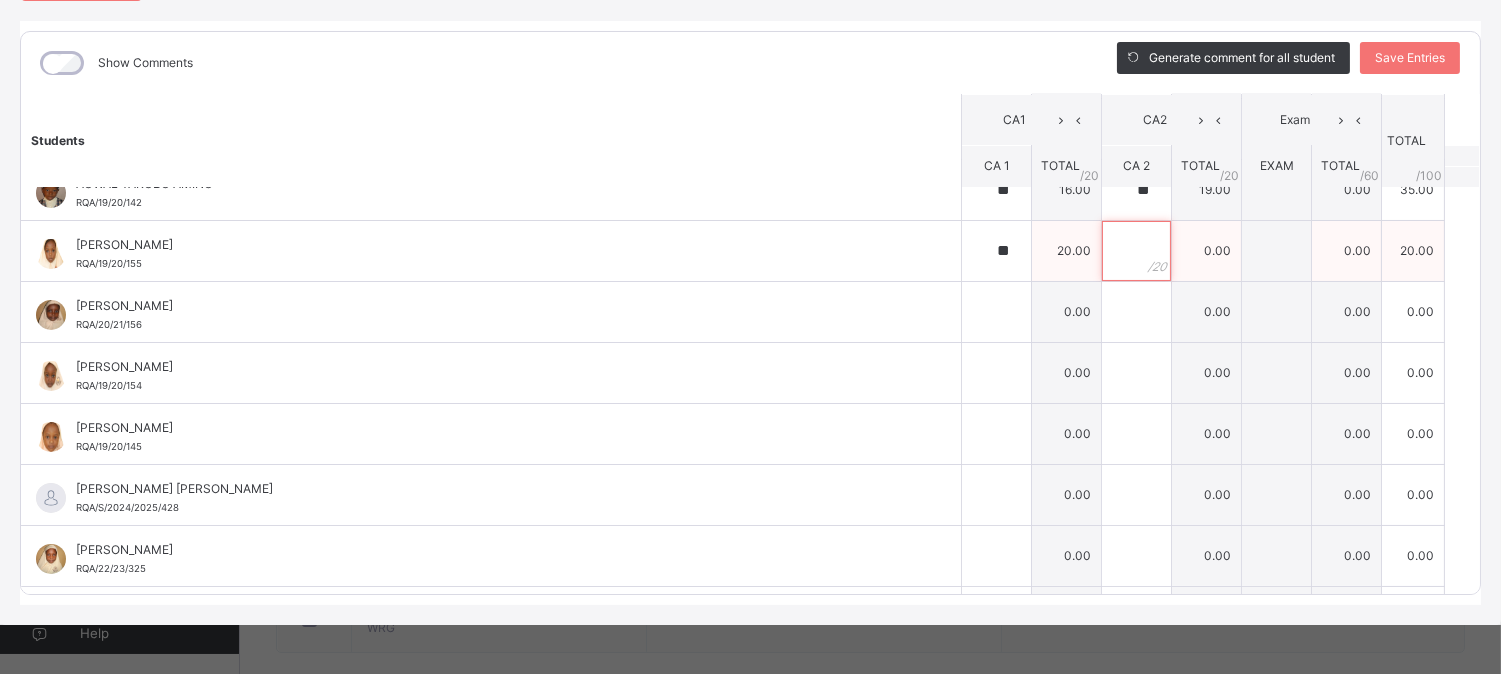 click at bounding box center [1136, 251] 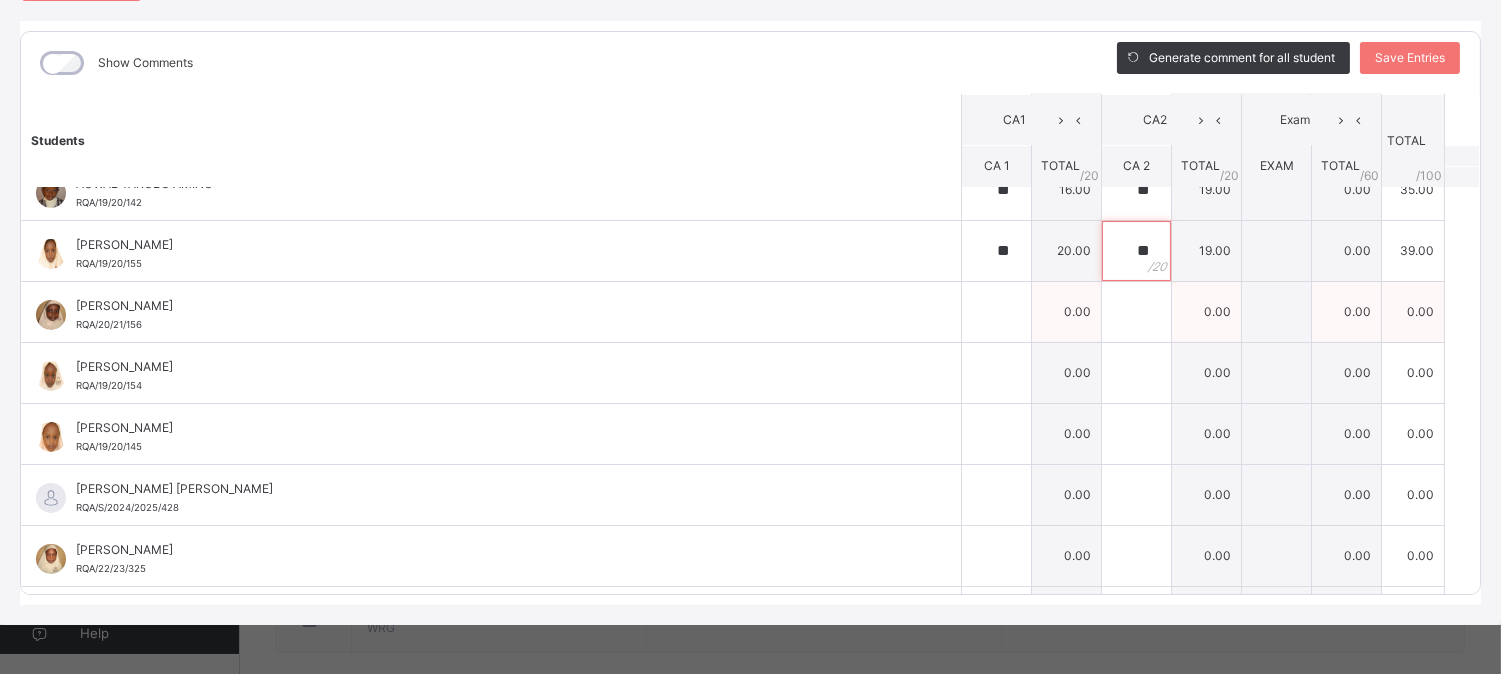 type on "**" 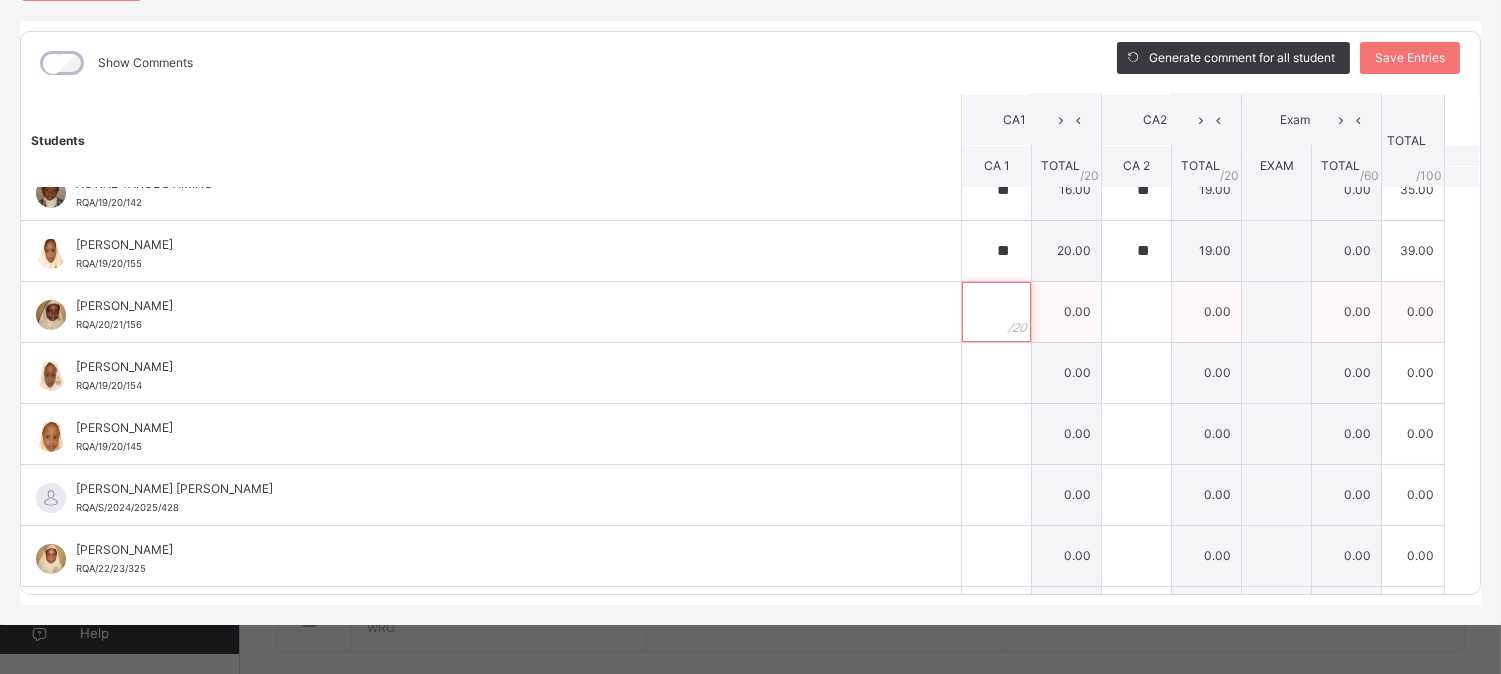 click at bounding box center (996, 312) 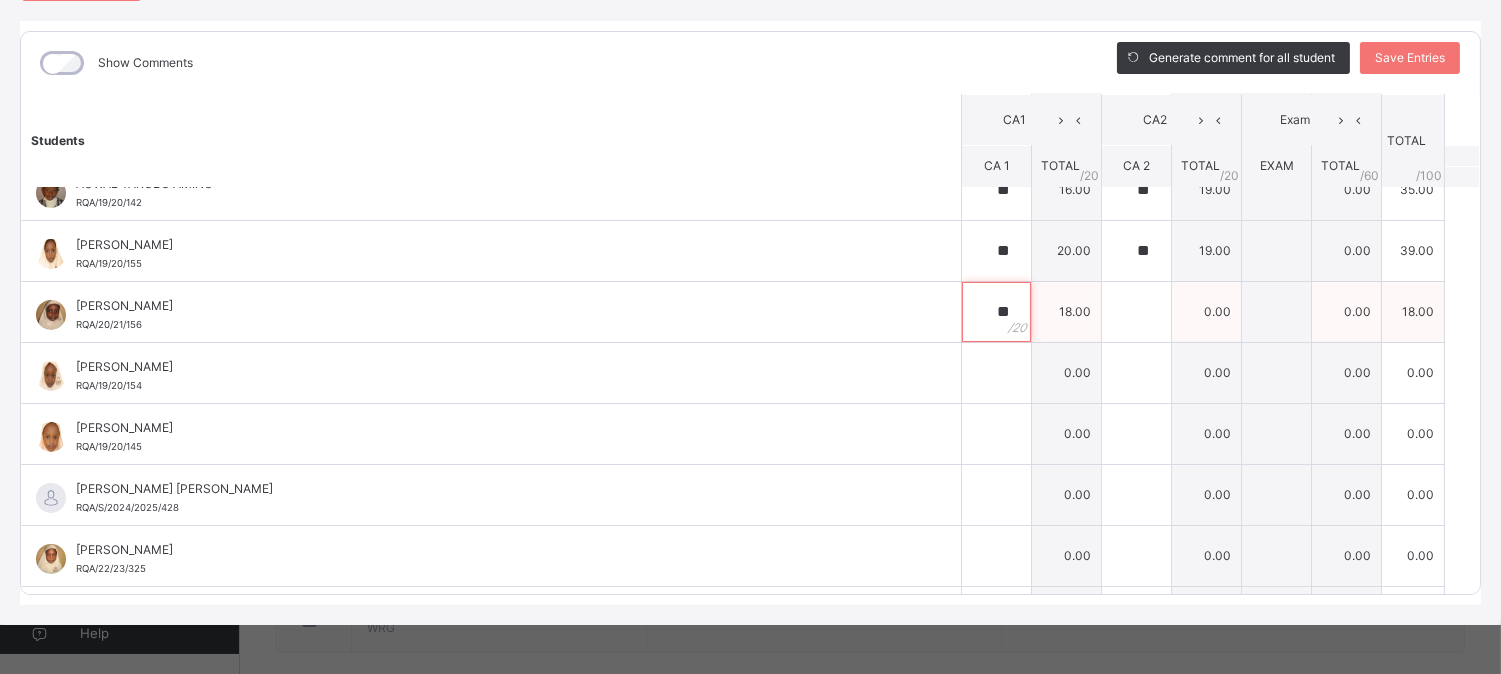 type on "**" 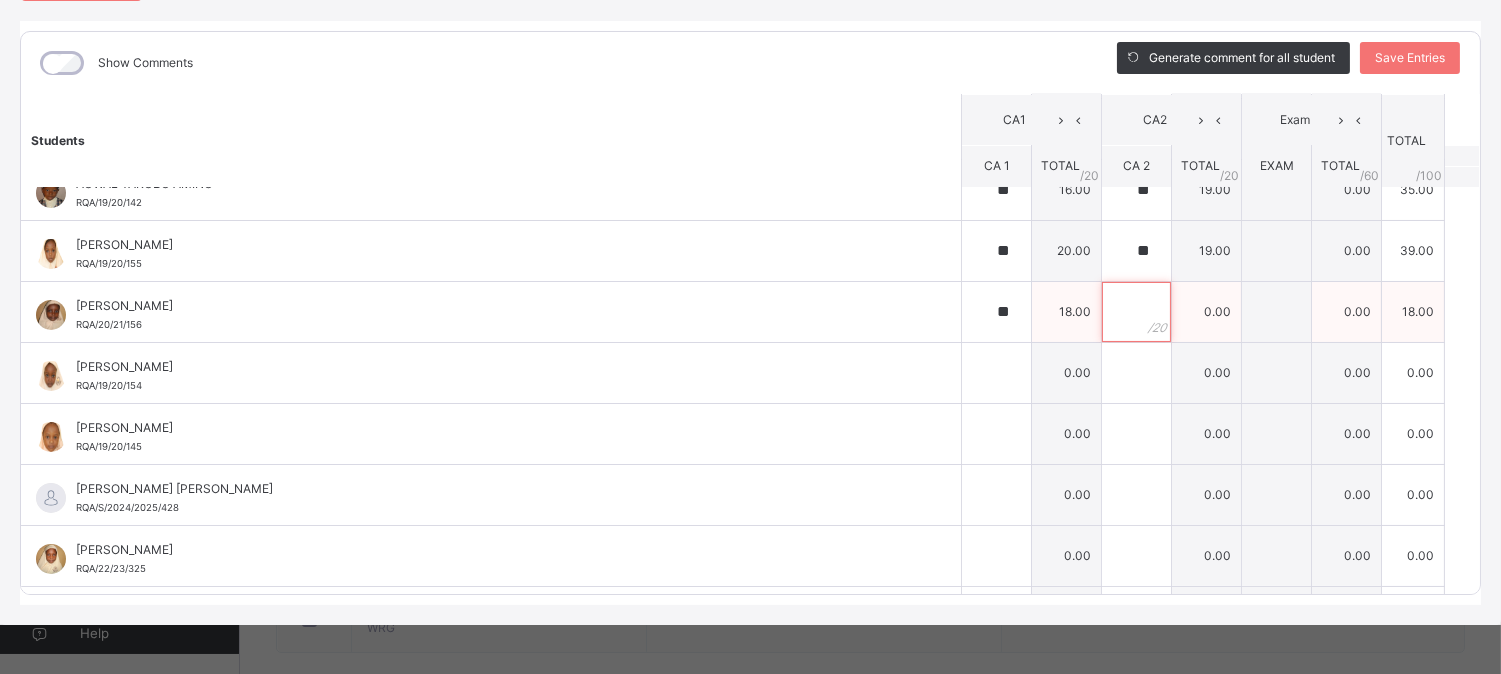 click at bounding box center [1136, 312] 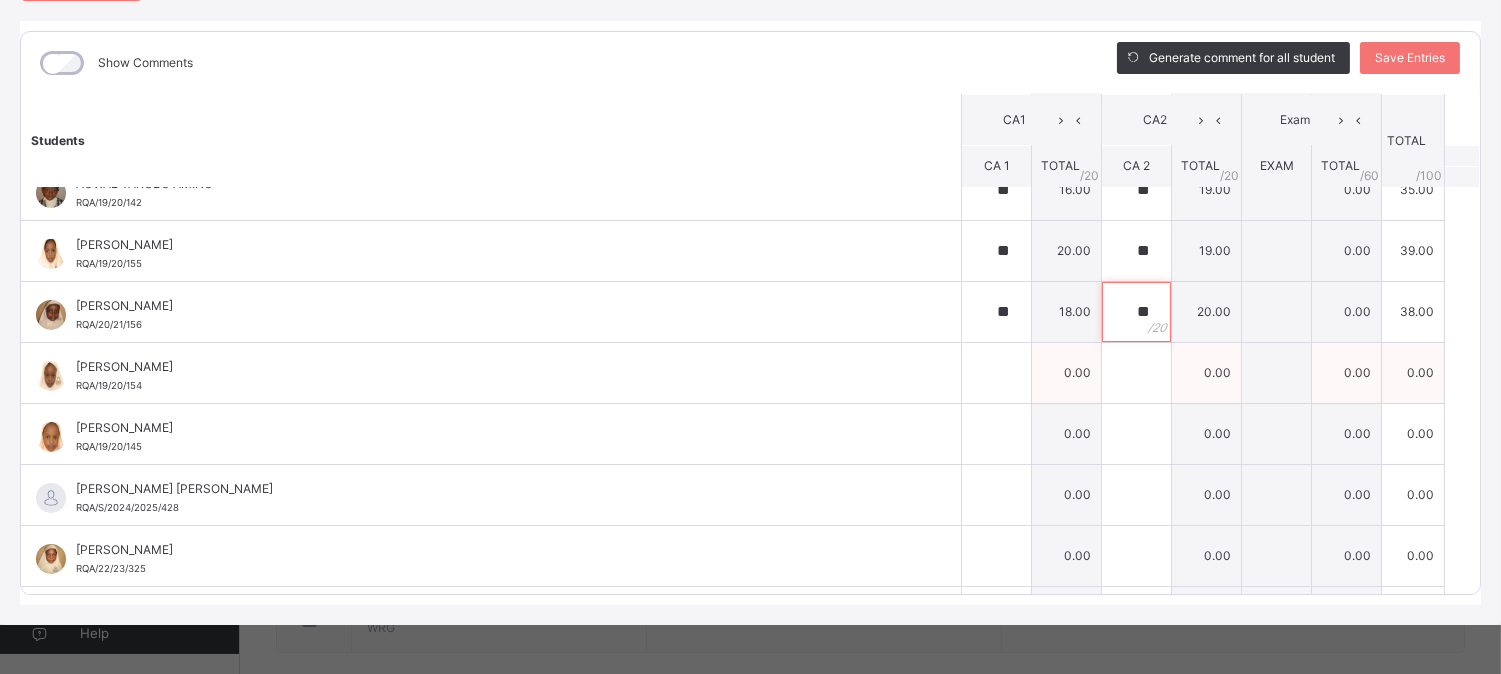 type on "**" 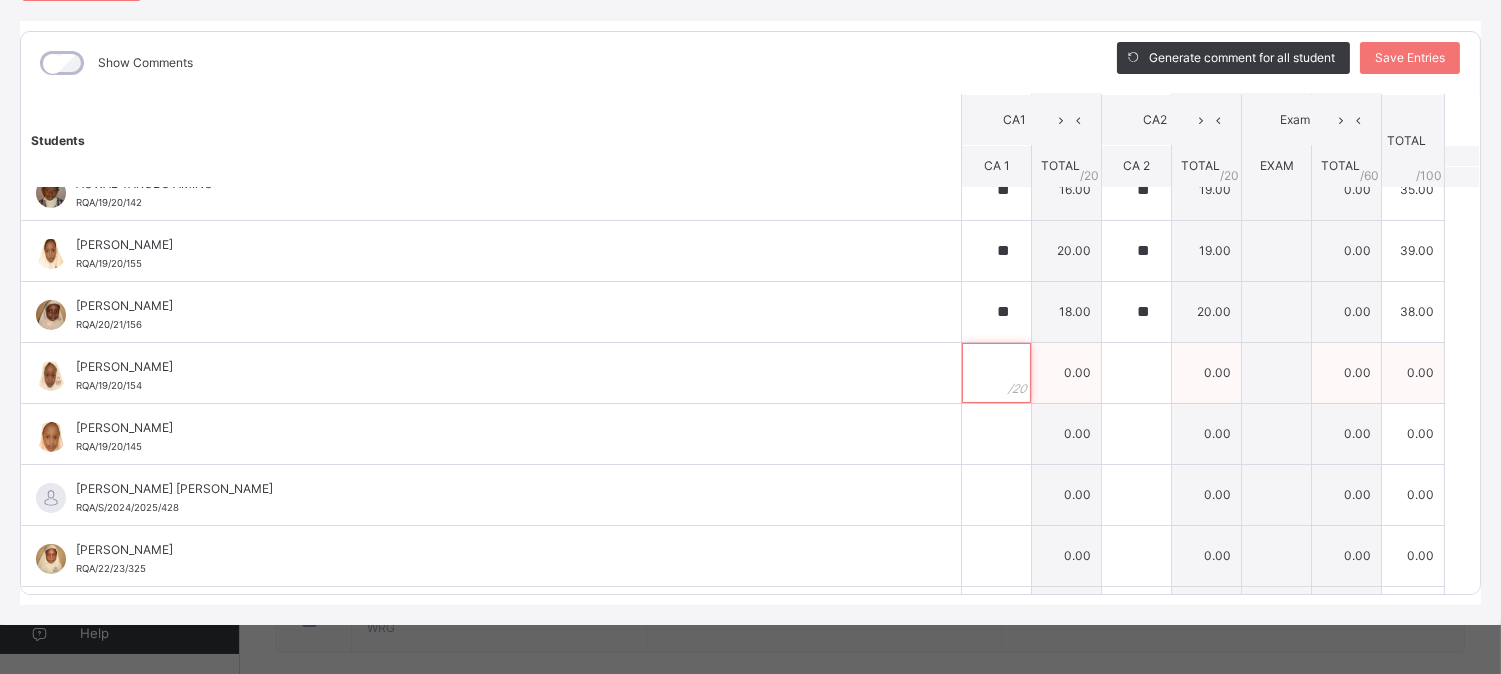 click at bounding box center [996, 373] 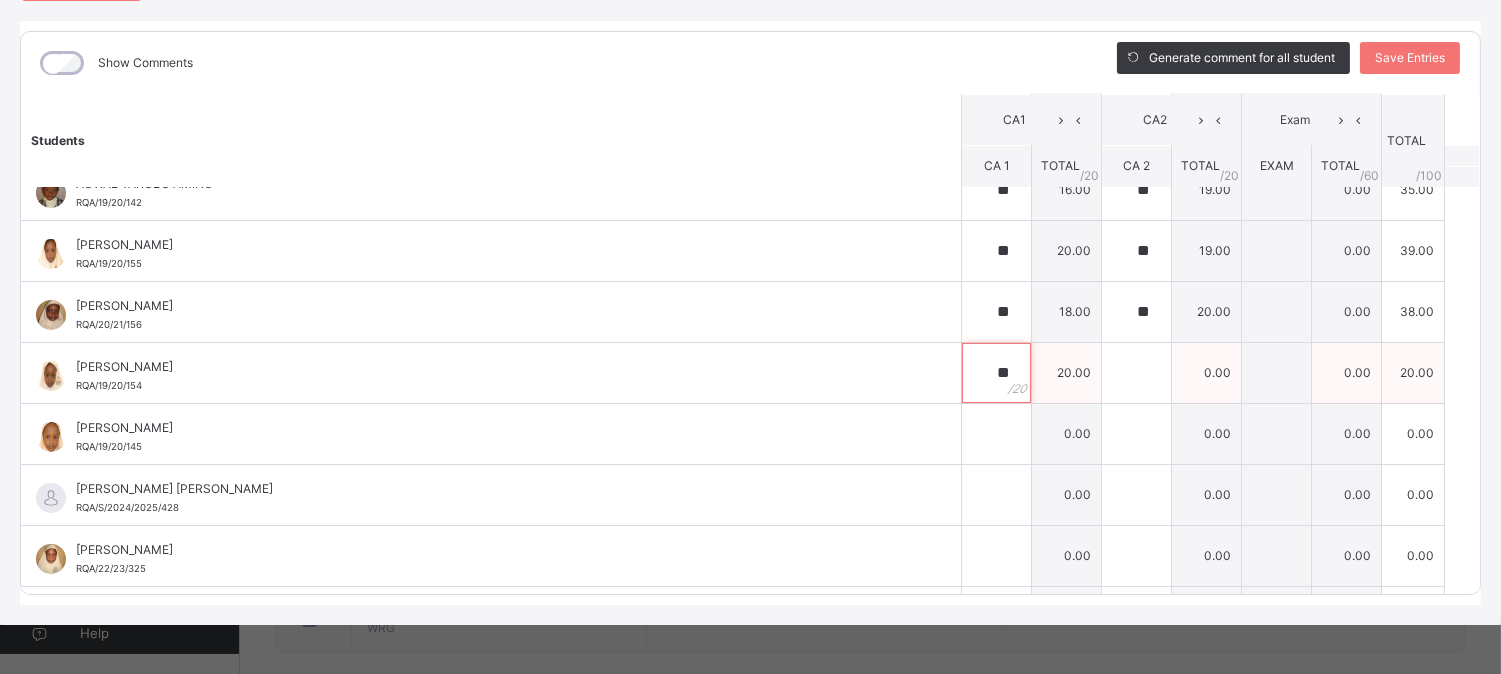 type on "**" 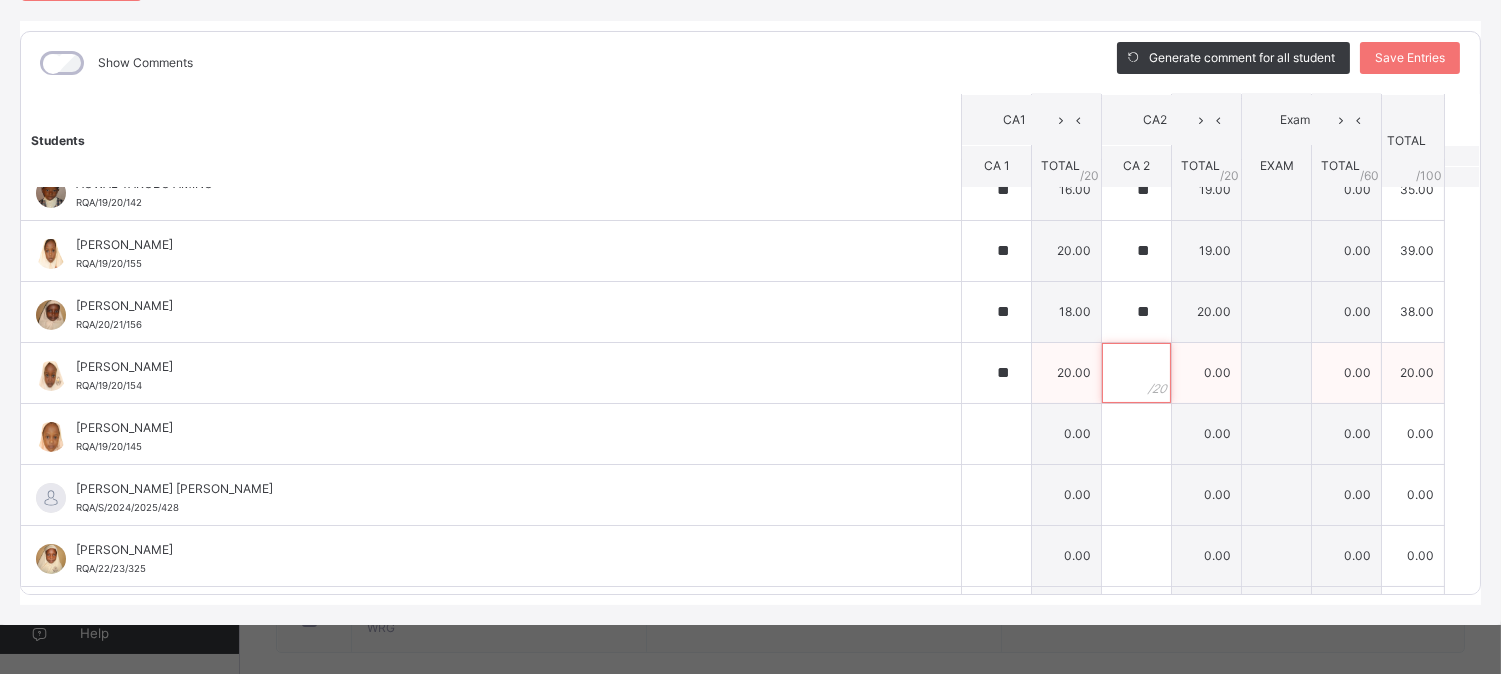 click at bounding box center (1136, 373) 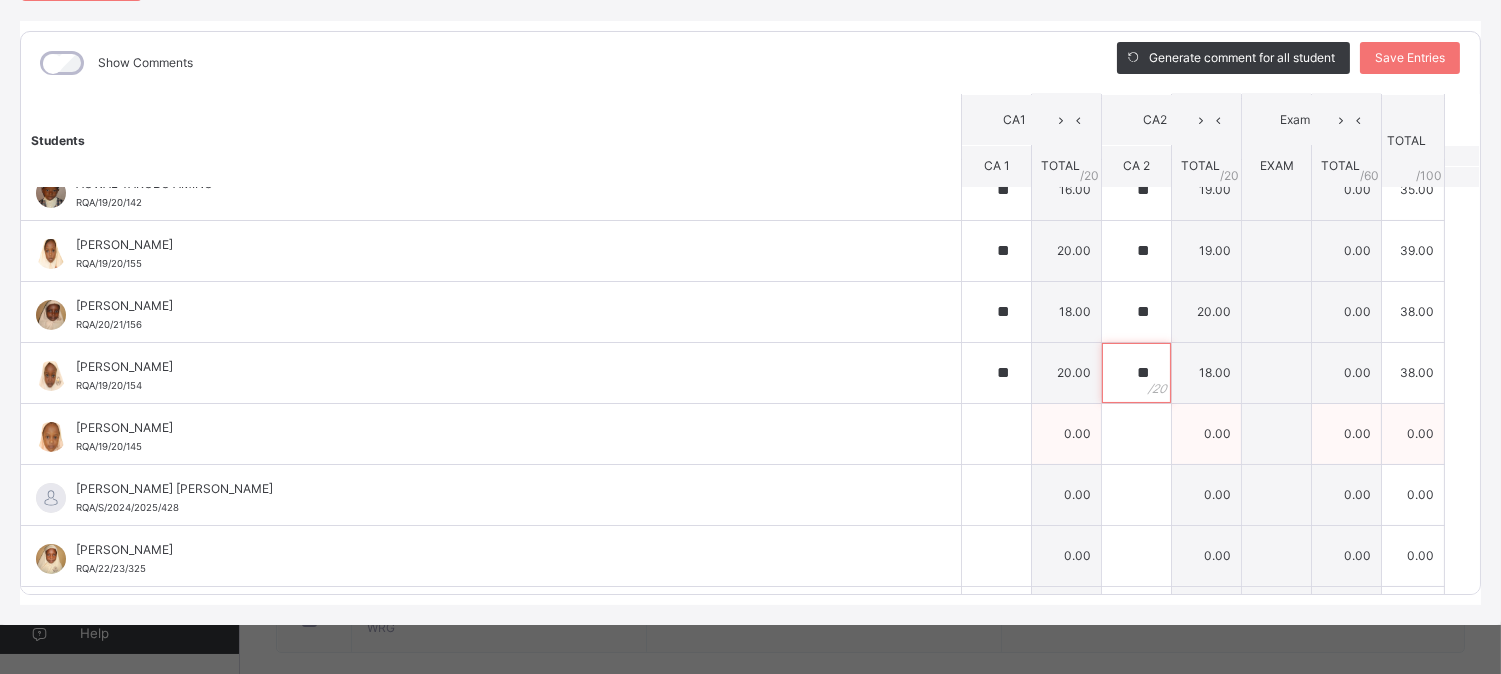 type on "**" 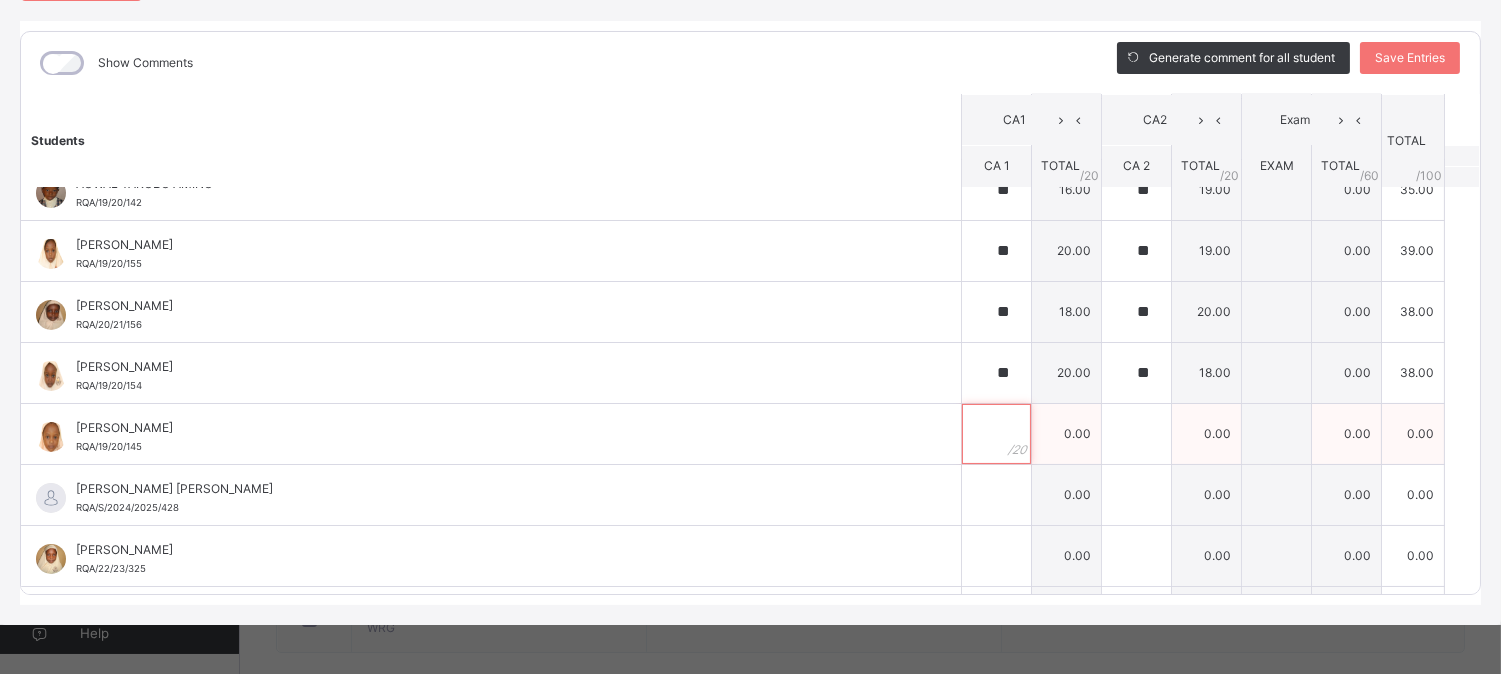 click at bounding box center (996, 434) 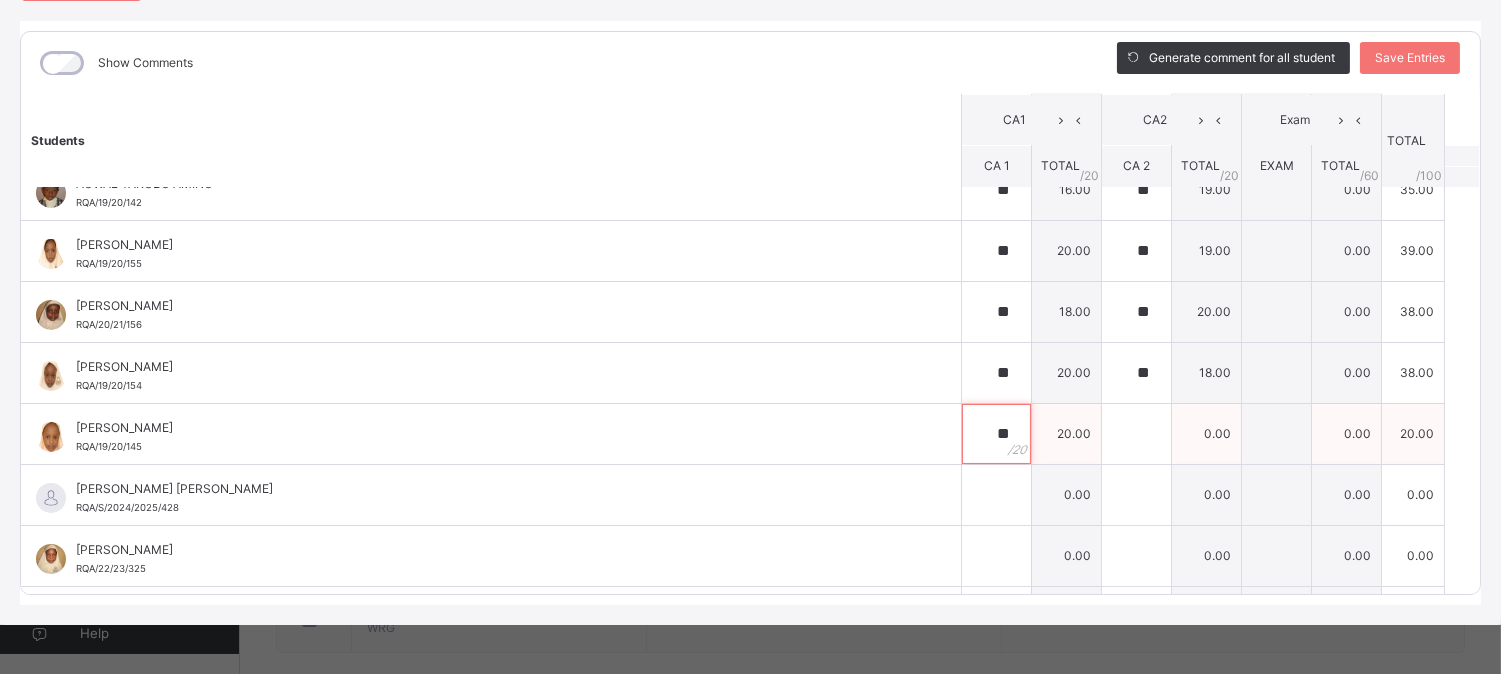 type on "**" 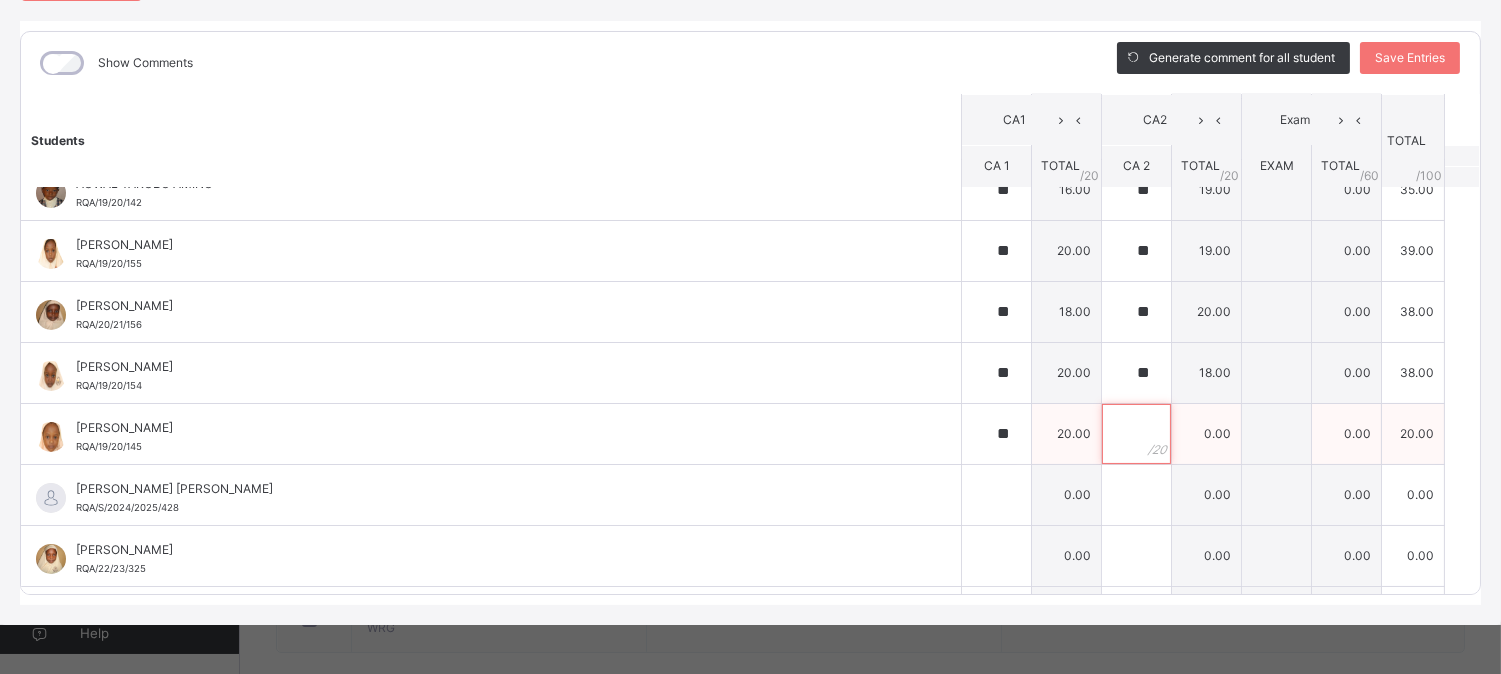 click at bounding box center (1136, 434) 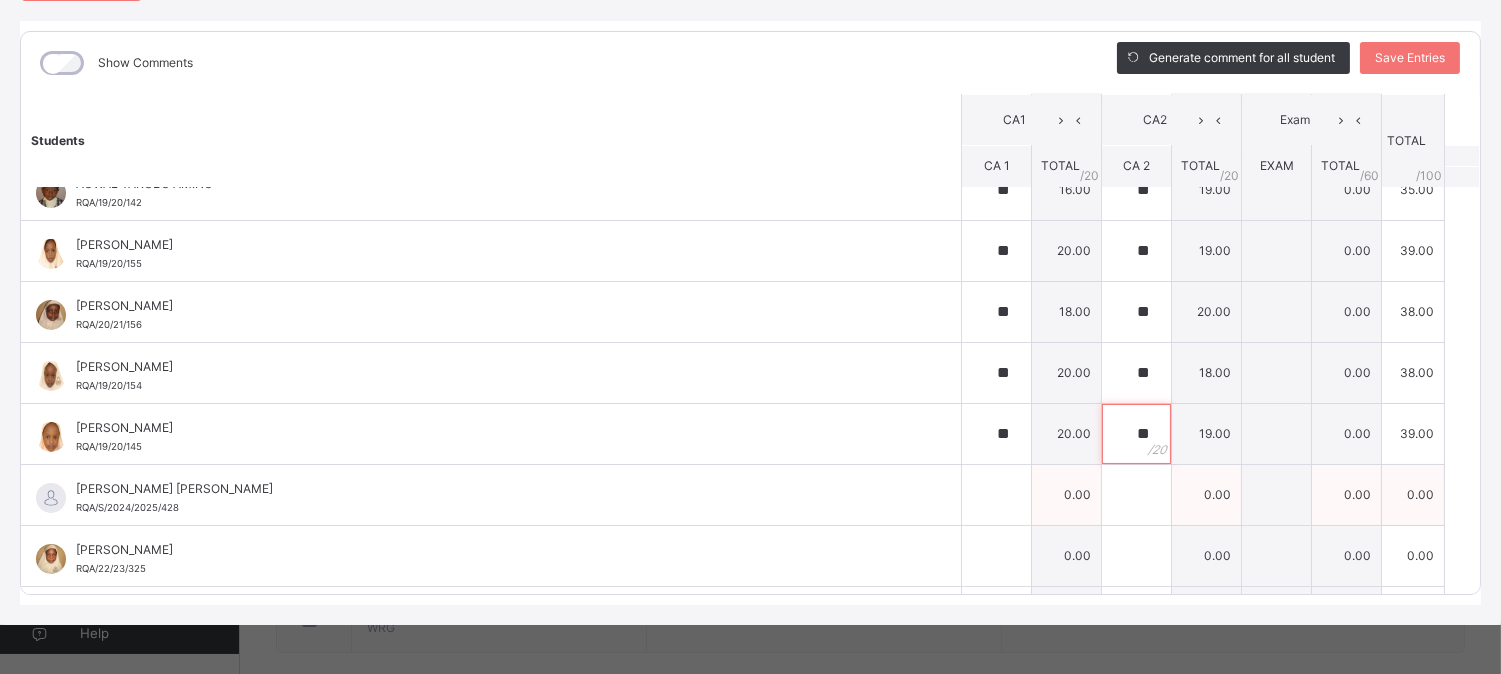 type on "**" 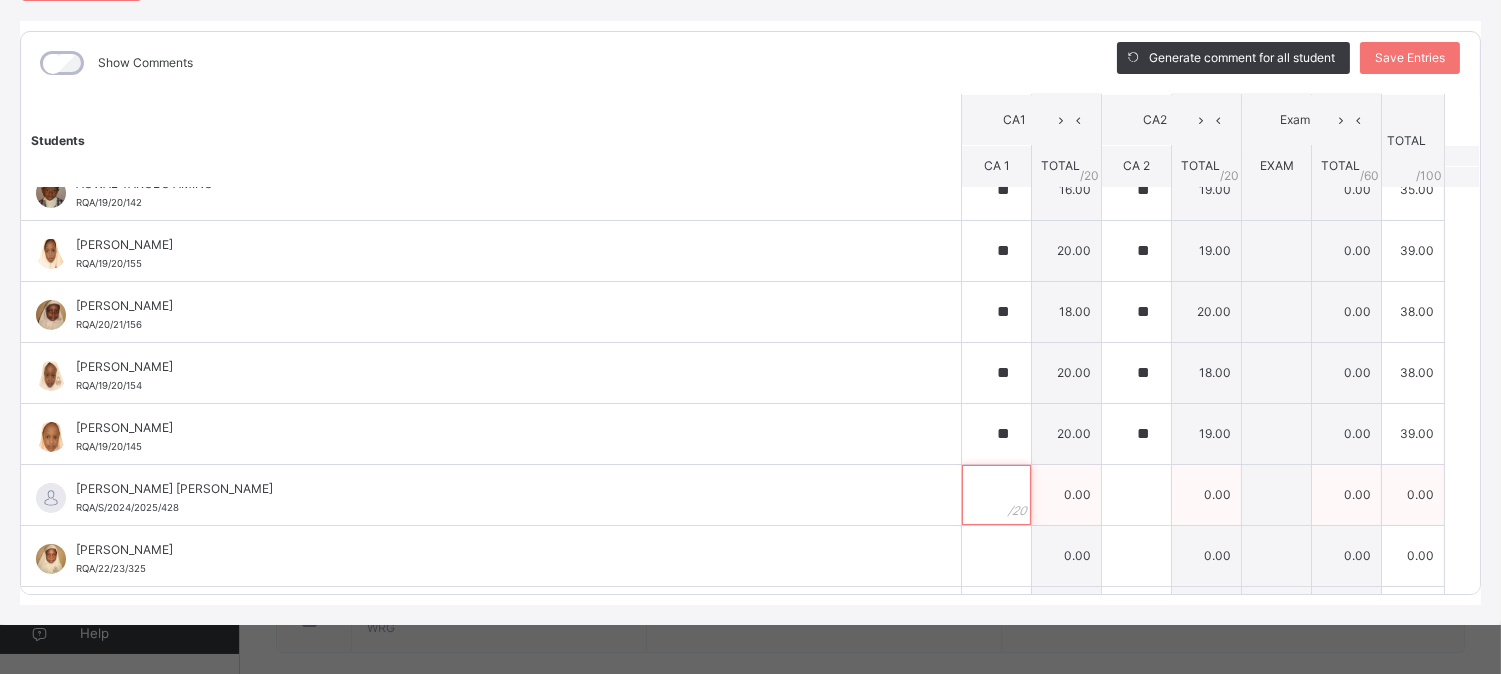 click at bounding box center (996, 495) 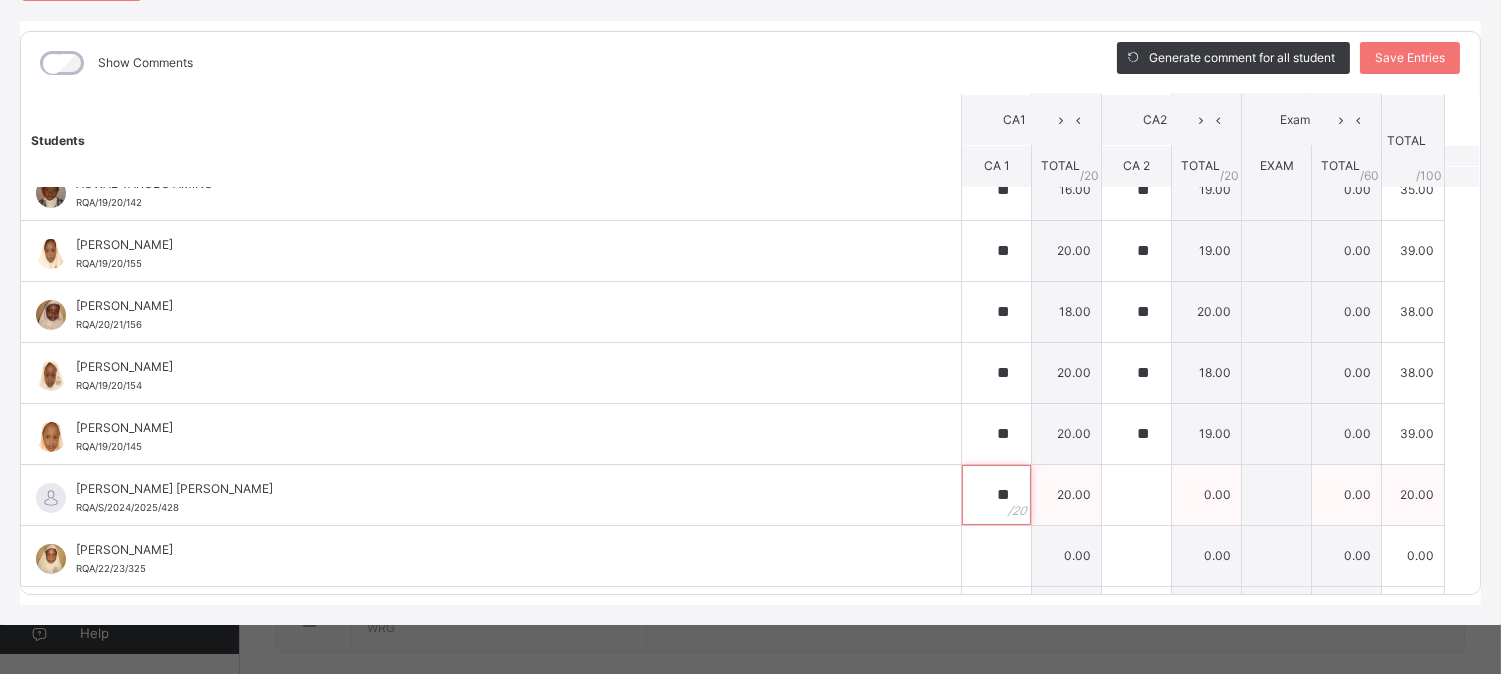 type on "**" 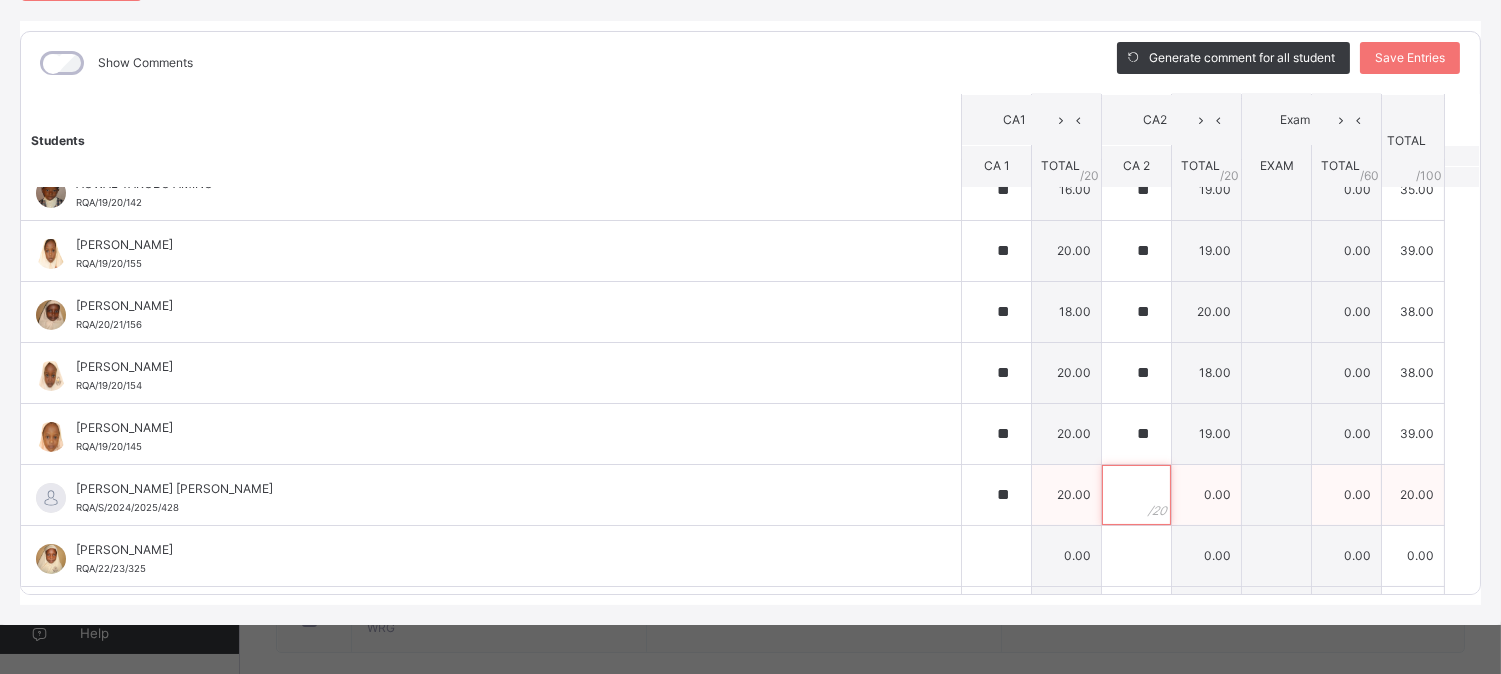 click at bounding box center (1136, 495) 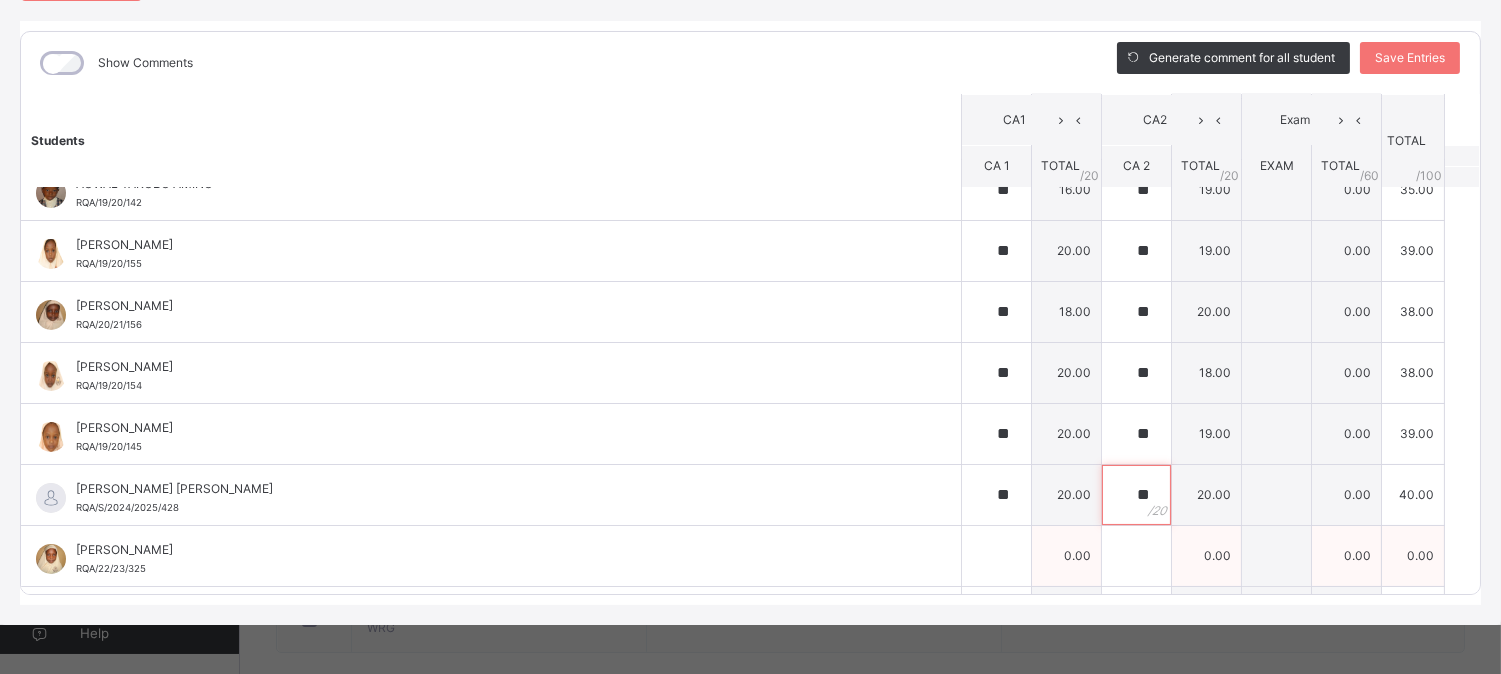 type on "**" 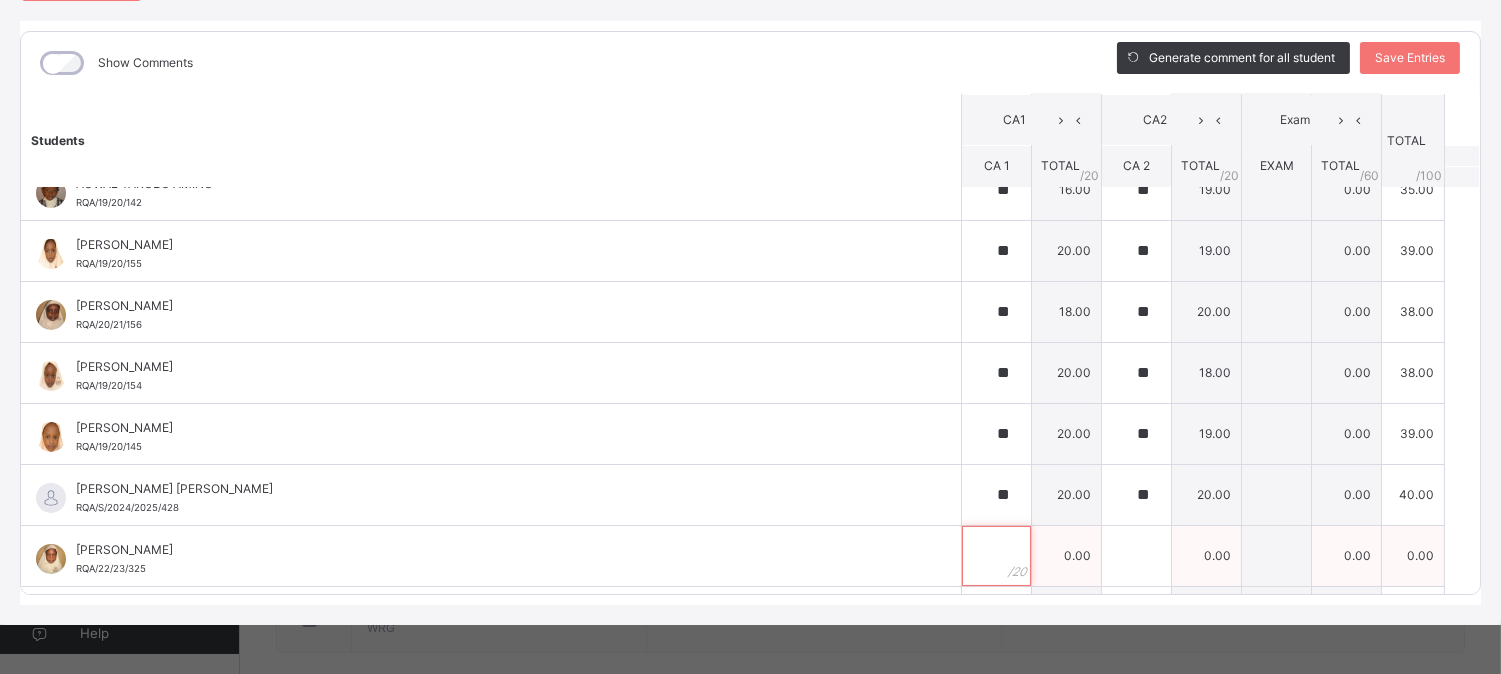 click at bounding box center (996, 556) 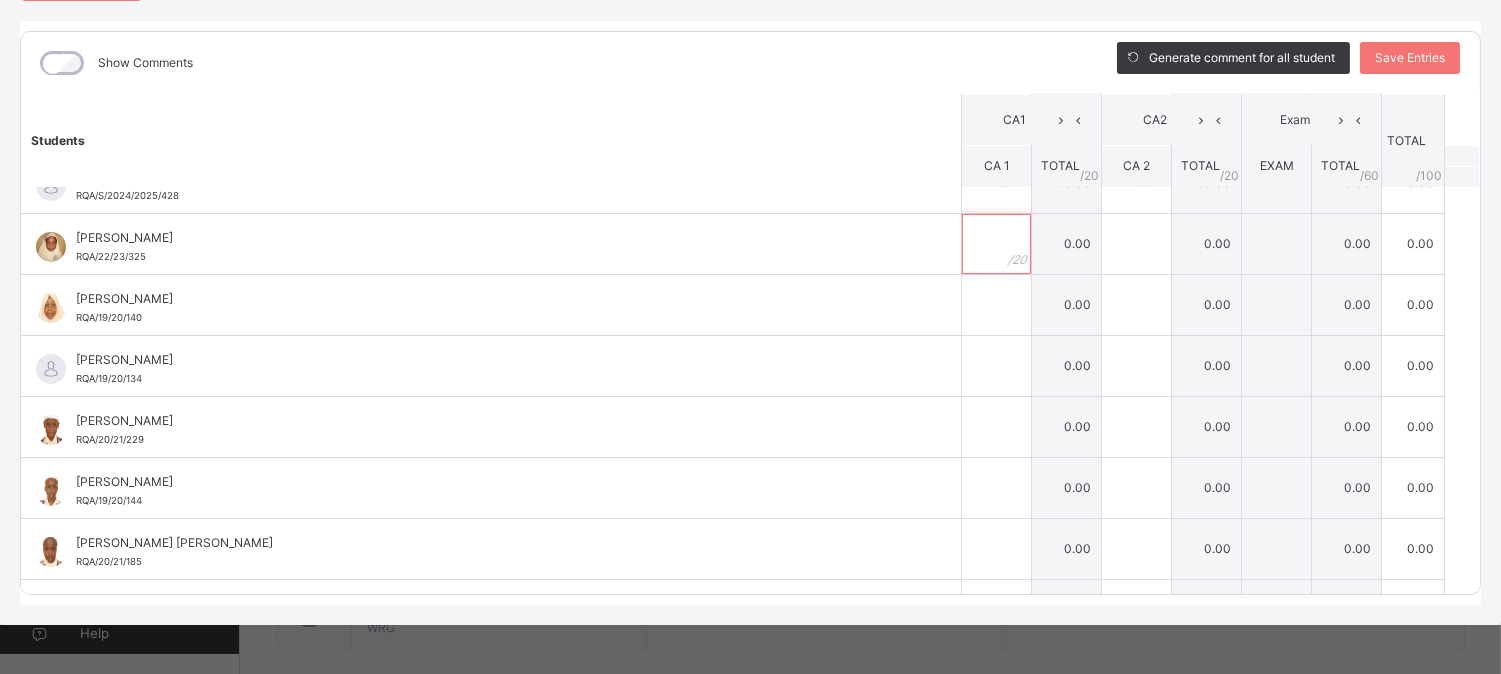 scroll, scrollTop: 722, scrollLeft: 0, axis: vertical 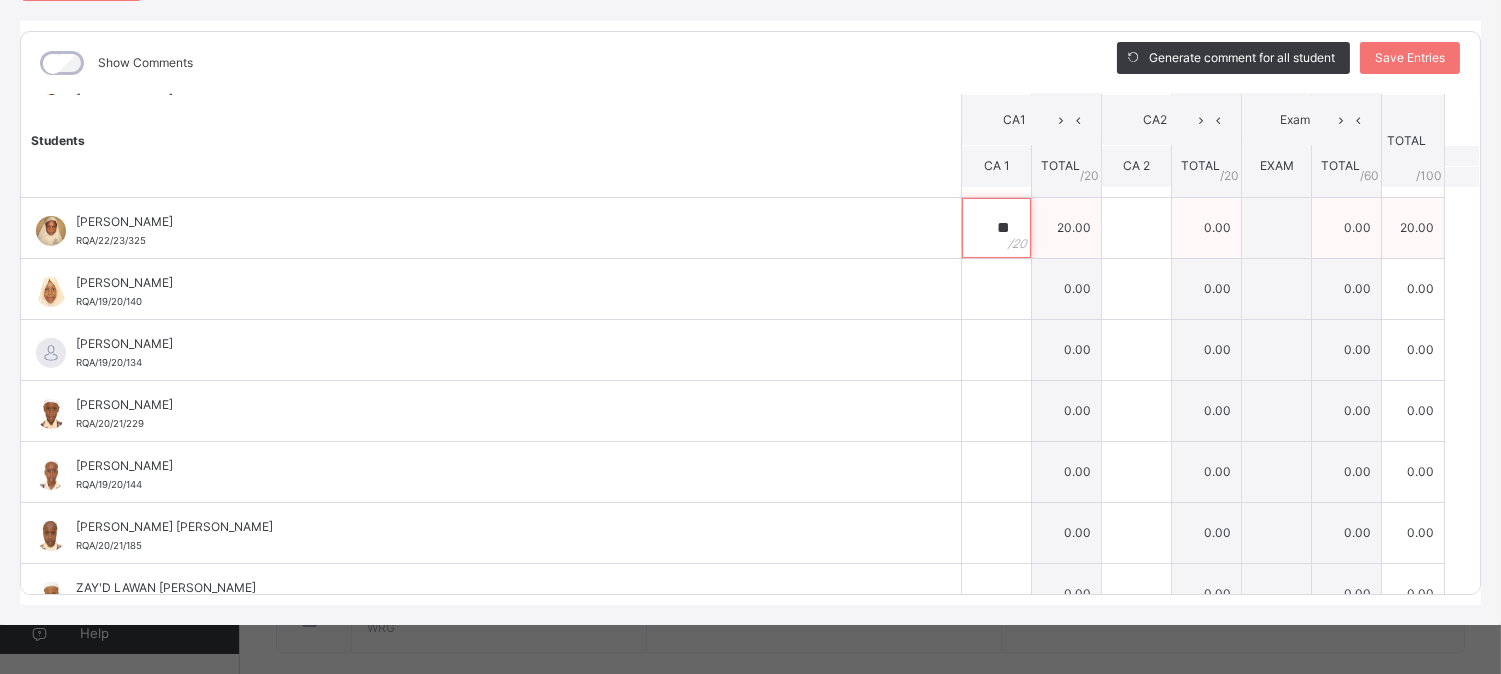 type on "**" 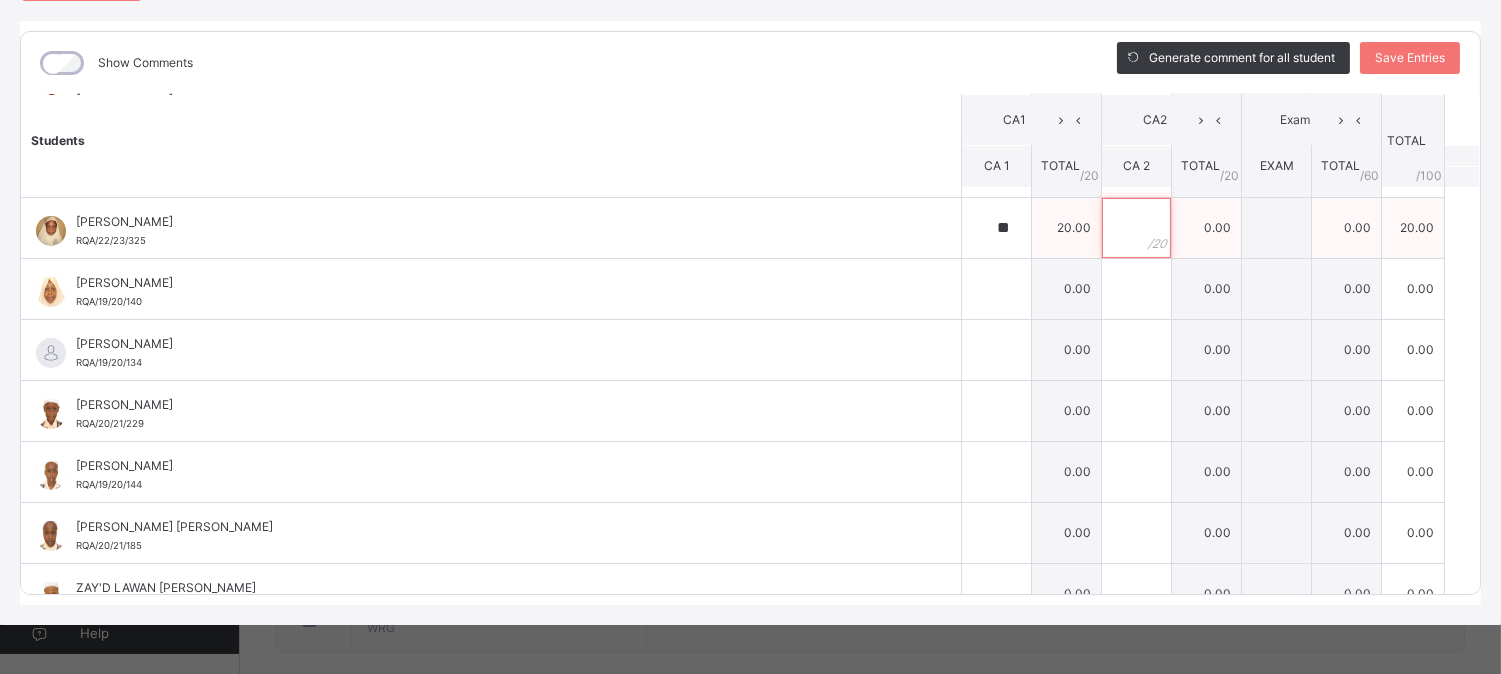 click at bounding box center (1136, 228) 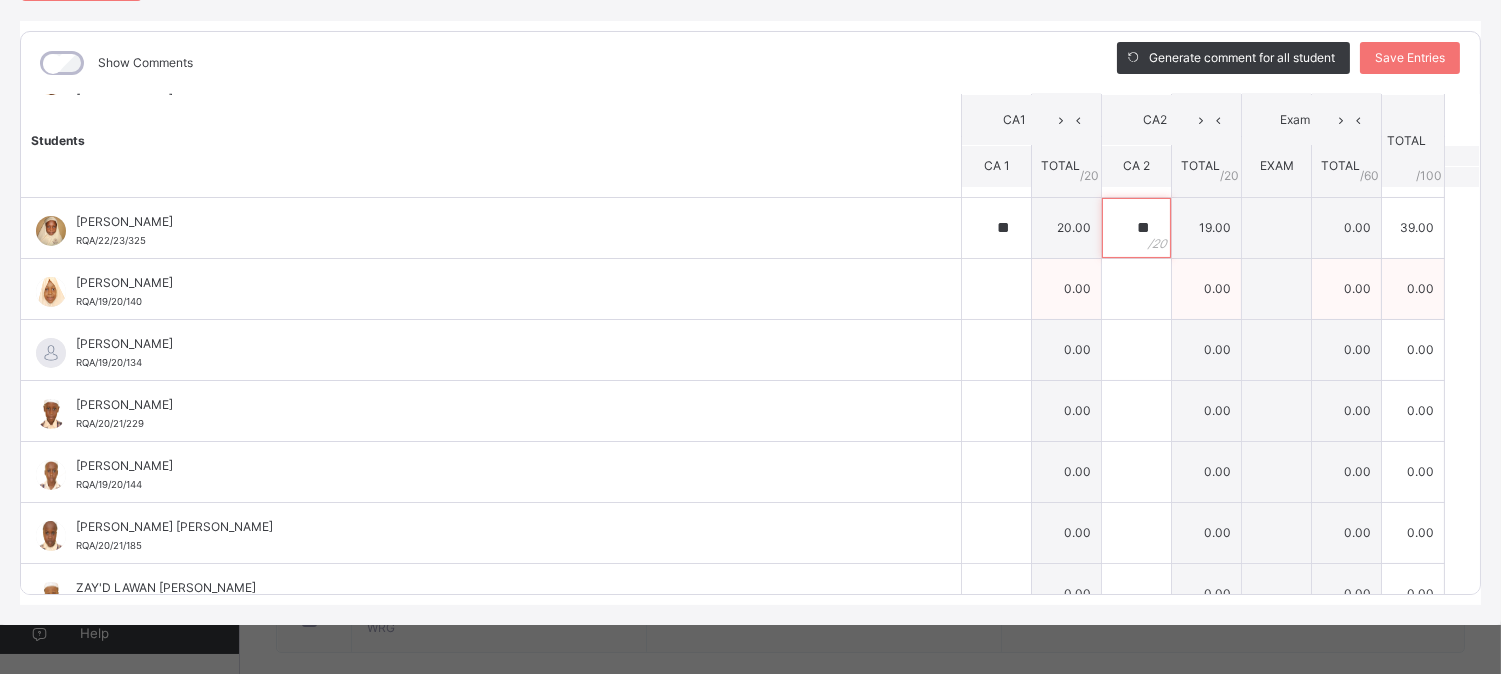 type on "**" 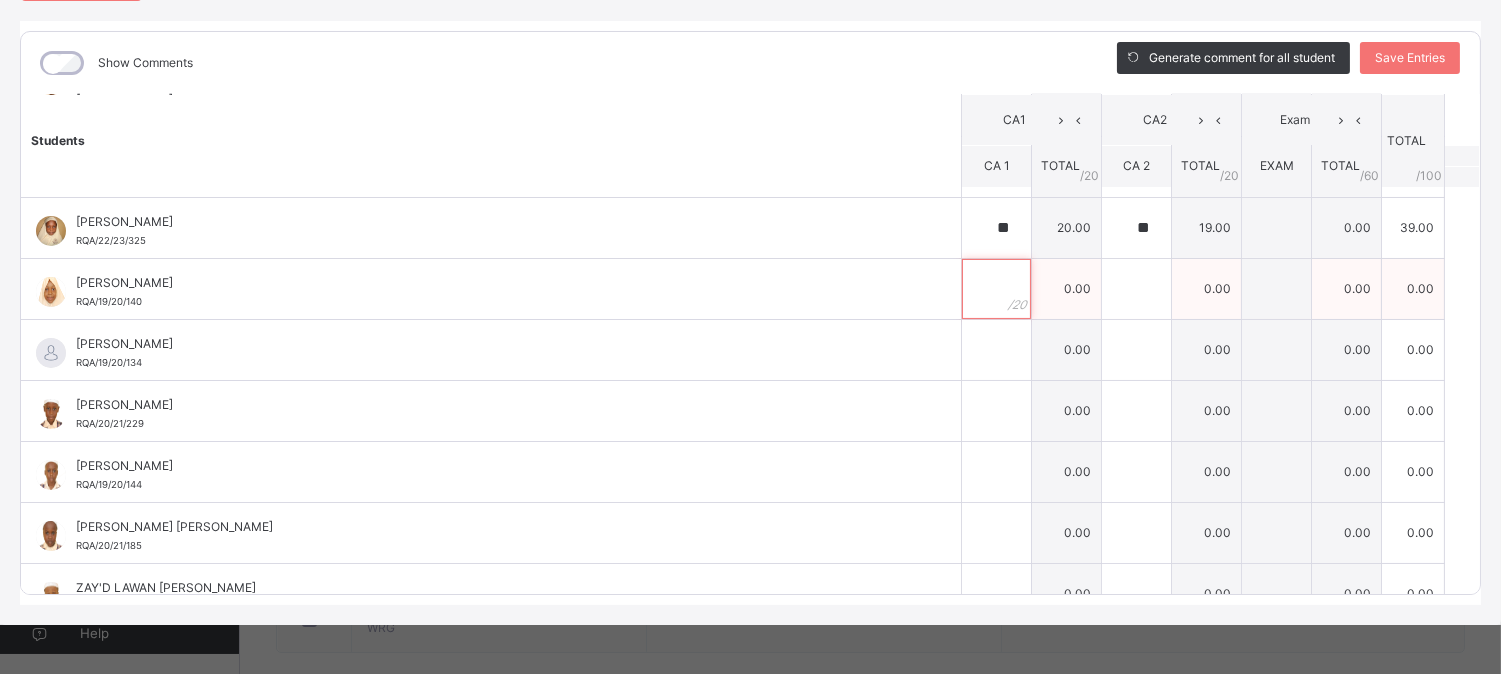 click at bounding box center [996, 289] 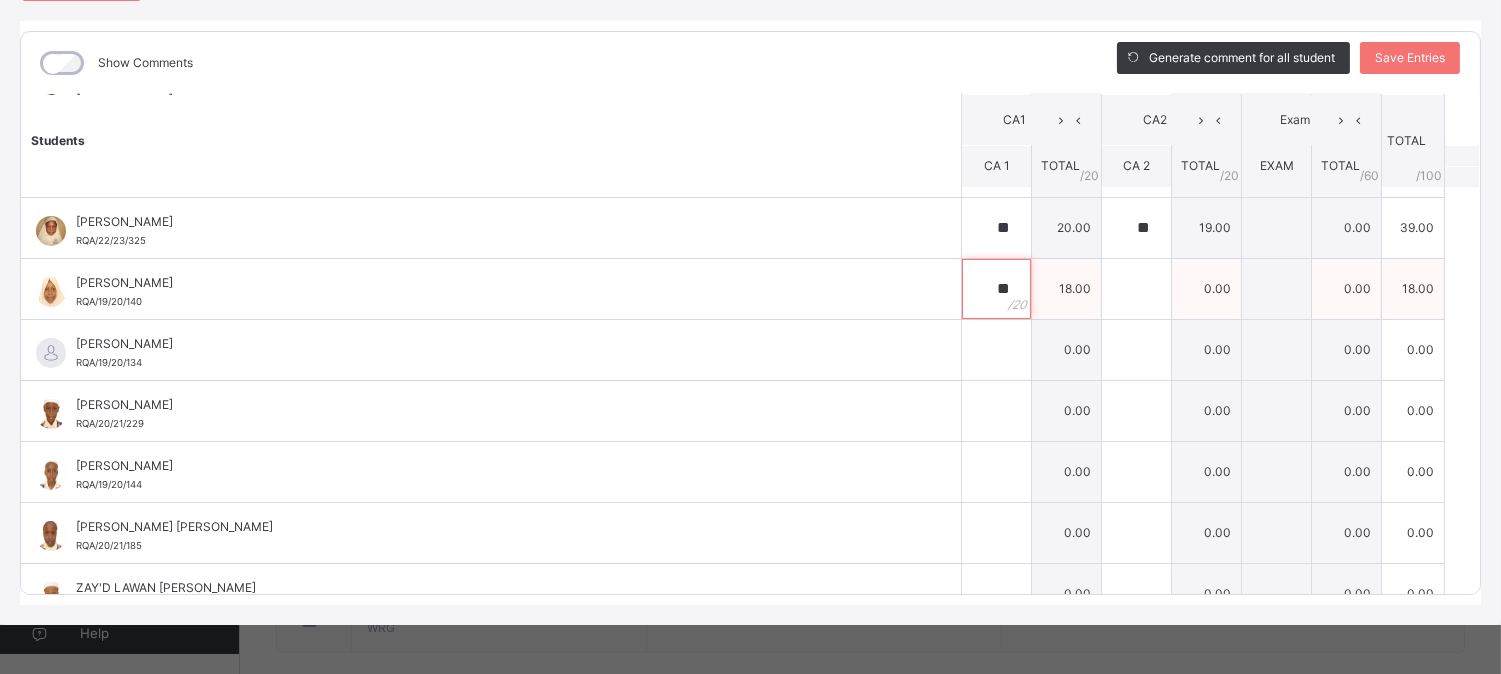 type on "**" 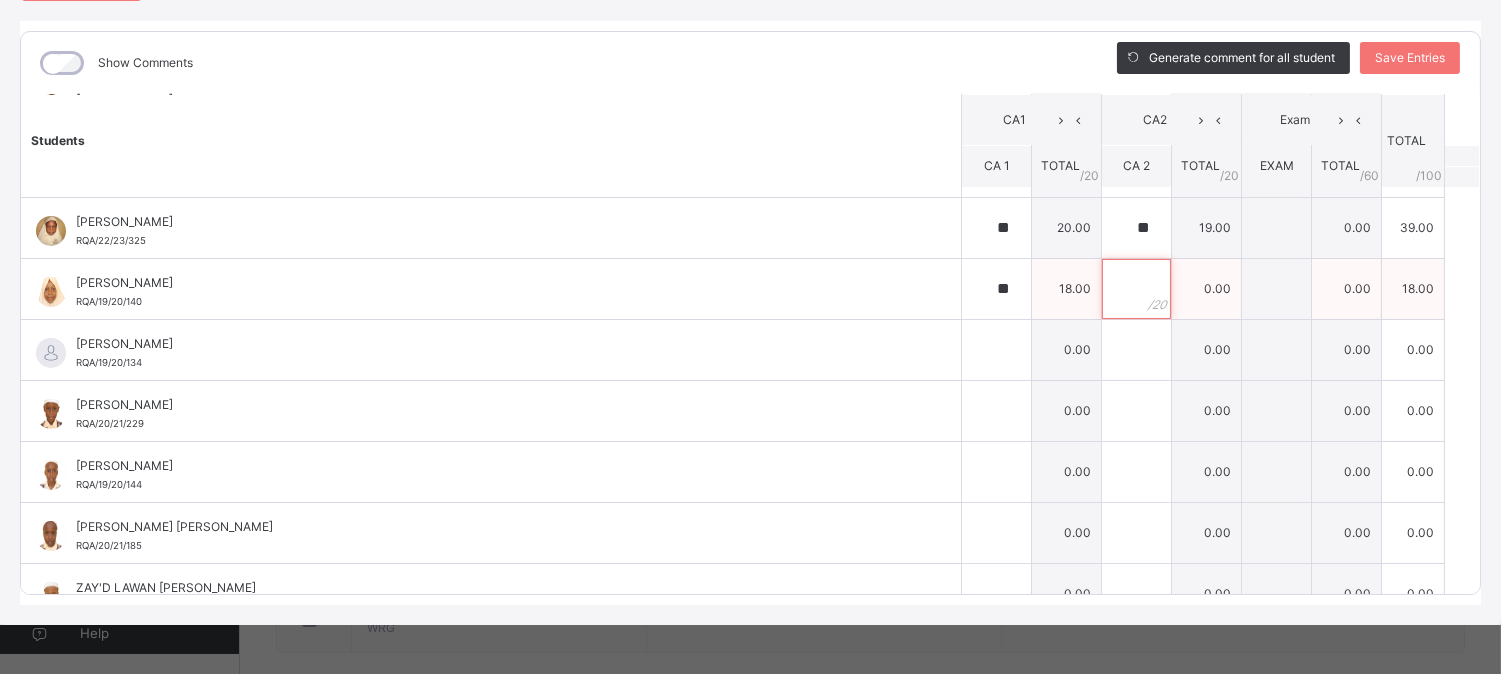 click at bounding box center [1136, 289] 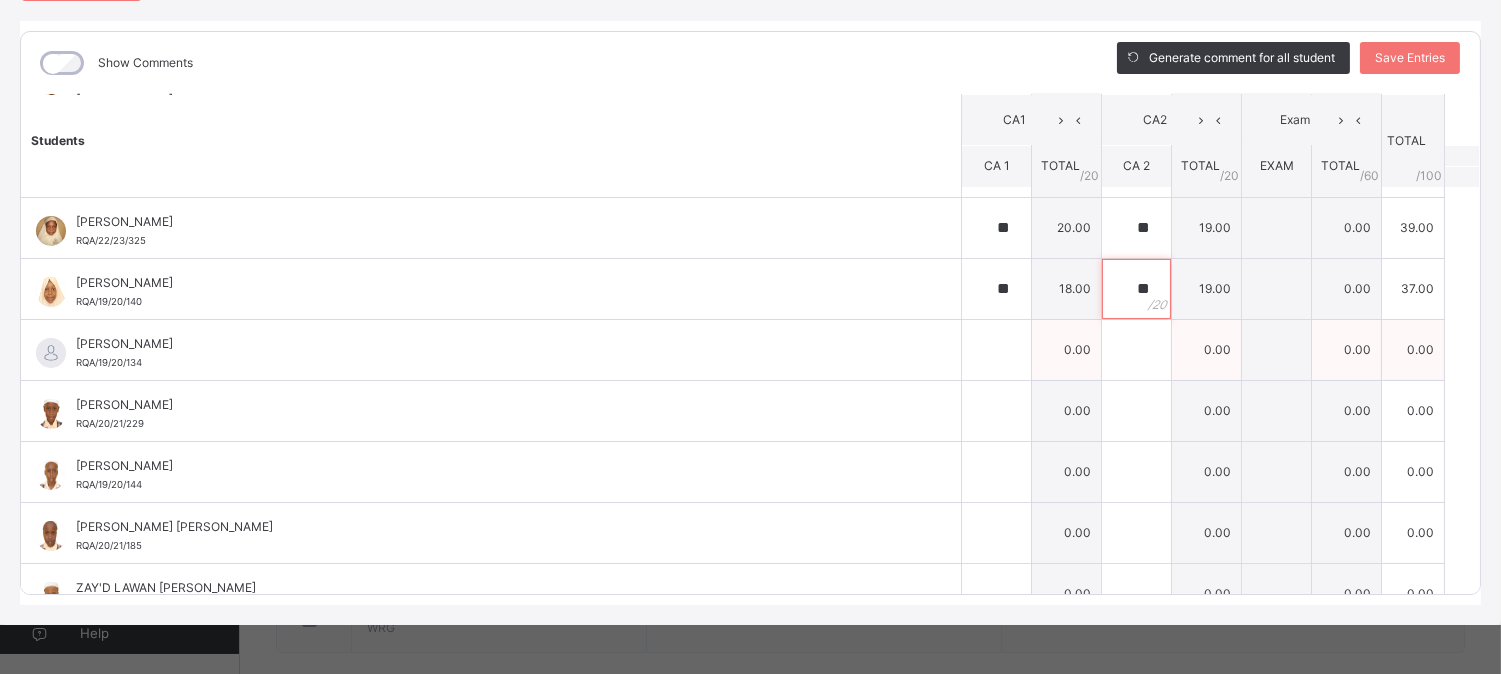 type on "**" 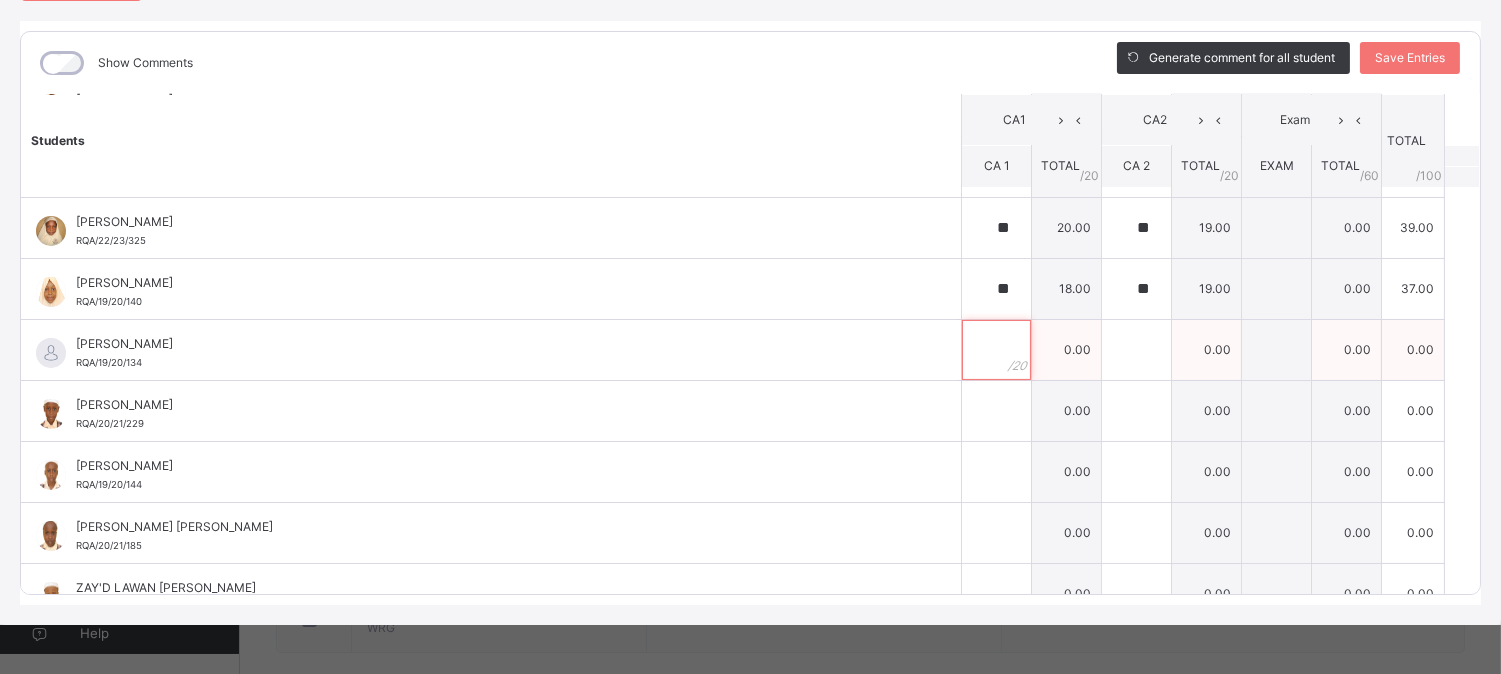click at bounding box center [996, 350] 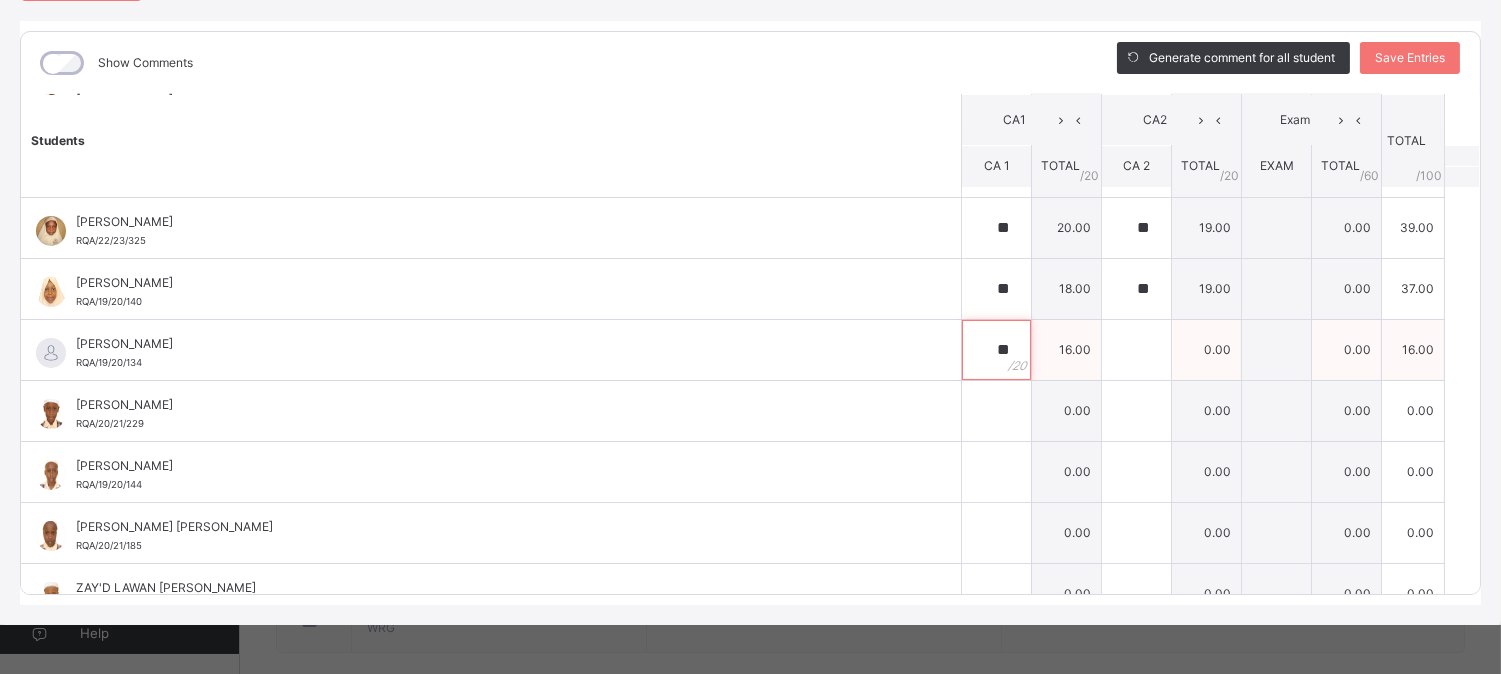 type on "**" 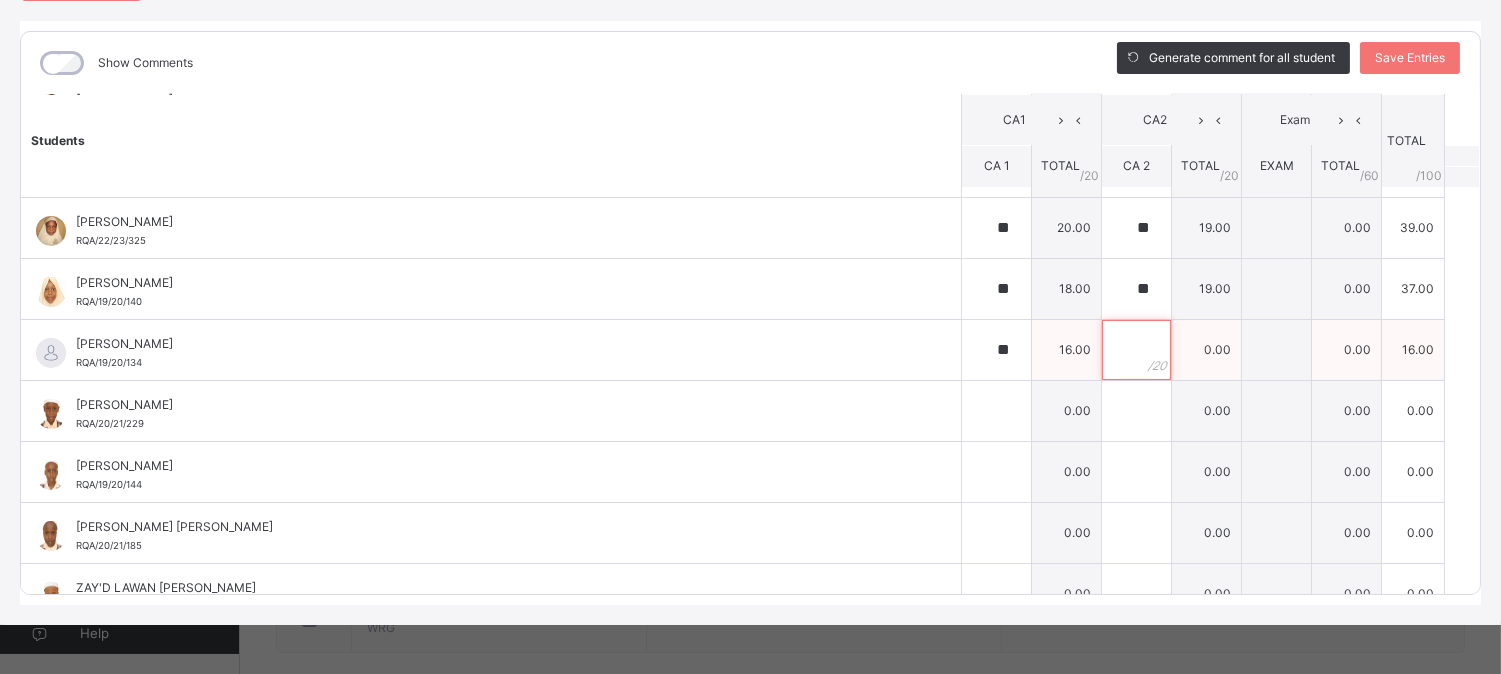 click at bounding box center [1136, 350] 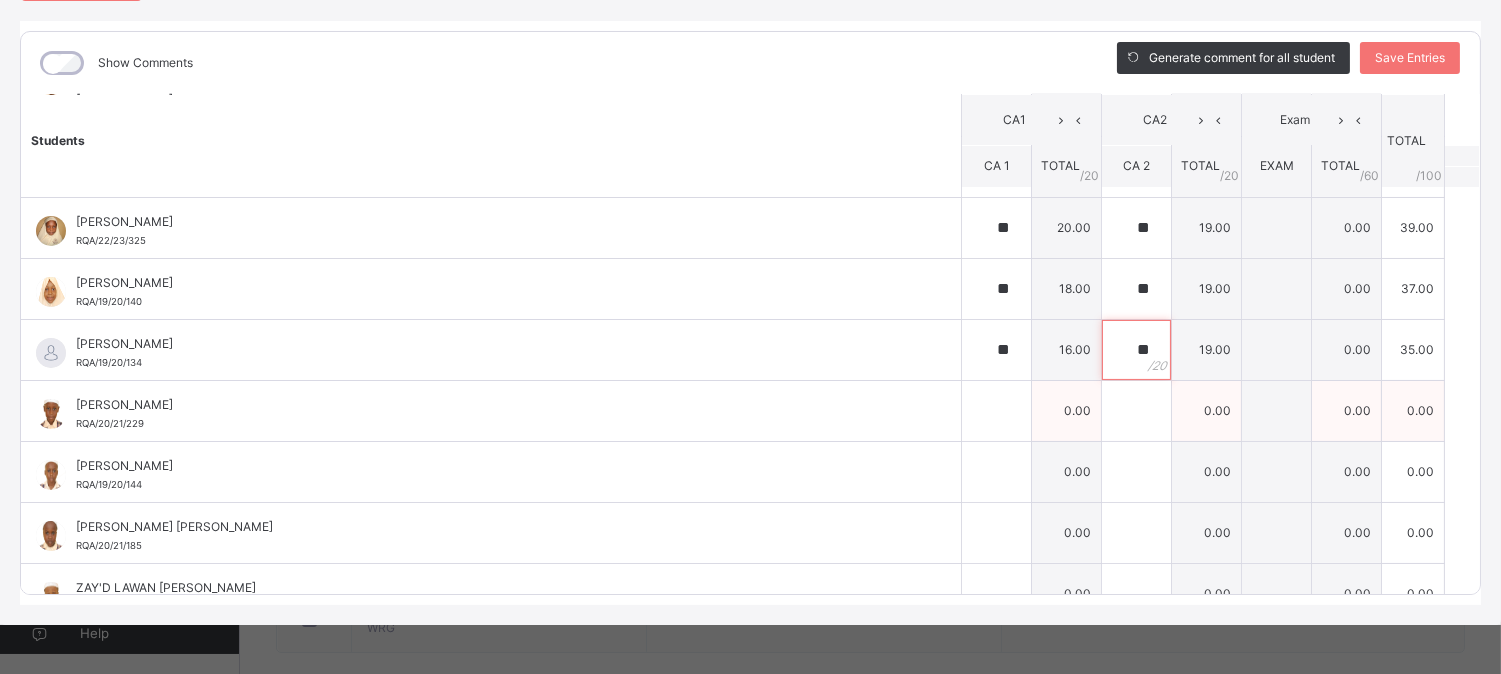type on "**" 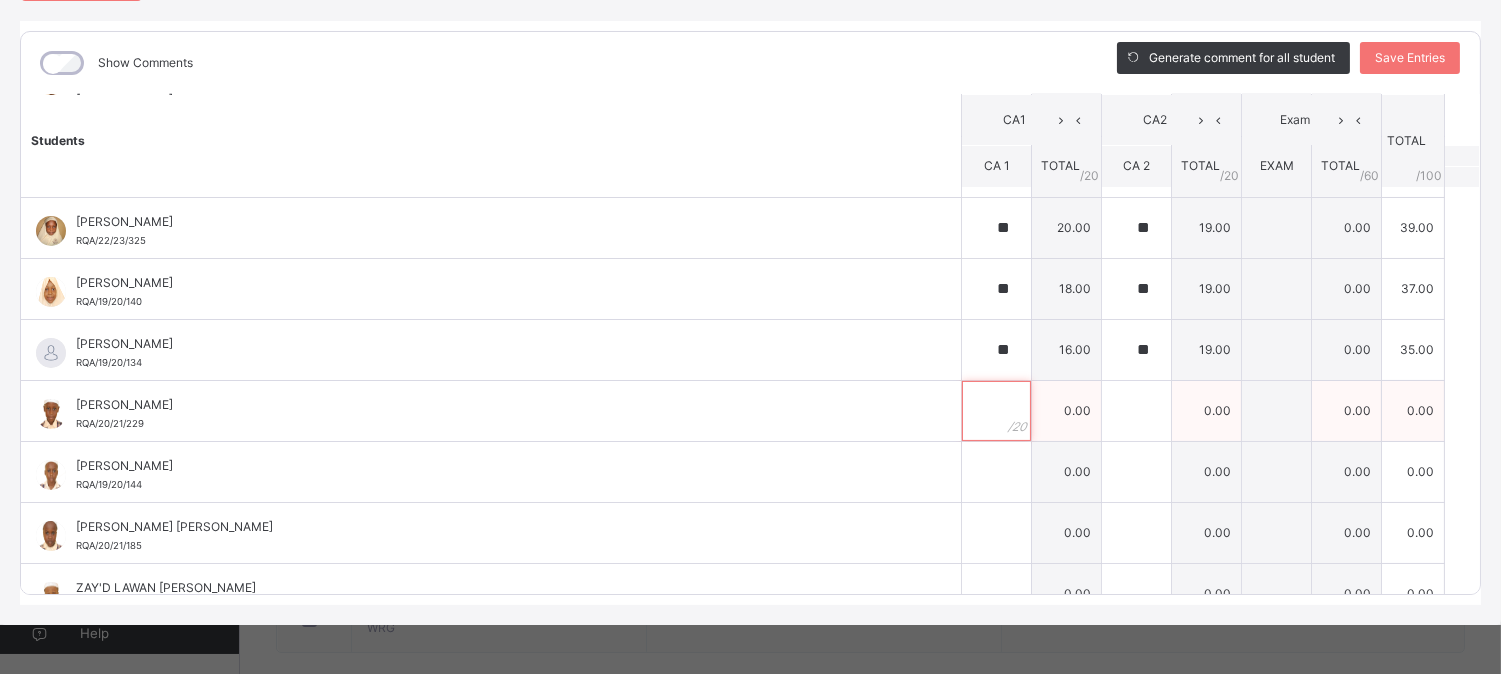 click at bounding box center (996, 411) 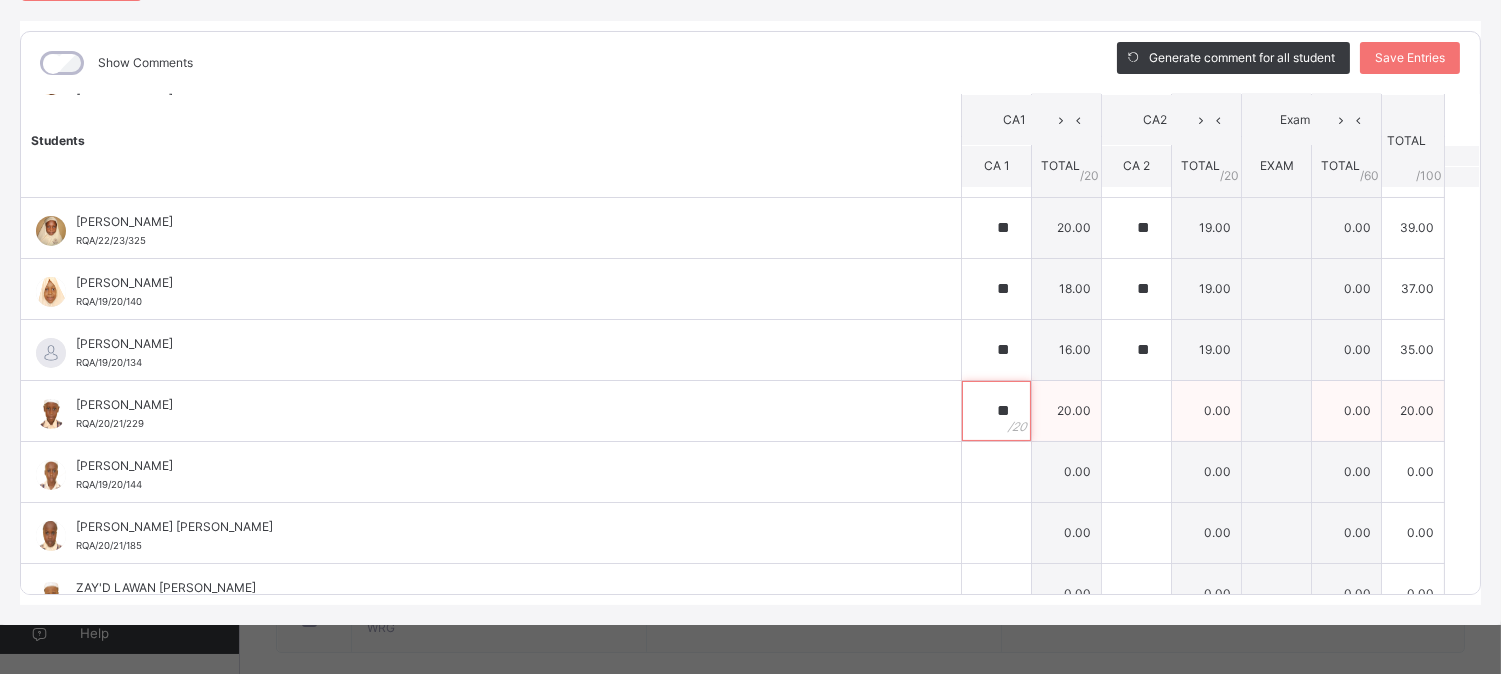 type on "**" 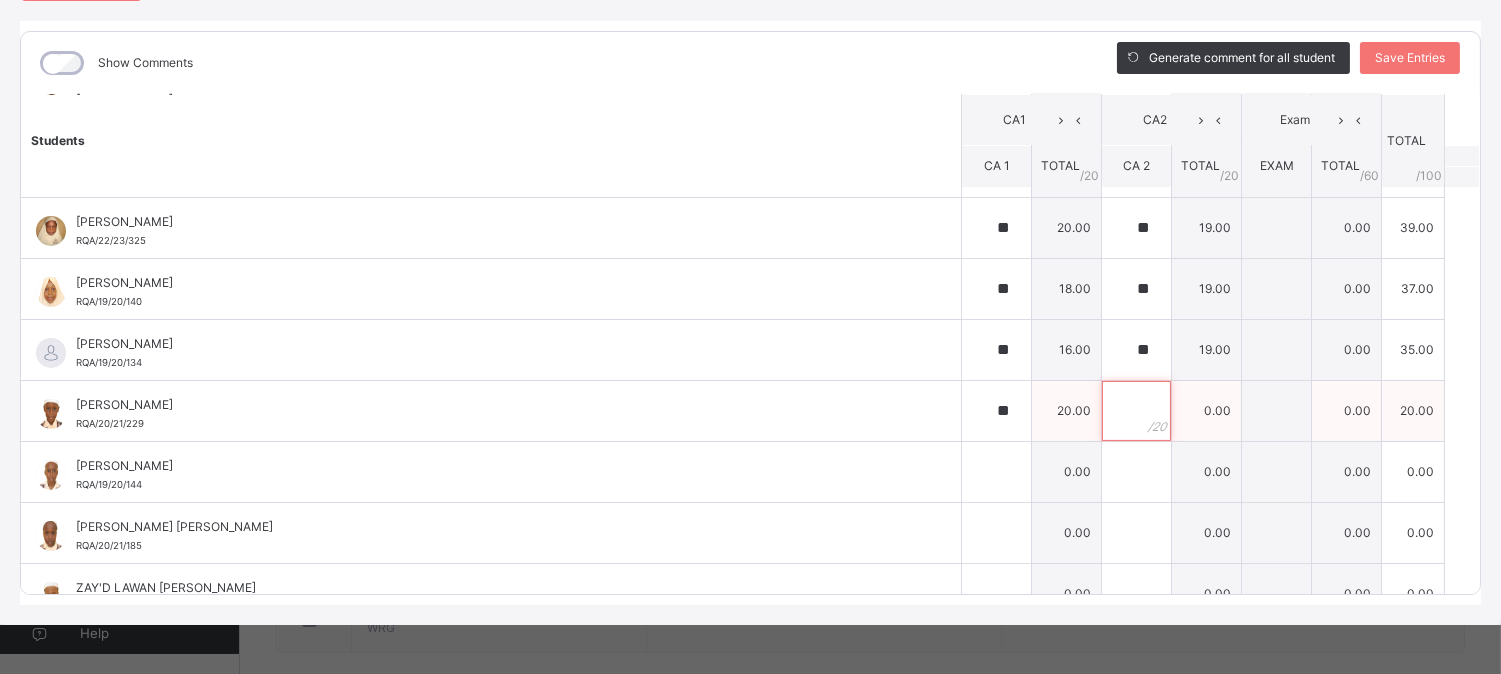 click at bounding box center [1136, 411] 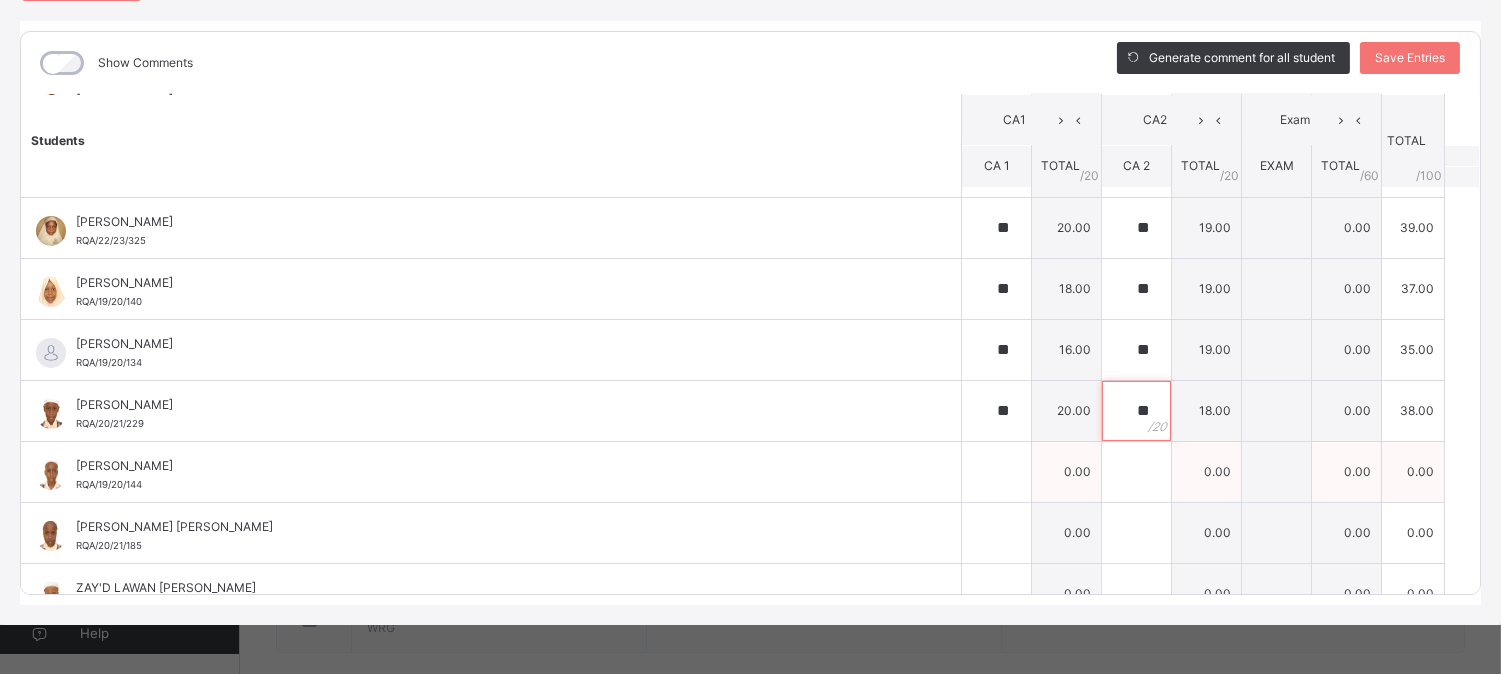 type on "**" 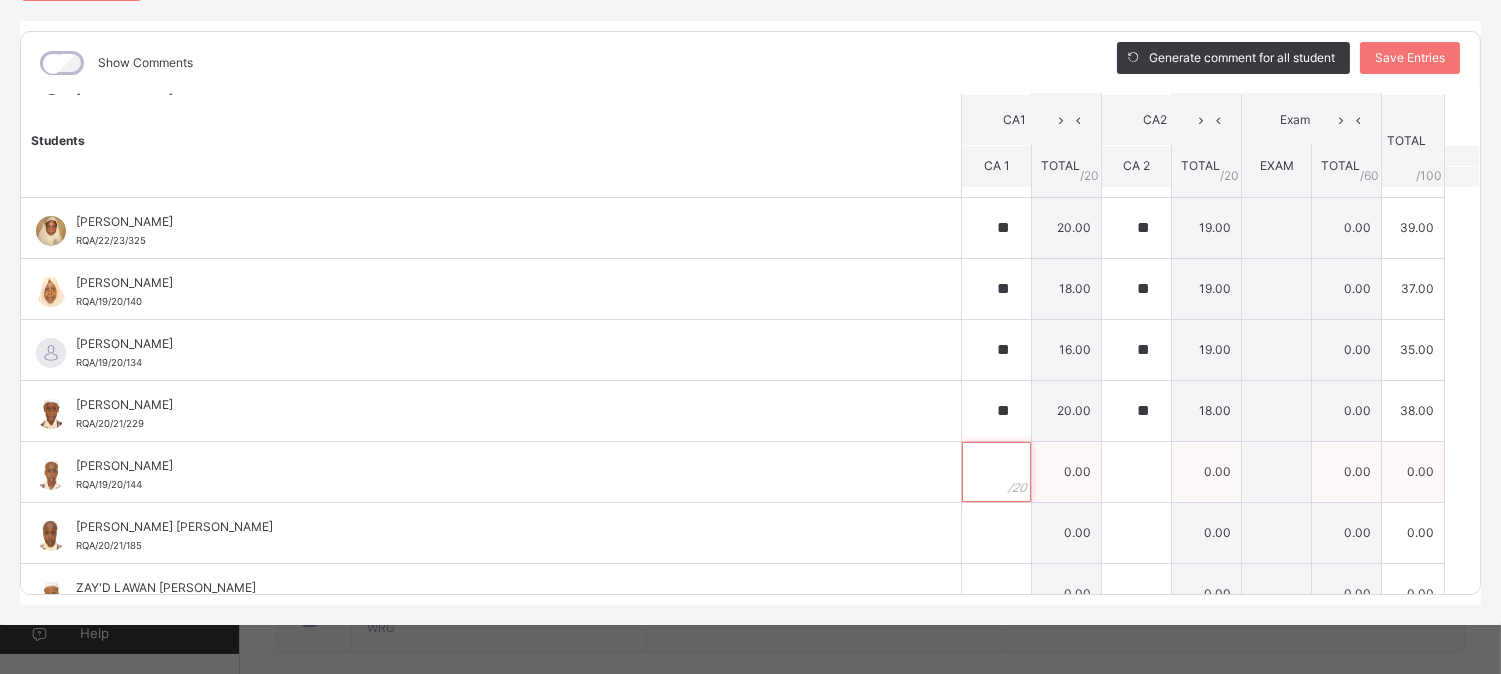 click at bounding box center [996, 472] 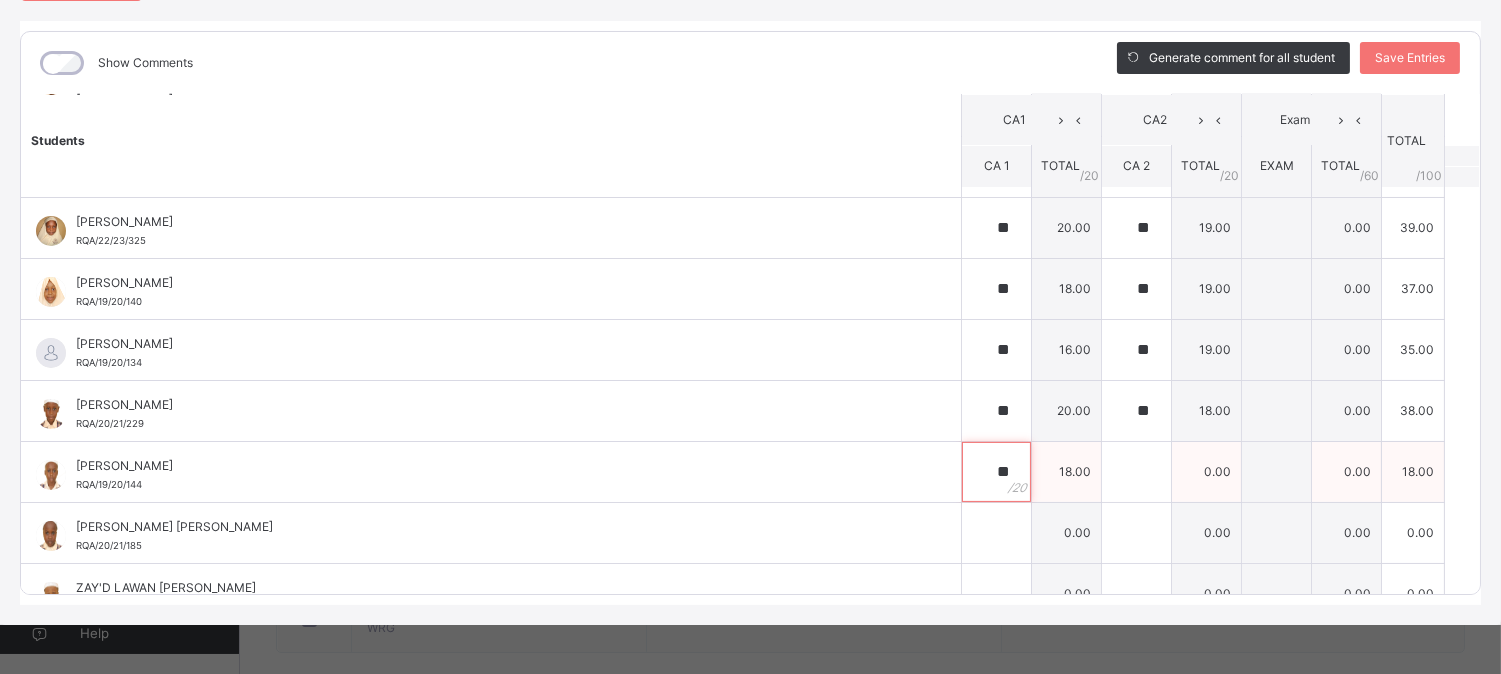 type on "**" 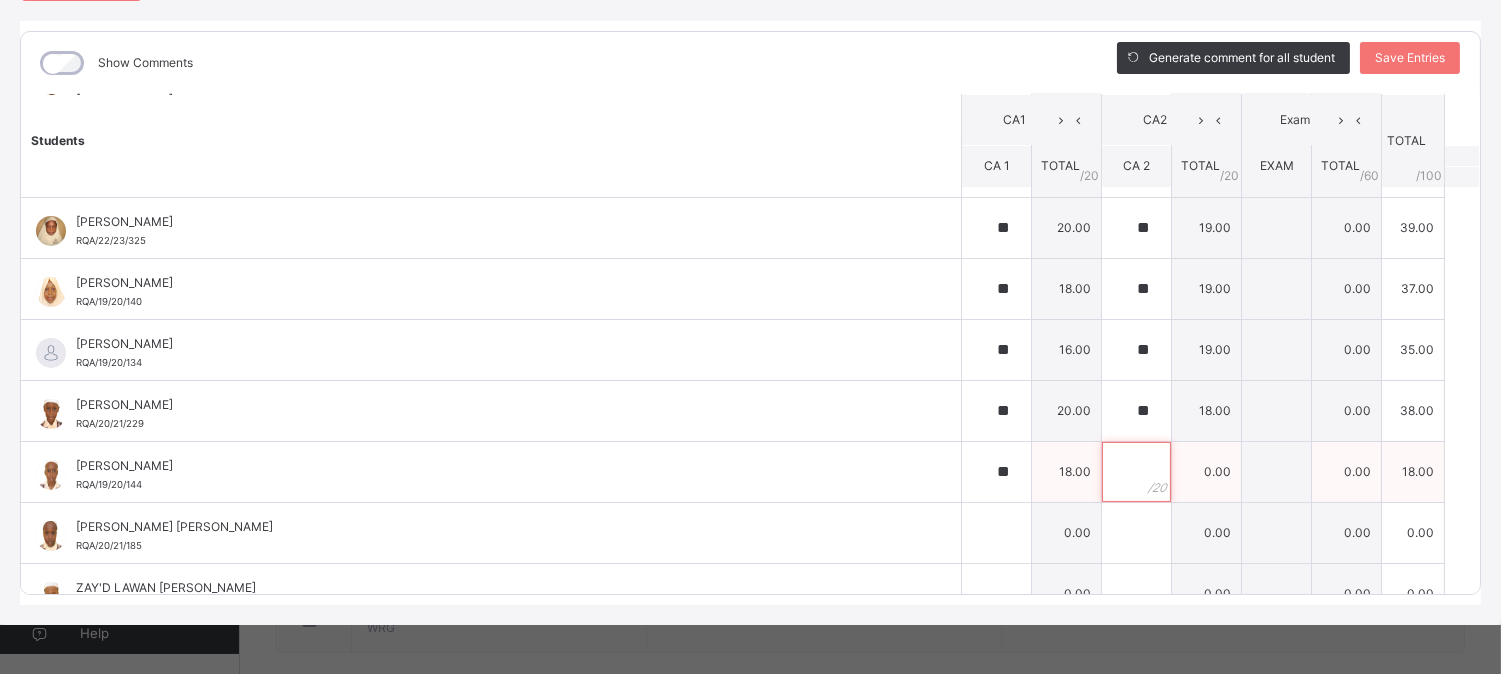 click at bounding box center (1136, 472) 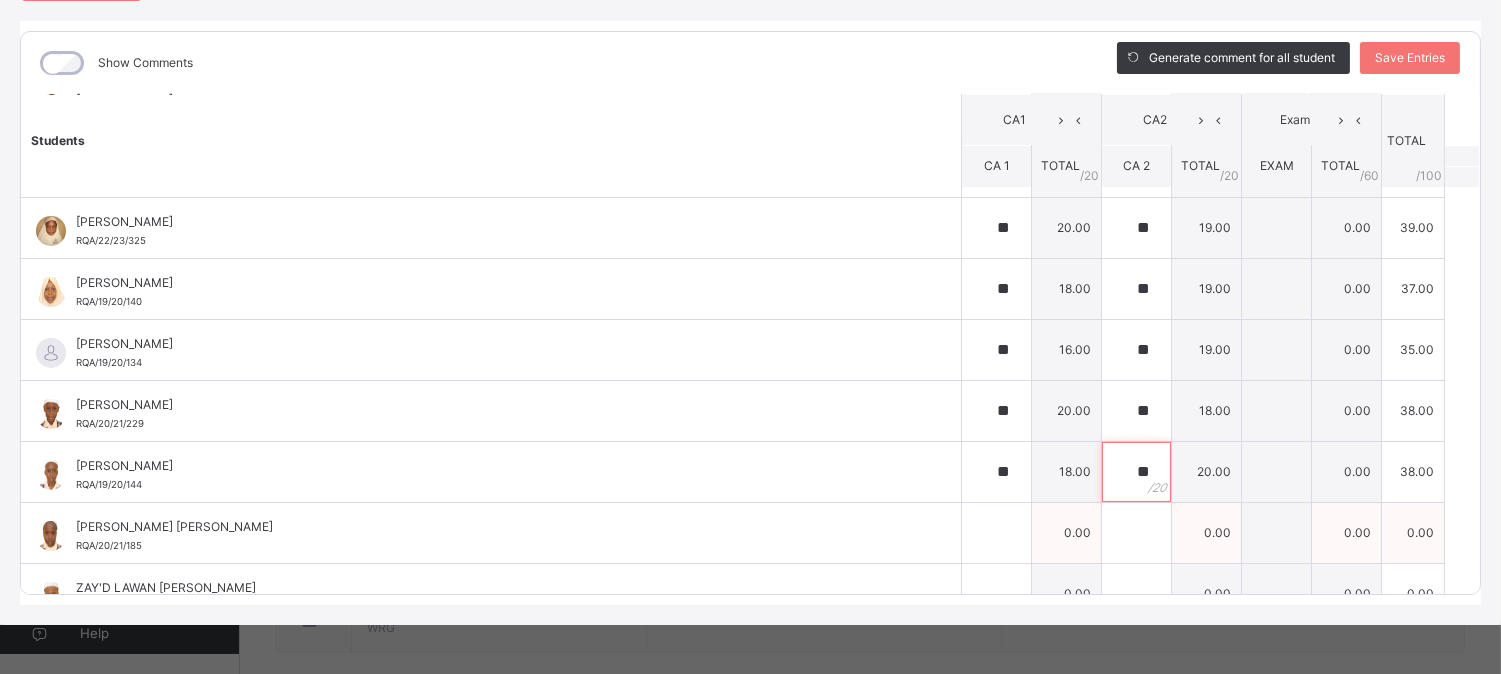 type on "**" 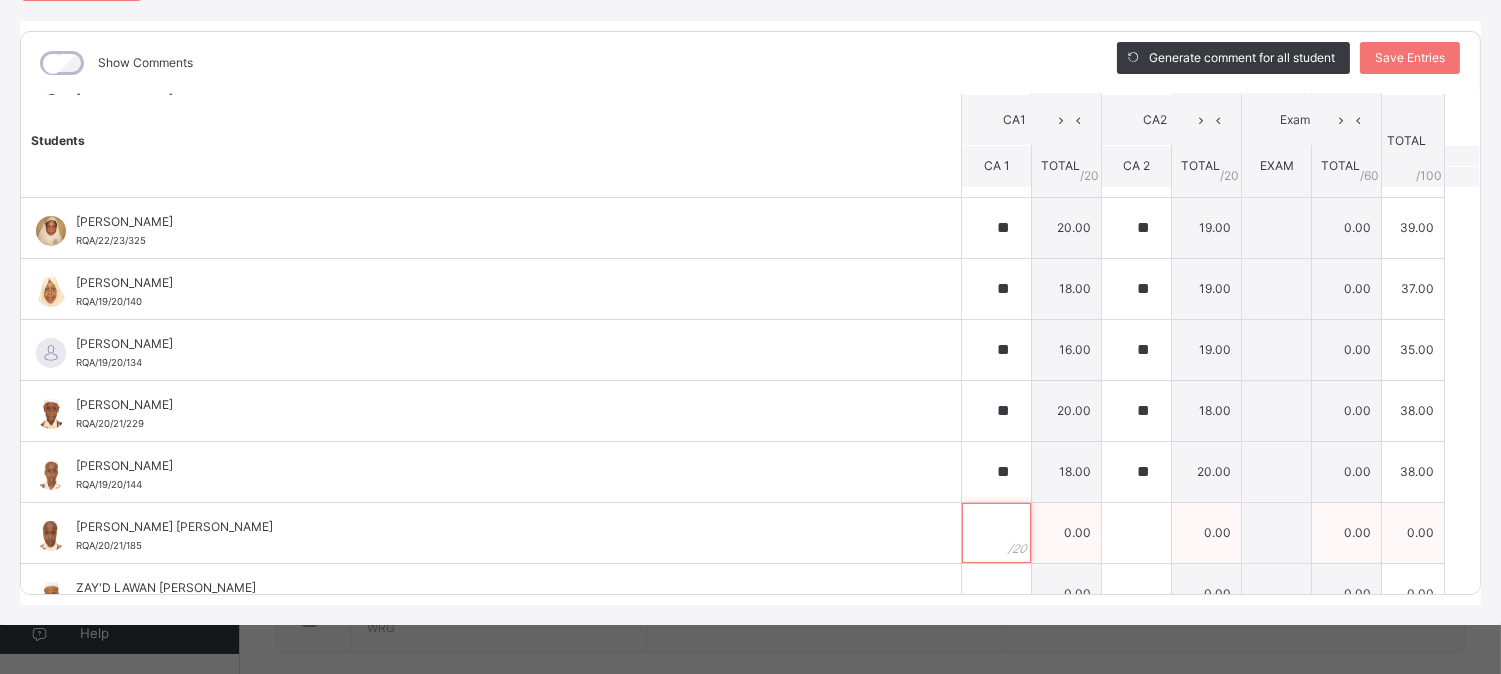 click at bounding box center [996, 533] 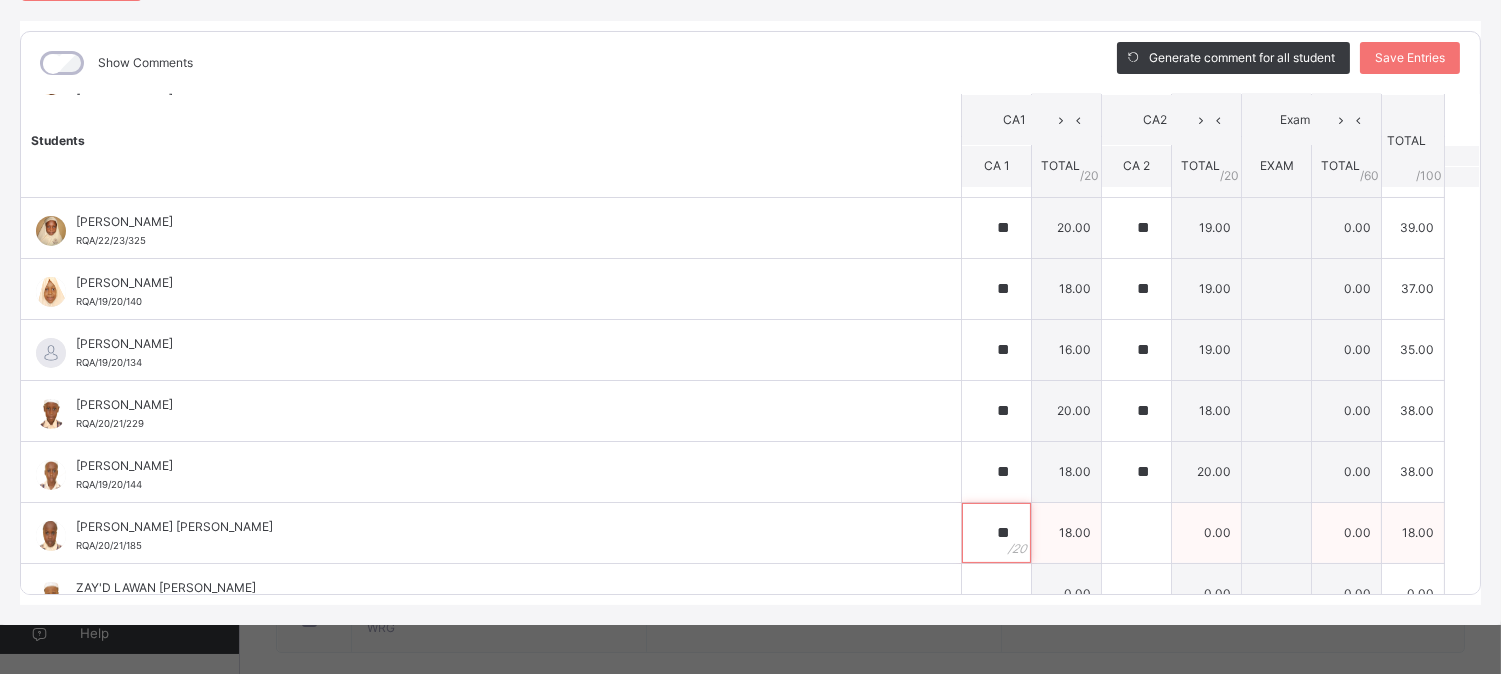 type on "**" 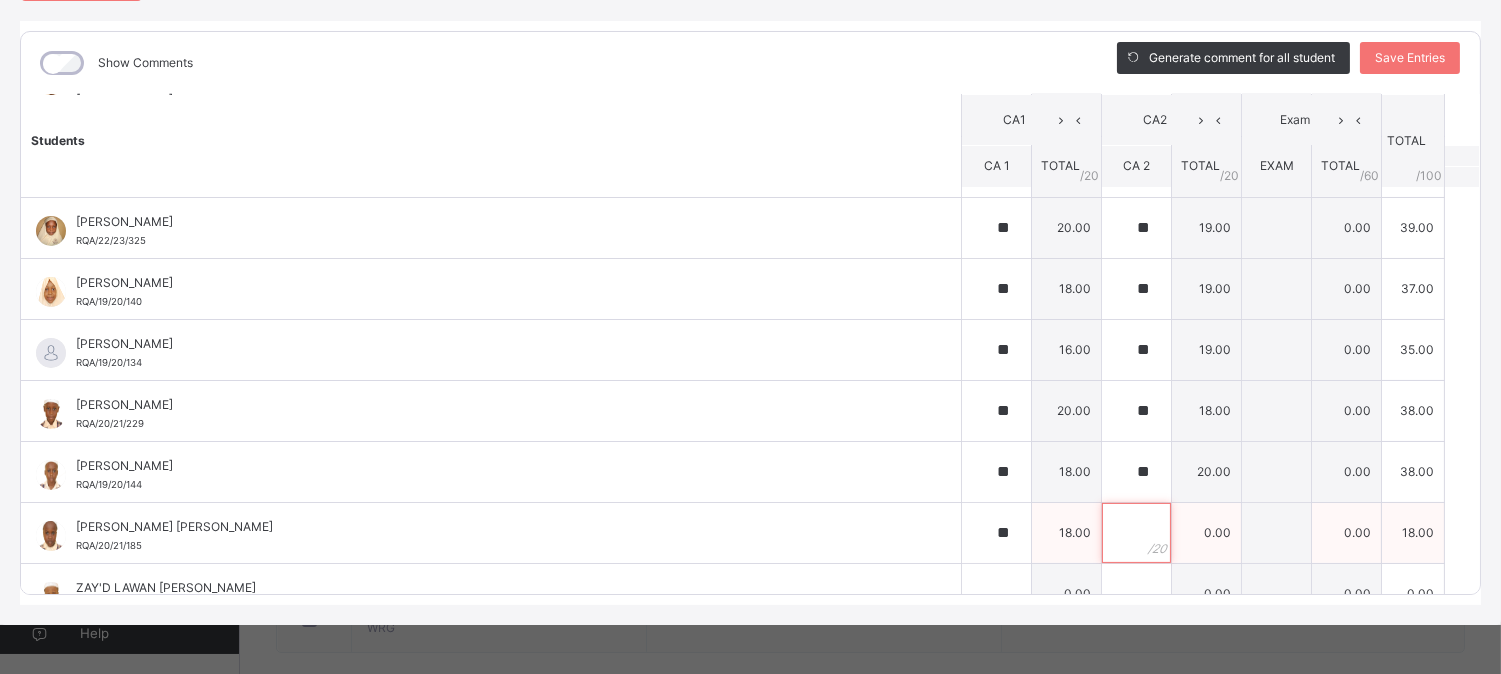 click at bounding box center (1136, 533) 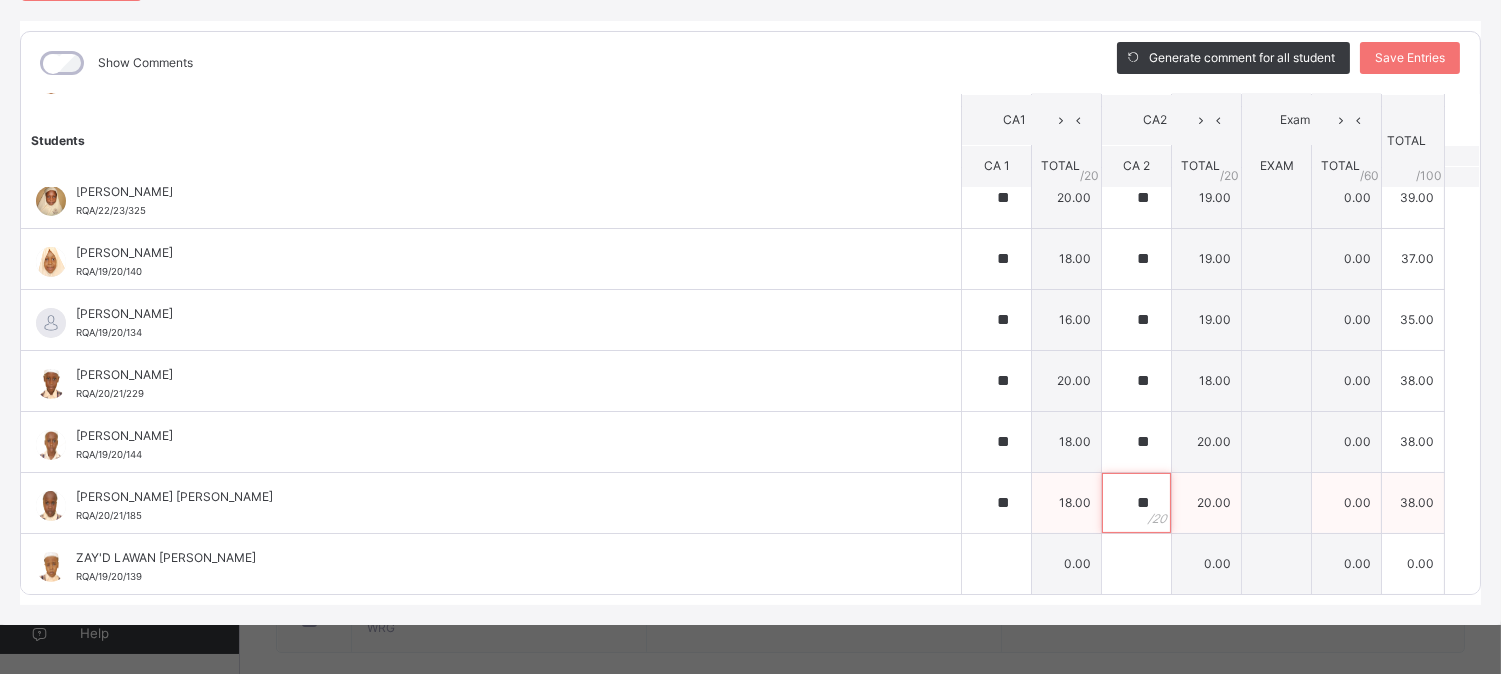 scroll, scrollTop: 755, scrollLeft: 0, axis: vertical 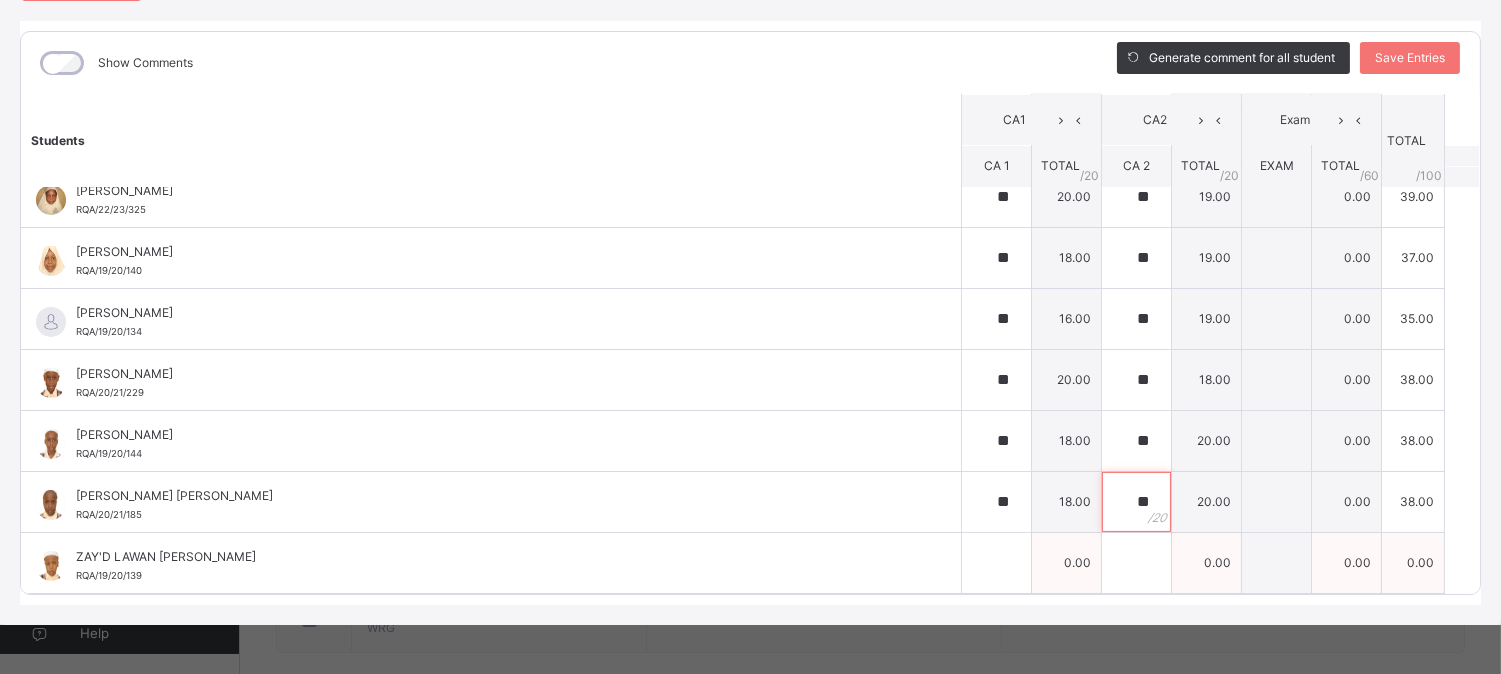 type on "**" 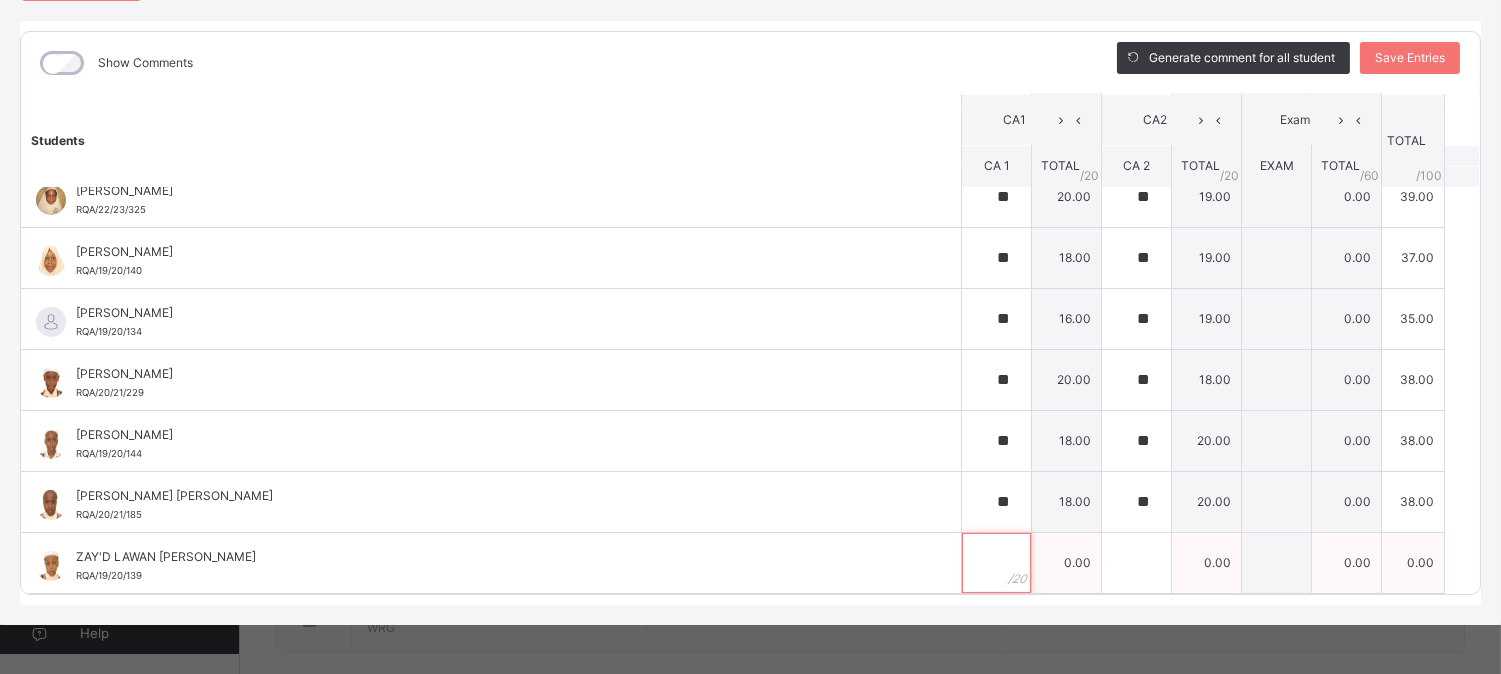 click at bounding box center (996, 563) 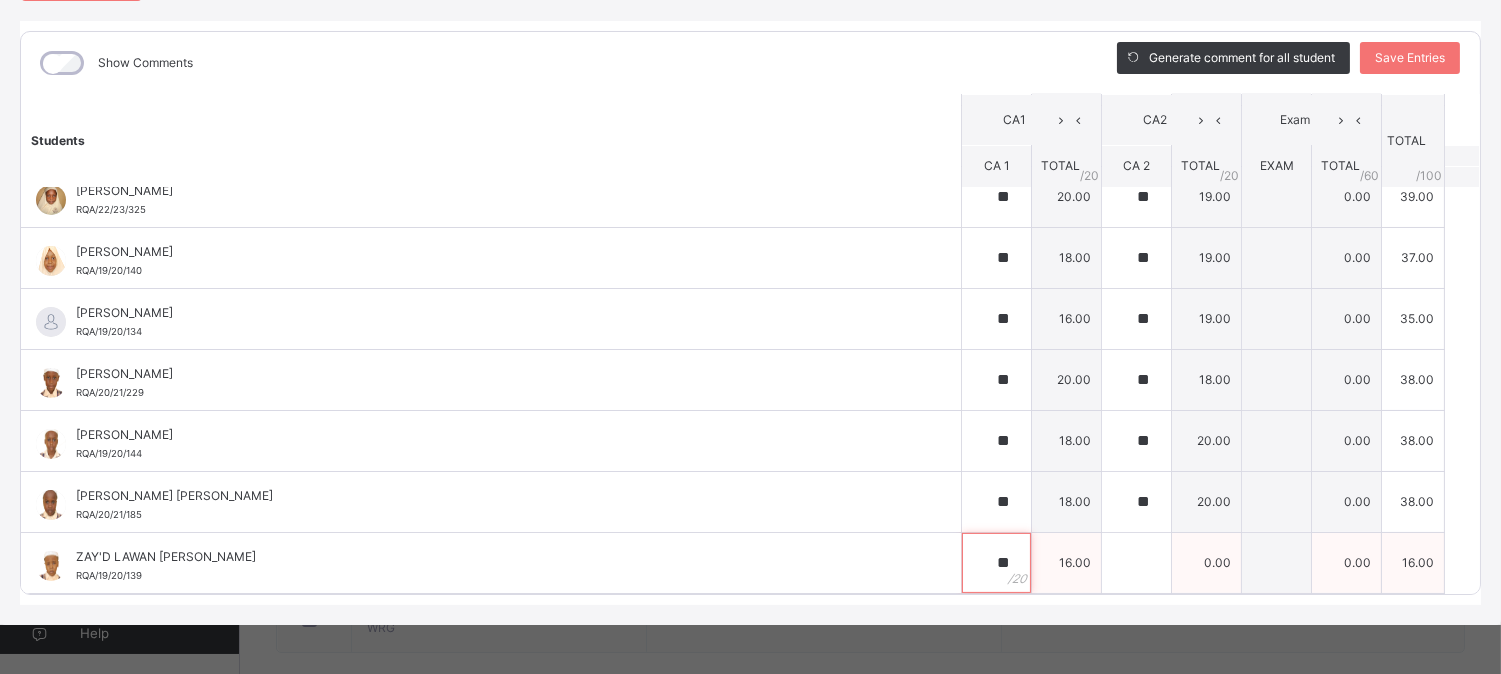 type on "**" 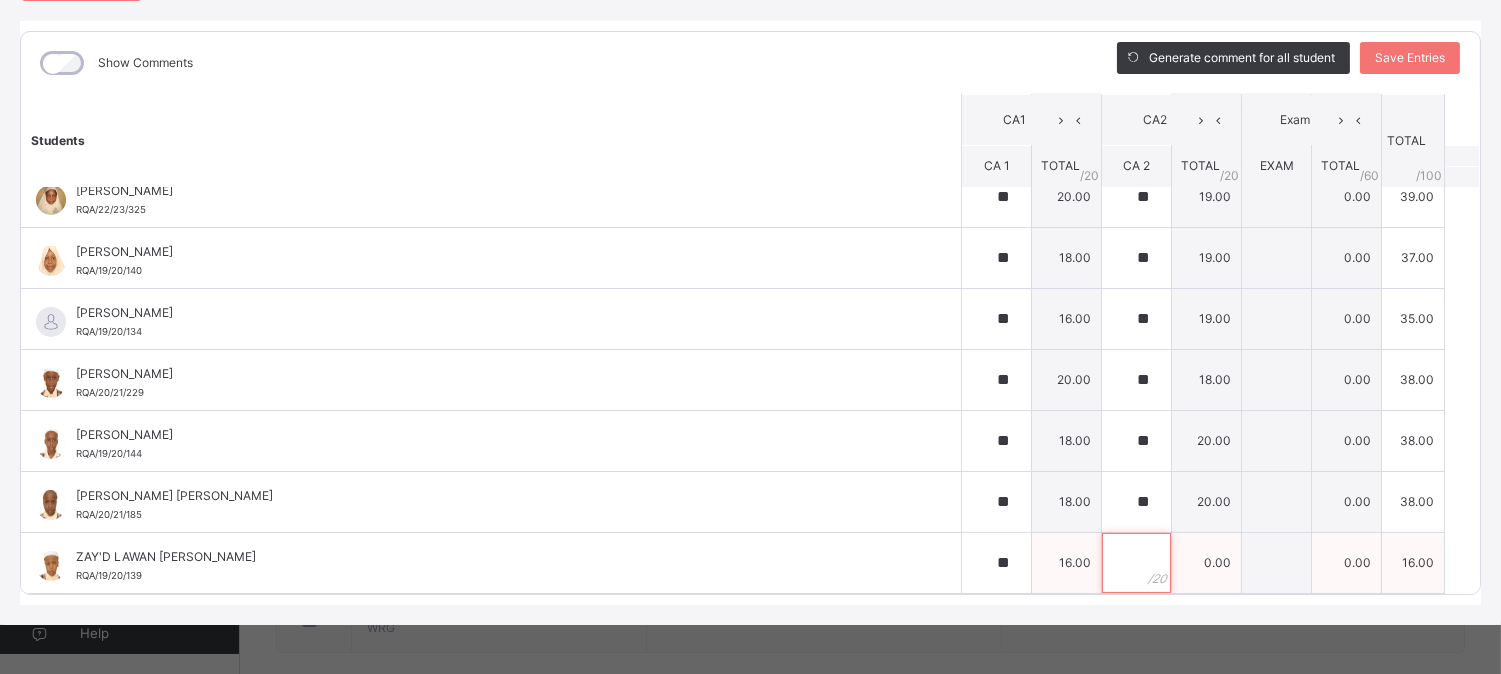 click at bounding box center [1136, 563] 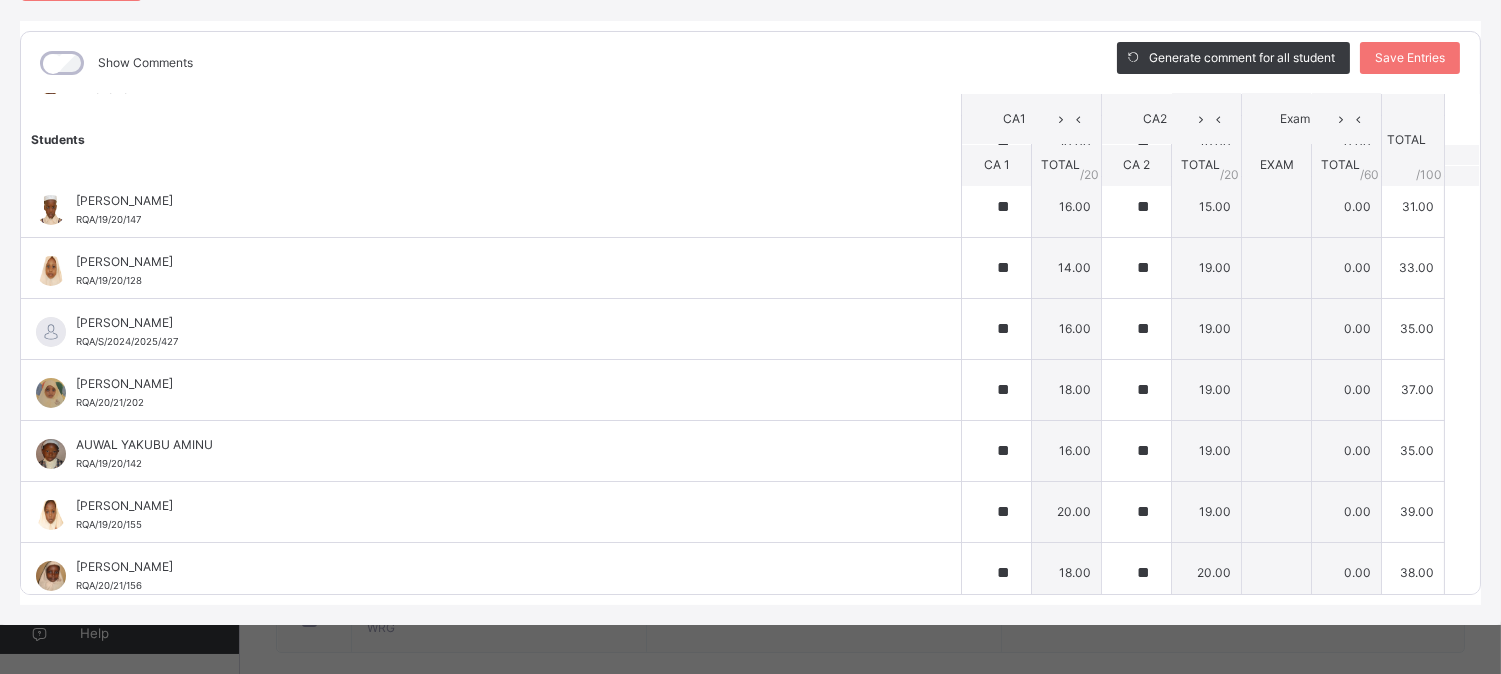 scroll, scrollTop: 24, scrollLeft: 0, axis: vertical 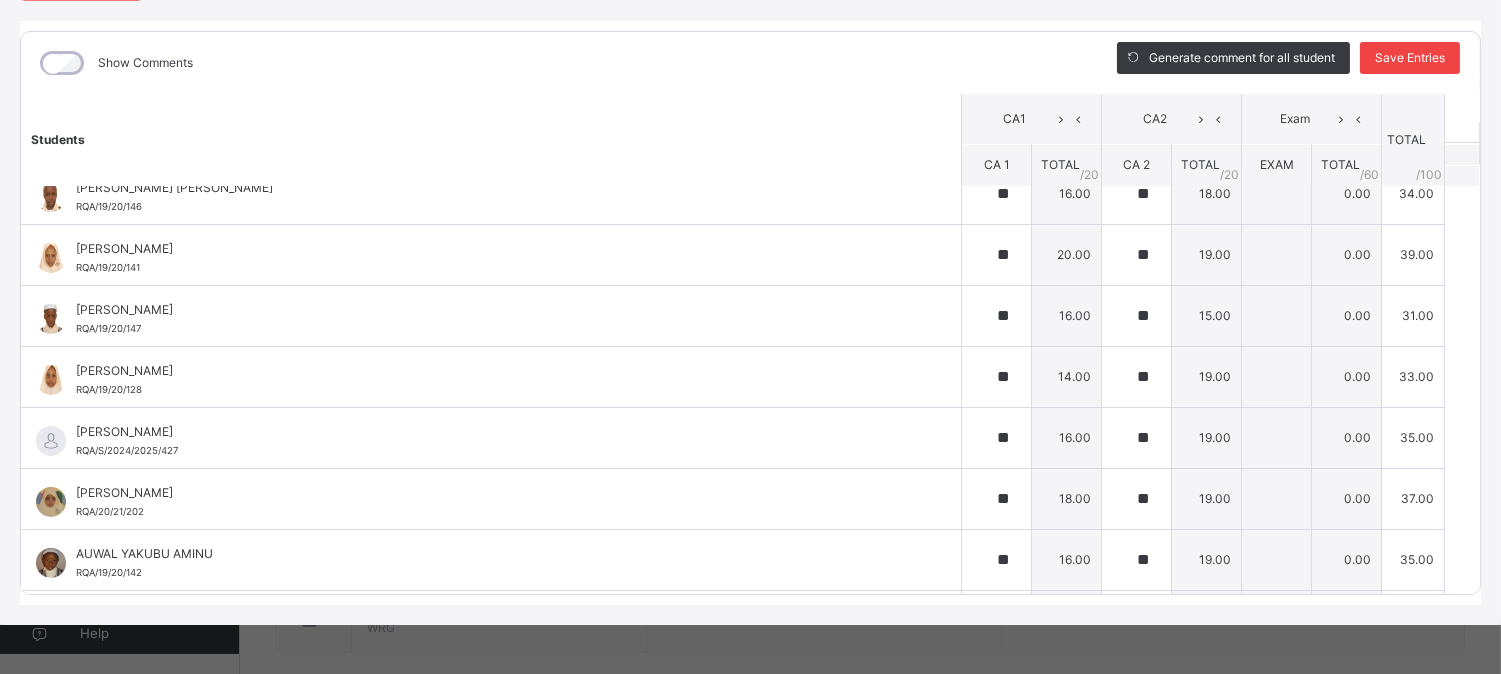 type on "**" 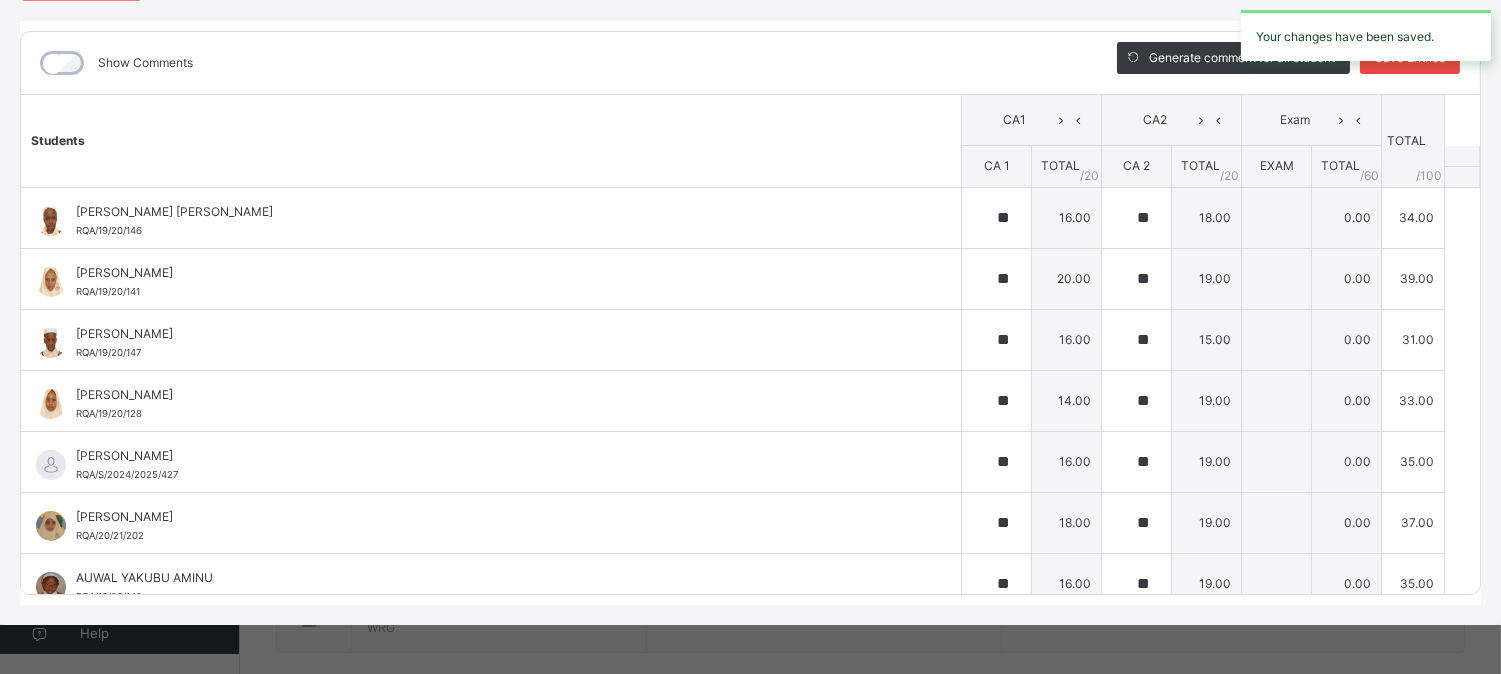 type on "**" 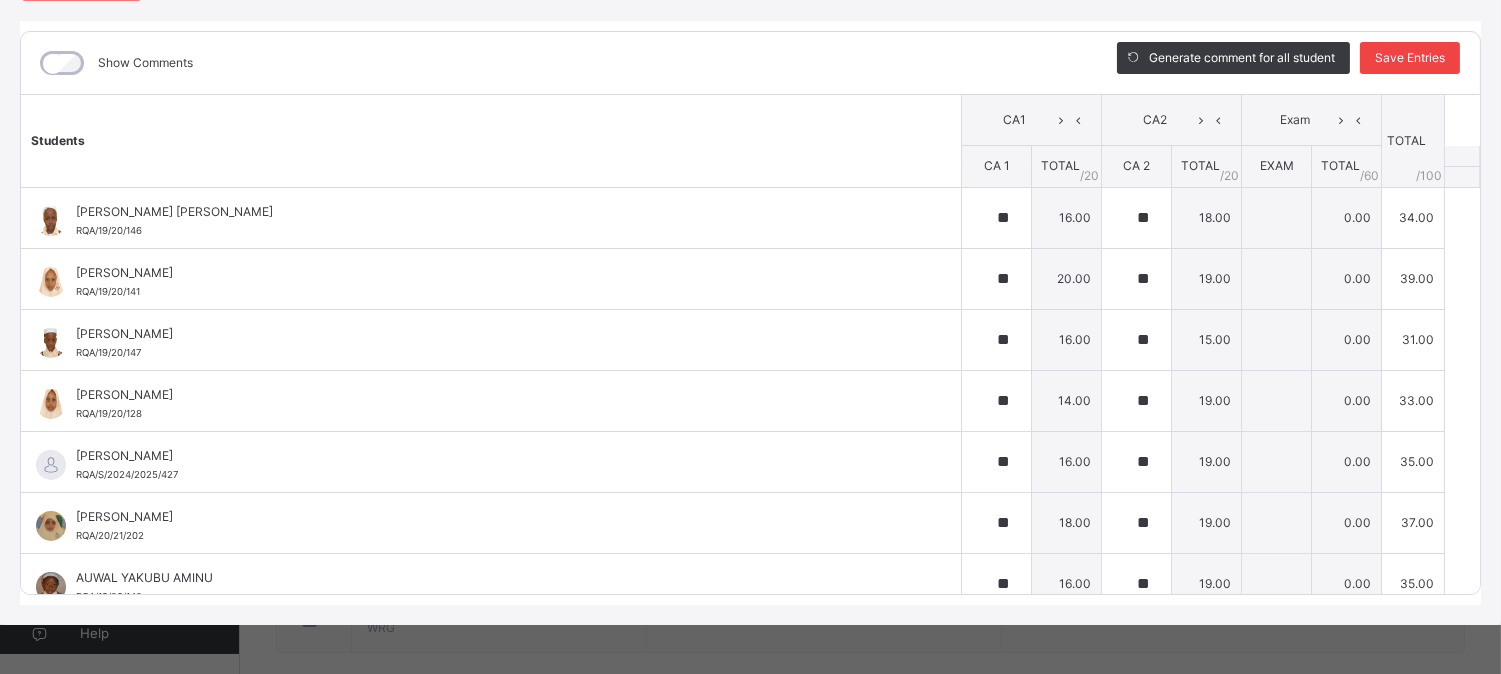 click on "Save Entries" at bounding box center (1410, 58) 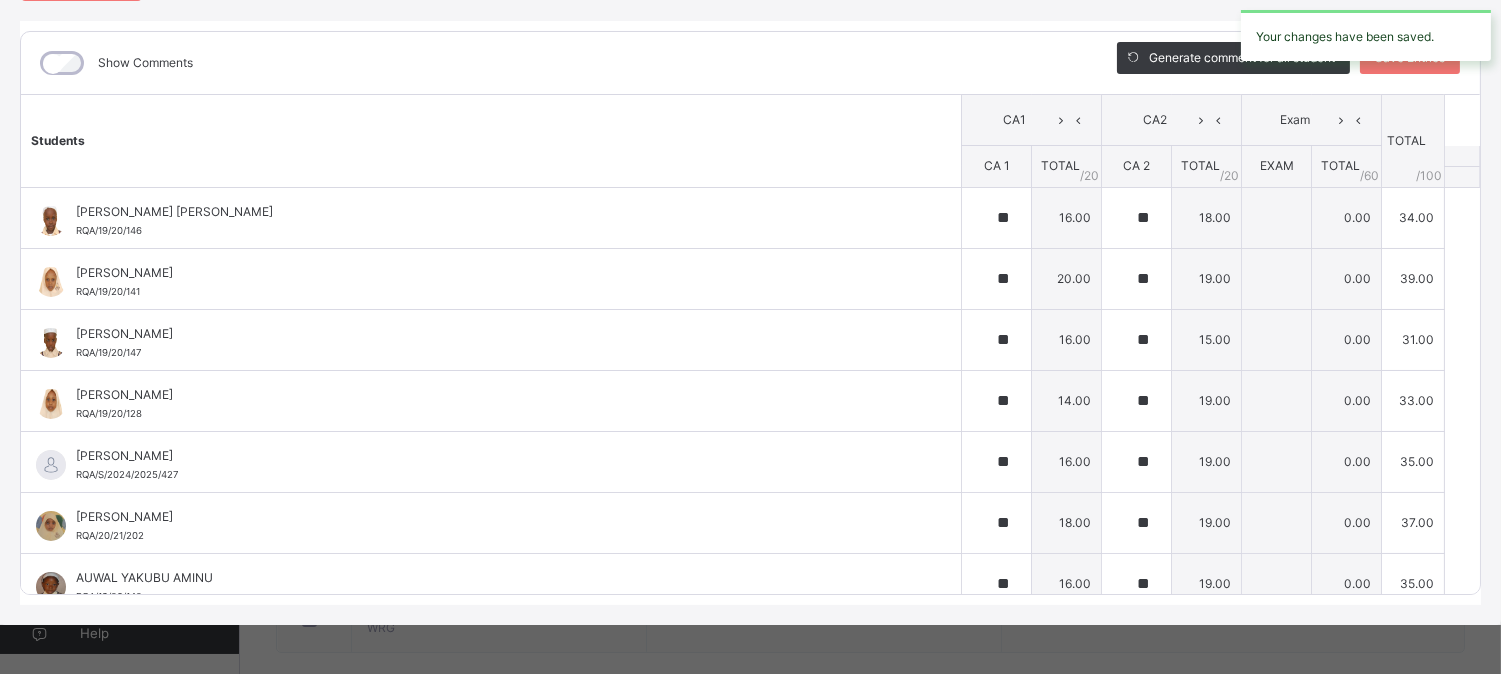 type on "**" 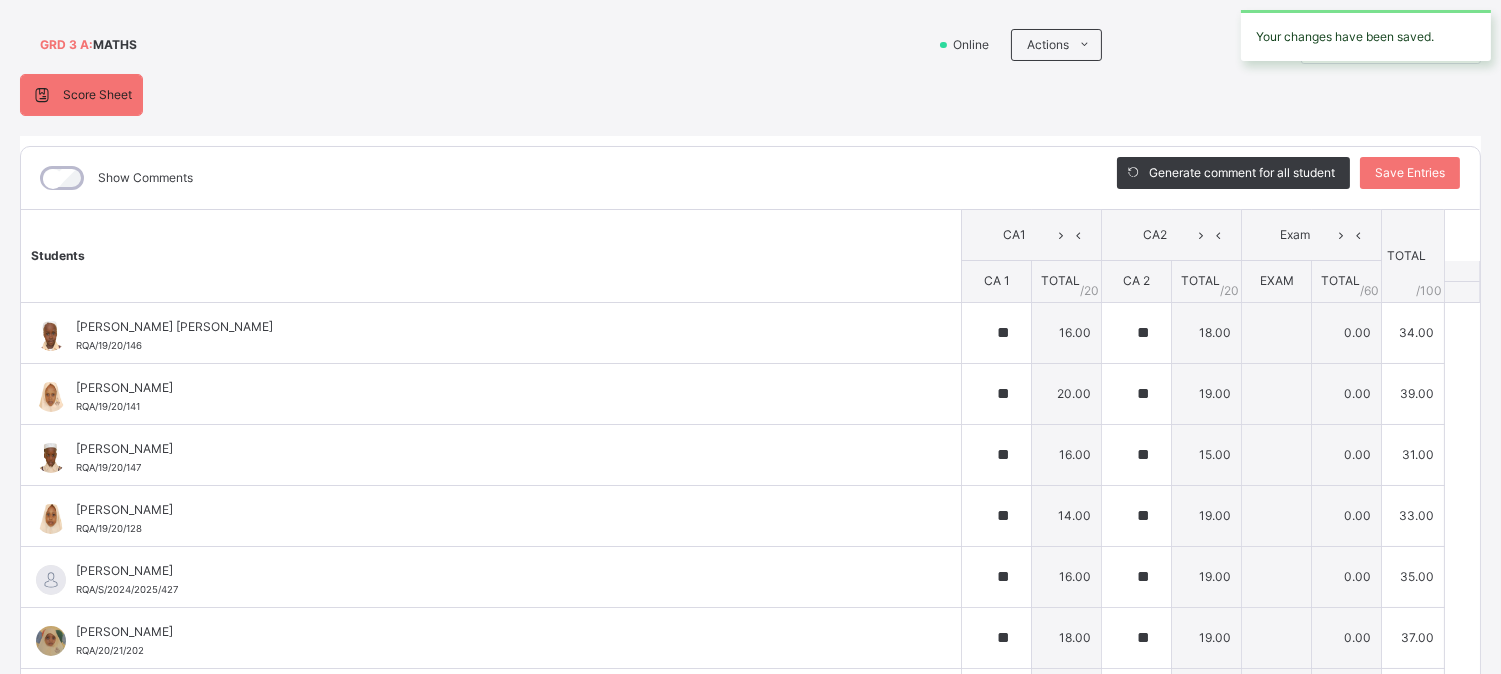 scroll, scrollTop: 43, scrollLeft: 0, axis: vertical 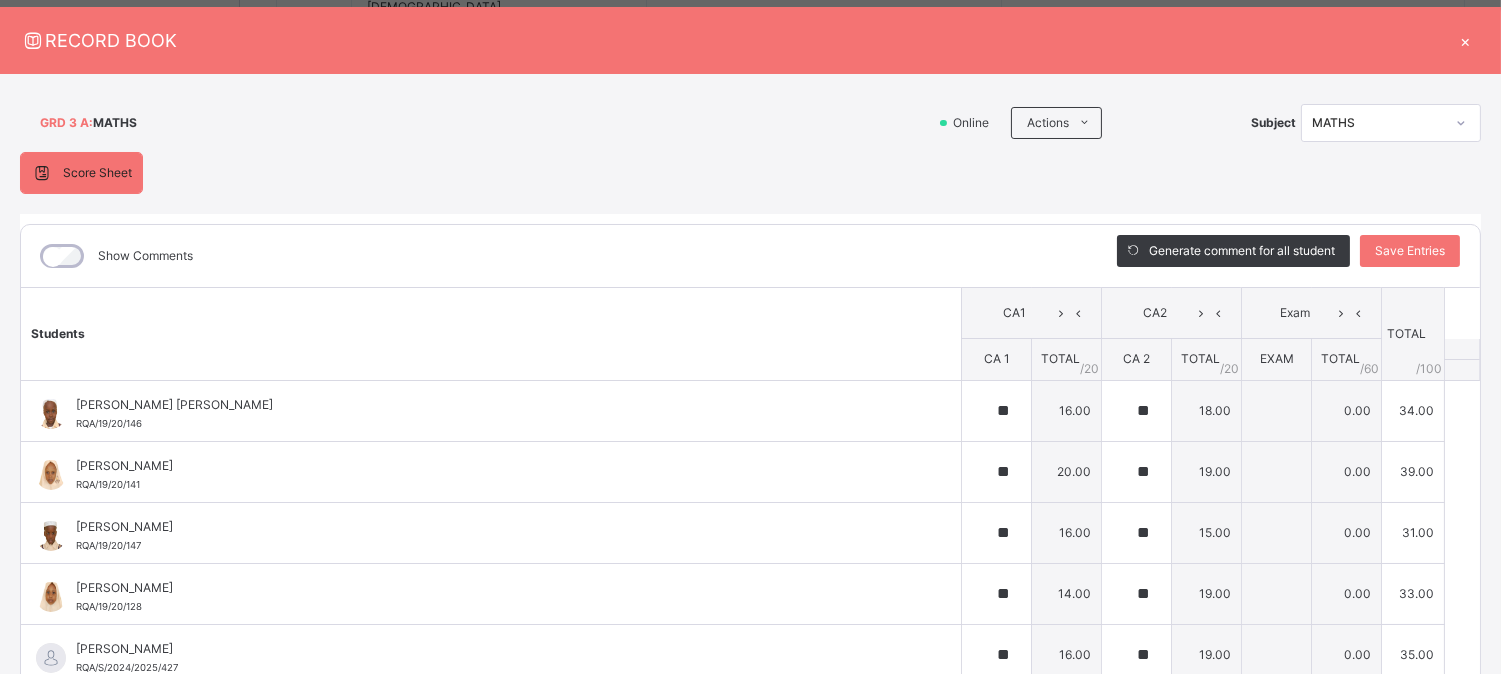 click on "×" at bounding box center [1466, 40] 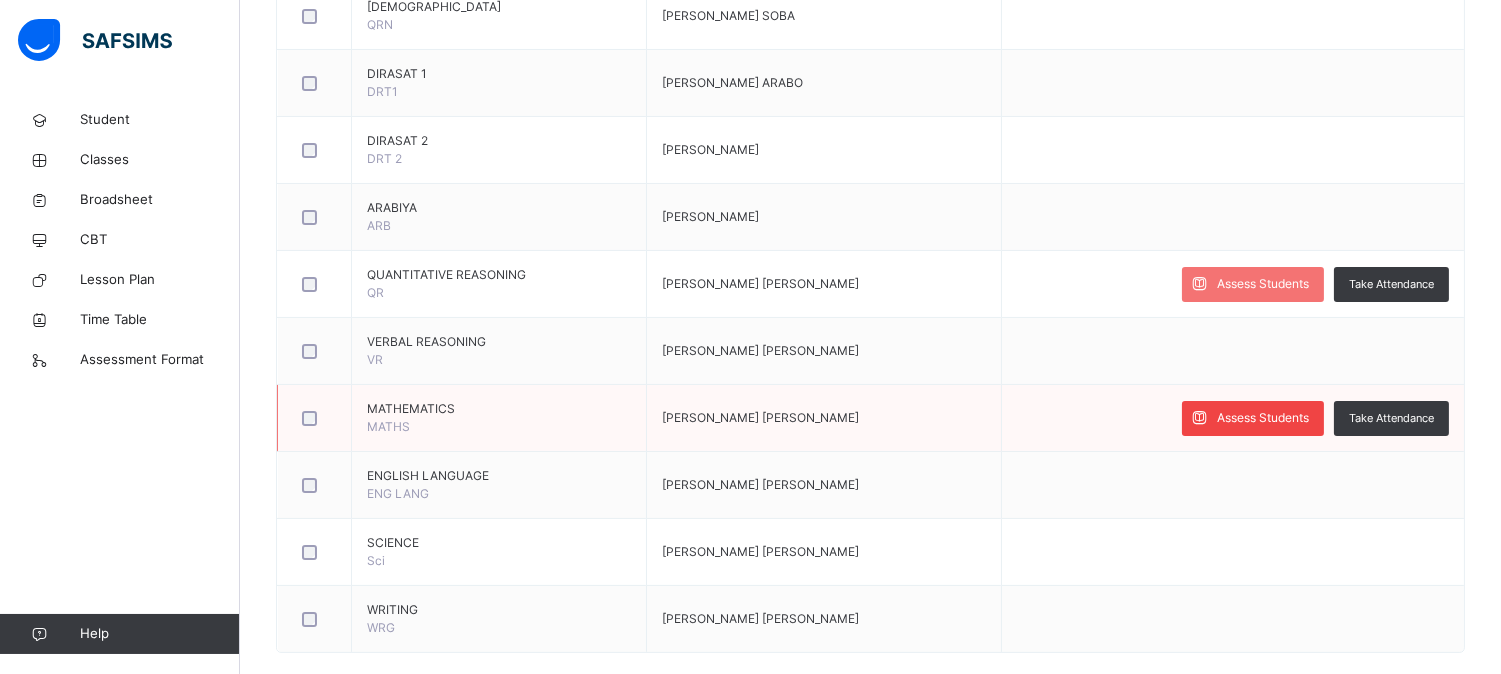 click on "Assess Students" at bounding box center (1263, 418) 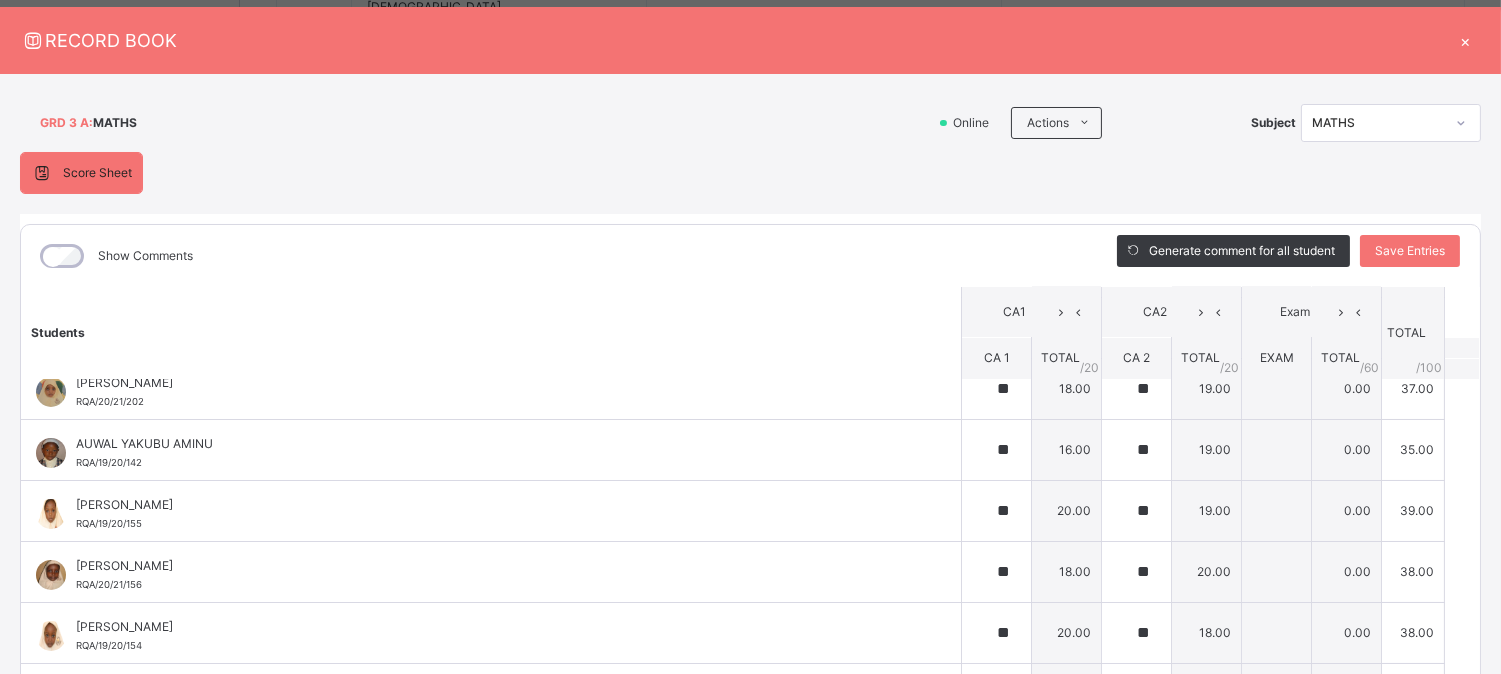 scroll, scrollTop: 333, scrollLeft: 0, axis: vertical 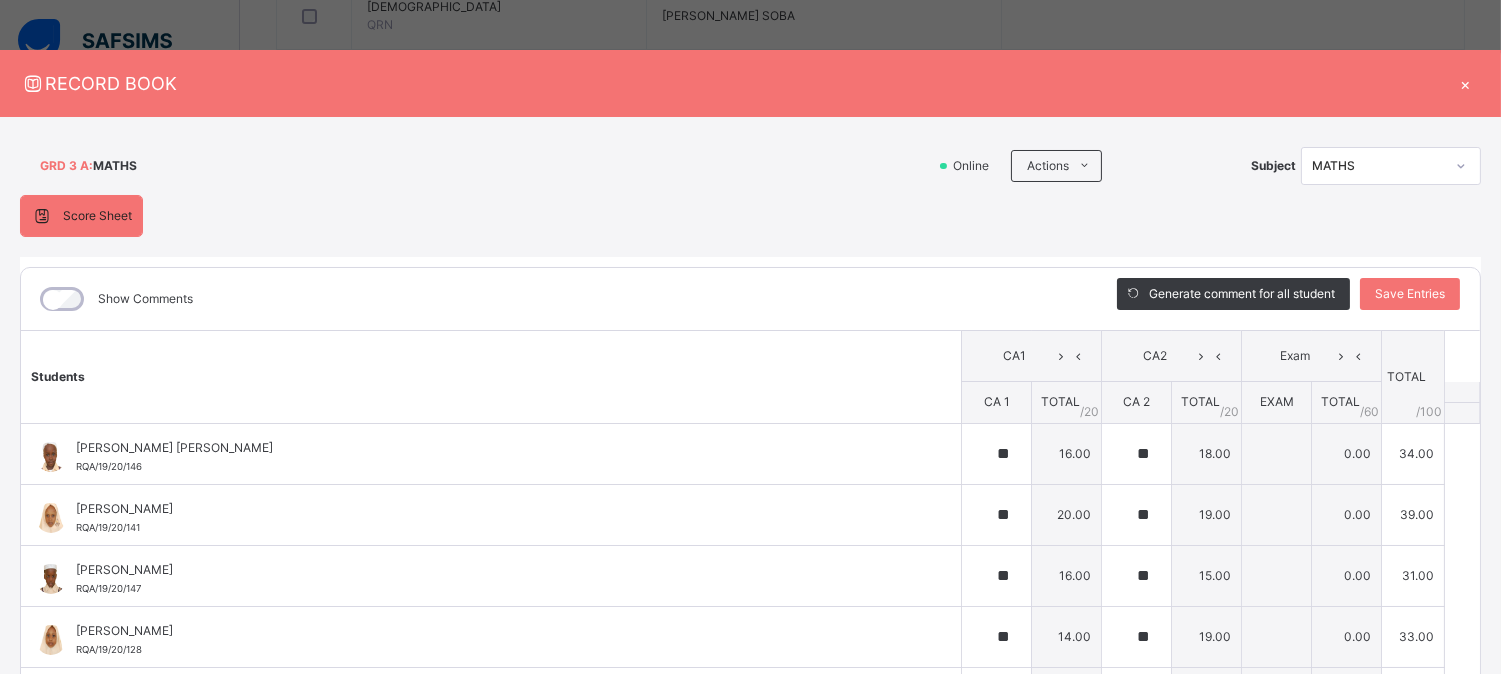 click on "×" at bounding box center (1466, 83) 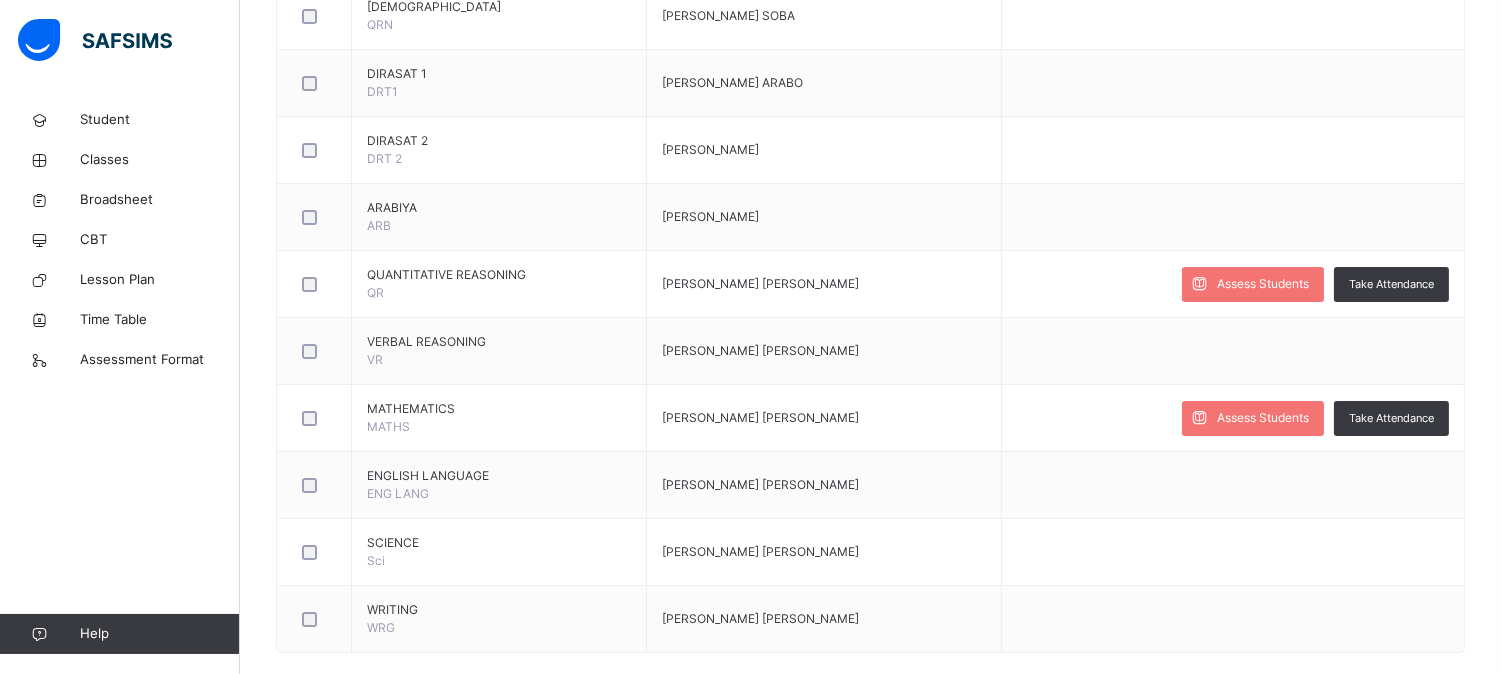 scroll, scrollTop: 0, scrollLeft: 0, axis: both 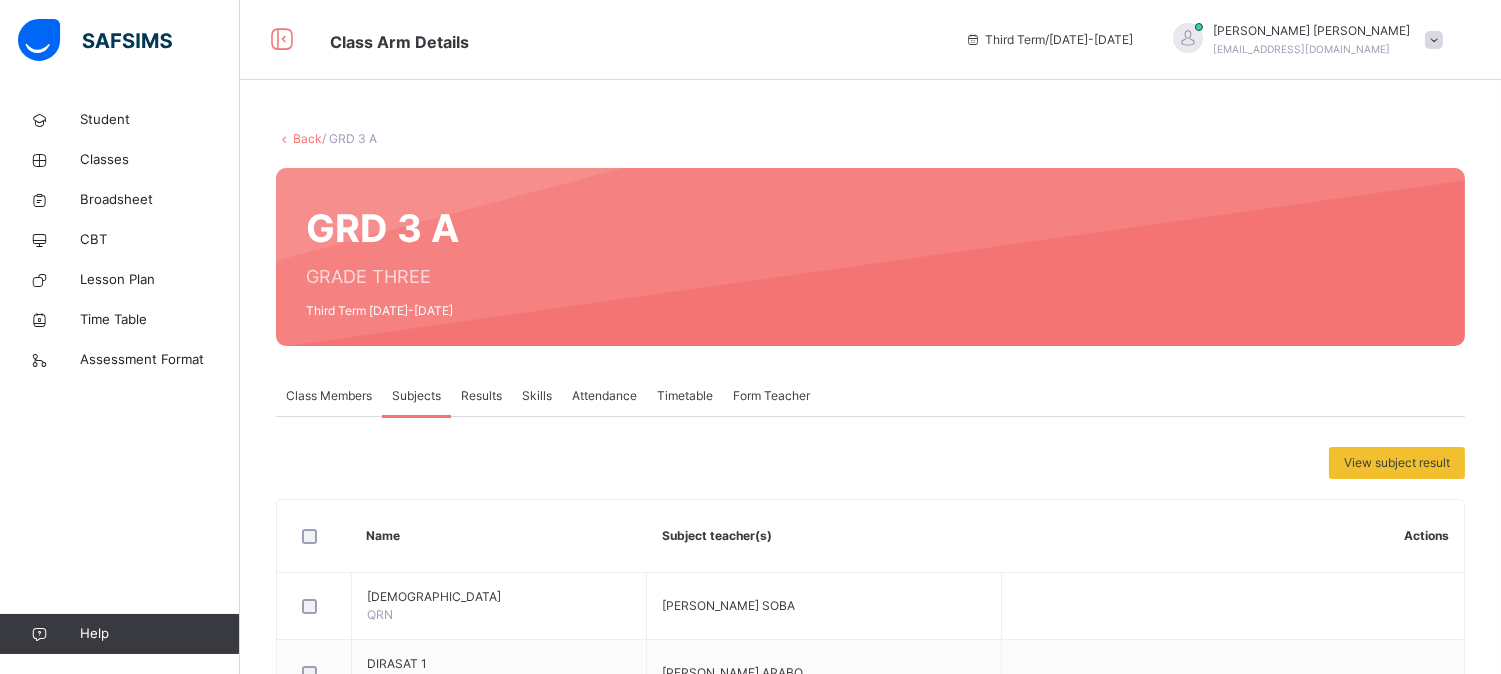 click on "Back" at bounding box center [307, 138] 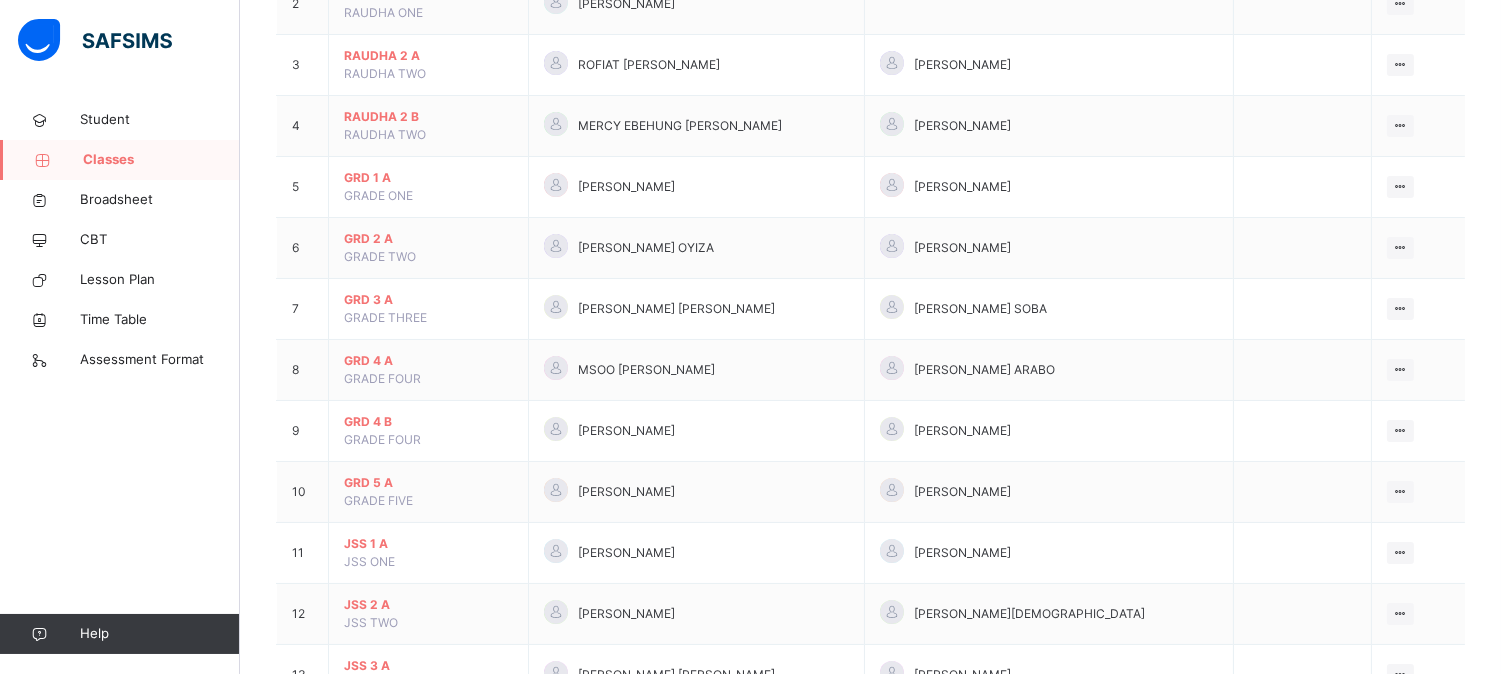 scroll, scrollTop: 327, scrollLeft: 0, axis: vertical 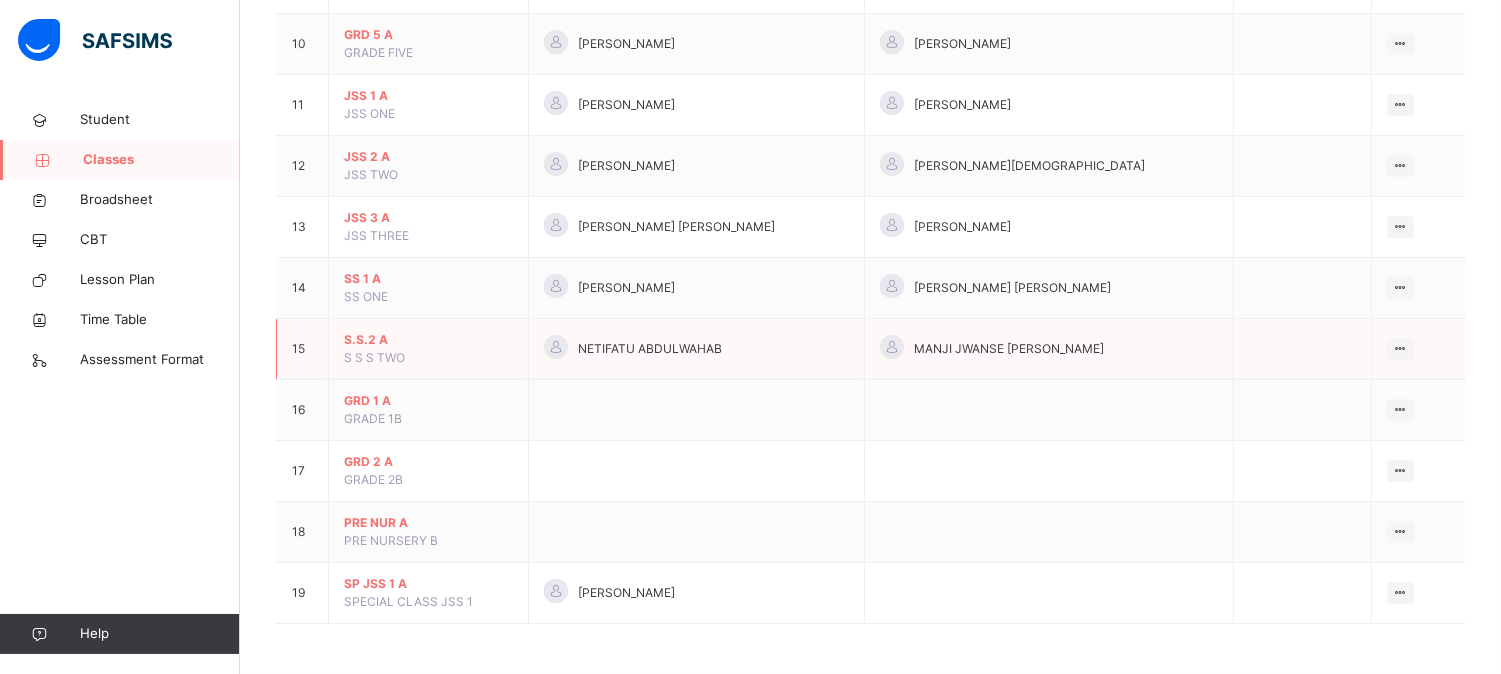 click on "S.S.2   A" at bounding box center [428, 340] 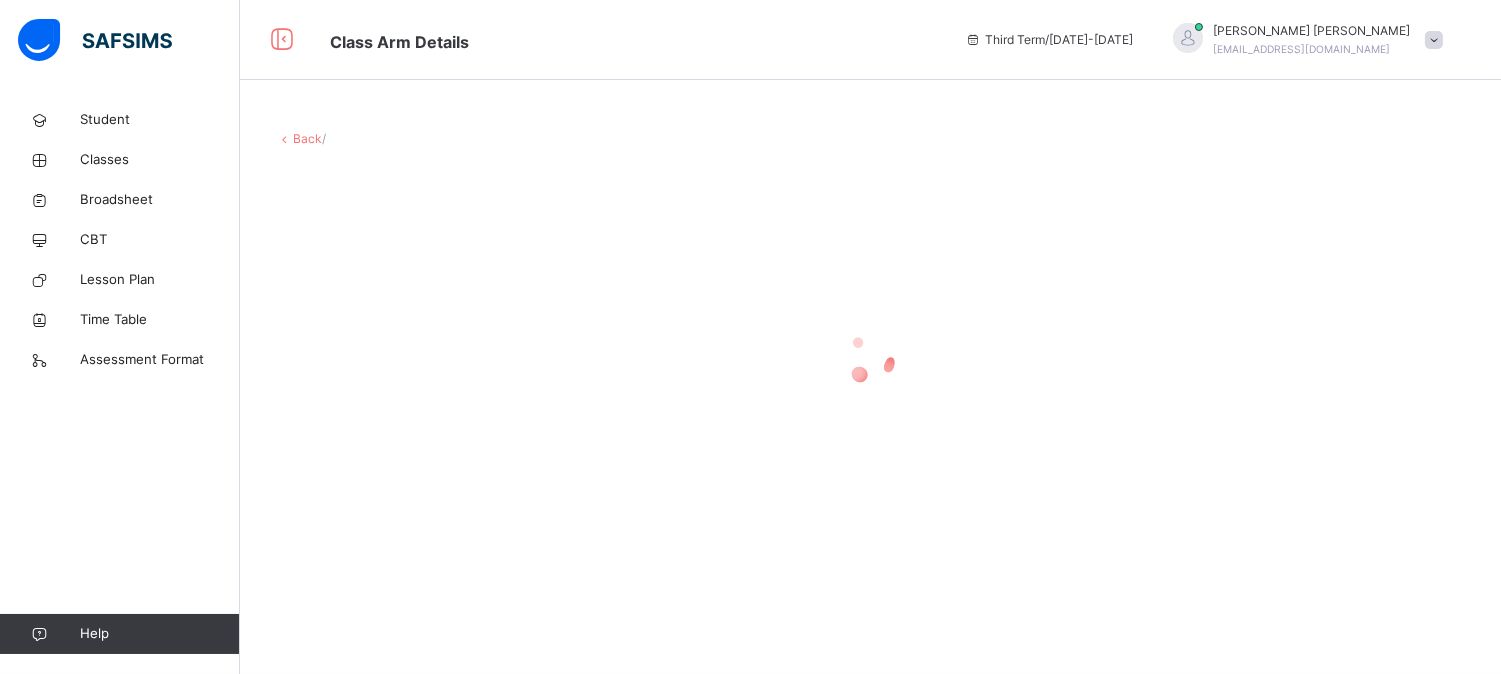 scroll, scrollTop: 0, scrollLeft: 0, axis: both 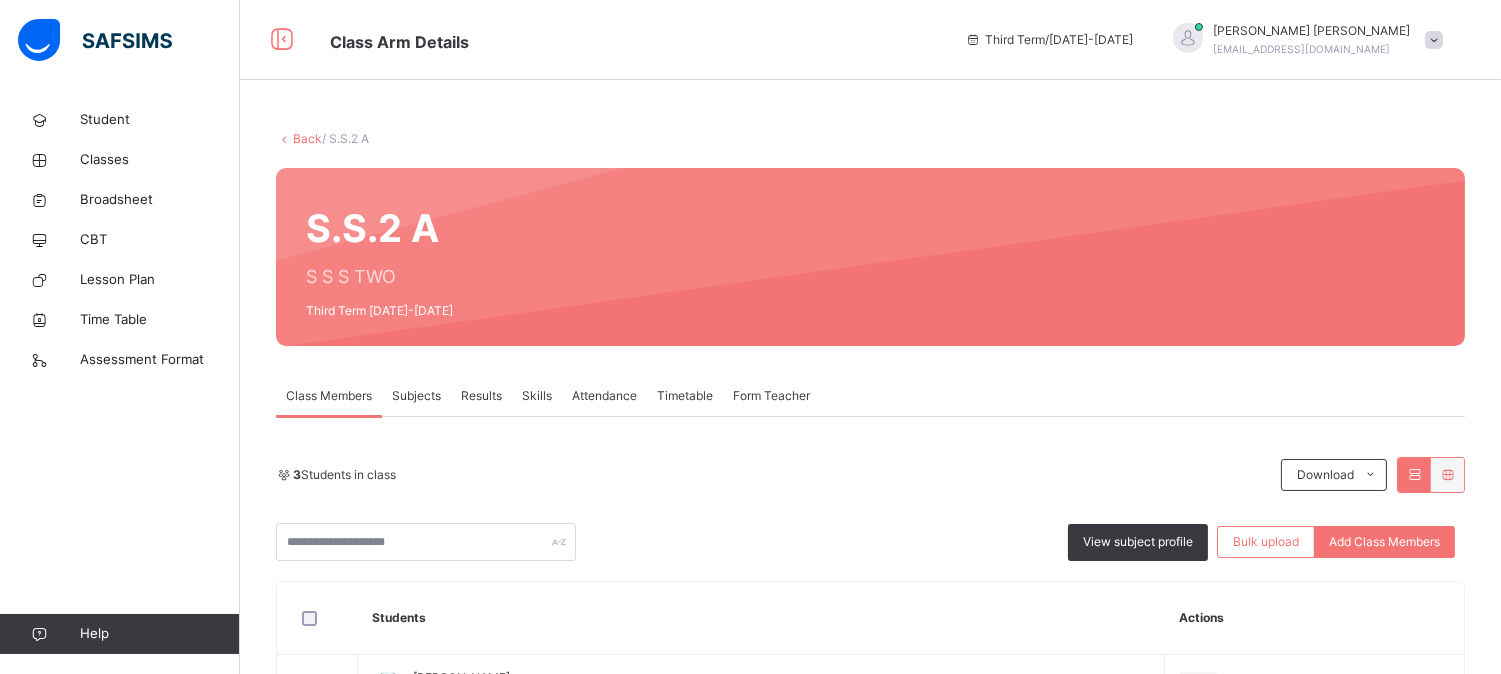 click on "Subjects" at bounding box center [416, 396] 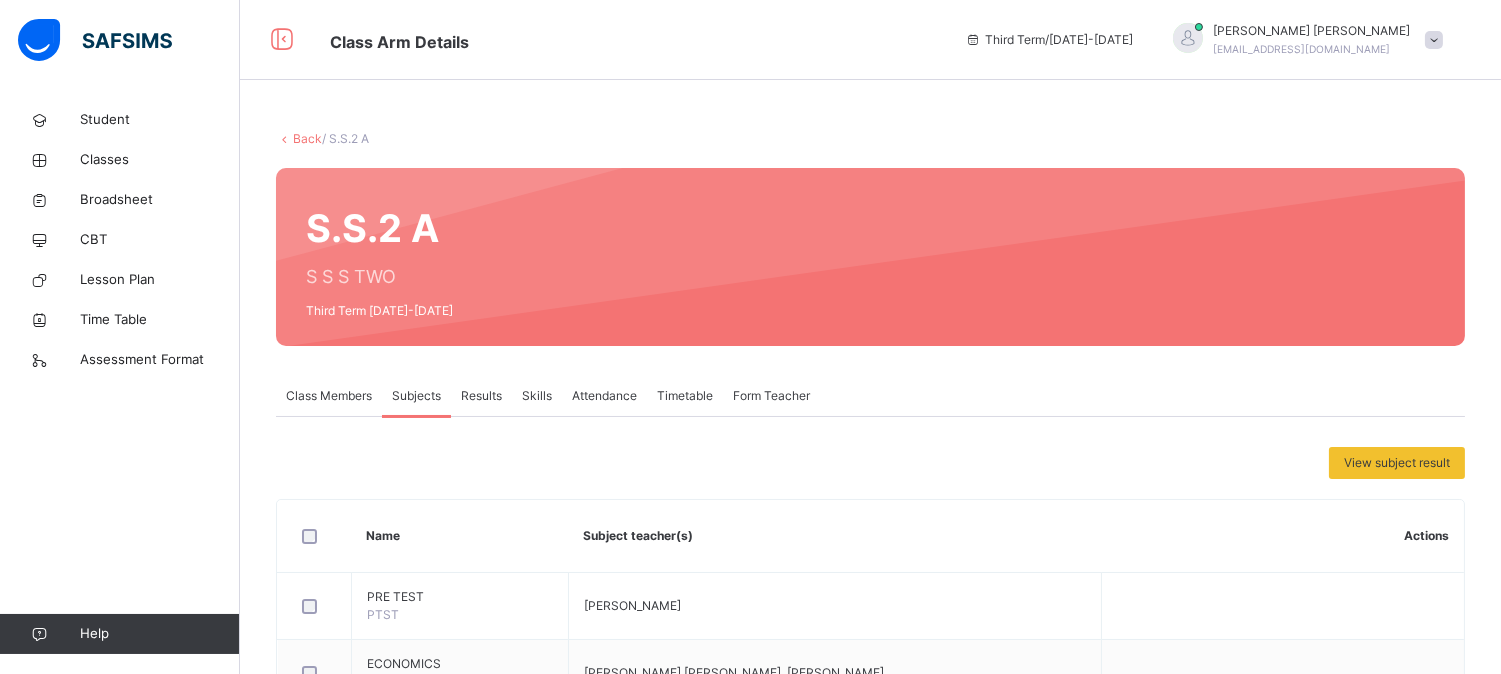 scroll, scrollTop: 590, scrollLeft: 0, axis: vertical 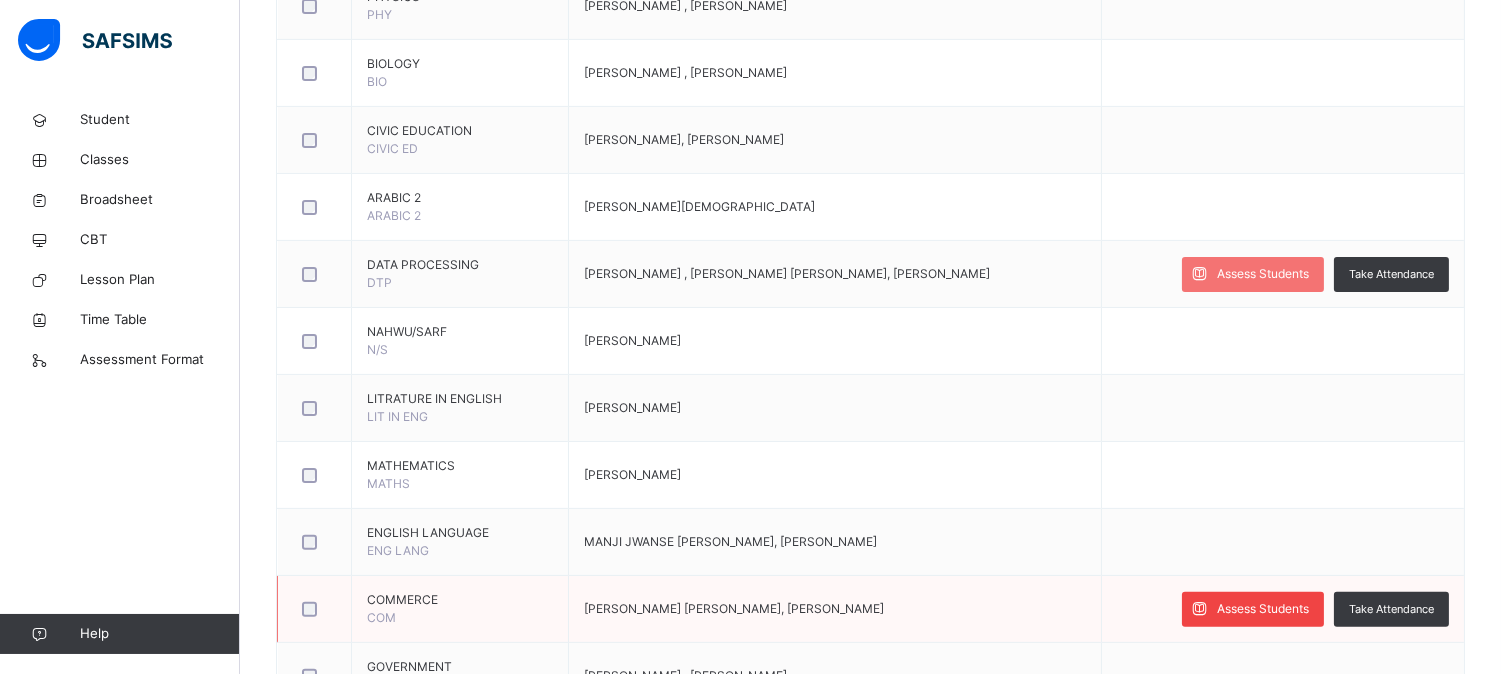 click on "Assess Students" at bounding box center [1263, 609] 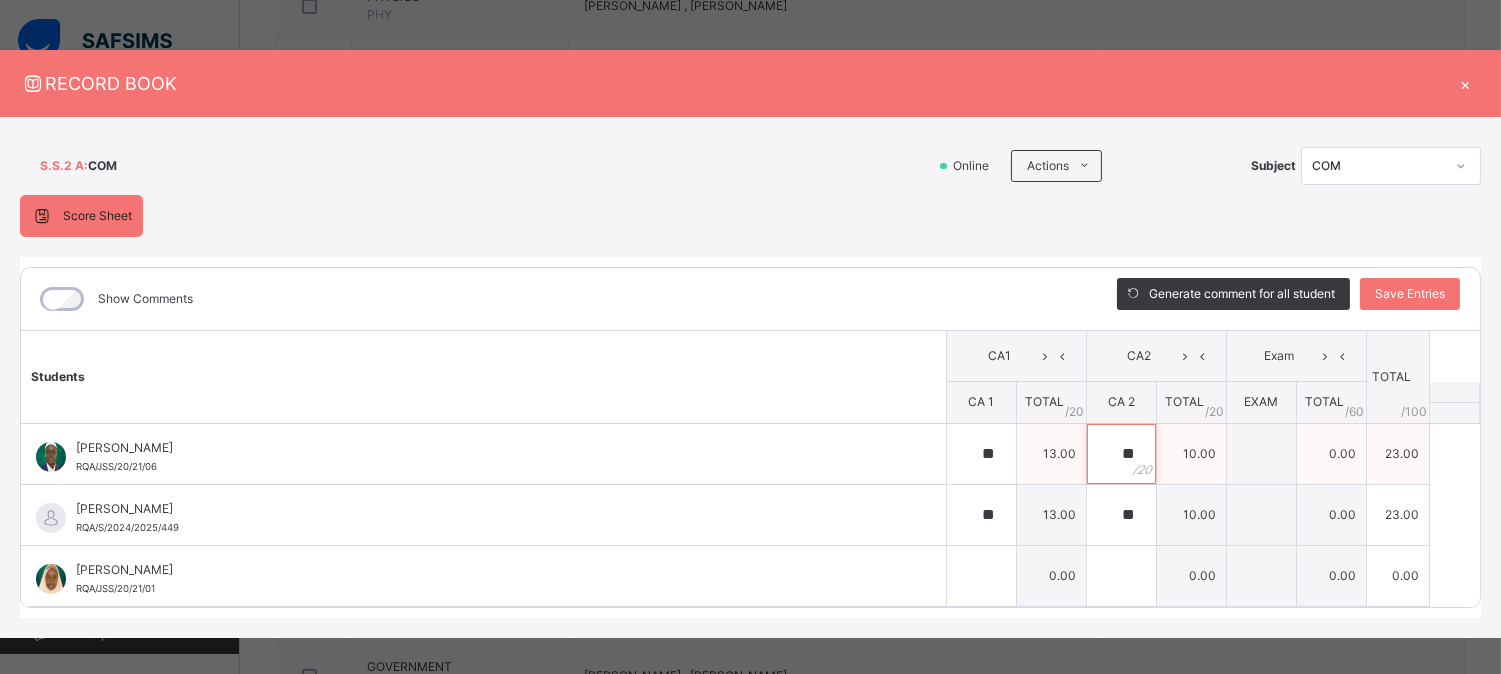 click on "**" at bounding box center (1121, 454) 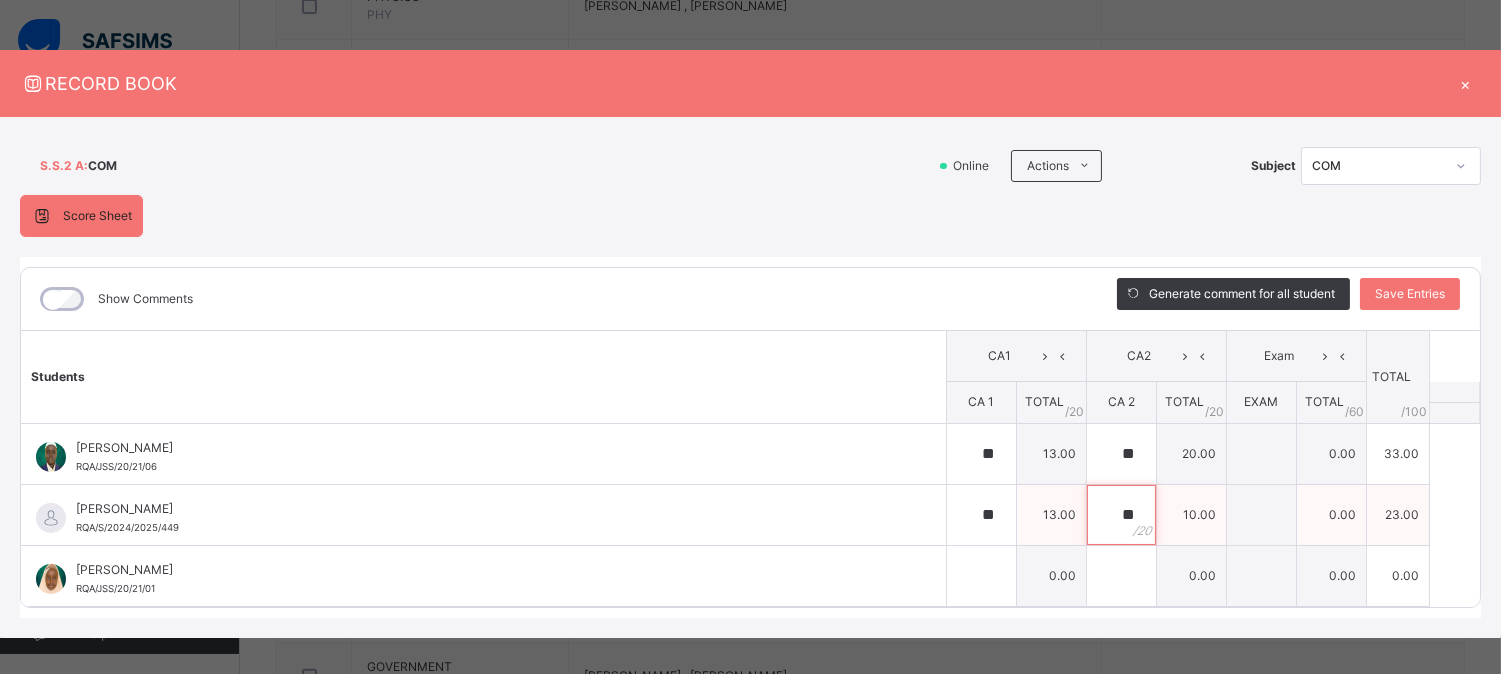 drag, startPoint x: 1133, startPoint y: 525, endPoint x: 1116, endPoint y: 511, distance: 22.022715 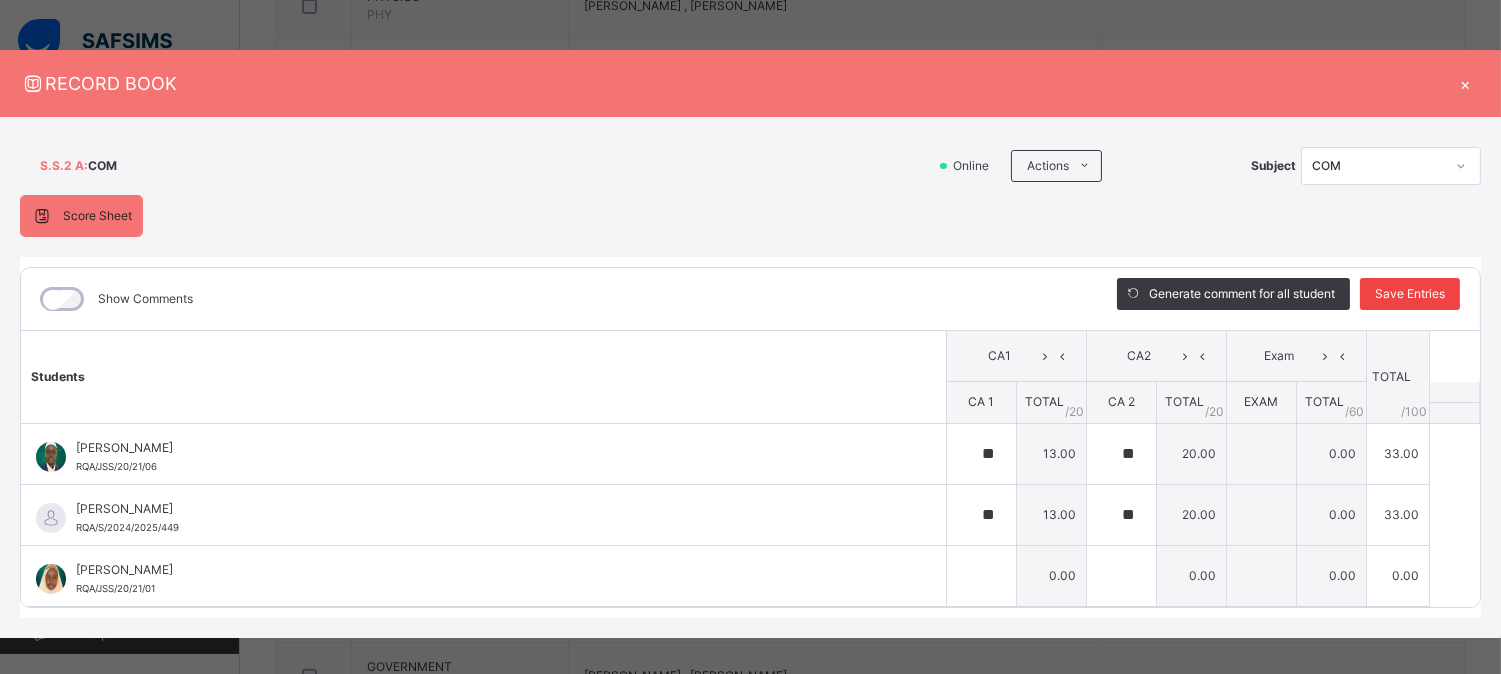 click on "Save Entries" at bounding box center (1410, 294) 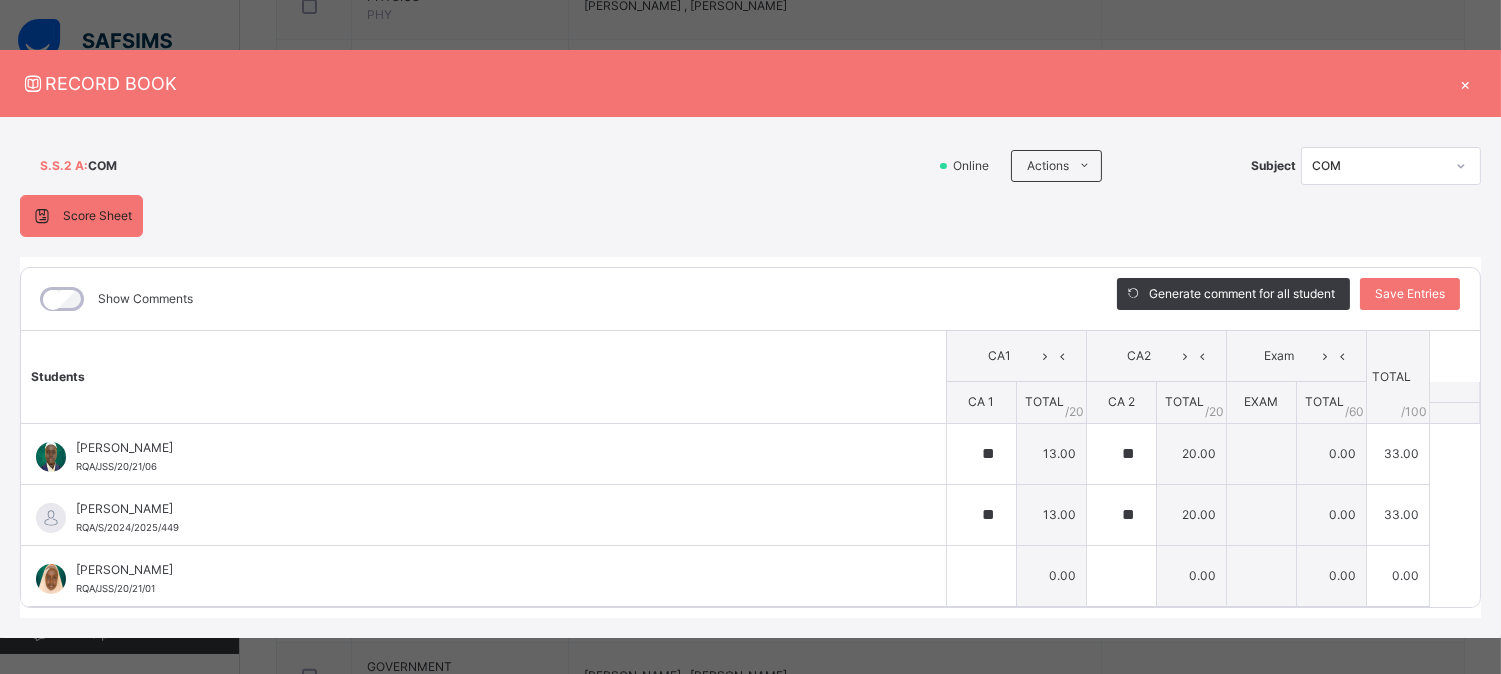 click on "×" at bounding box center [1466, 83] 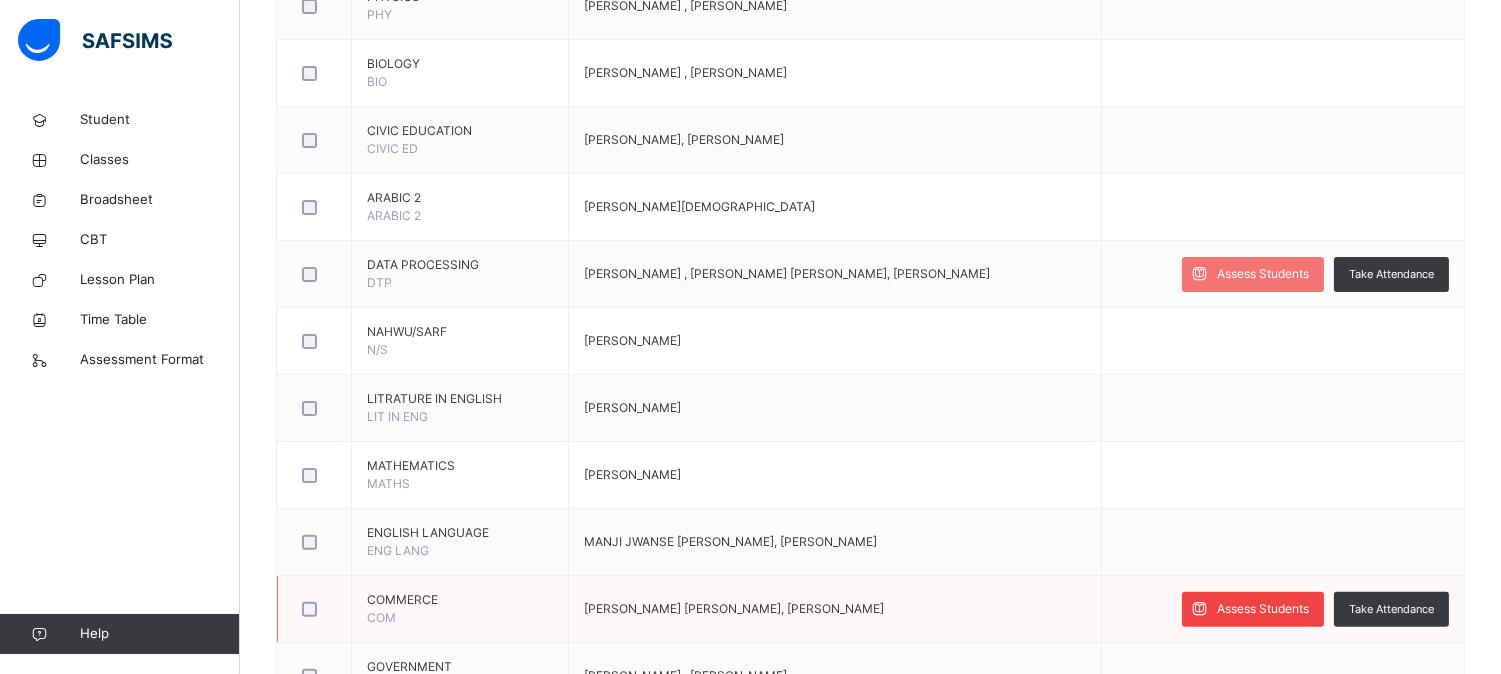 click on "Assess Students" at bounding box center (1253, 609) 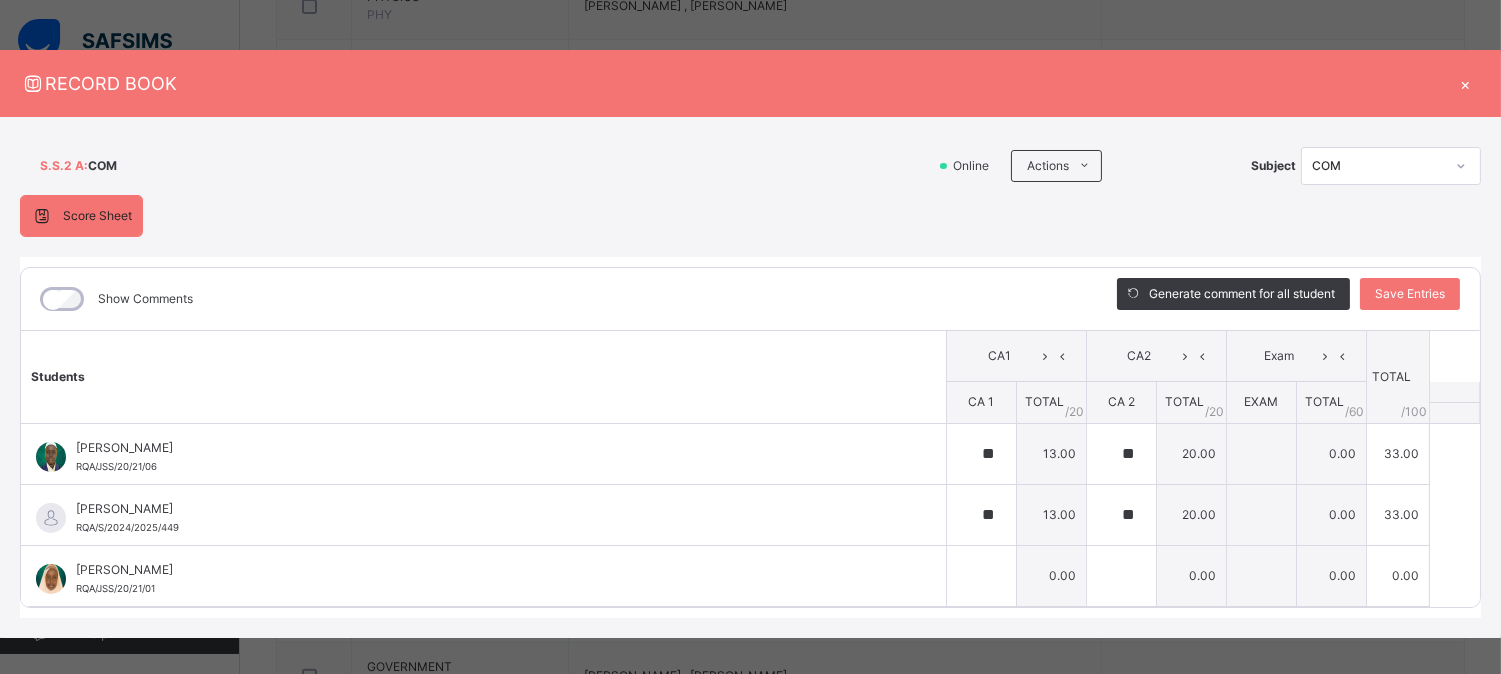 click on "×" at bounding box center (1466, 83) 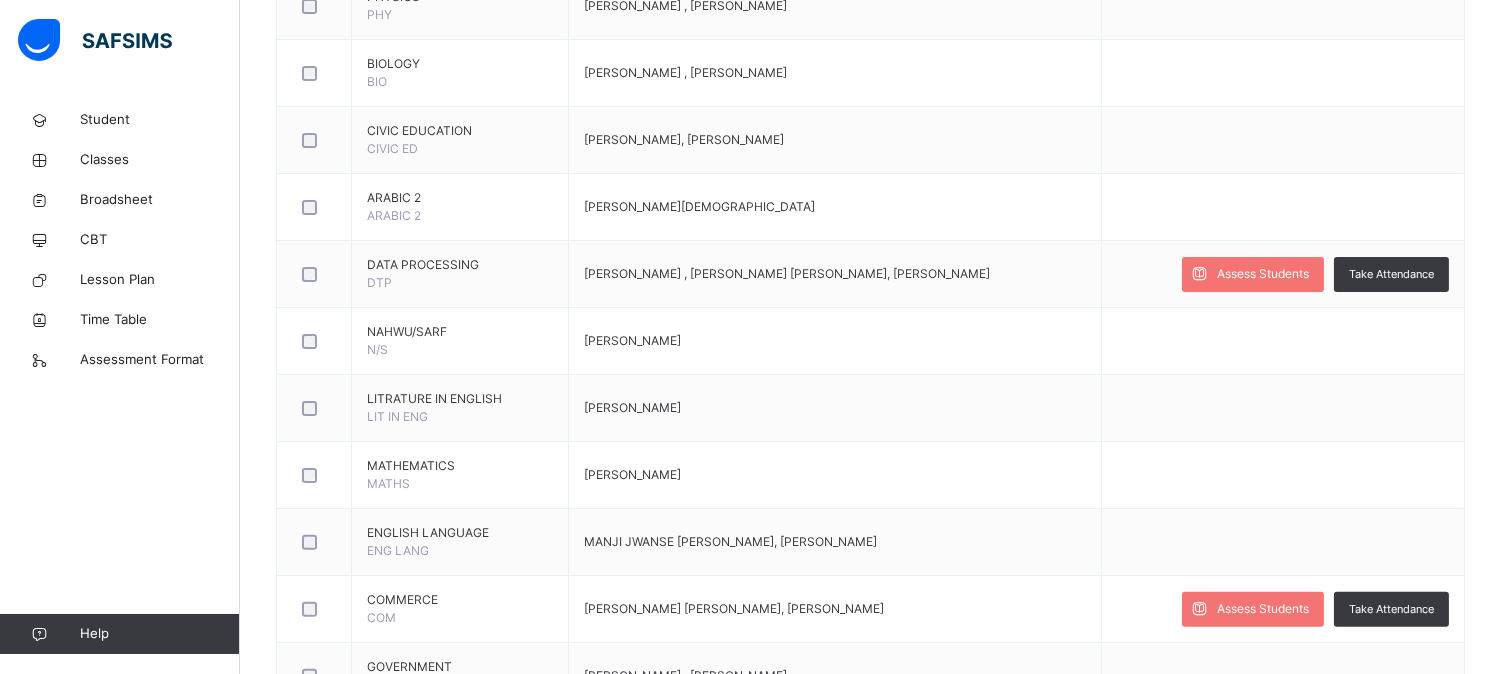 scroll, scrollTop: 613, scrollLeft: 0, axis: vertical 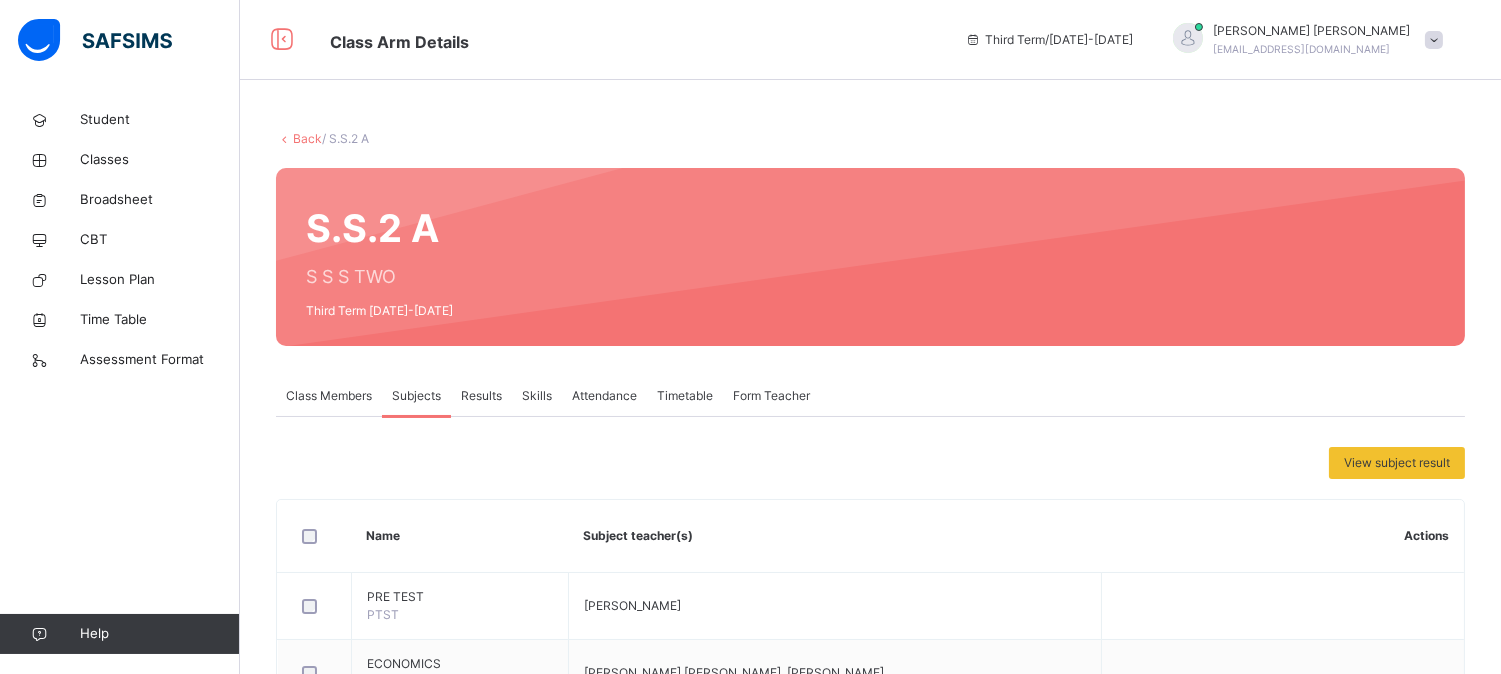 click on "Back" at bounding box center (307, 138) 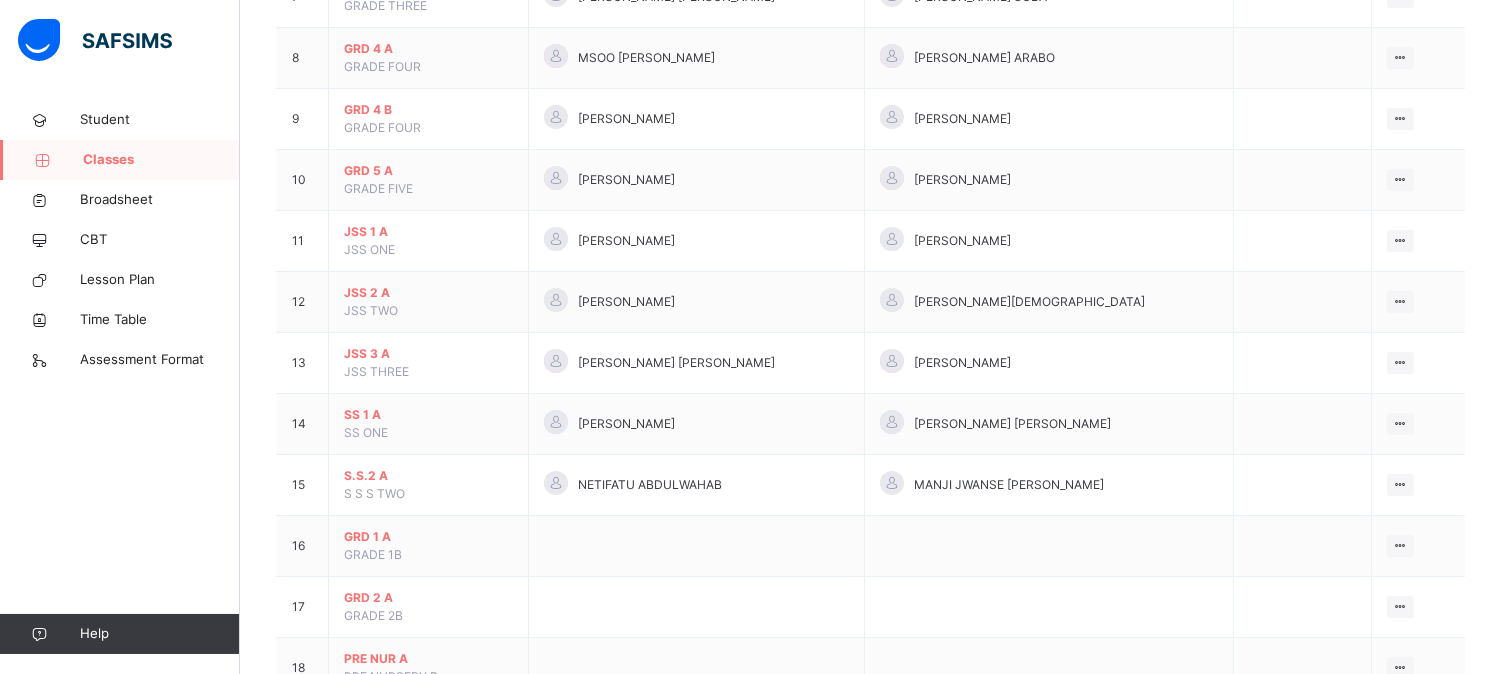 scroll, scrollTop: 623, scrollLeft: 0, axis: vertical 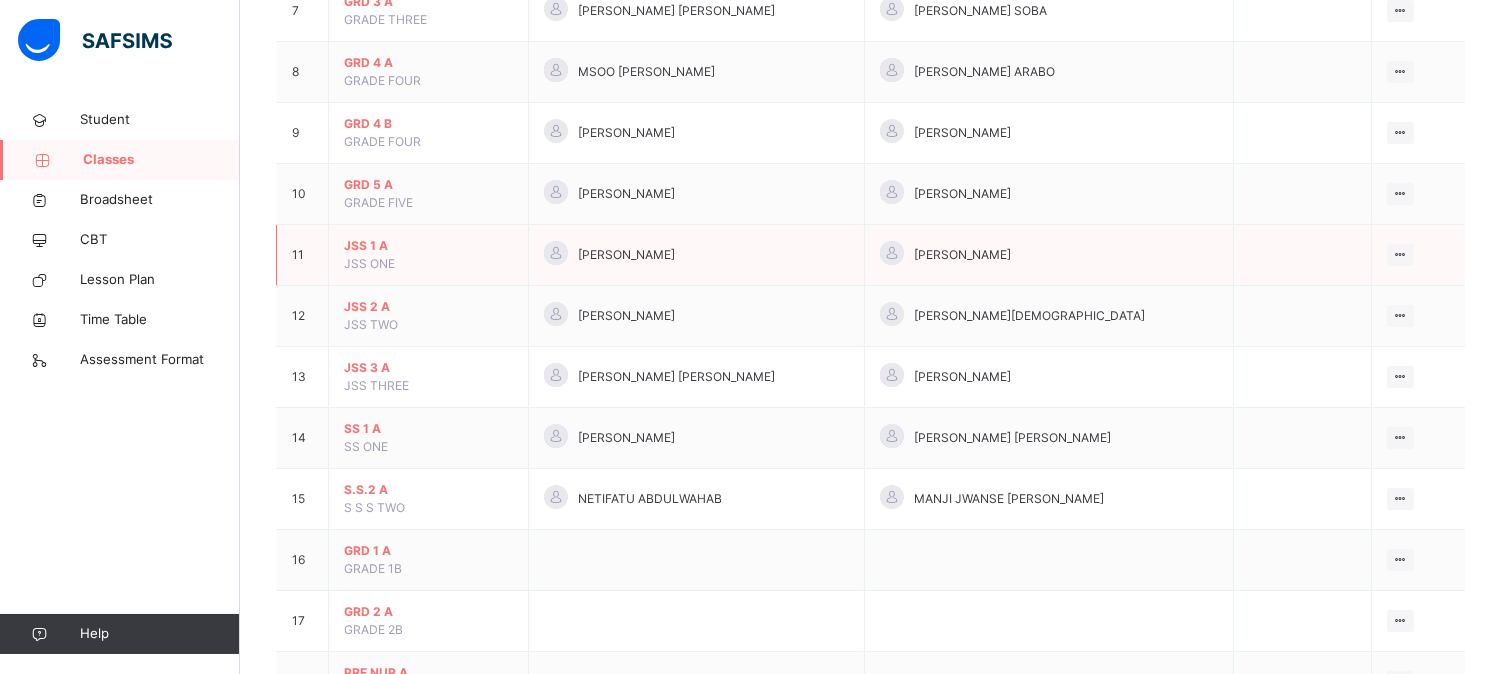 click on "JSS 1    A" at bounding box center [428, 246] 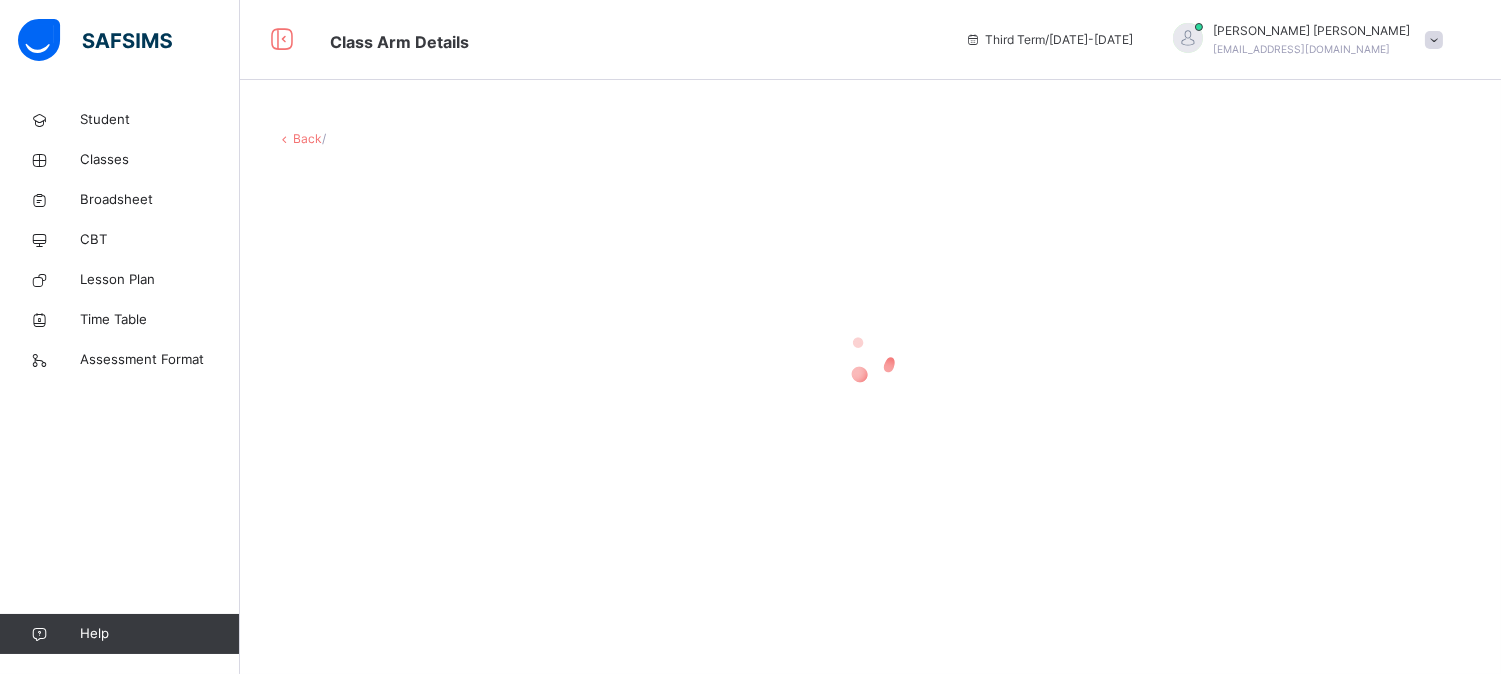 scroll, scrollTop: 0, scrollLeft: 0, axis: both 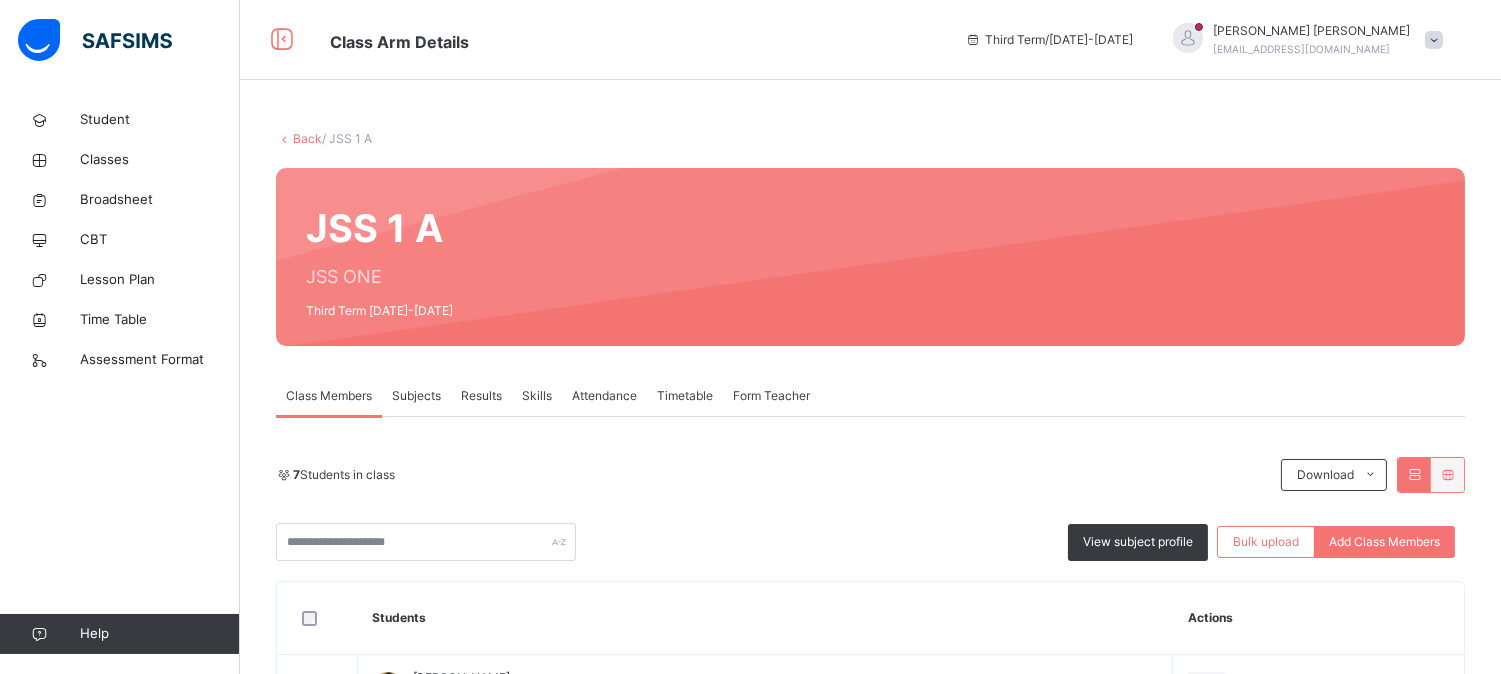 click on "Subjects" at bounding box center (416, 396) 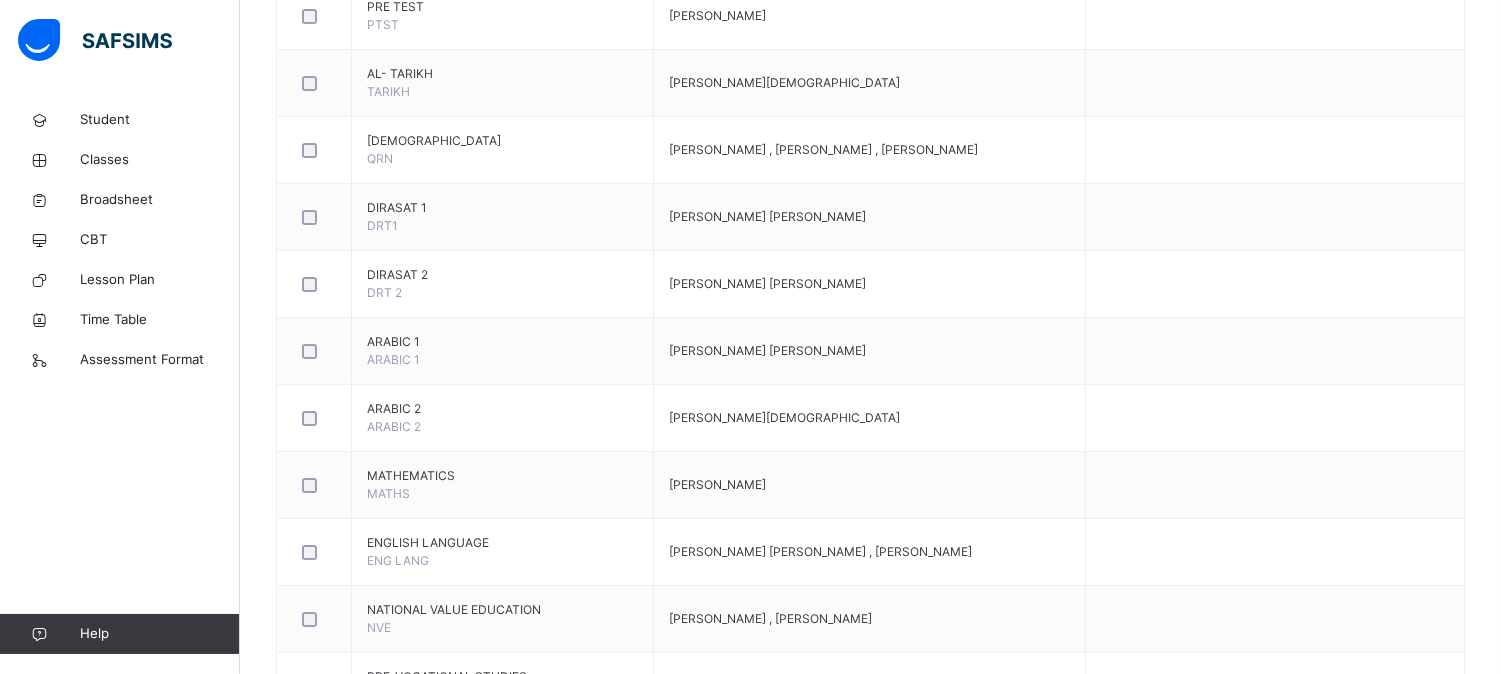 scroll, scrollTop: 1156, scrollLeft: 0, axis: vertical 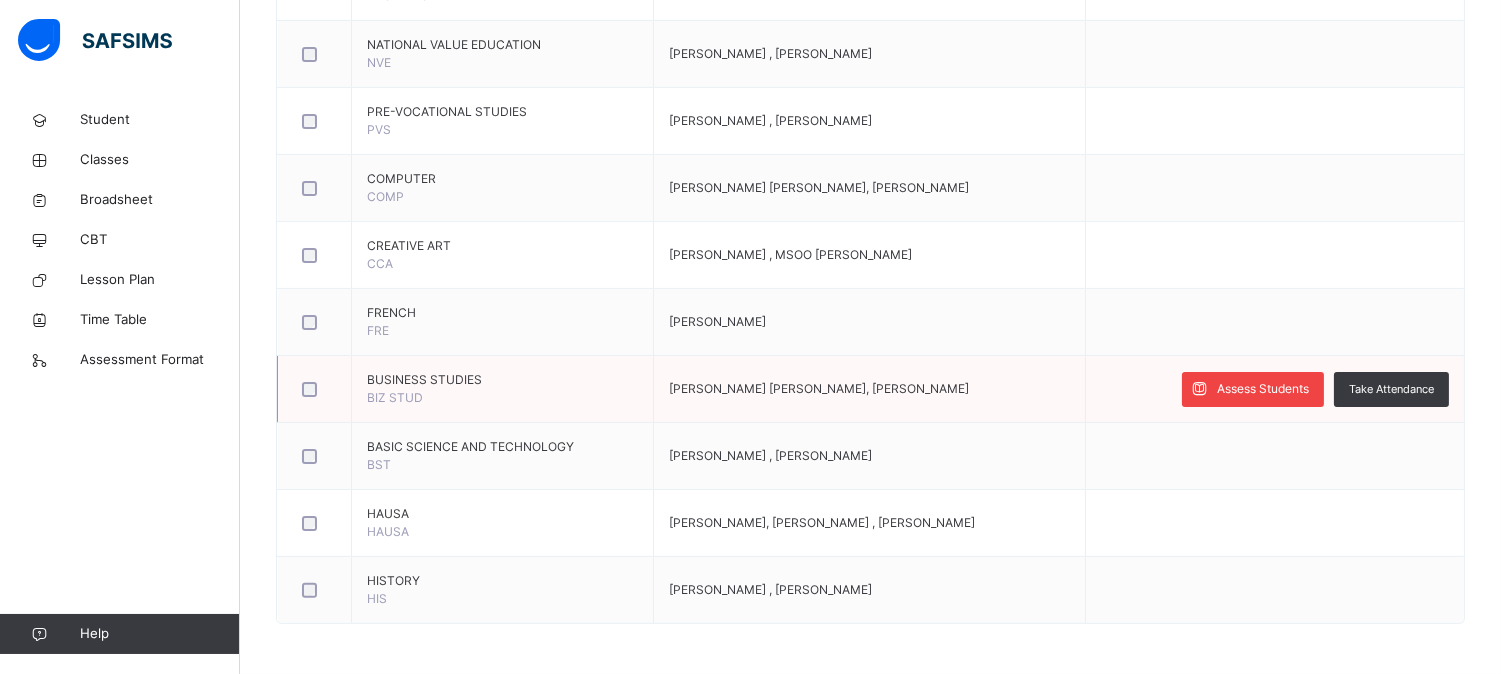 click on "Assess Students" at bounding box center (1263, 389) 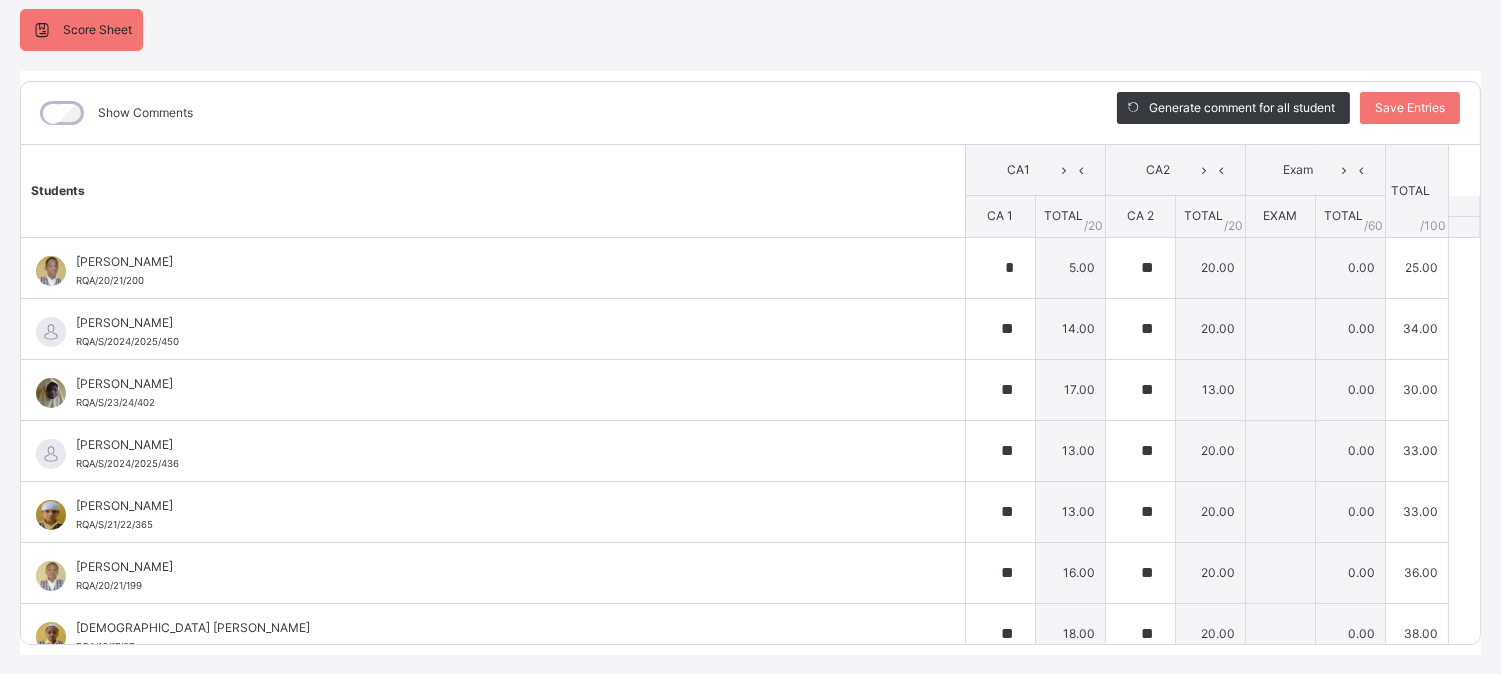 scroll, scrollTop: 201, scrollLeft: 0, axis: vertical 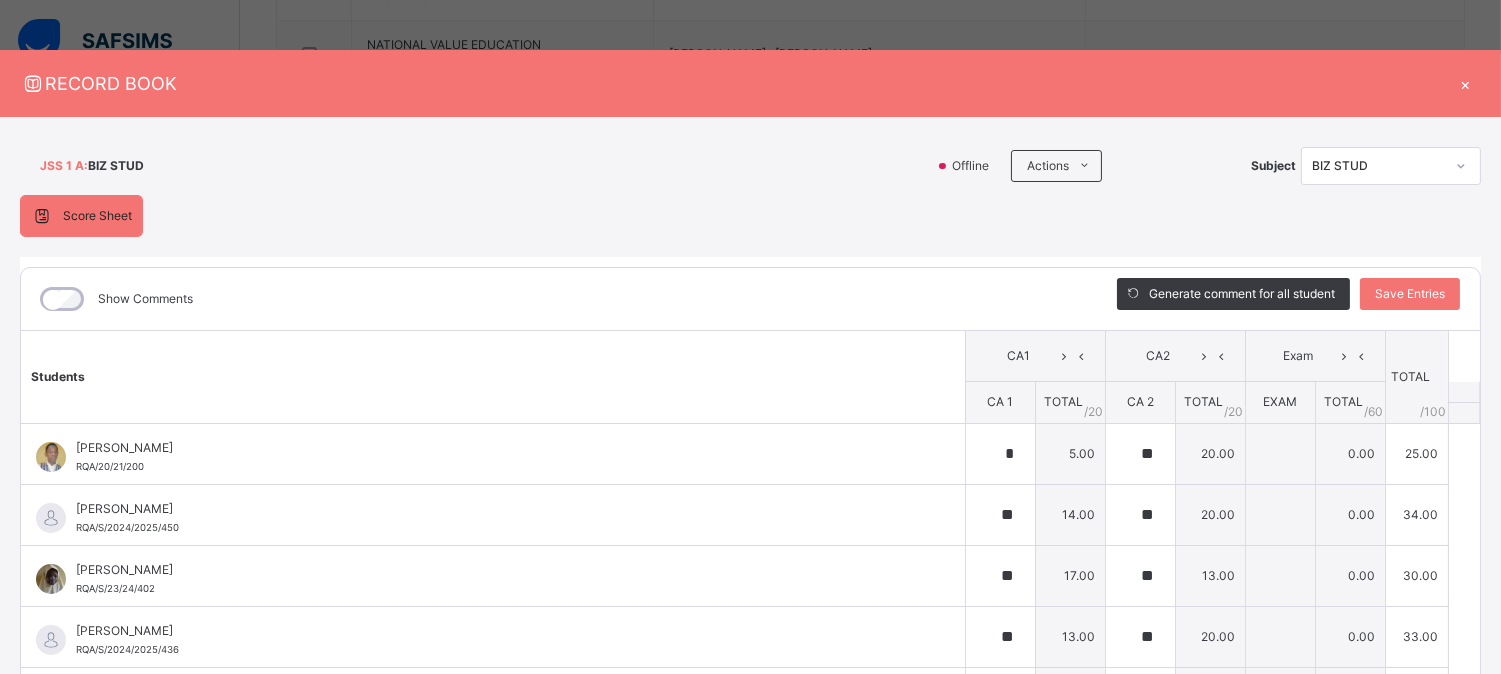 click on "×" at bounding box center (1466, 83) 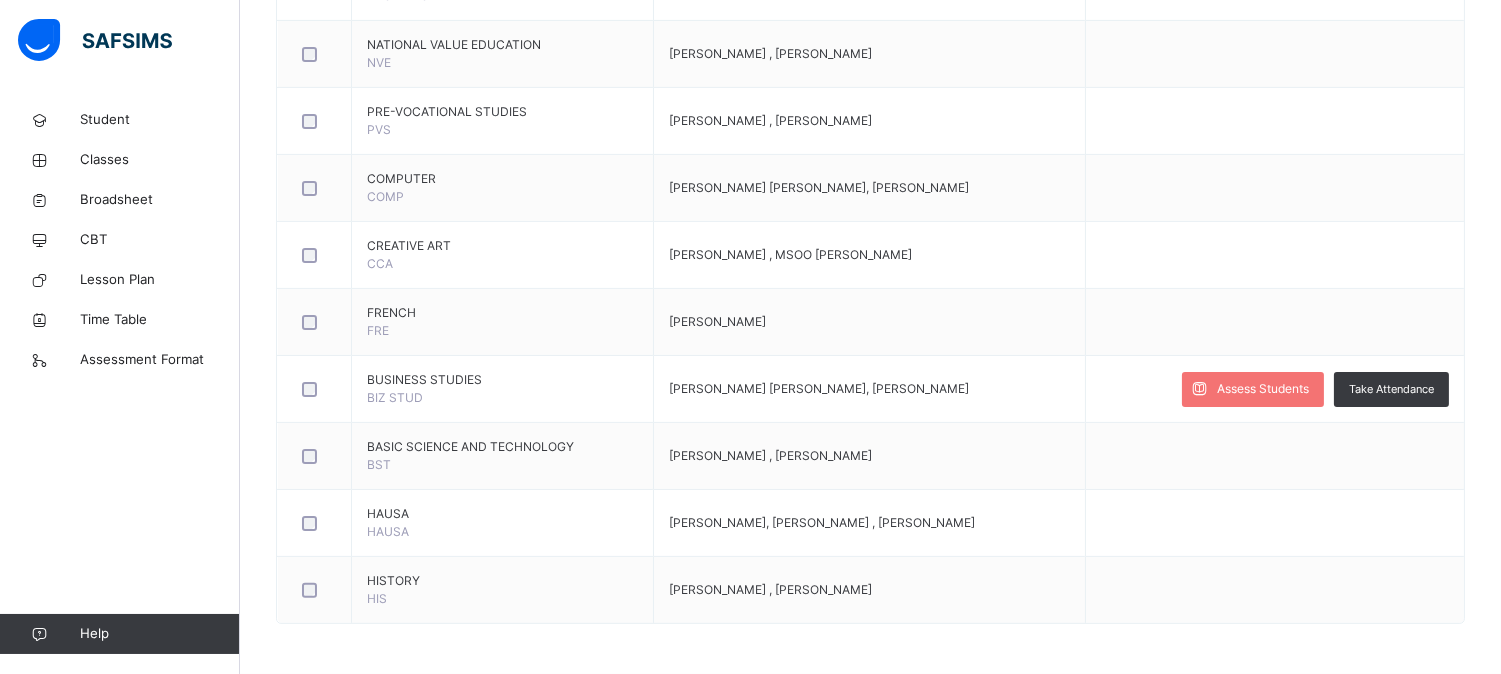 scroll, scrollTop: 566, scrollLeft: 0, axis: vertical 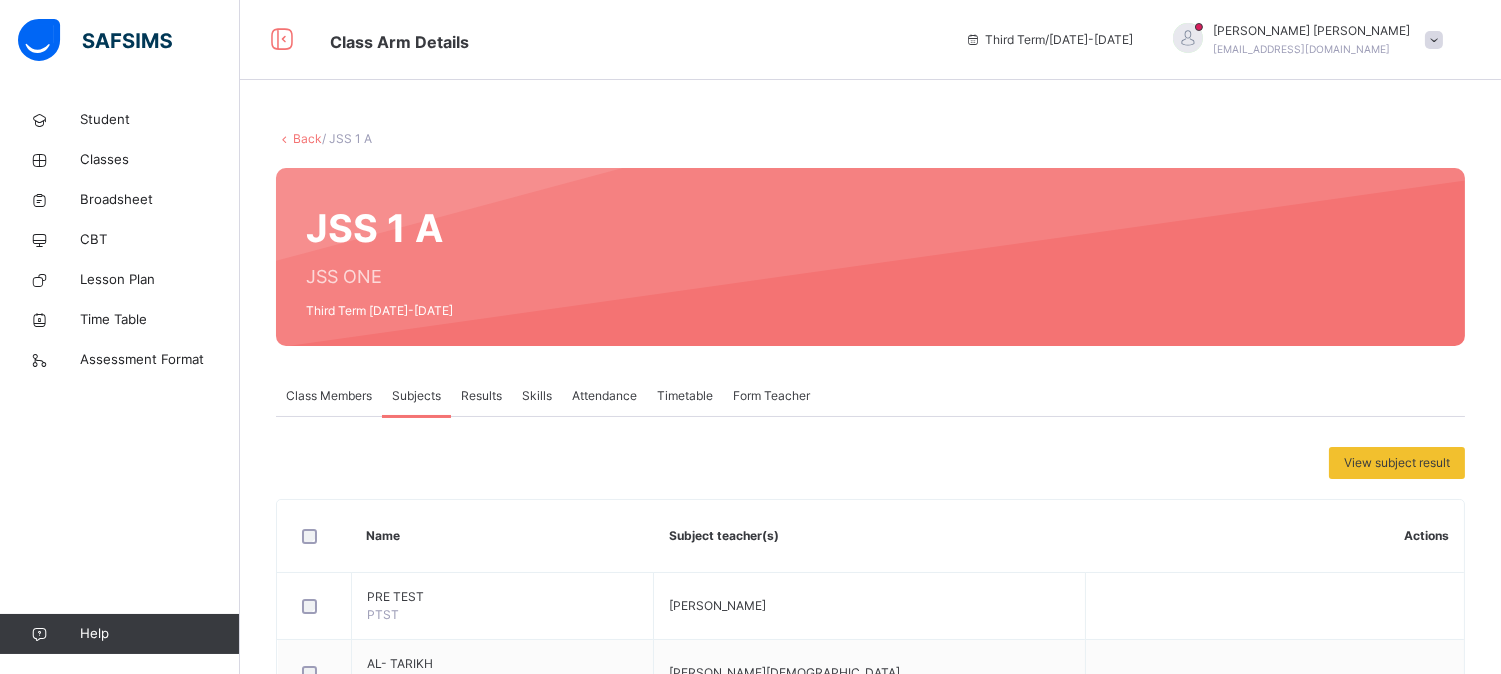 drag, startPoint x: 293, startPoint y: 44, endPoint x: 303, endPoint y: 72, distance: 29.732138 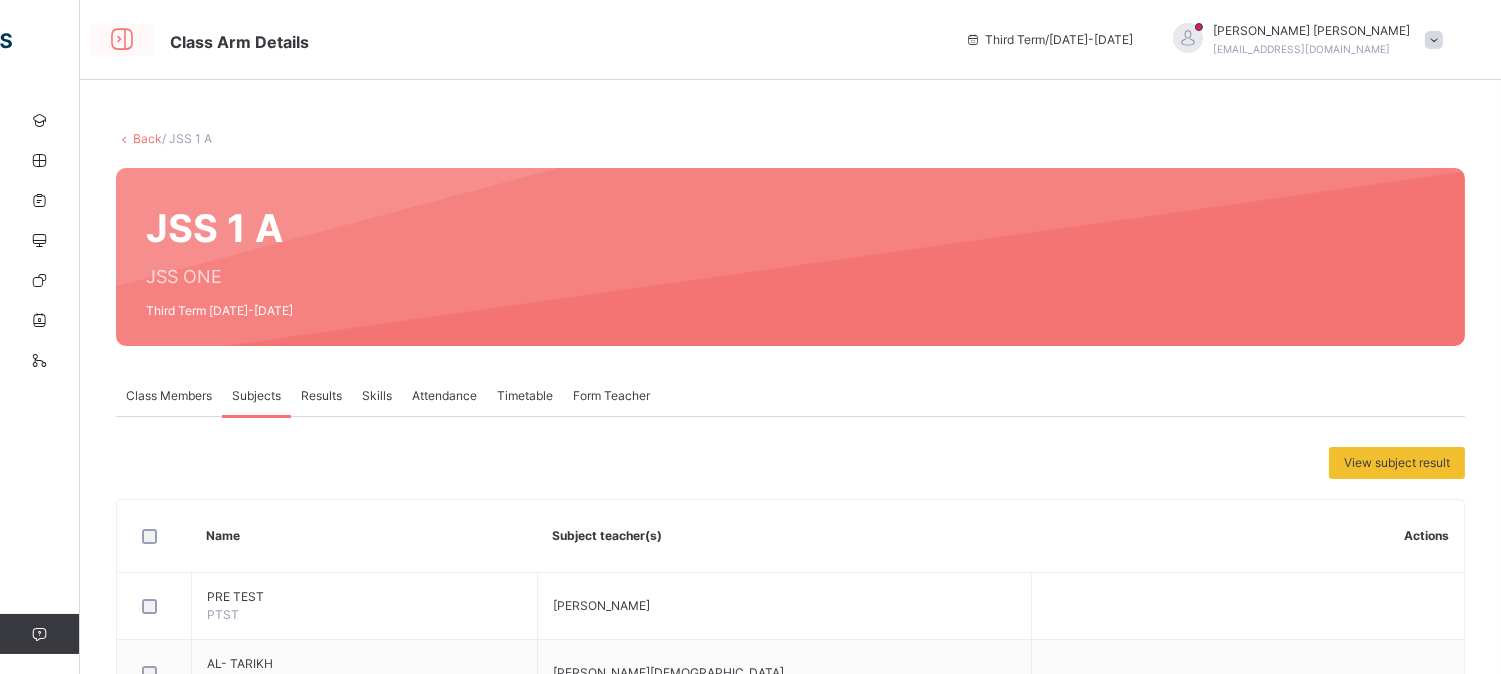 click at bounding box center [122, 40] 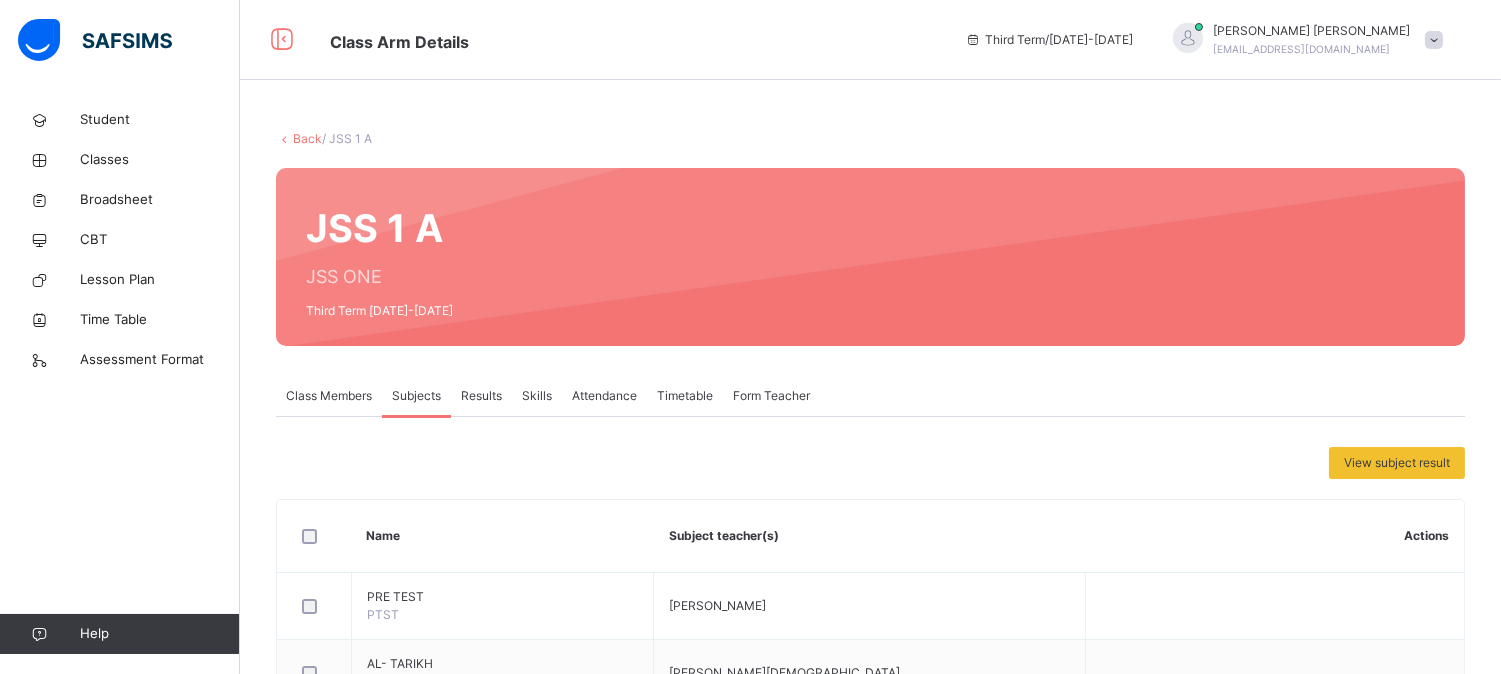 click on "Back" at bounding box center [307, 138] 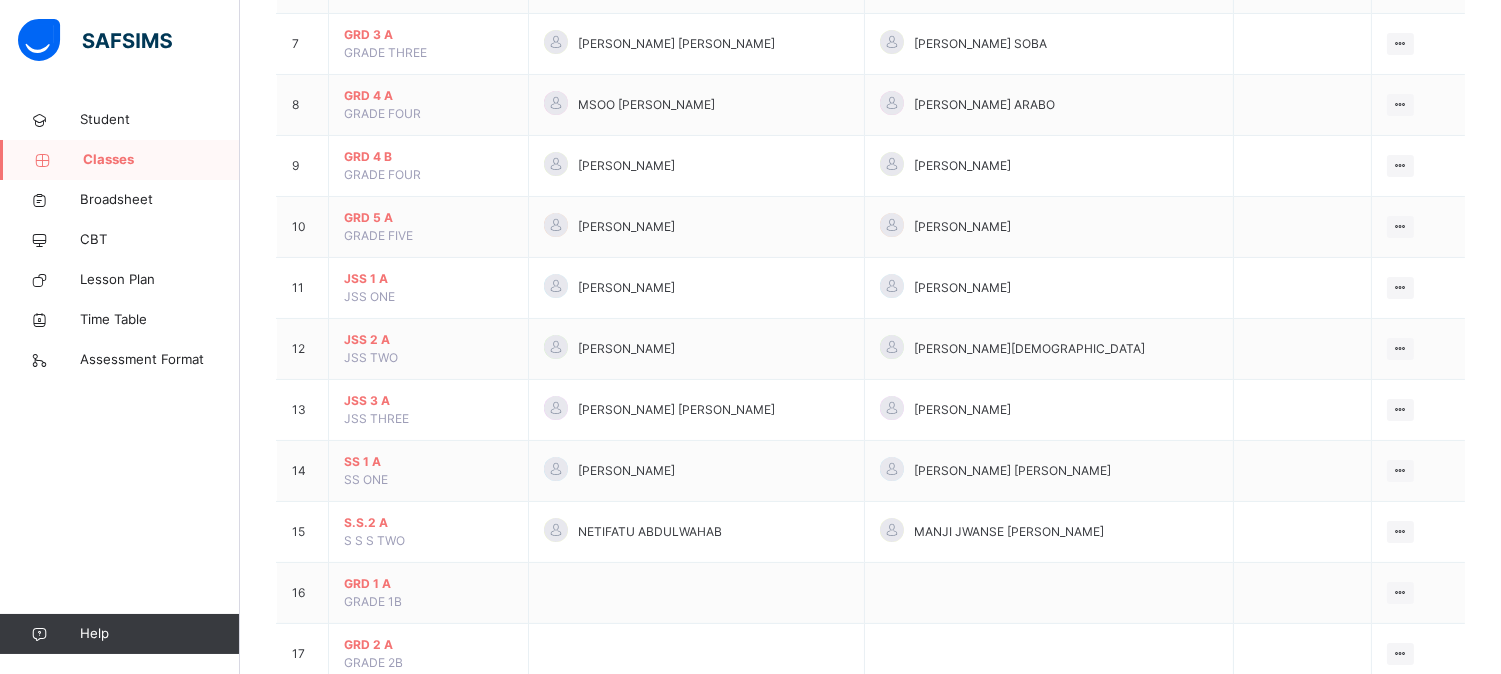 scroll, scrollTop: 774, scrollLeft: 0, axis: vertical 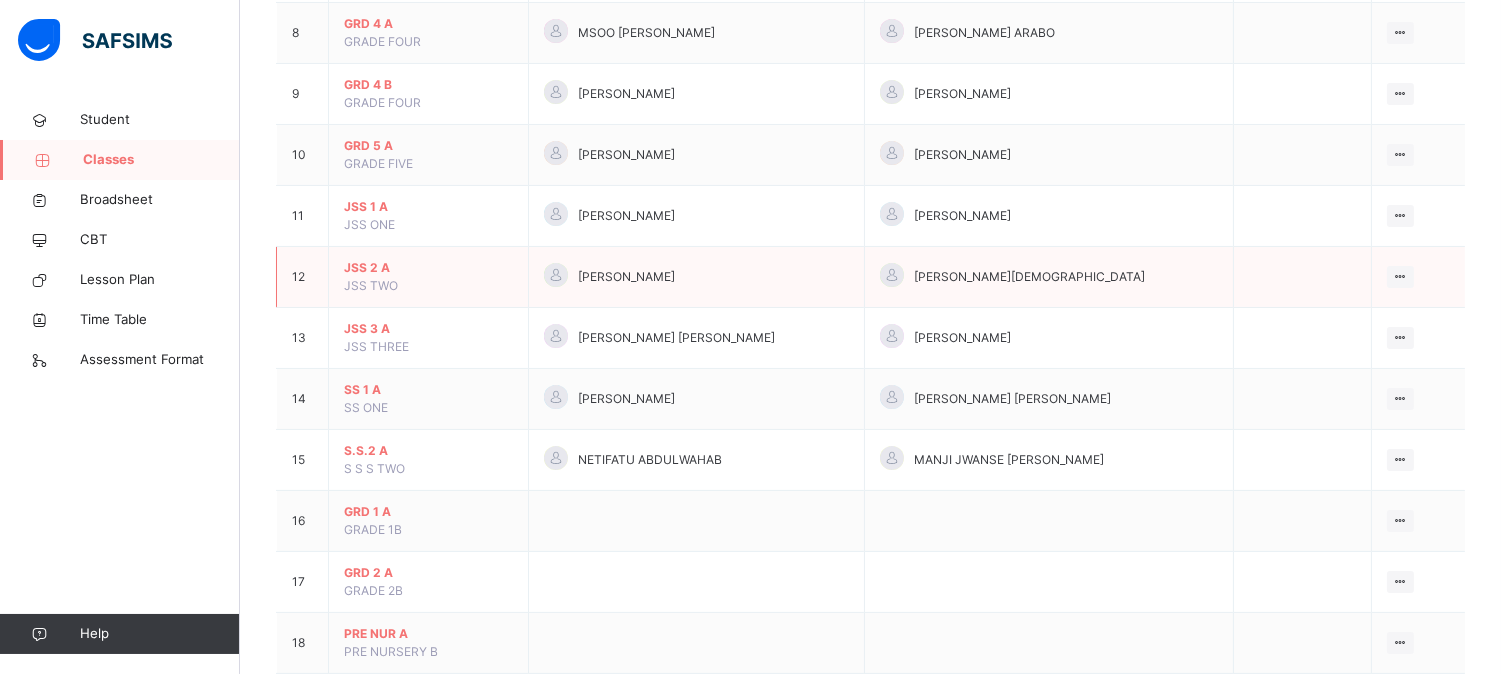 click on "JSS 2   A" at bounding box center [428, 268] 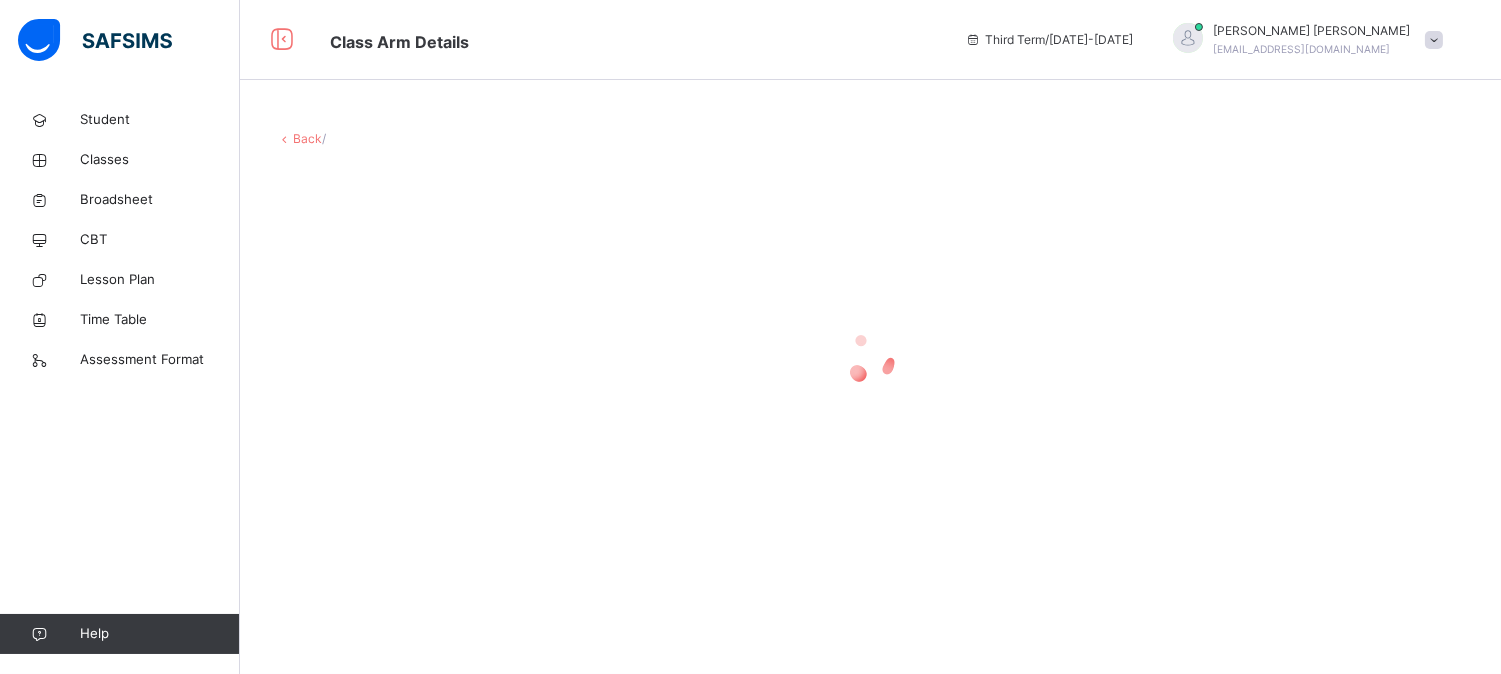 scroll, scrollTop: 0, scrollLeft: 0, axis: both 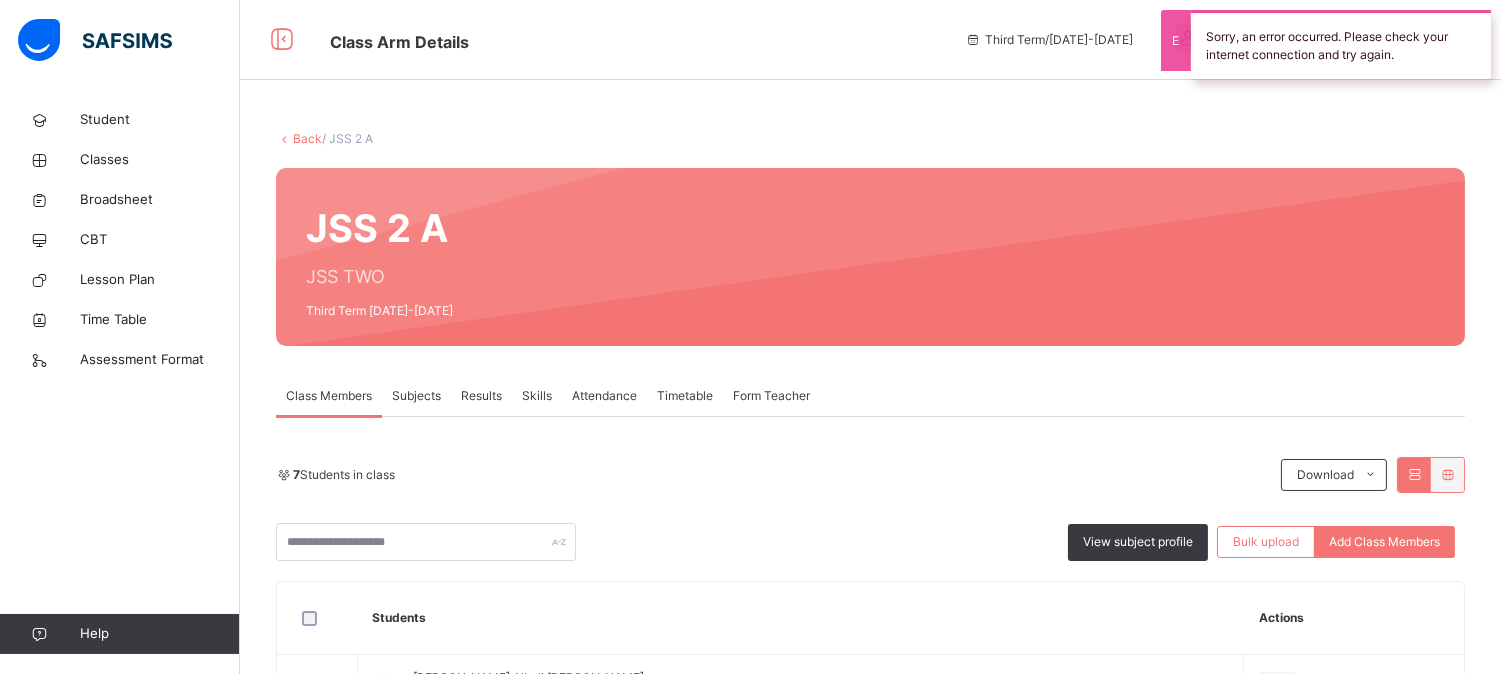 click on "Subjects" at bounding box center [416, 396] 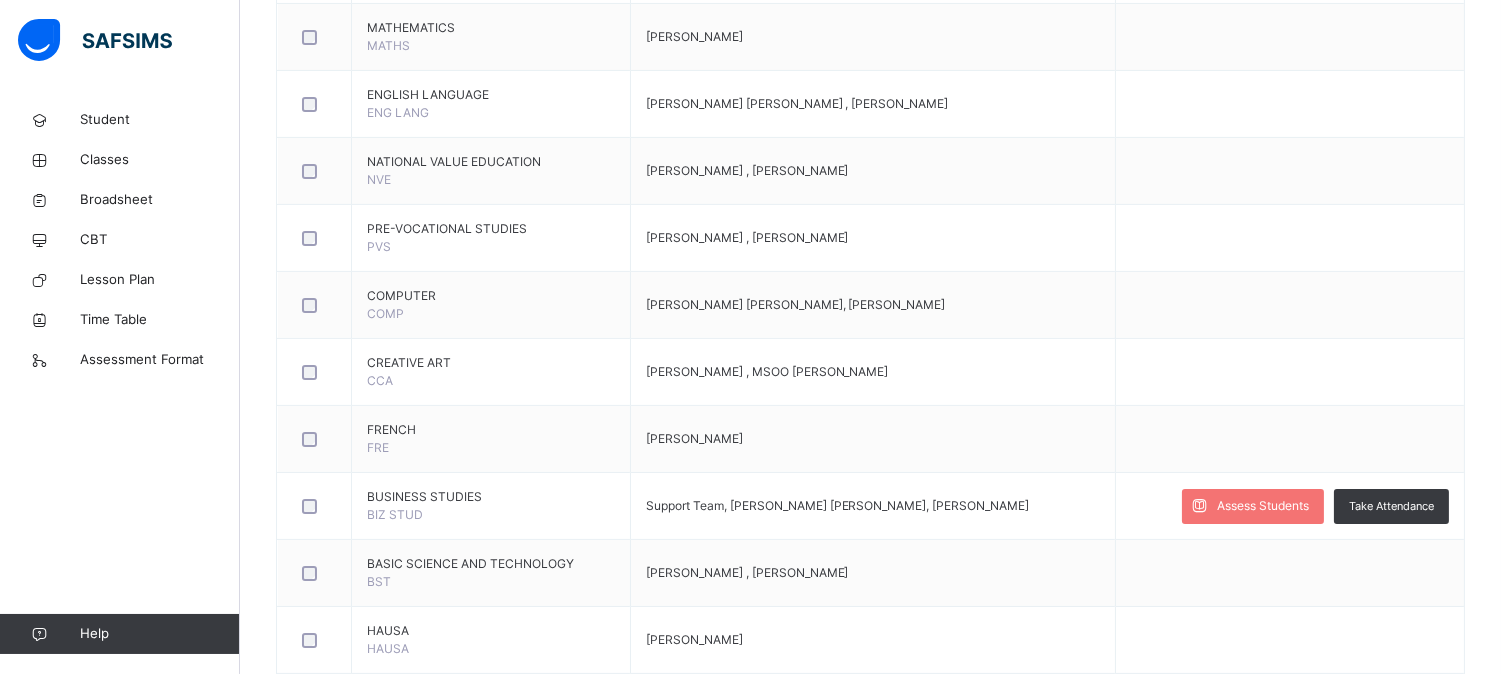 scroll, scrollTop: 1051, scrollLeft: 0, axis: vertical 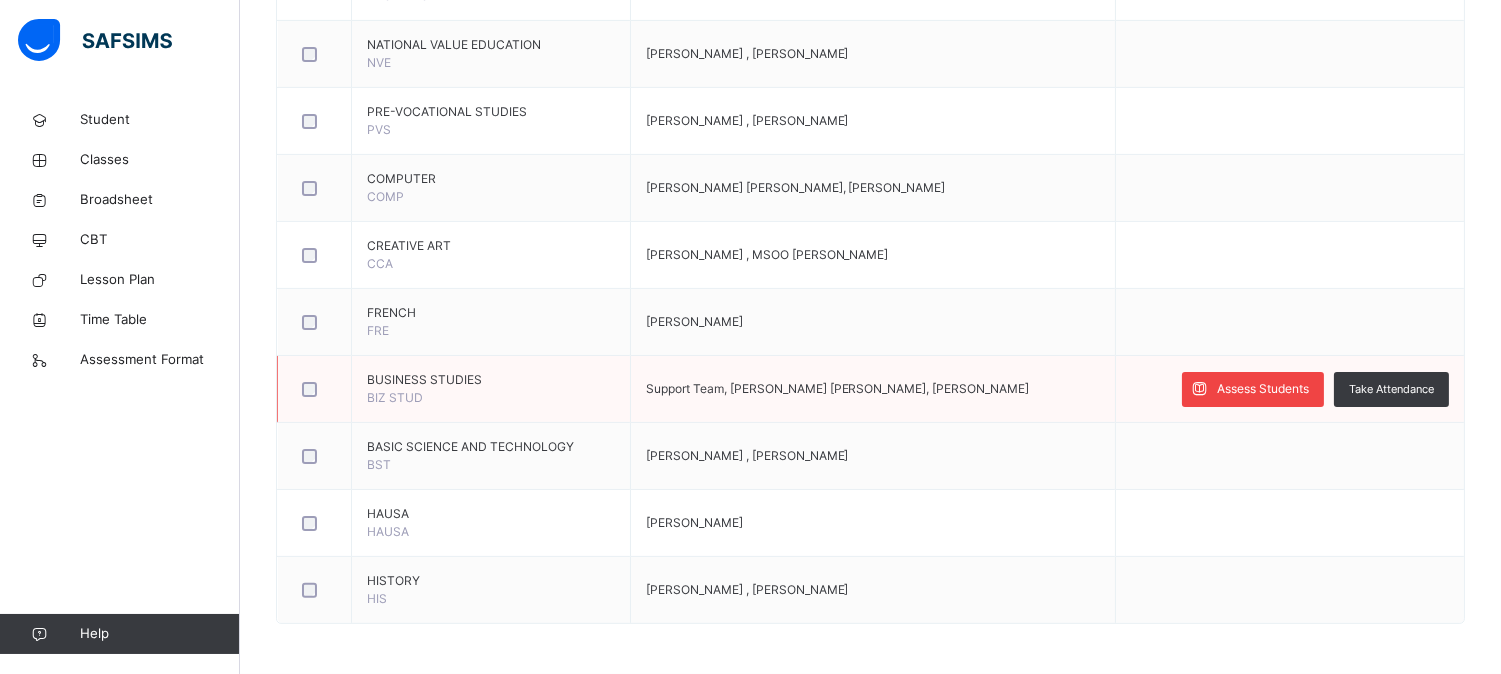 click on "Assess Students" at bounding box center (1263, 389) 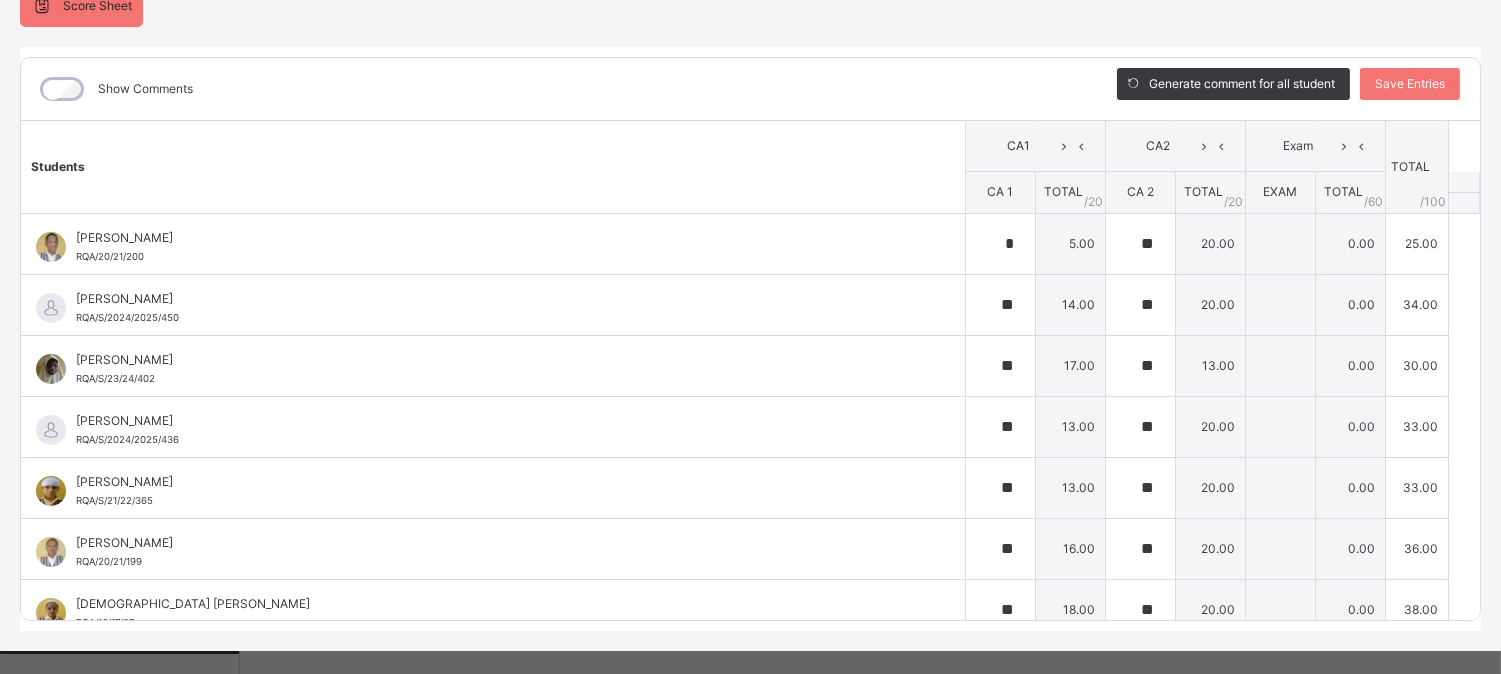 scroll, scrollTop: 236, scrollLeft: 0, axis: vertical 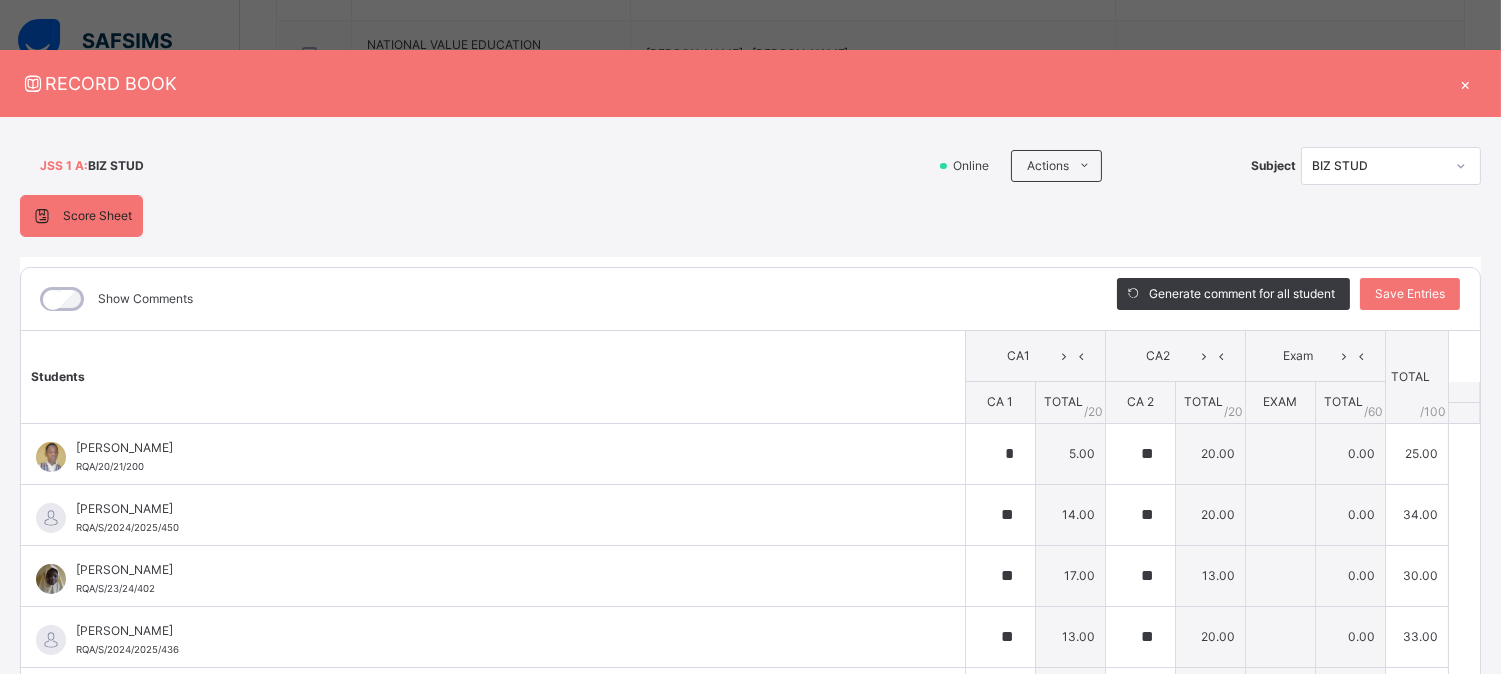 click on "×" at bounding box center (1466, 83) 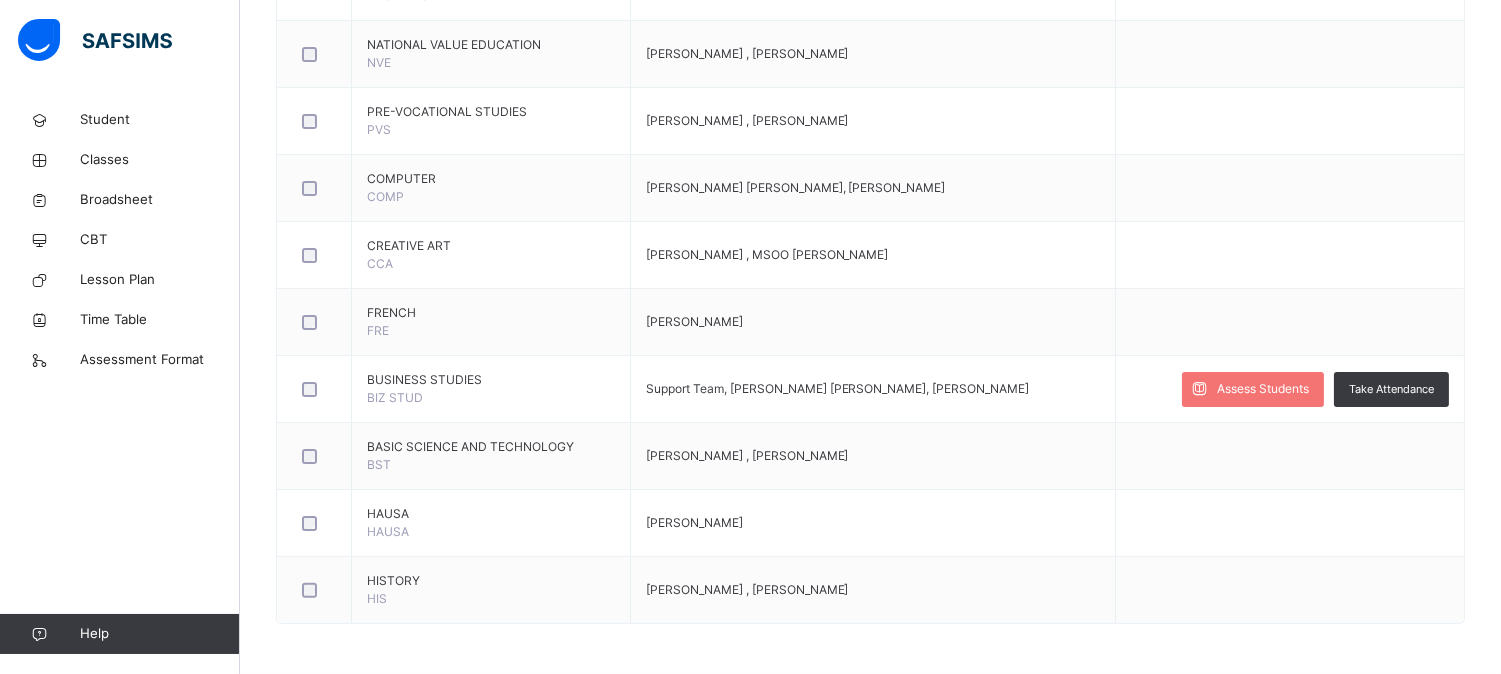 scroll, scrollTop: 566, scrollLeft: 0, axis: vertical 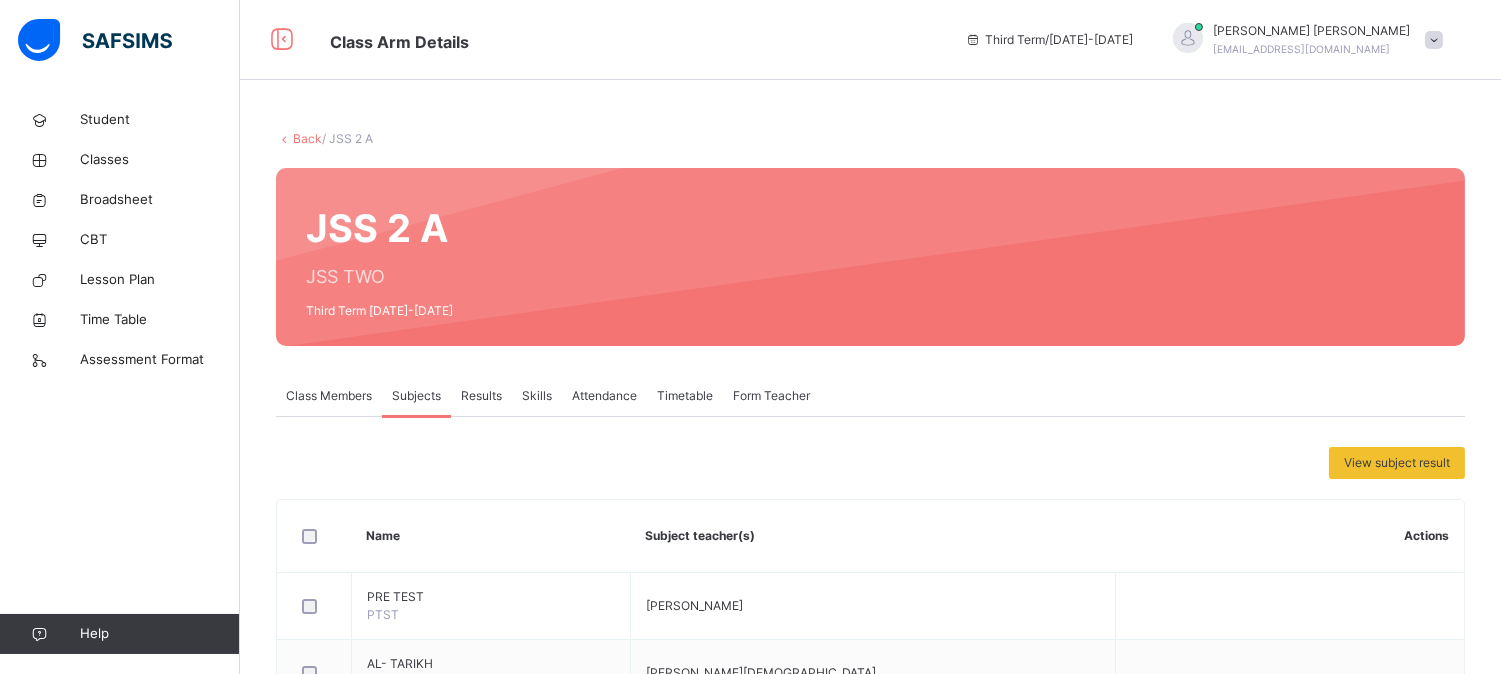 click on "Back" at bounding box center (307, 138) 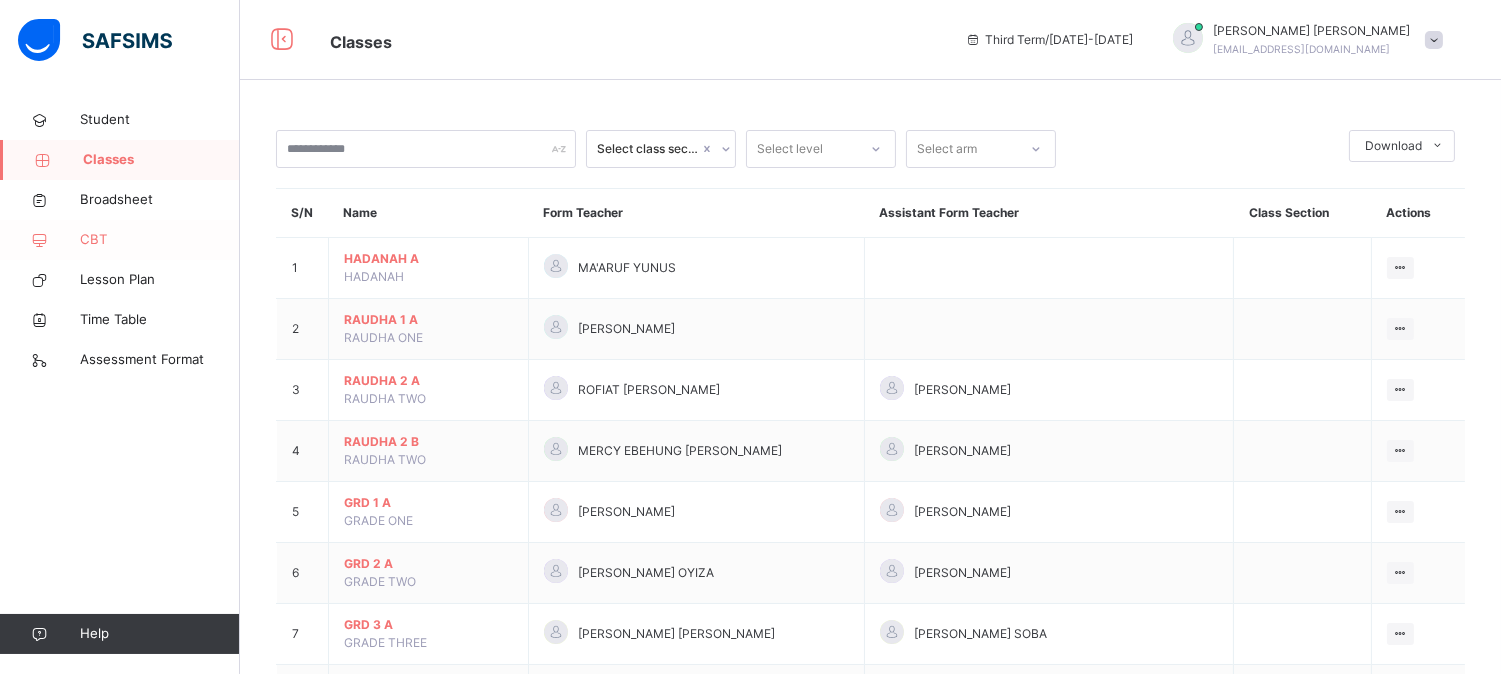 click on "CBT" at bounding box center (120, 240) 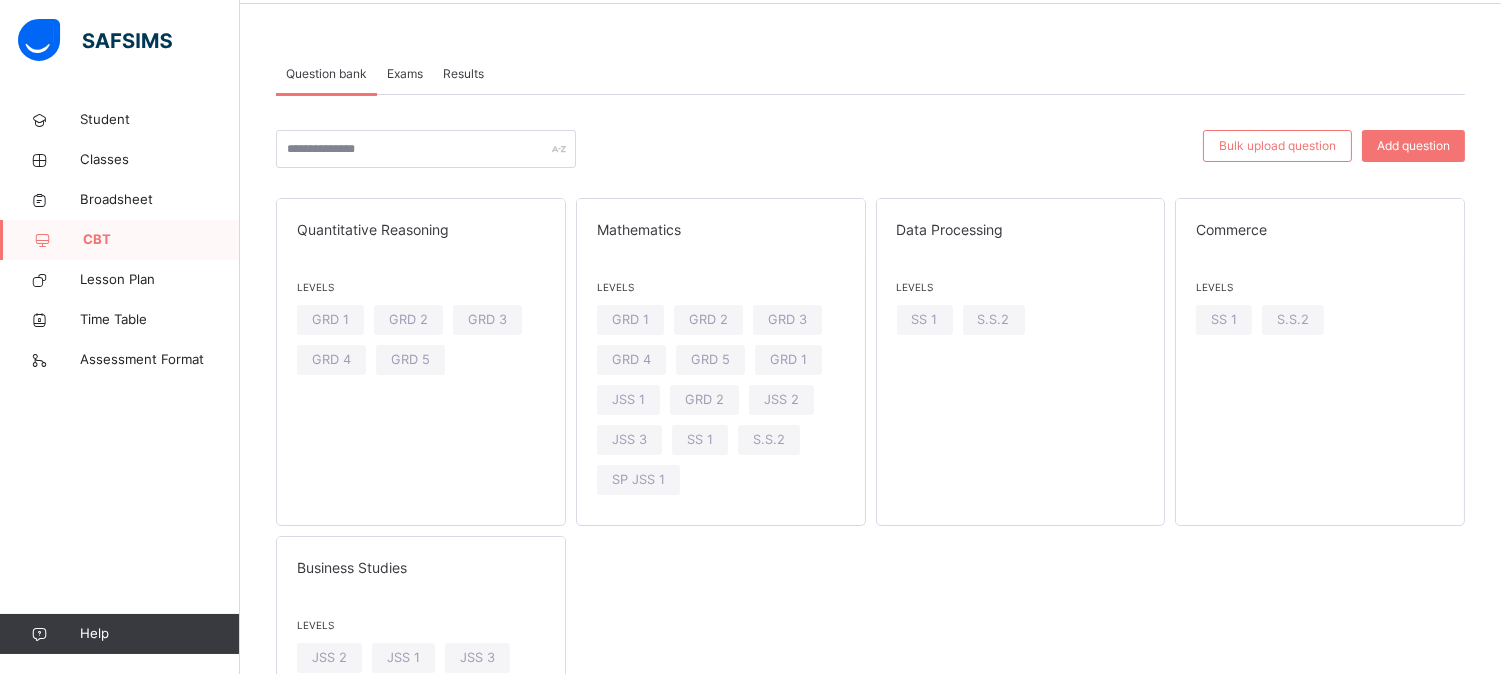 scroll, scrollTop: 165, scrollLeft: 0, axis: vertical 